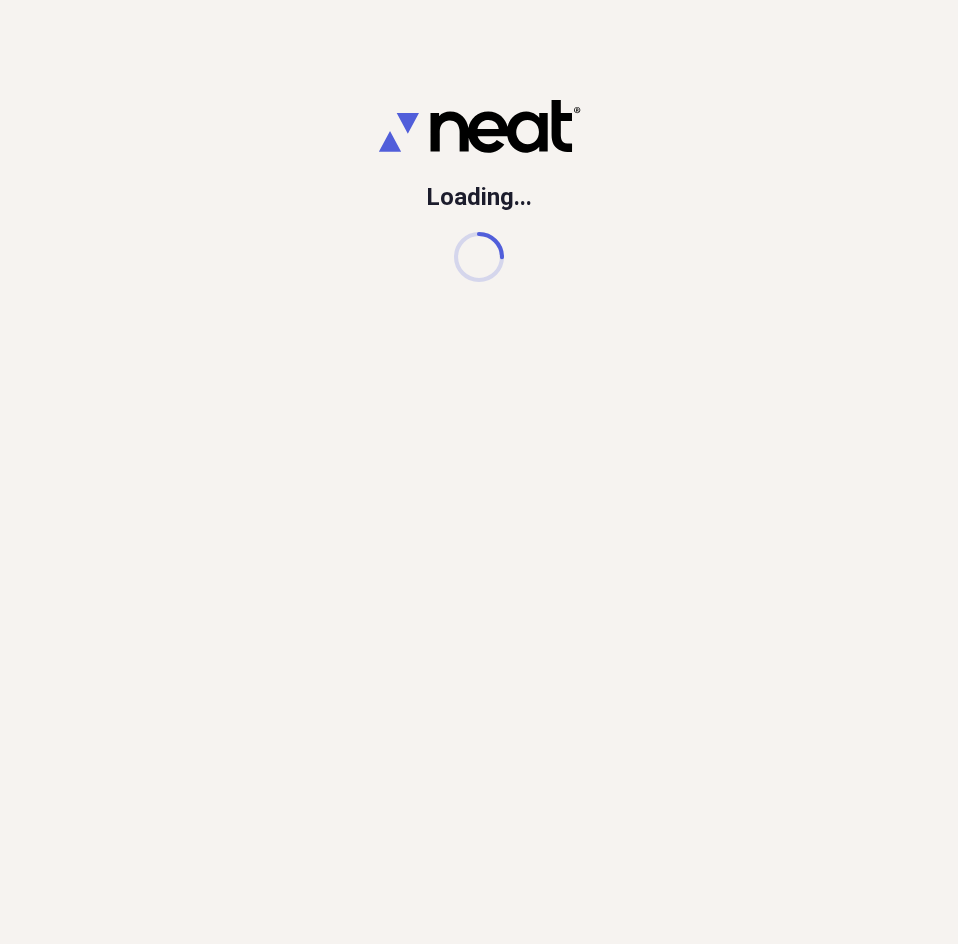 scroll, scrollTop: 0, scrollLeft: 0, axis: both 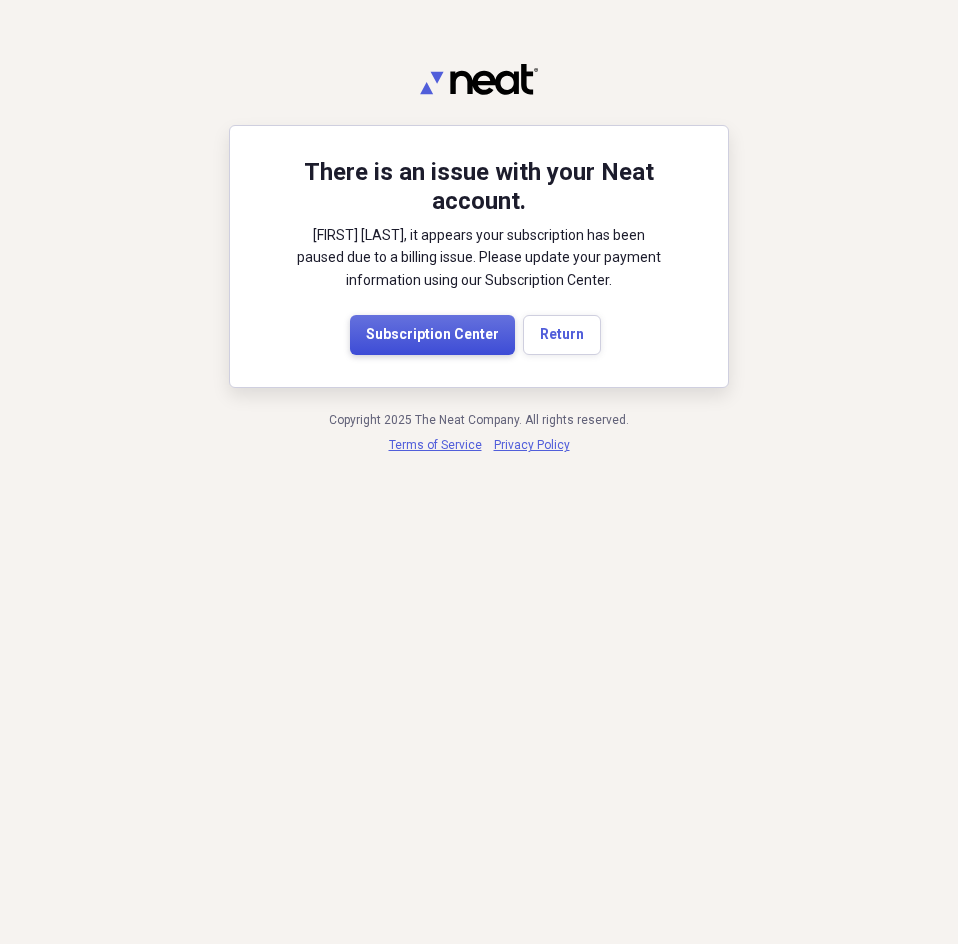 click on "Subscription Center" at bounding box center [432, 335] 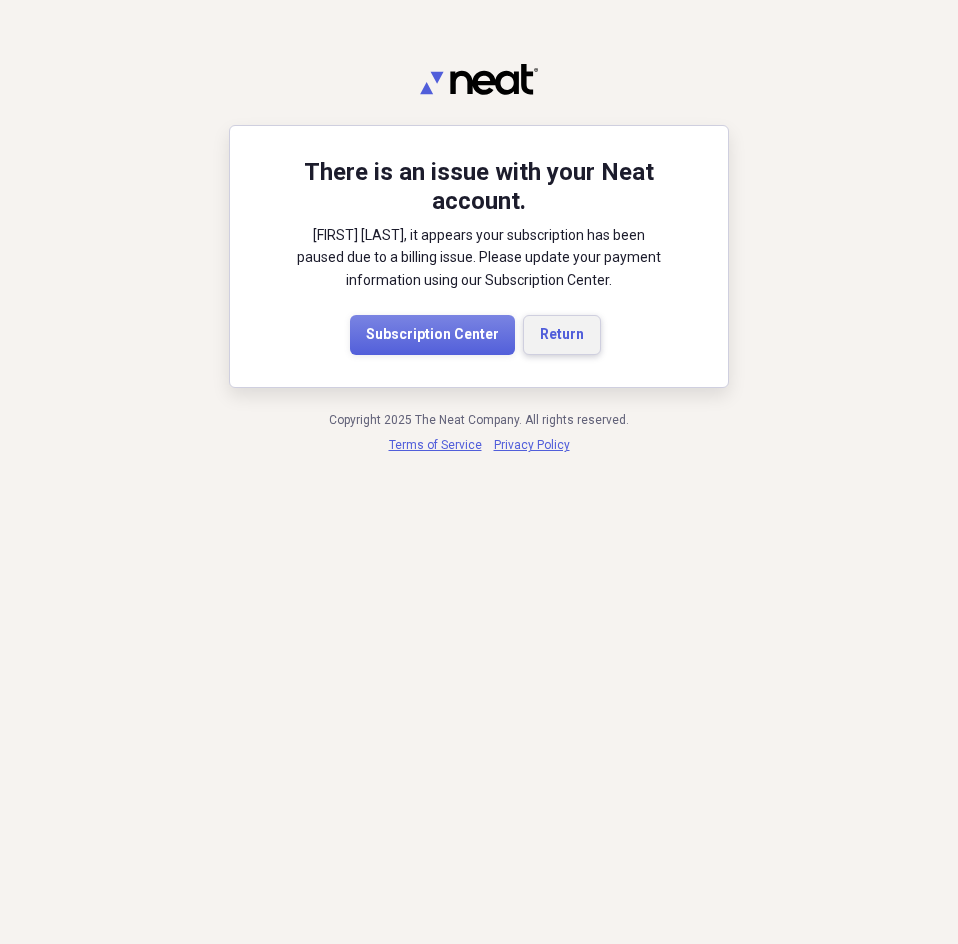click on "Return" at bounding box center [562, 335] 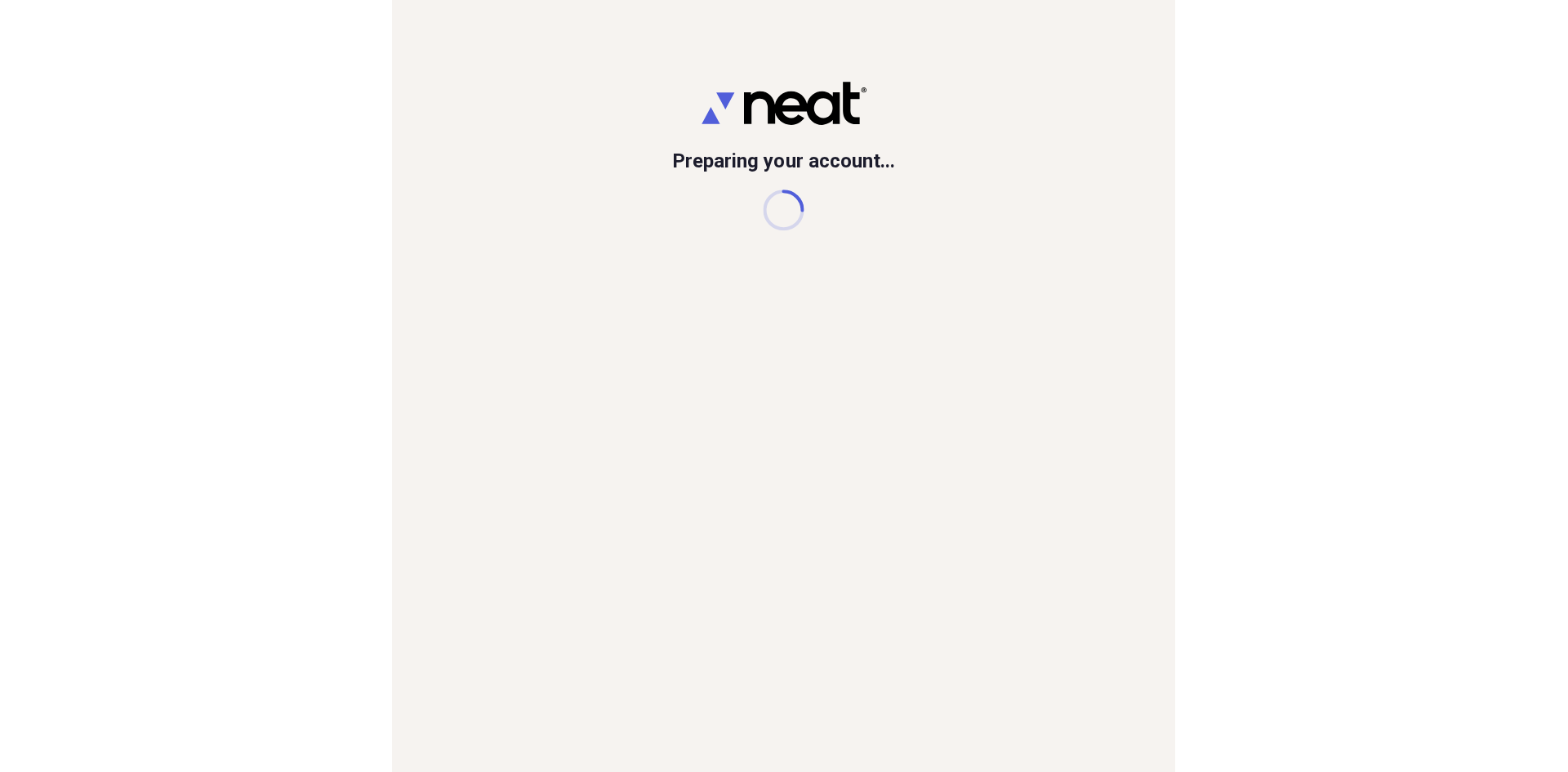 scroll, scrollTop: 0, scrollLeft: 0, axis: both 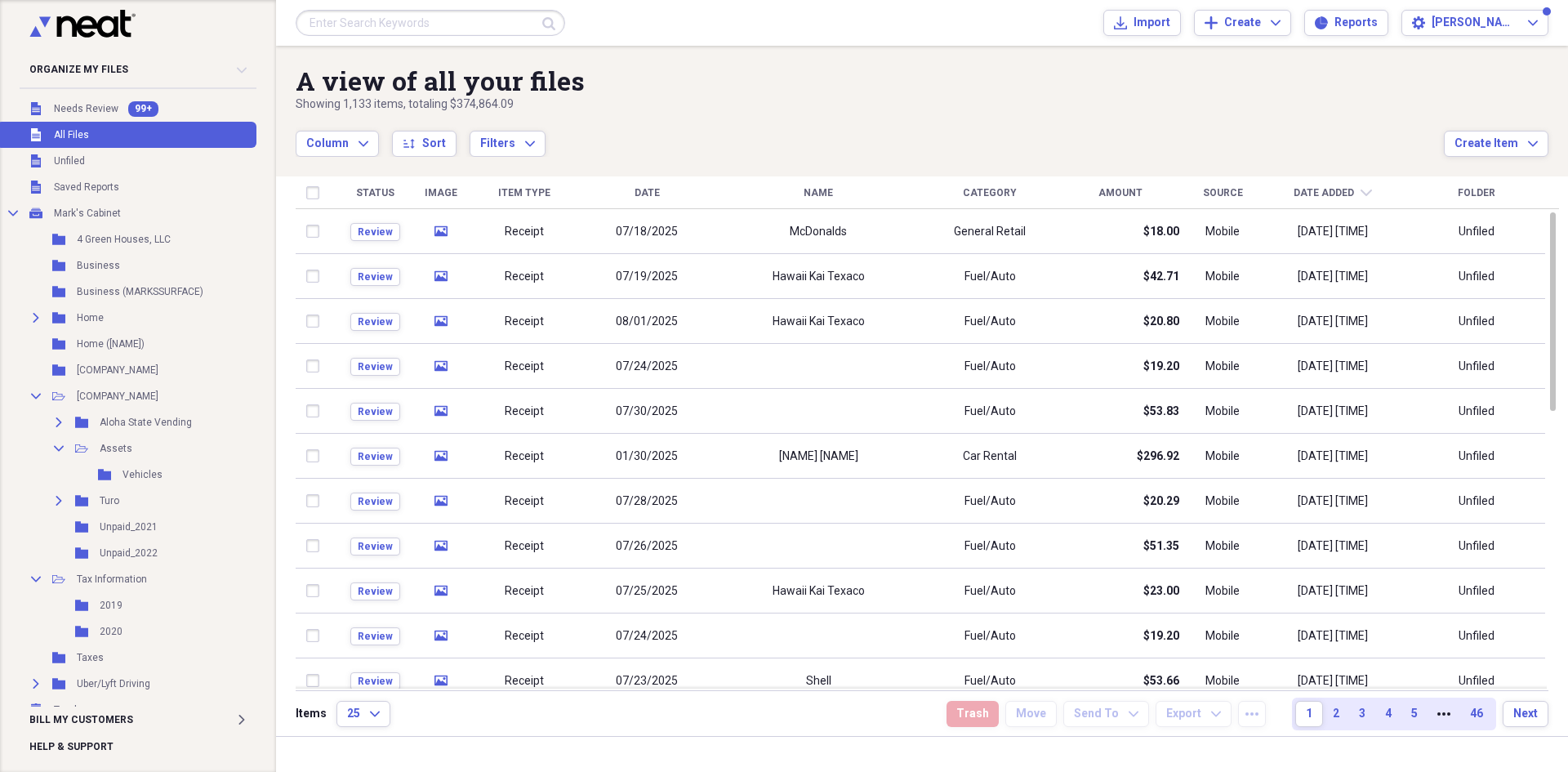 click on "Date" at bounding box center [647, 193] 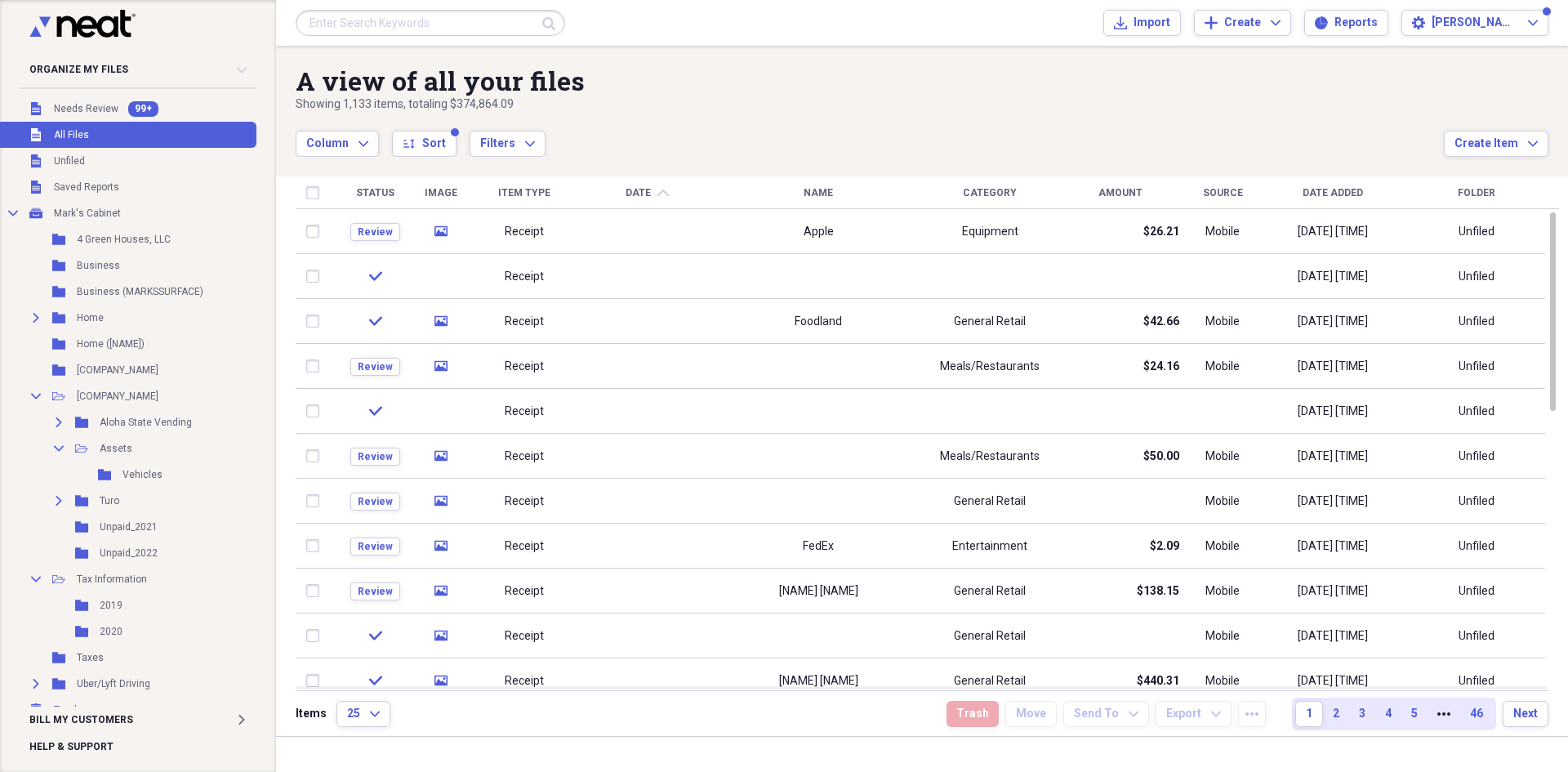 click on "Date" at bounding box center [638, 193] 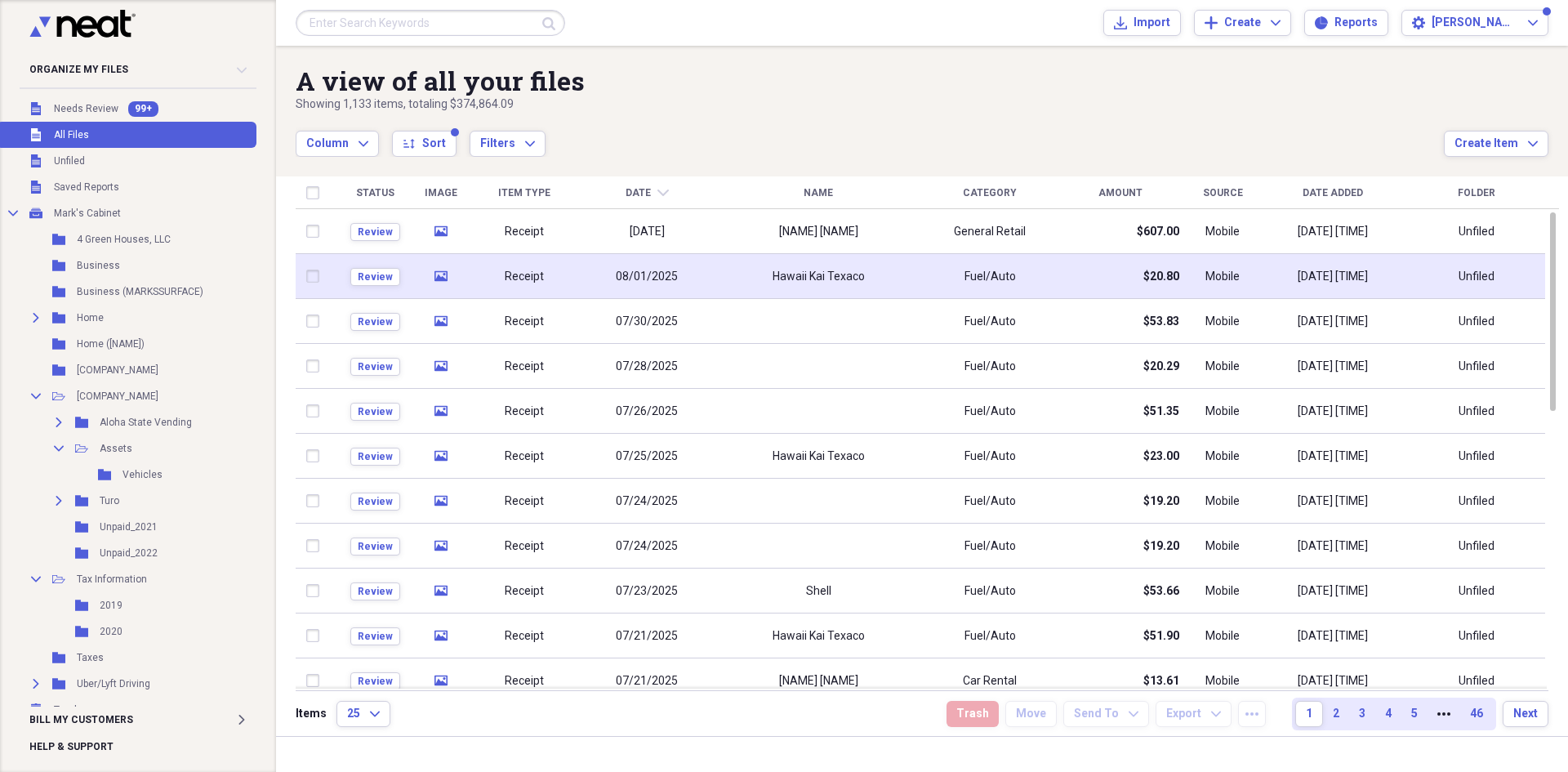 click on "08/01/2025" at bounding box center (647, 277) 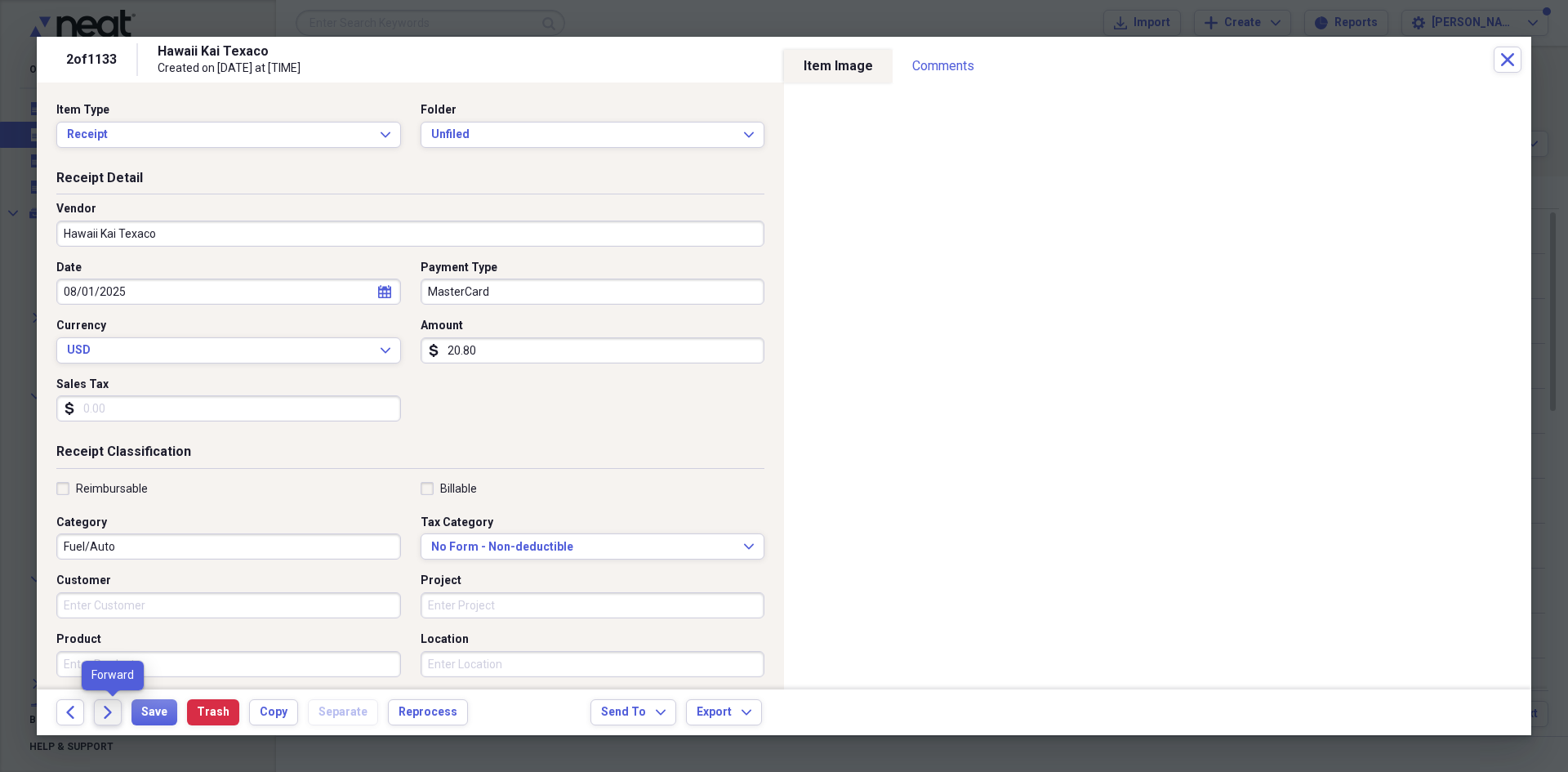click 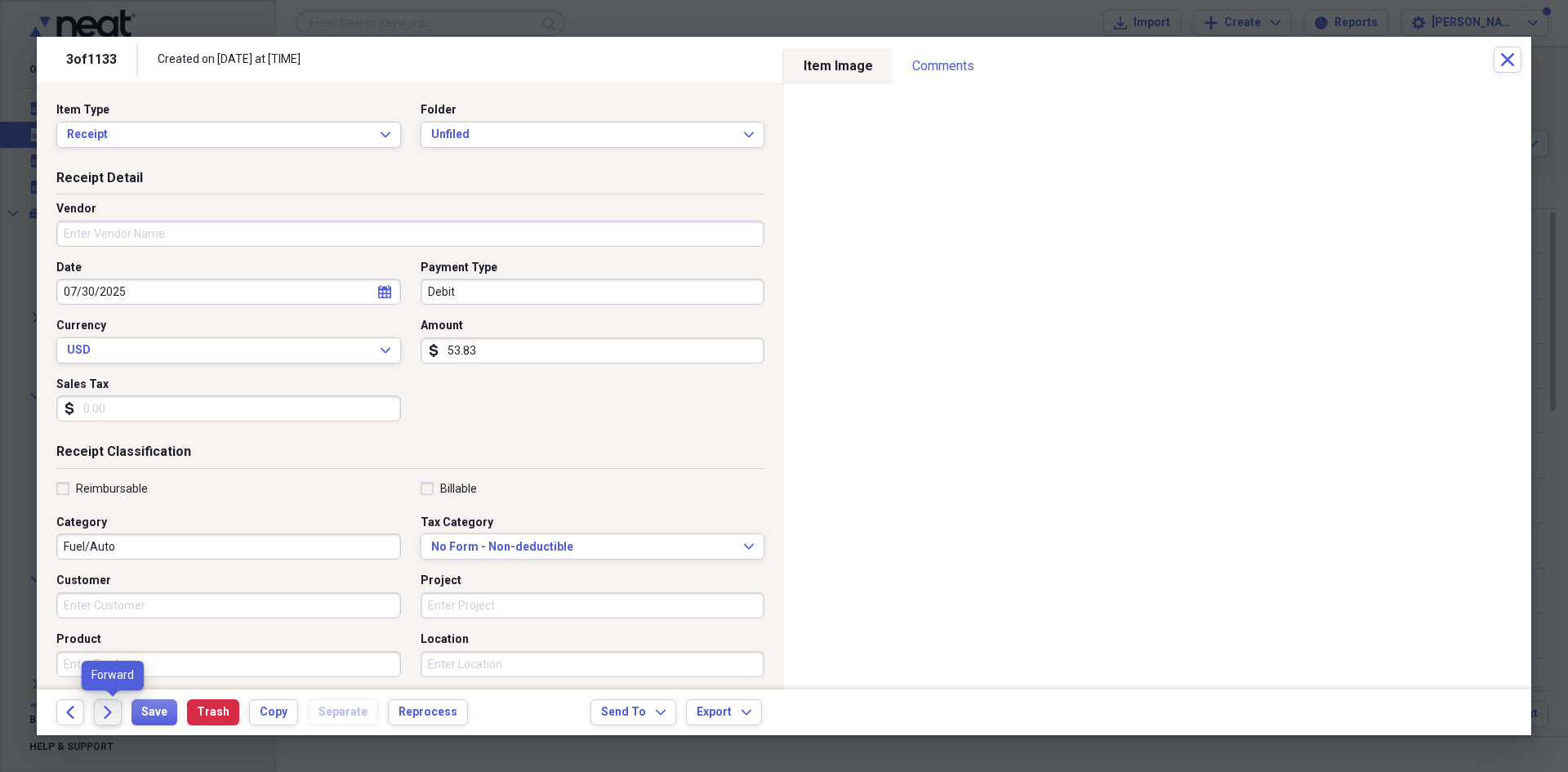 click on "Forward" at bounding box center [108, 712] 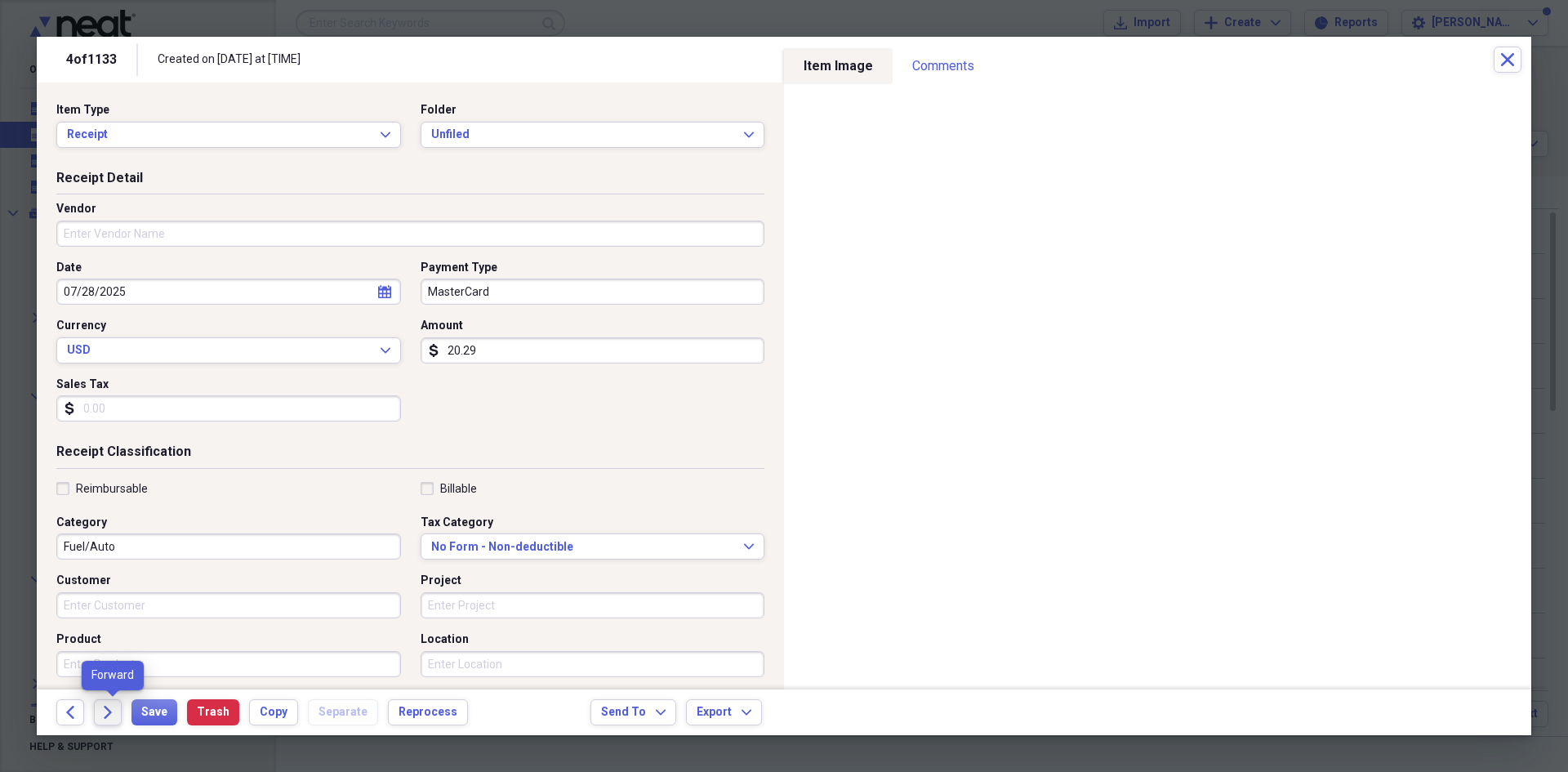 click on "Forward" 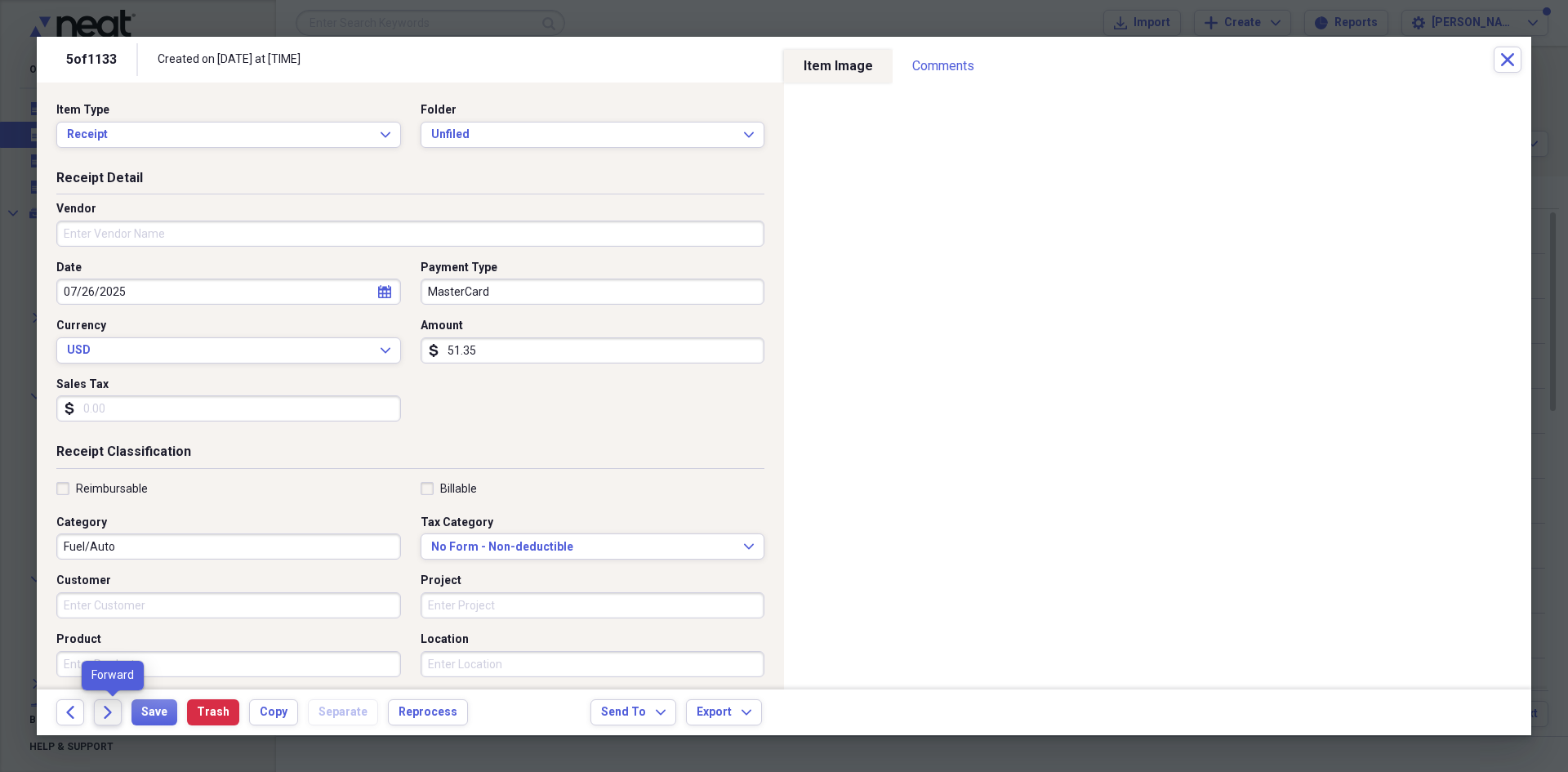 click on "Forward" 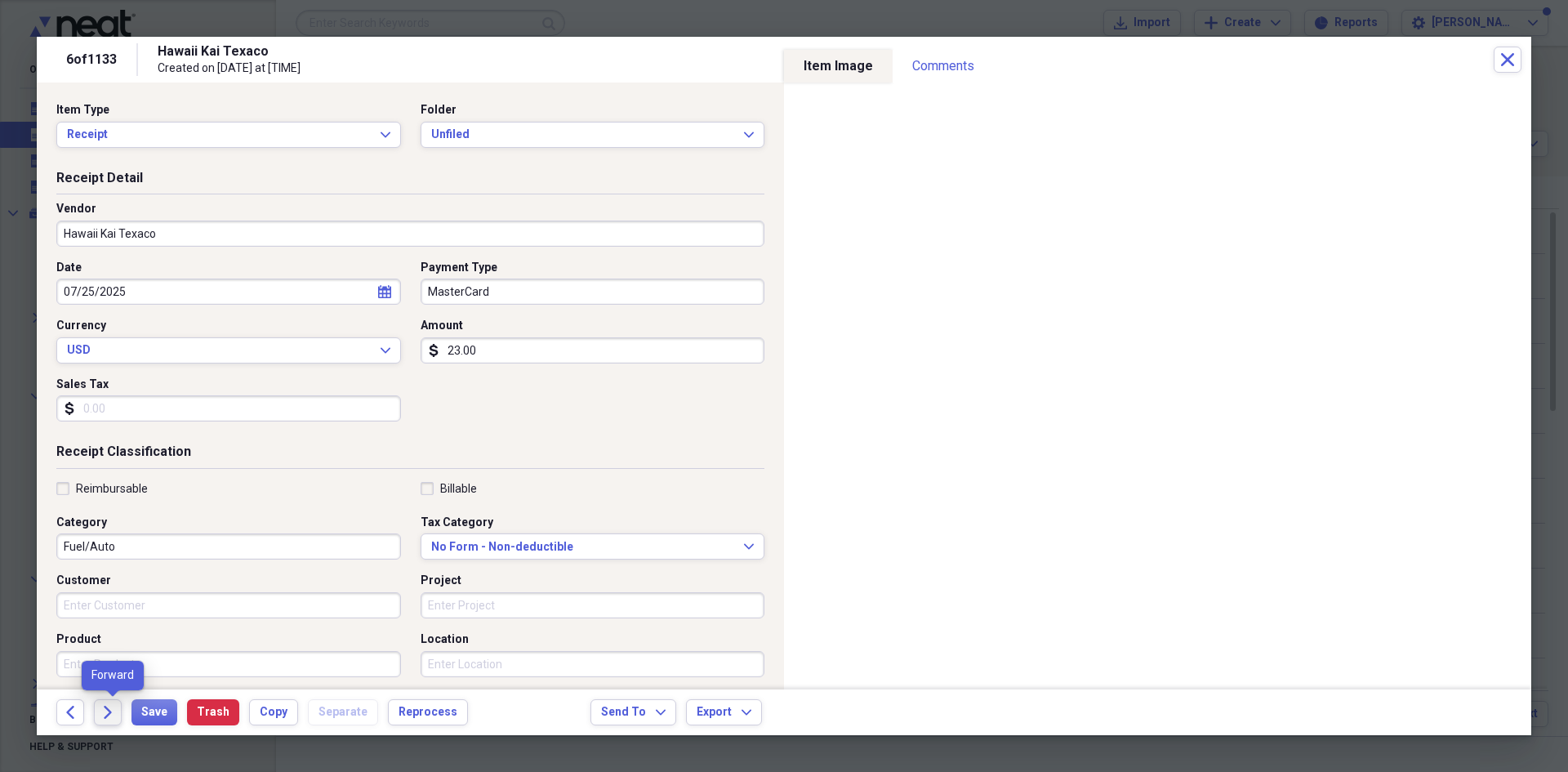 click on "Forward" 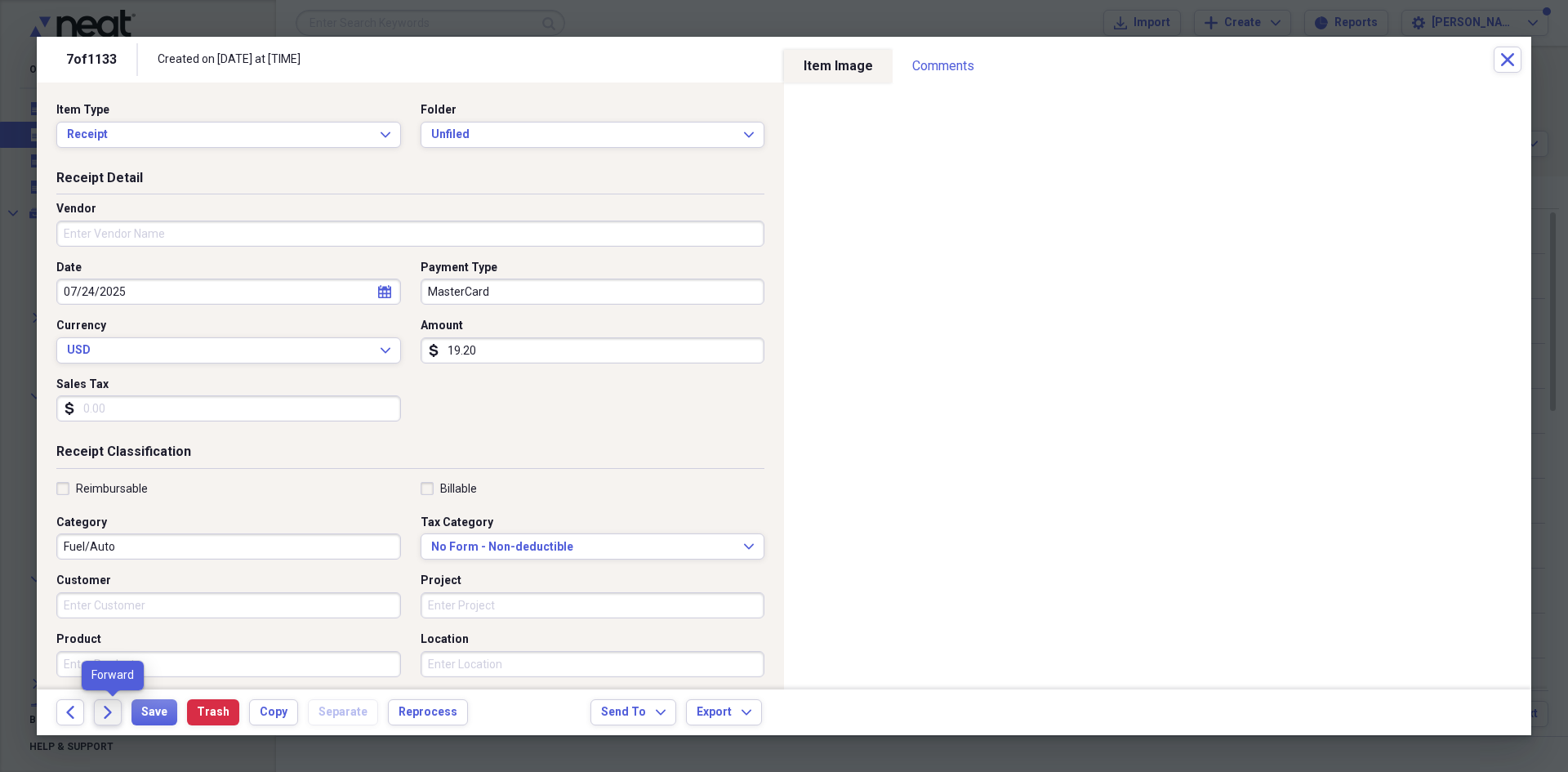 click on "Forward" 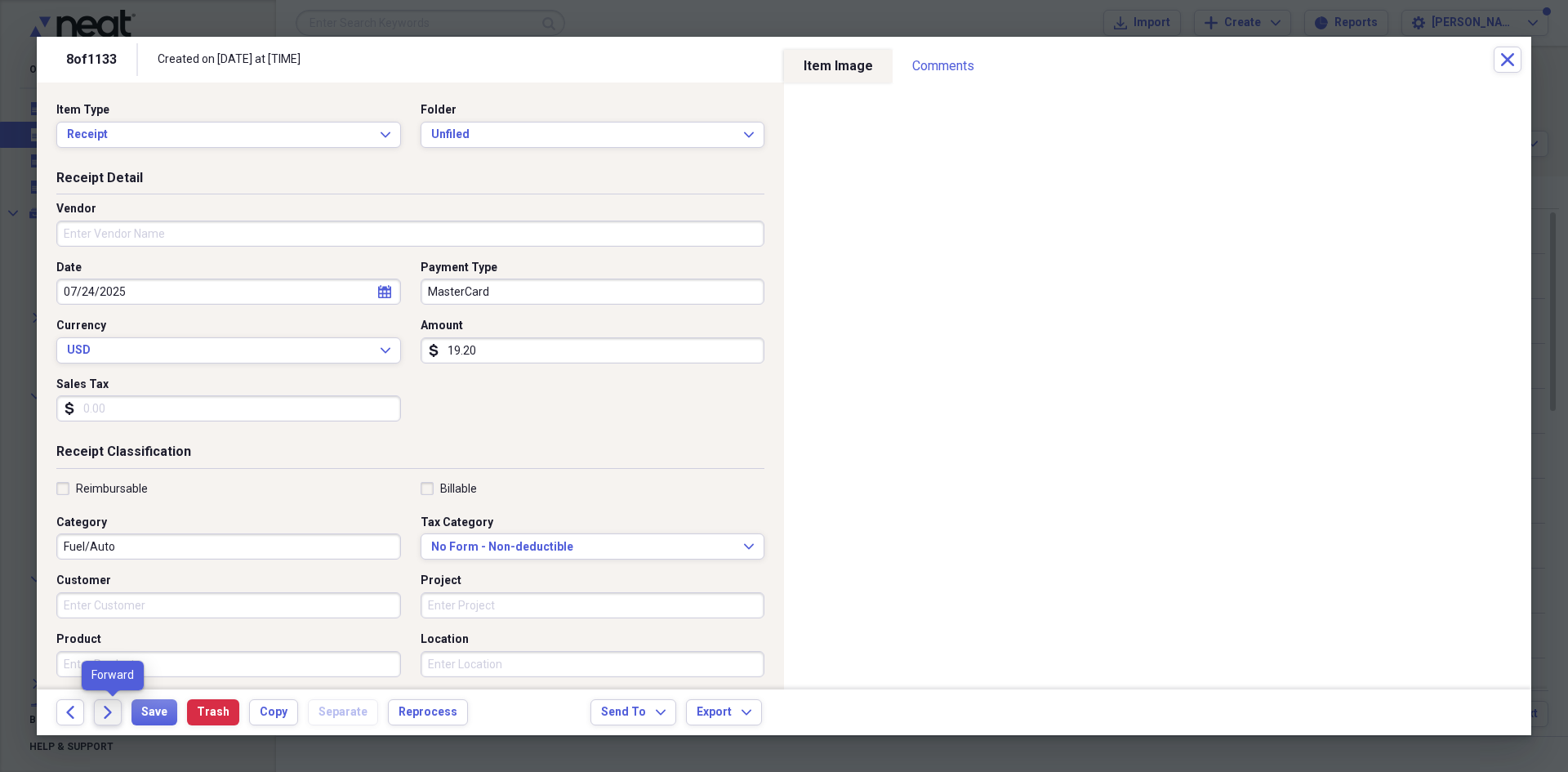 click on "Forward" 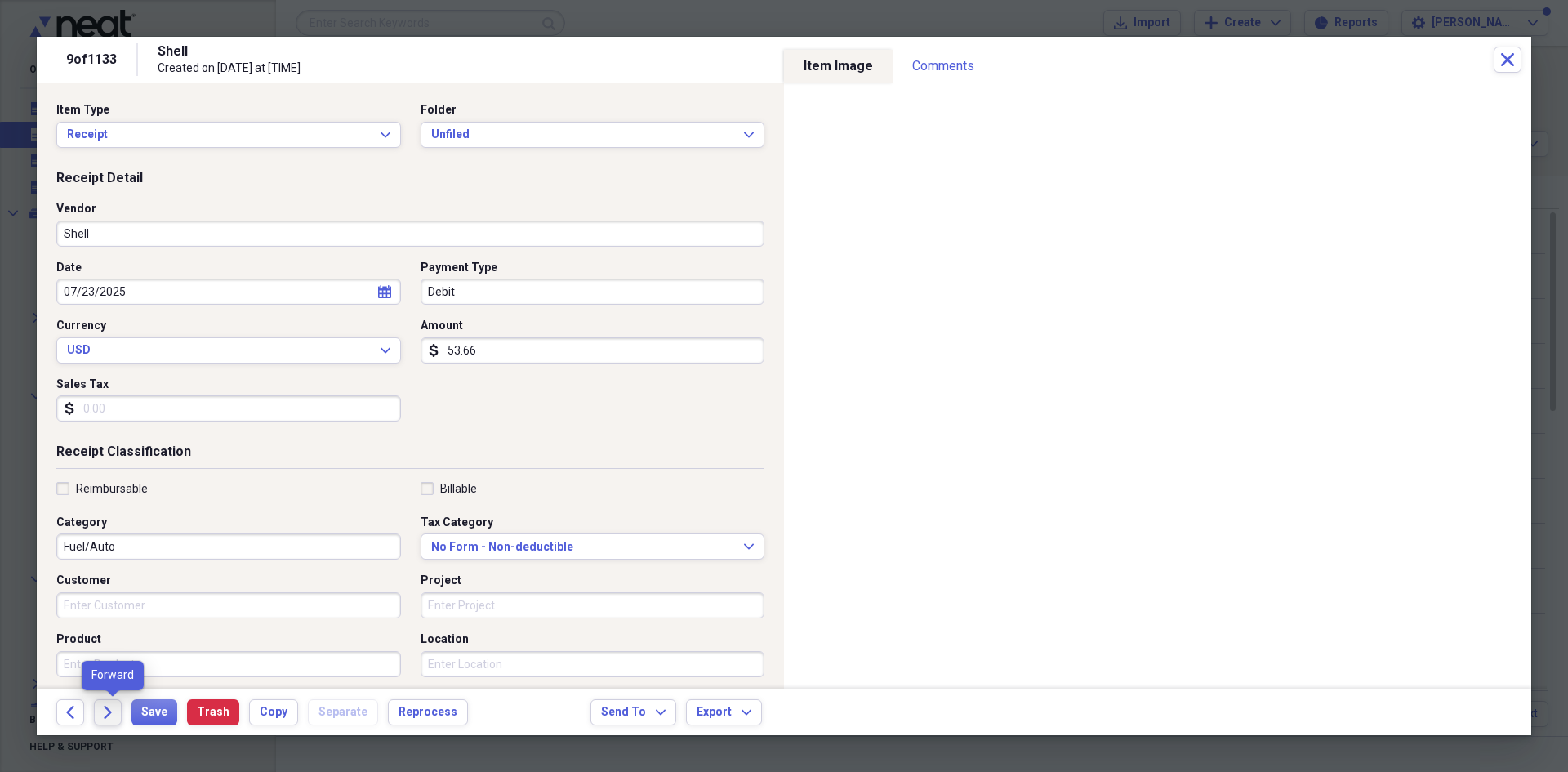 click on "Forward" 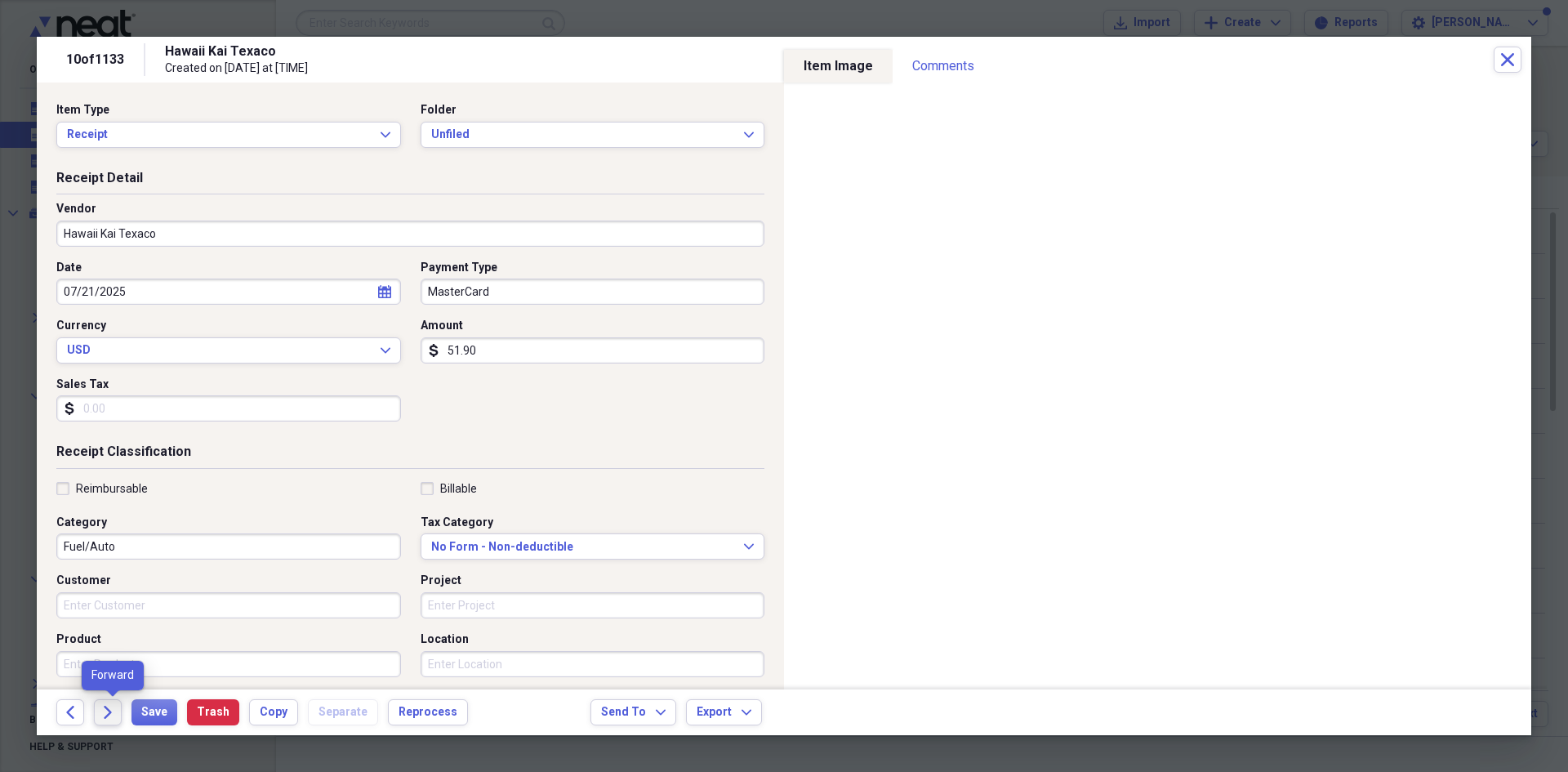 click on "Forward" 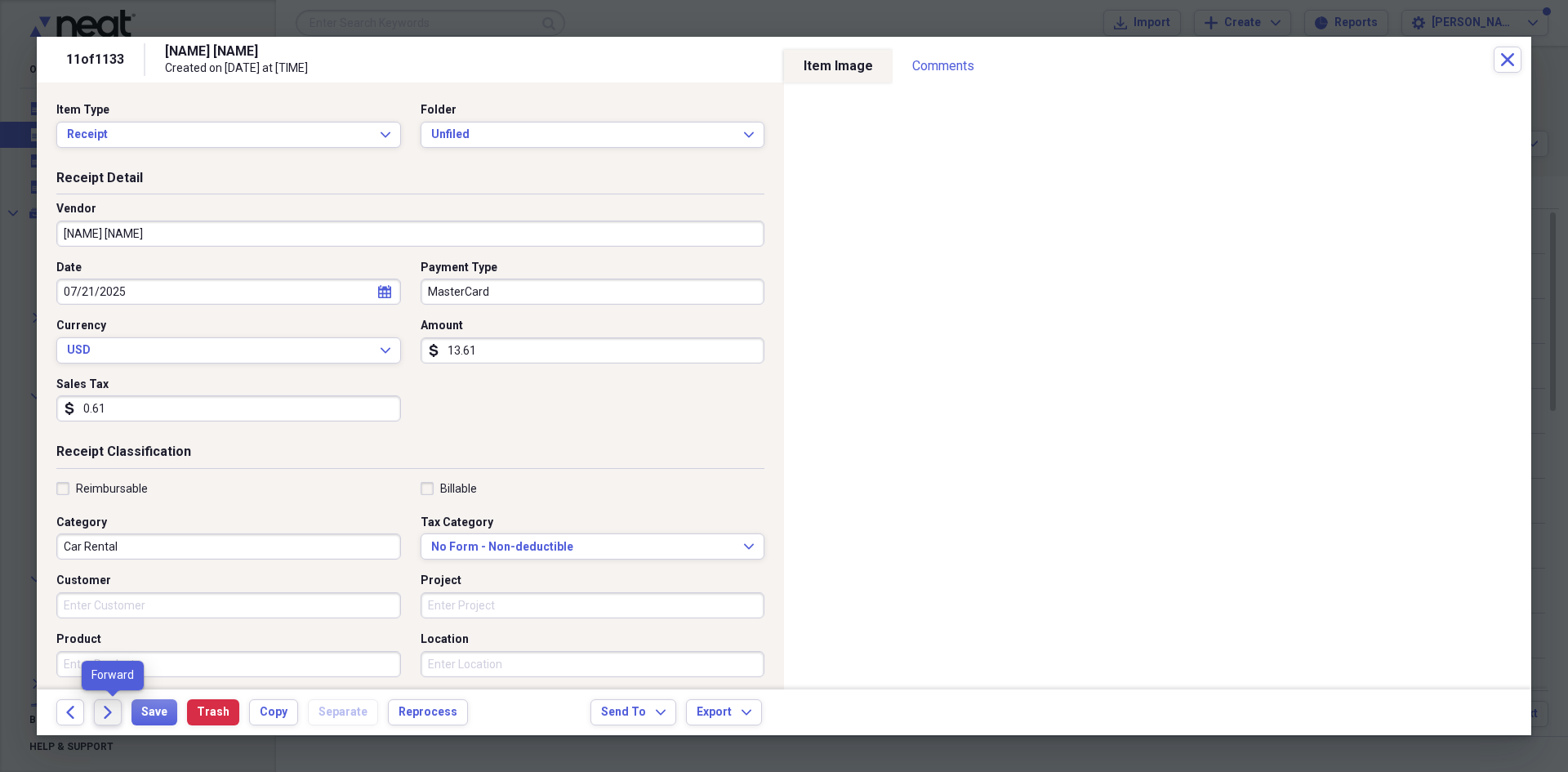 click on "Forward" 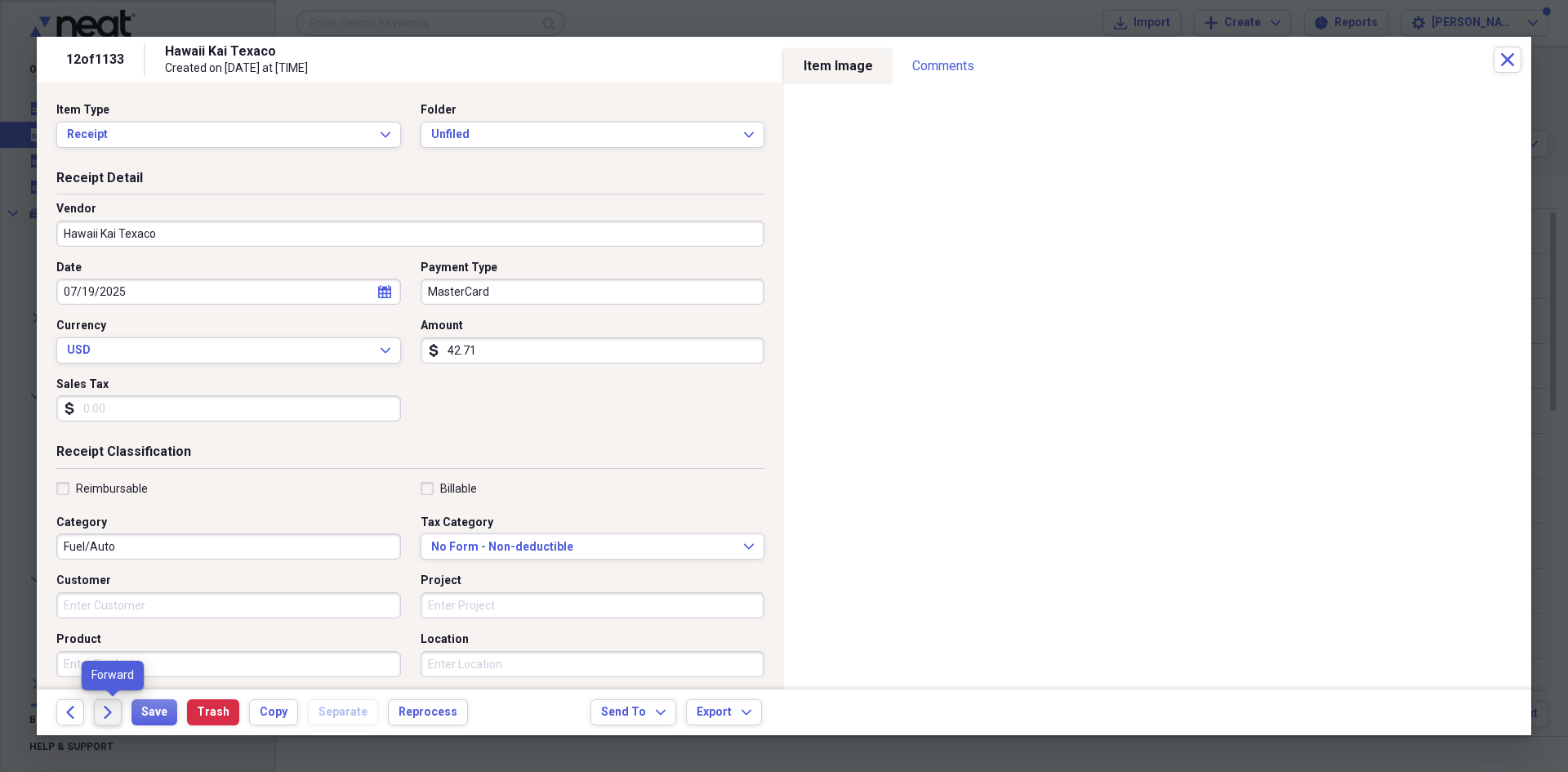 click on "Forward" 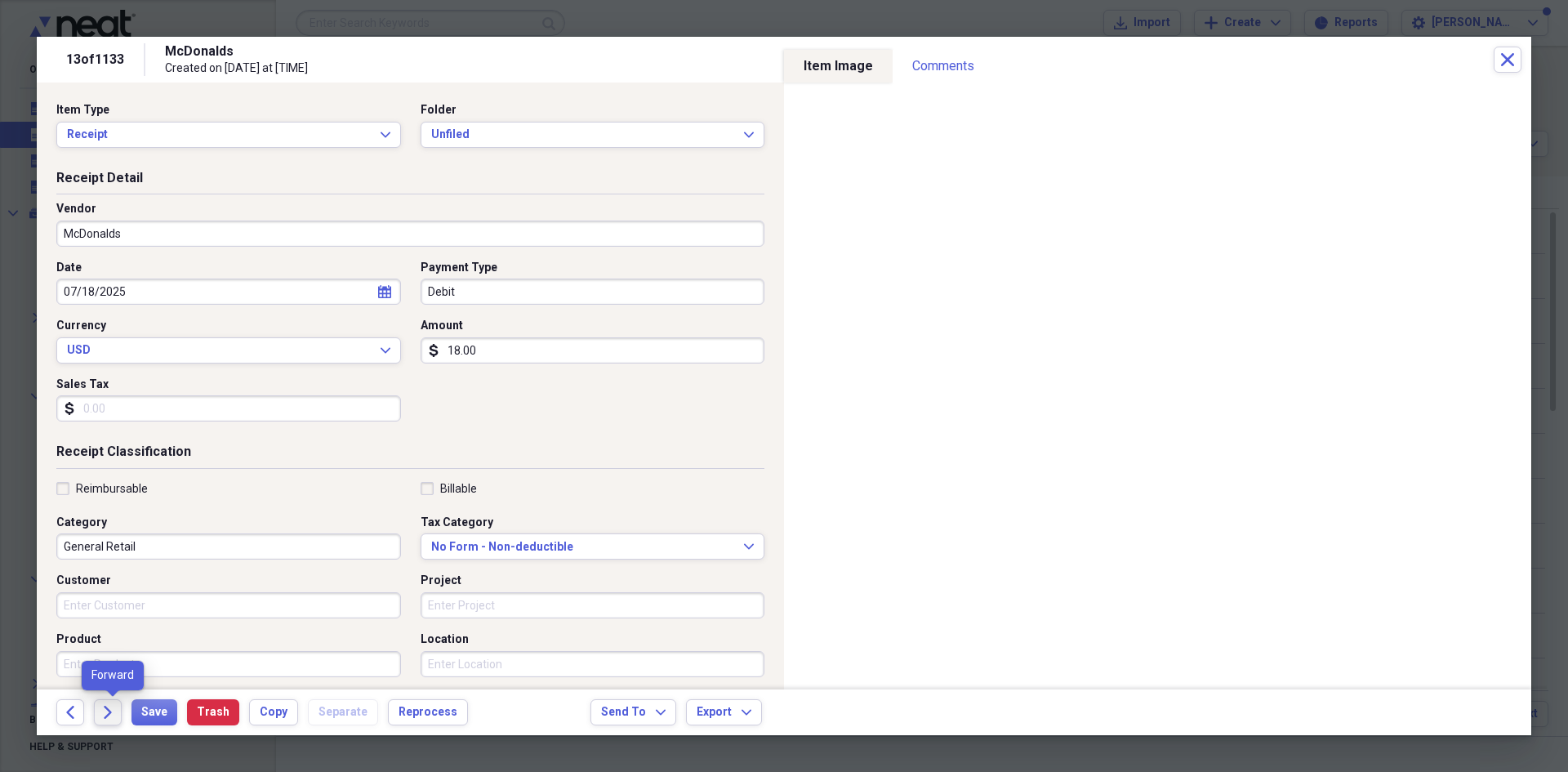 click on "Forward" at bounding box center [108, 712] 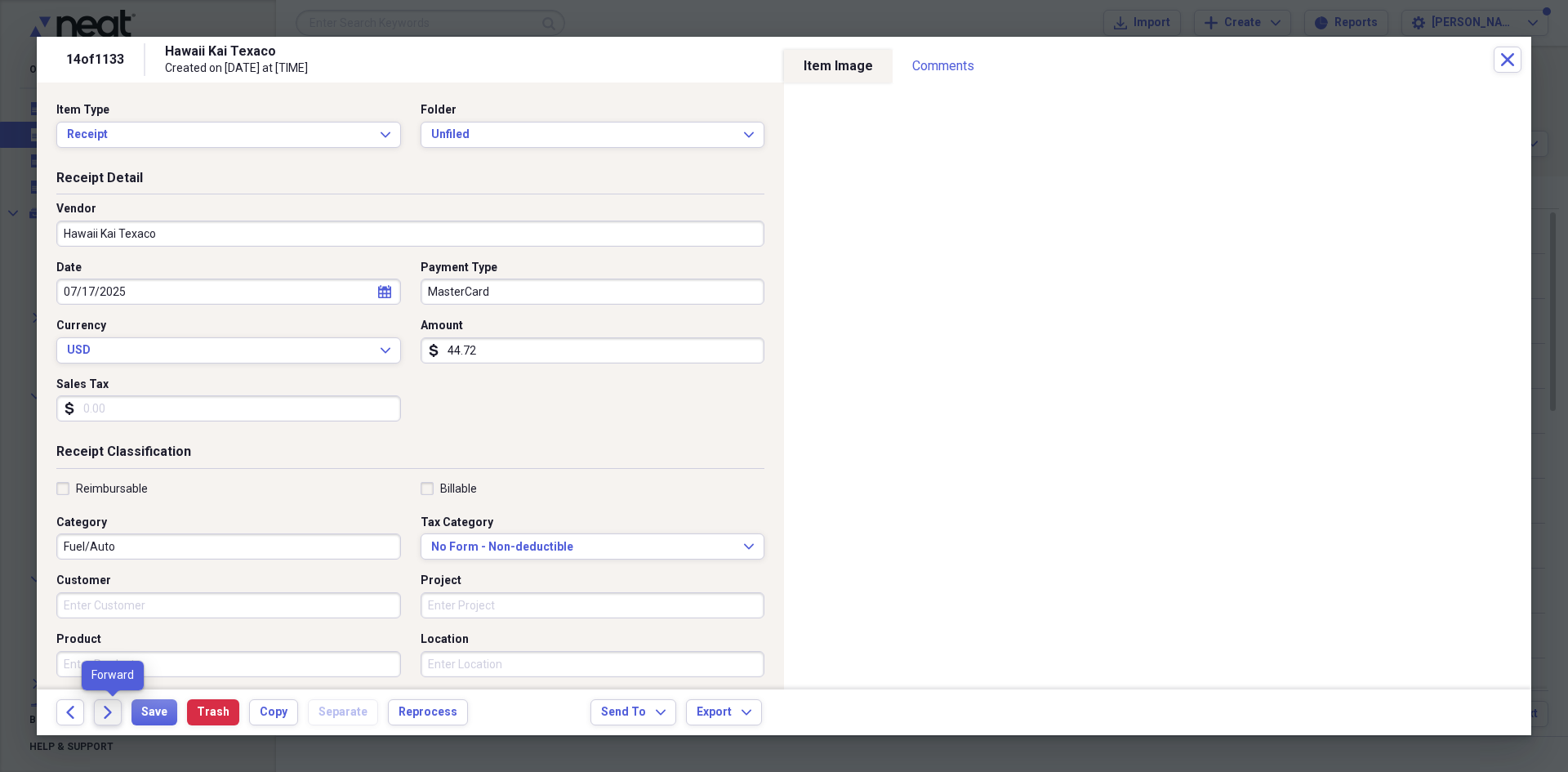 click on "Forward" 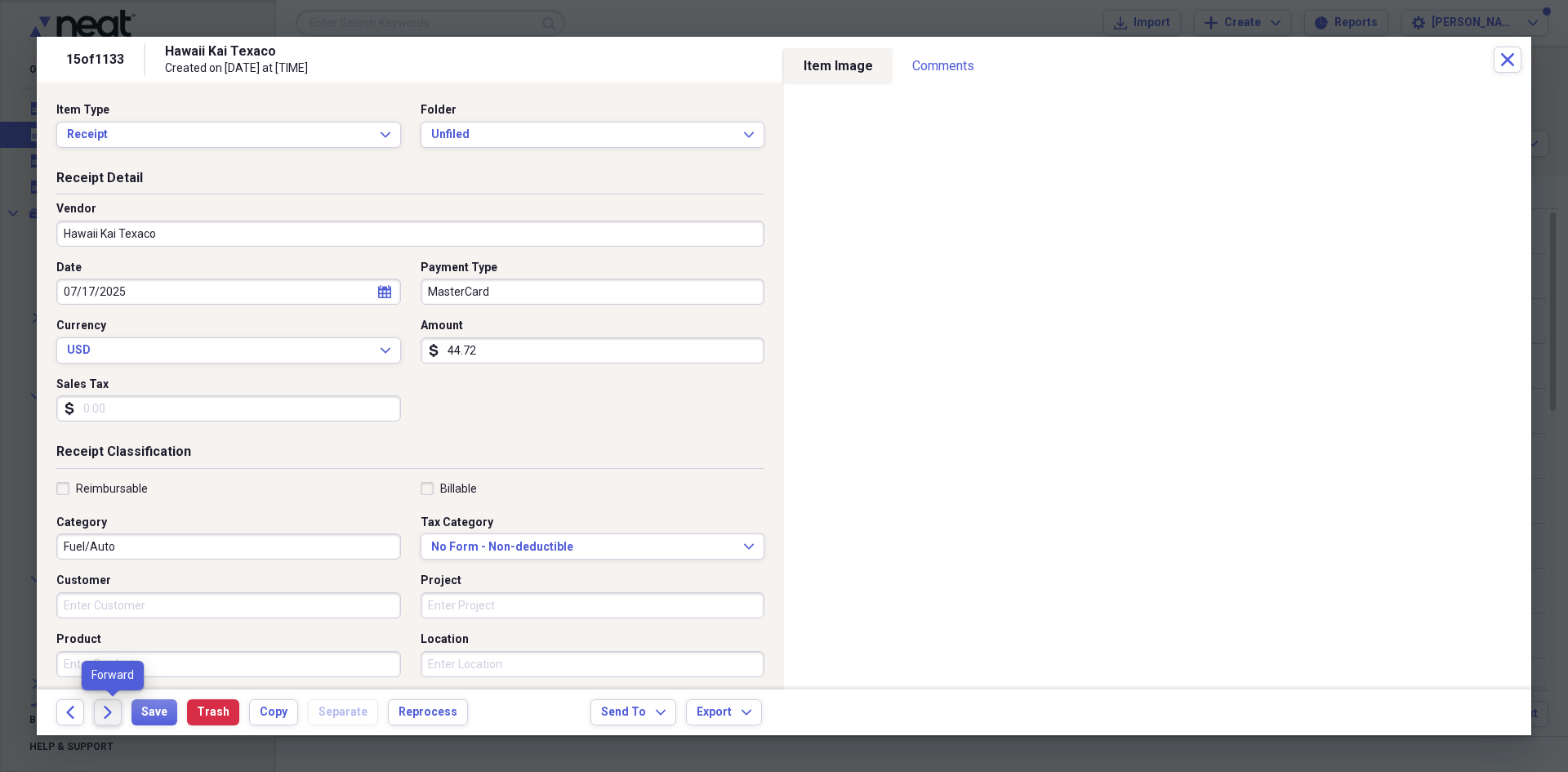 click 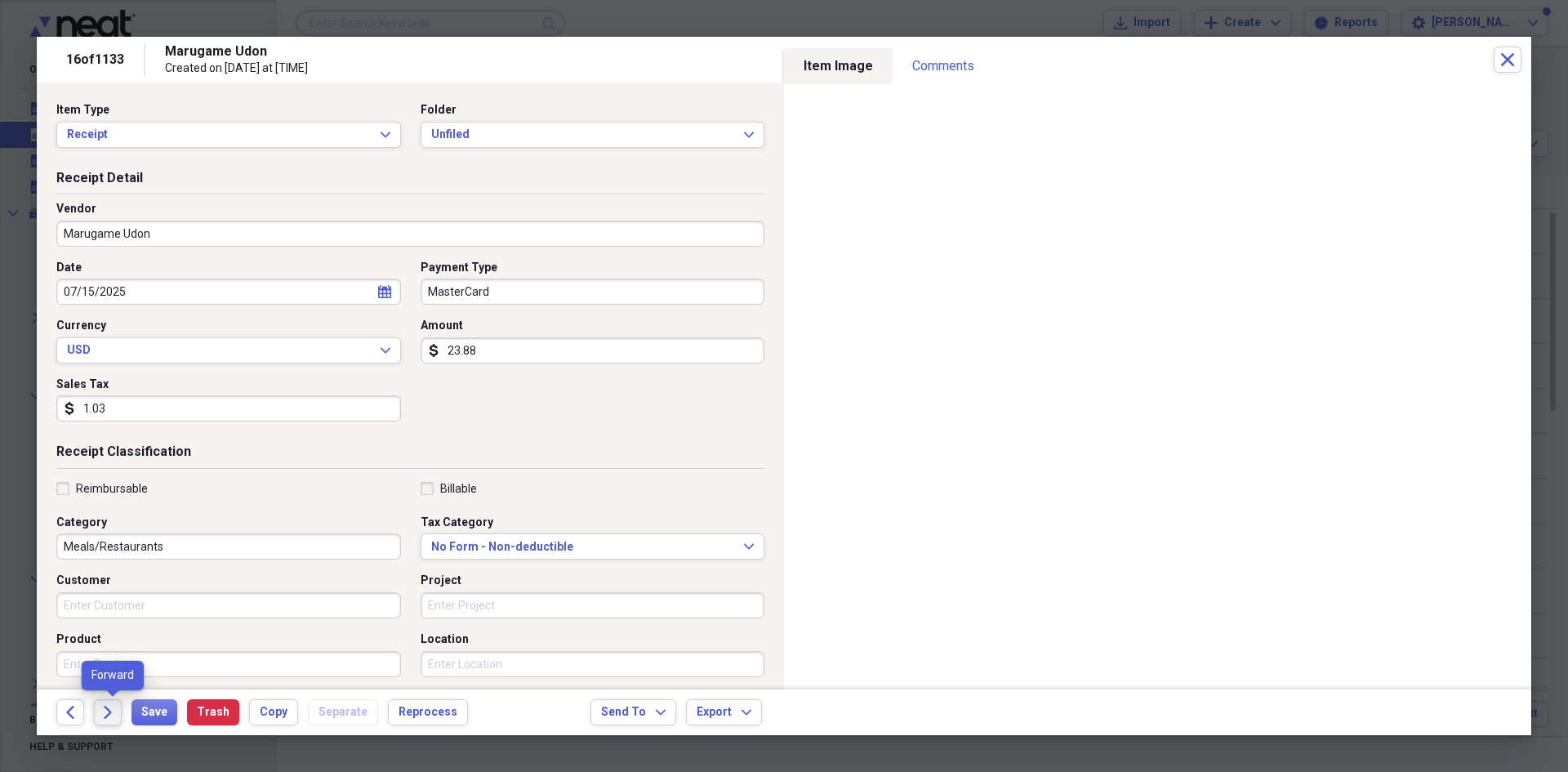 click on "Forward" 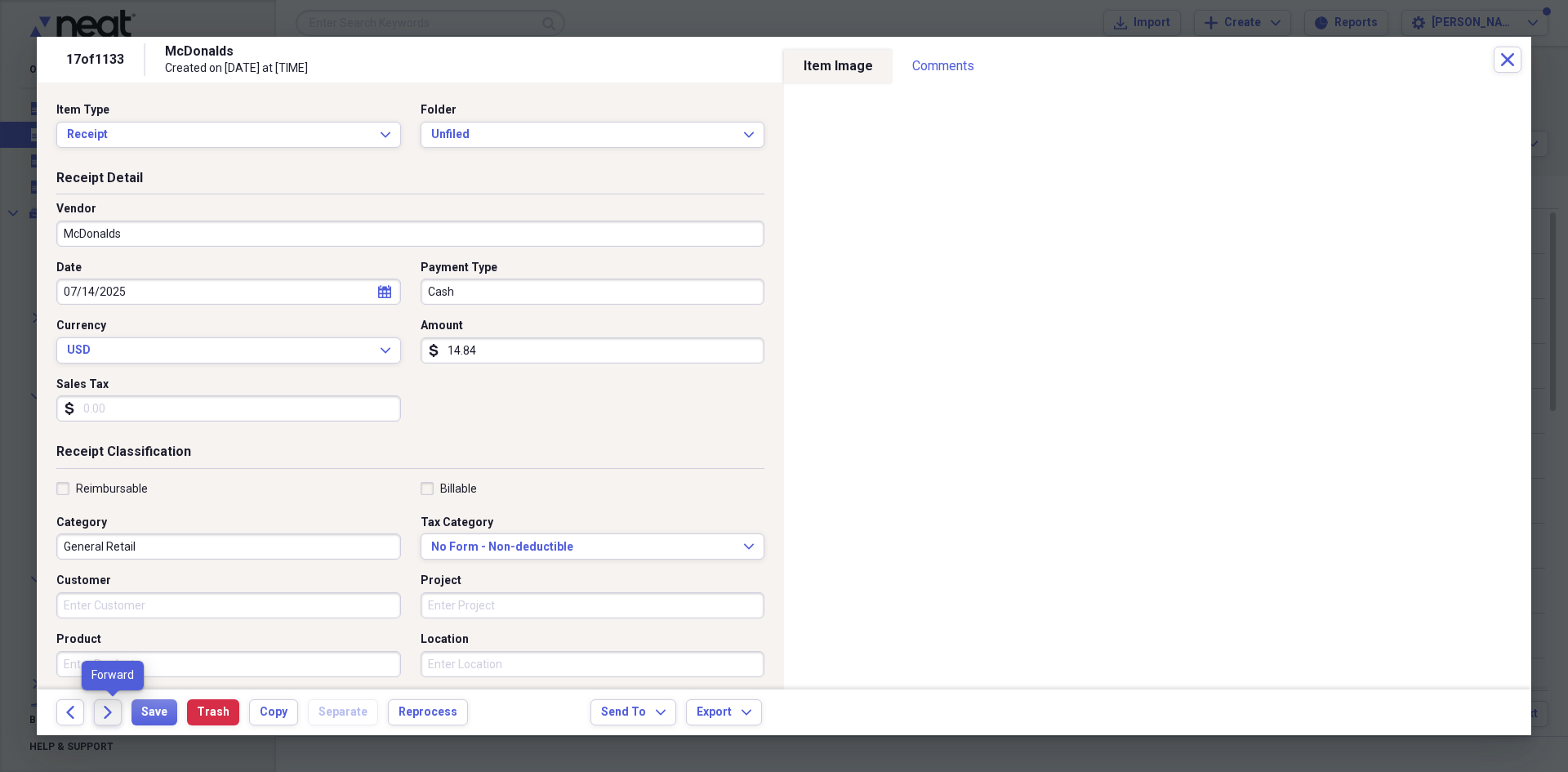 click on "Forward" 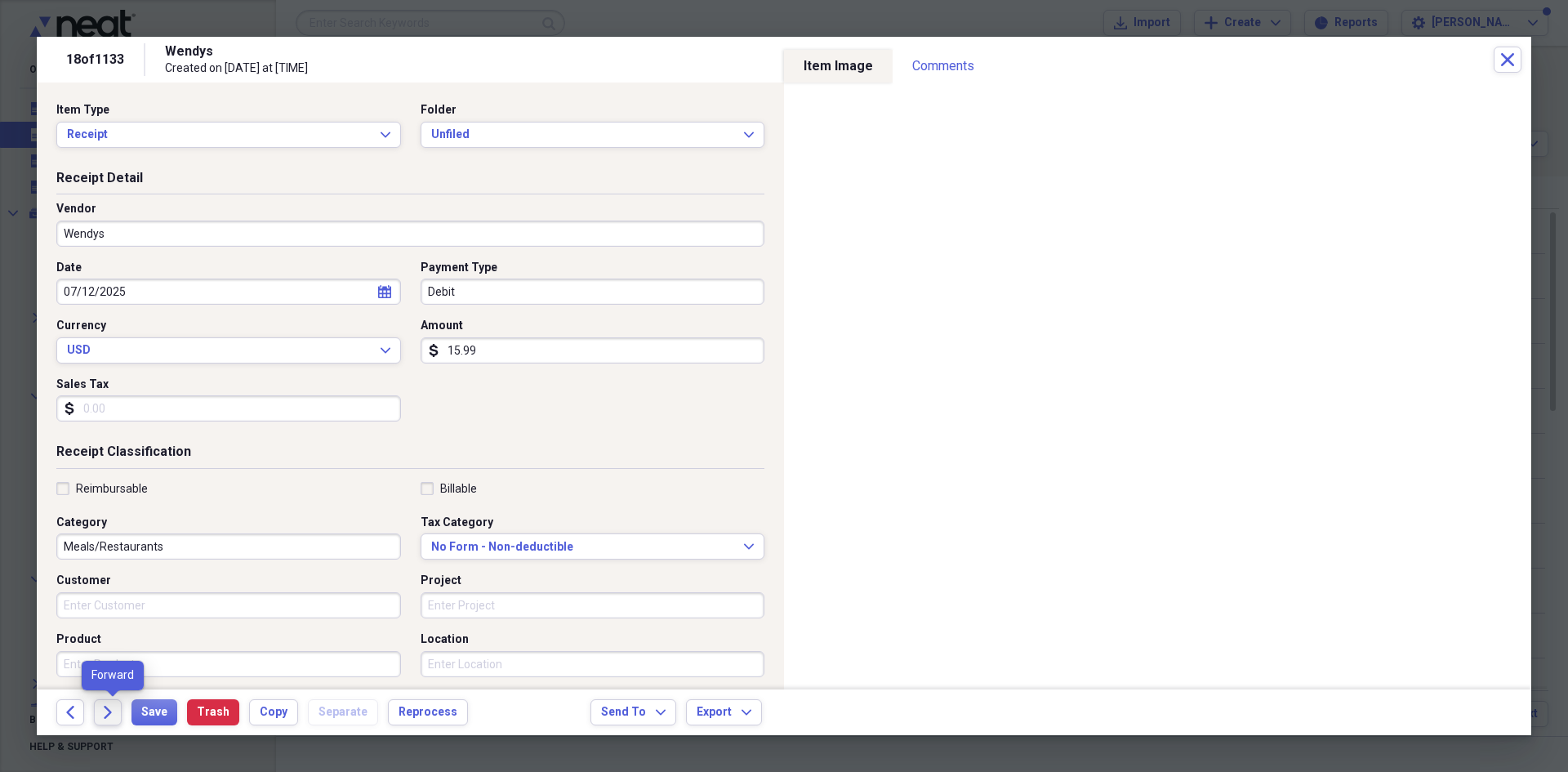 click on "Forward" 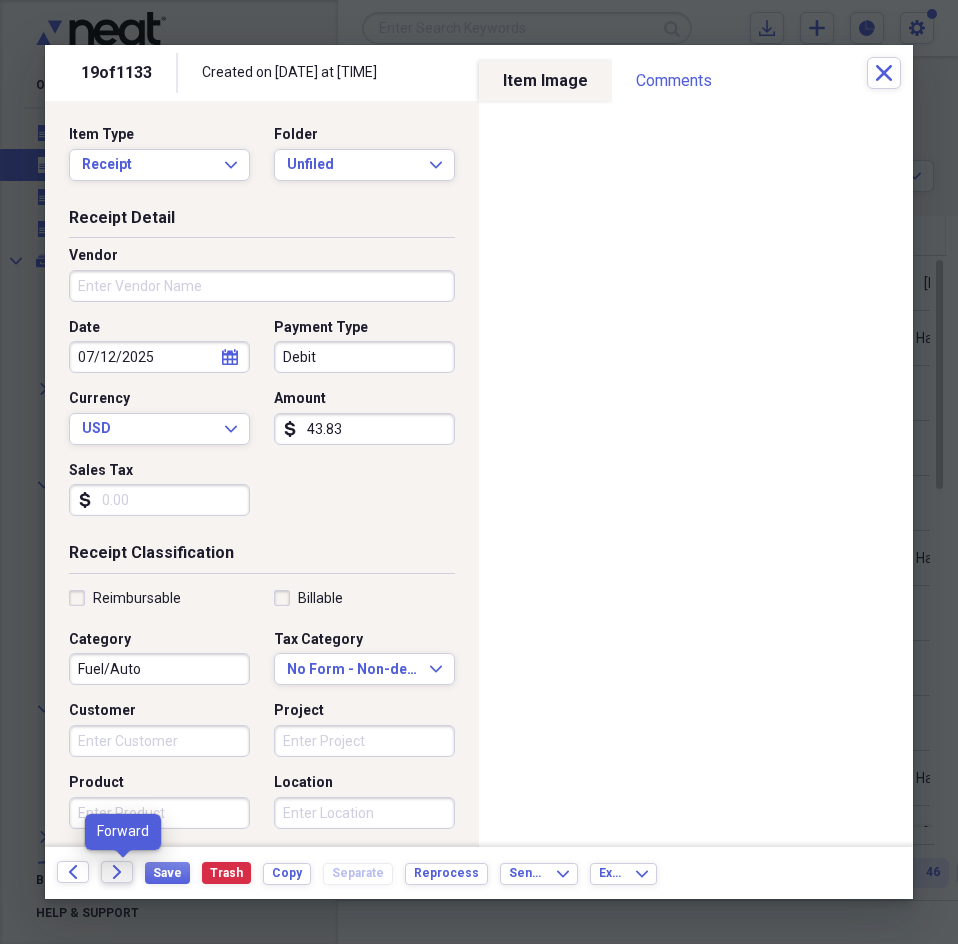 click on "Forward" 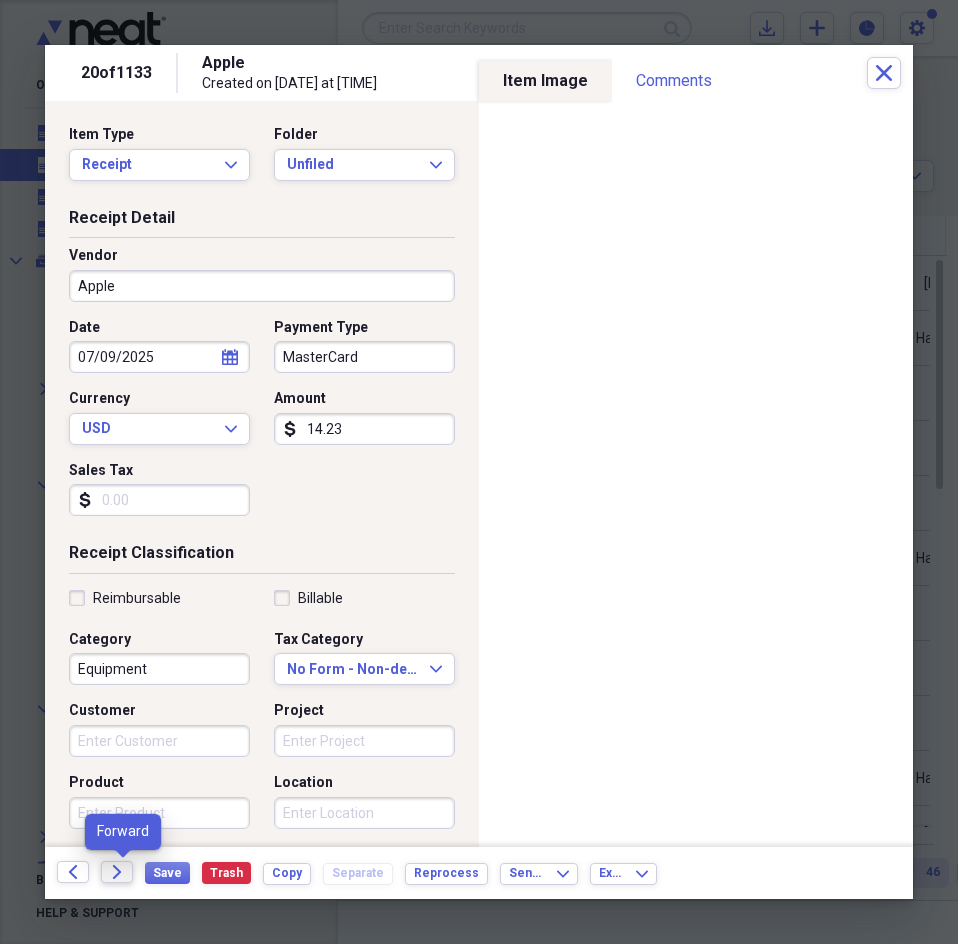 click on "Forward" 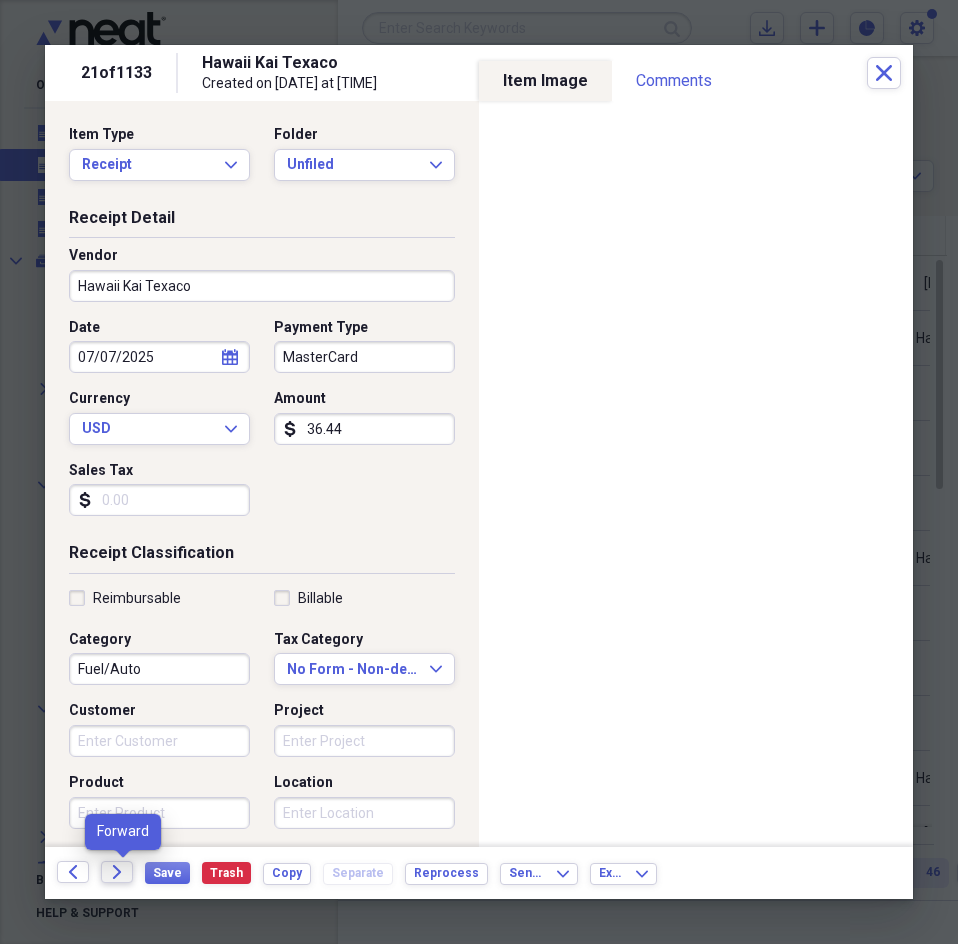 click on "Forward" 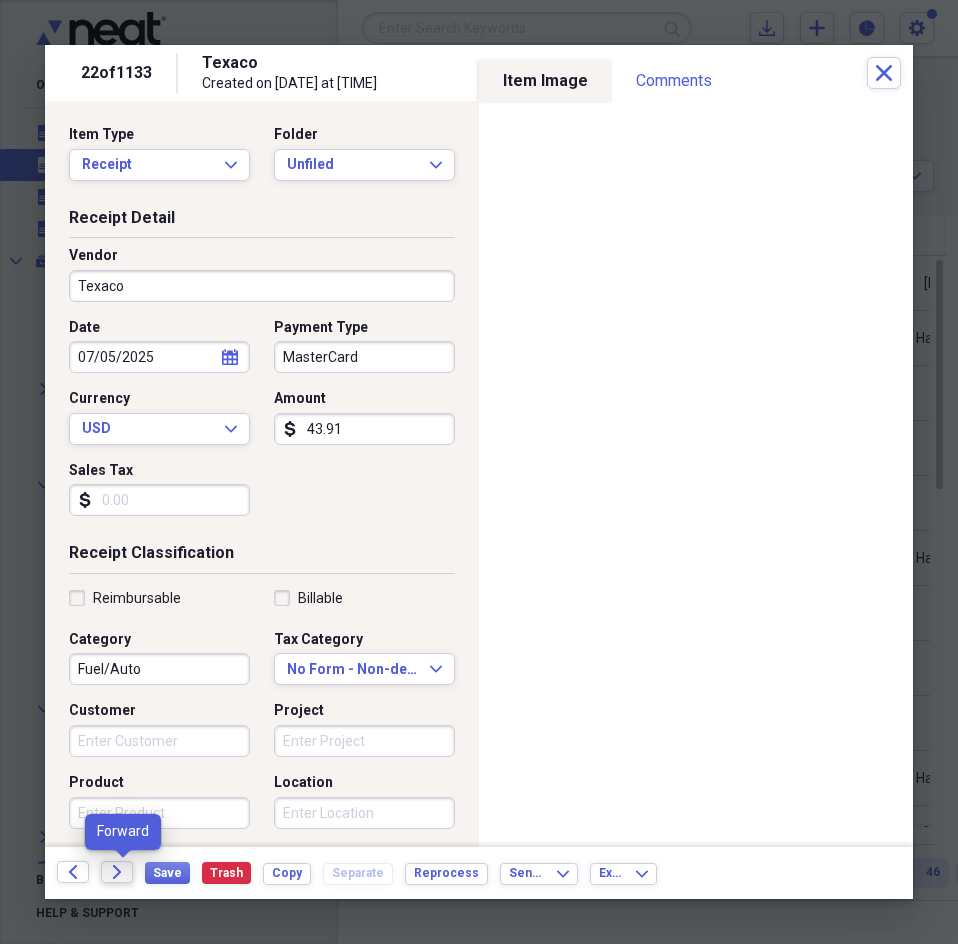 click 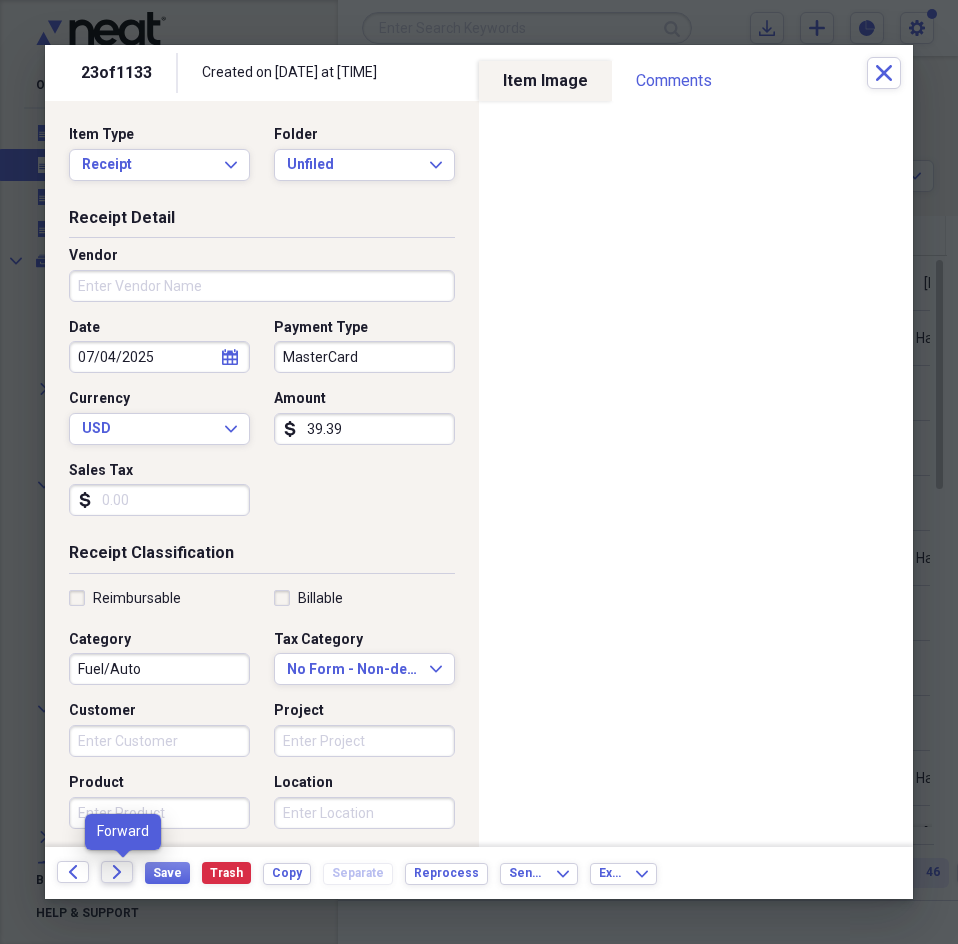 click on "Forward" 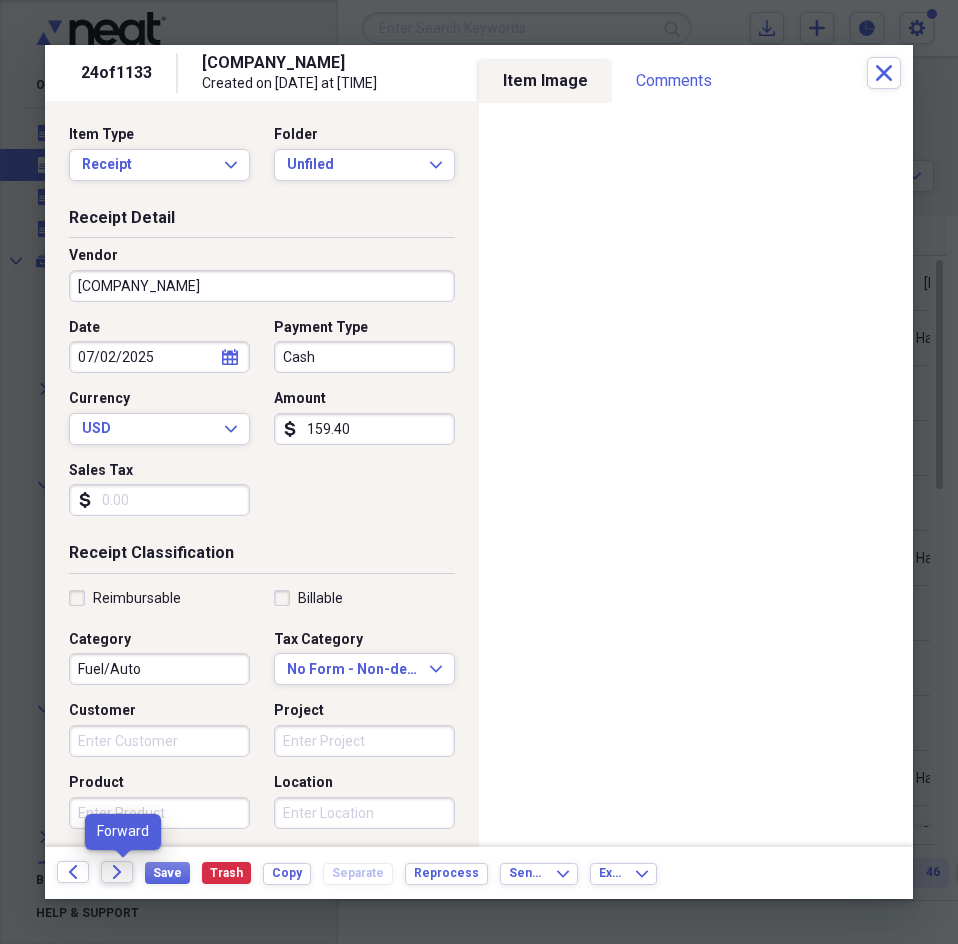 click on "Forward" 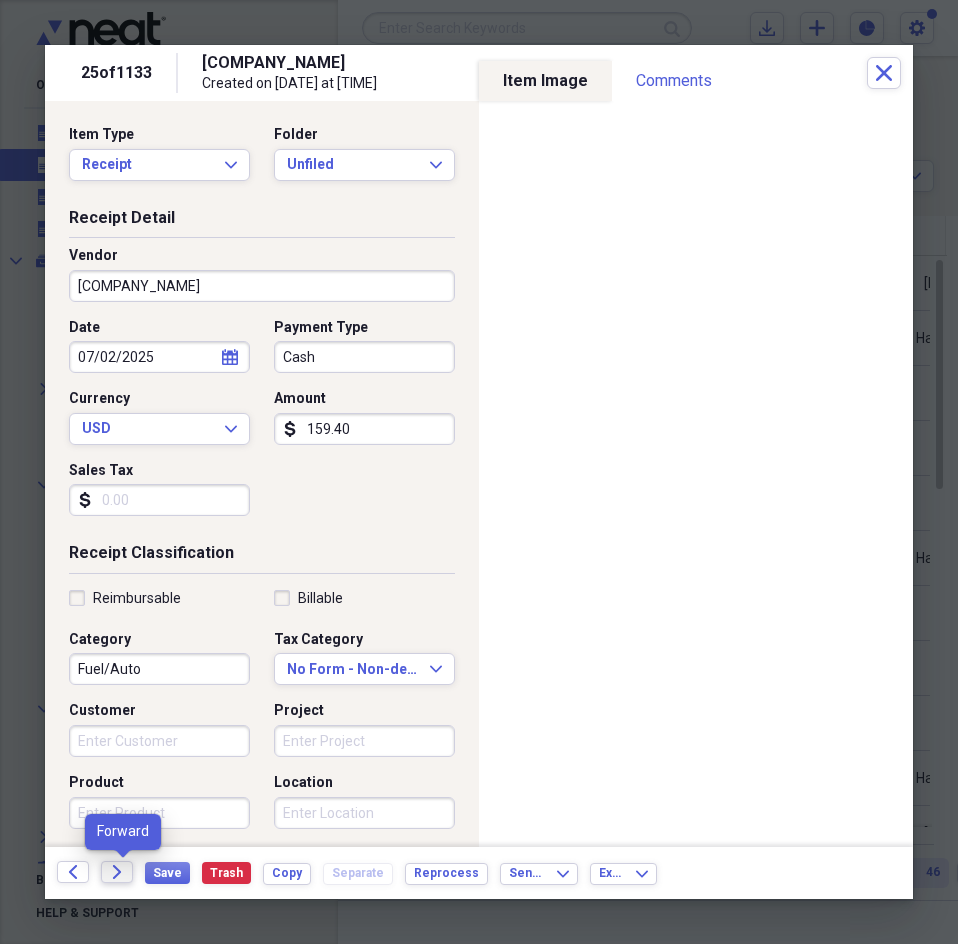 click on "Forward" 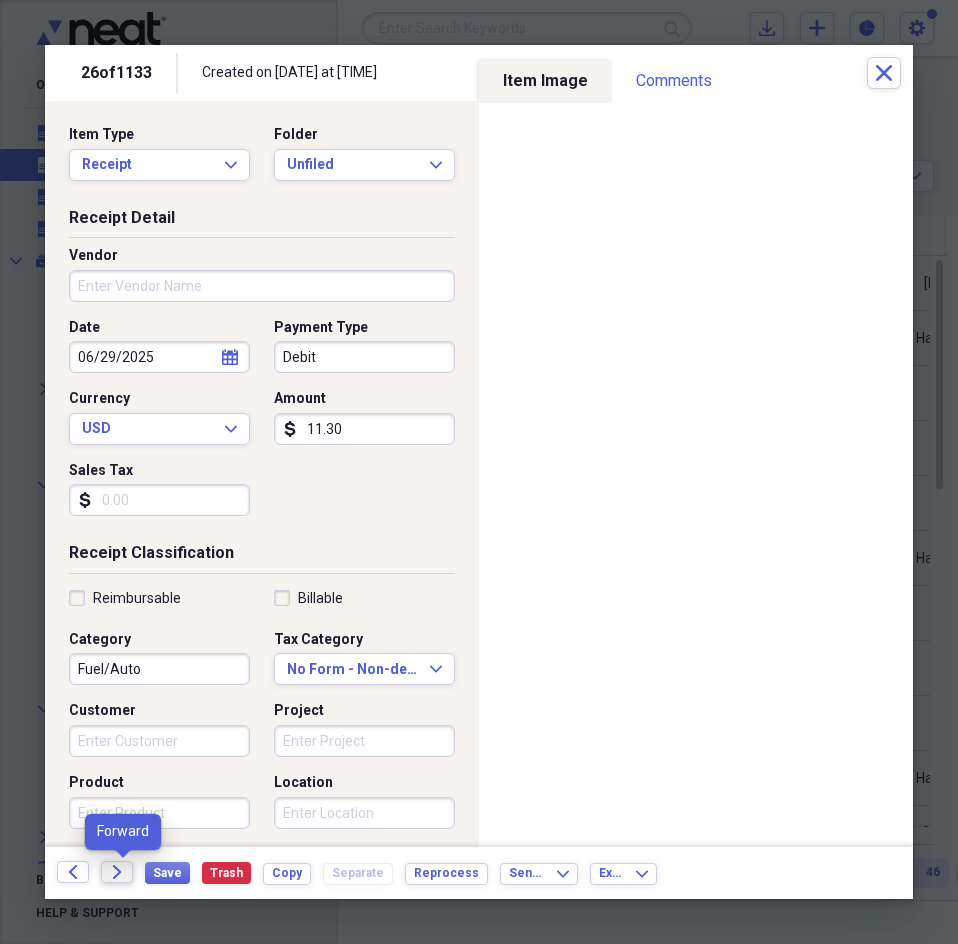 click 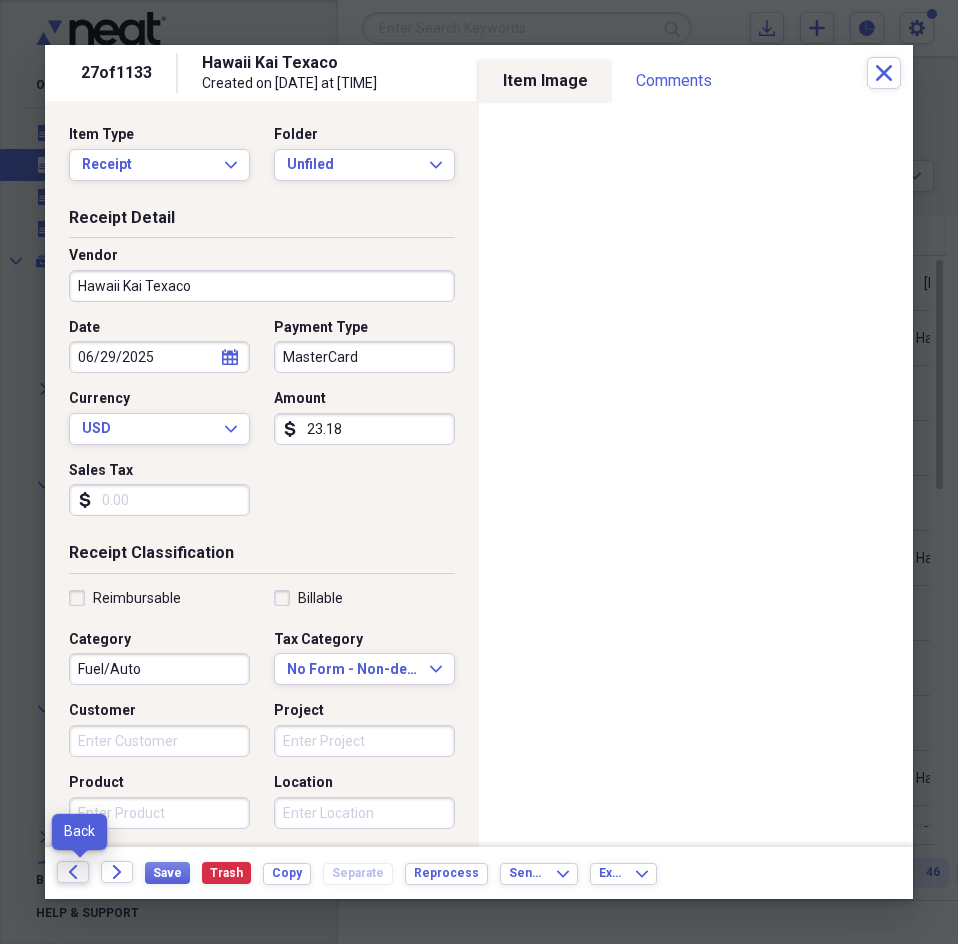 click 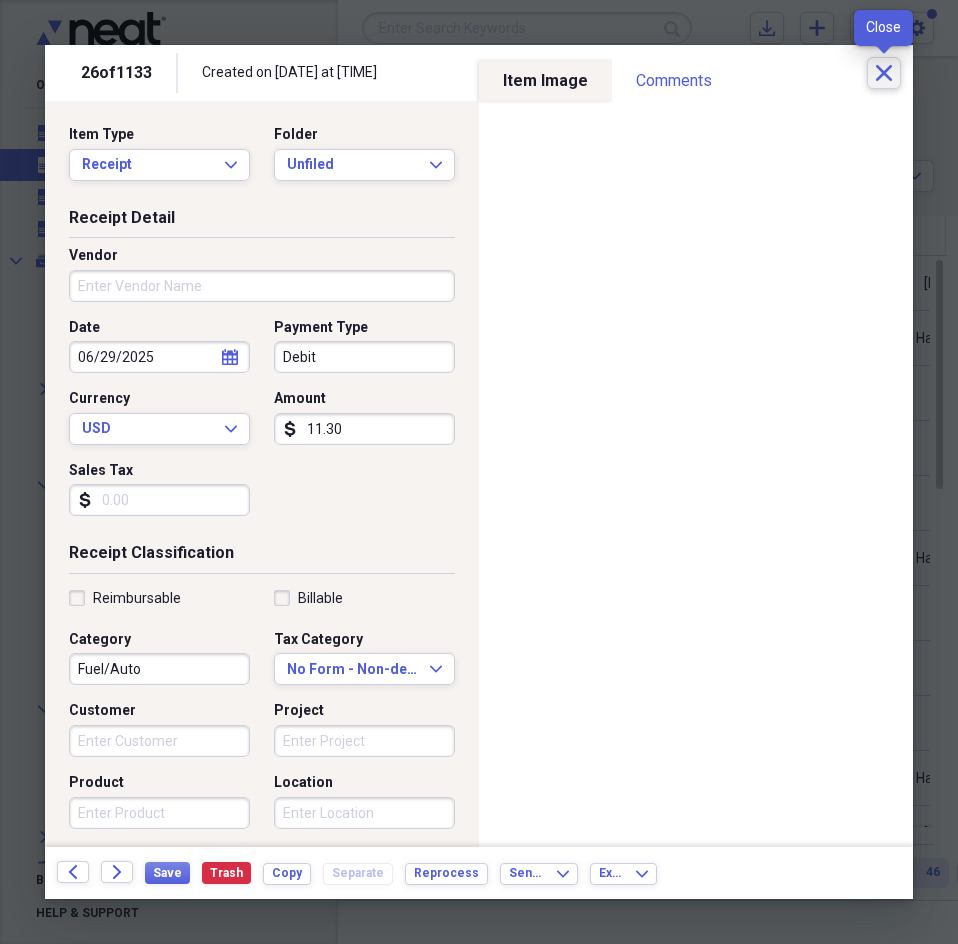 click on "Close" 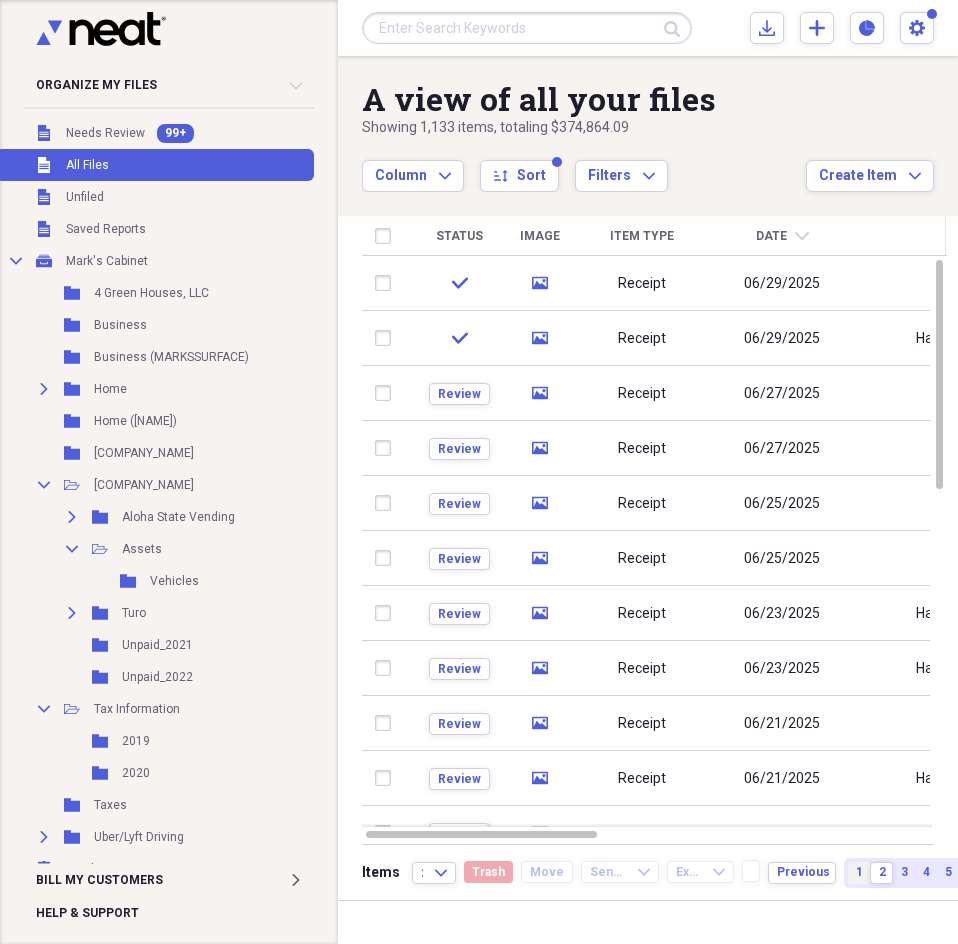click on "1" at bounding box center [859, 872] 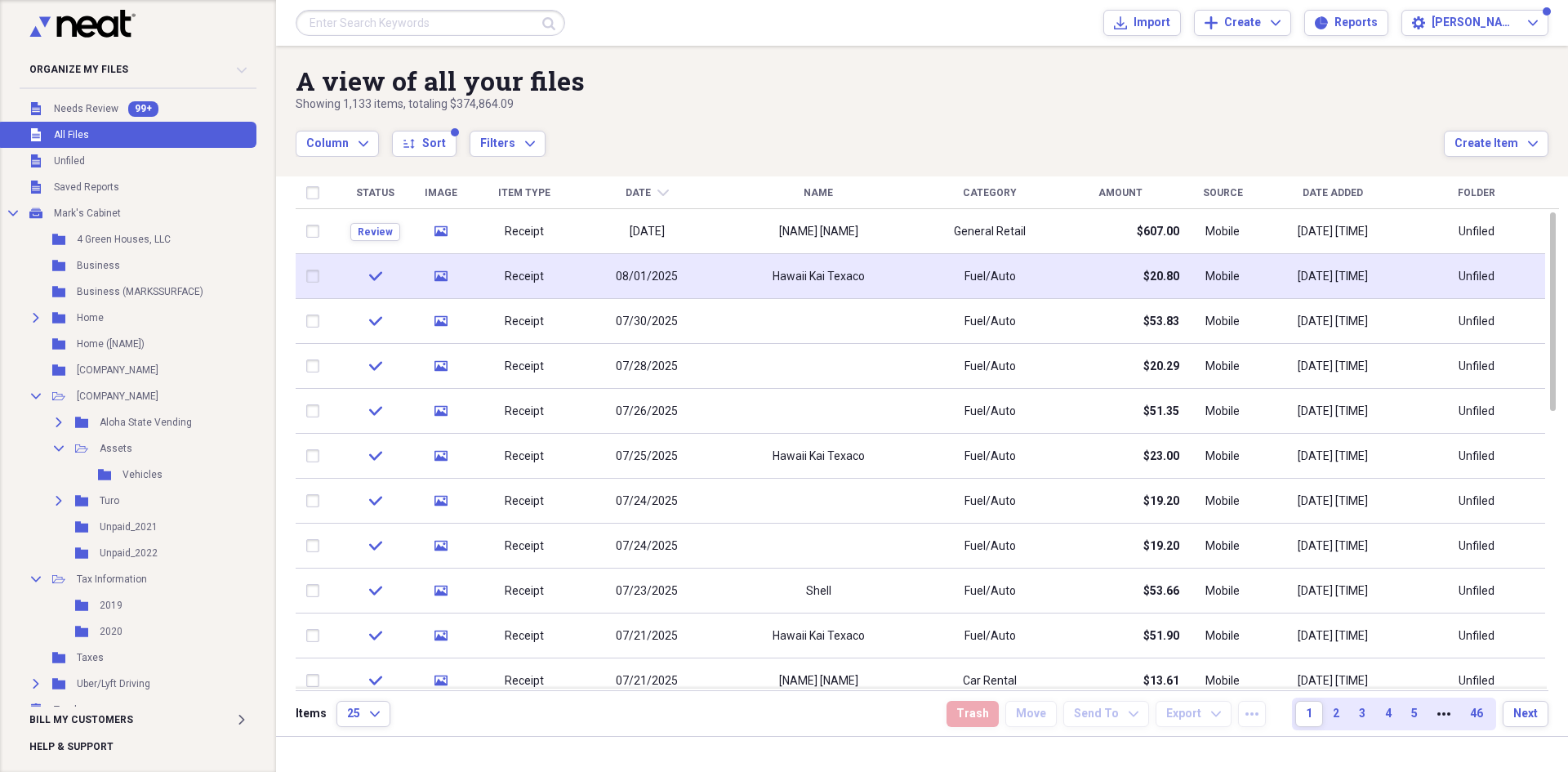 click on "08/01/2025" at bounding box center (647, 277) 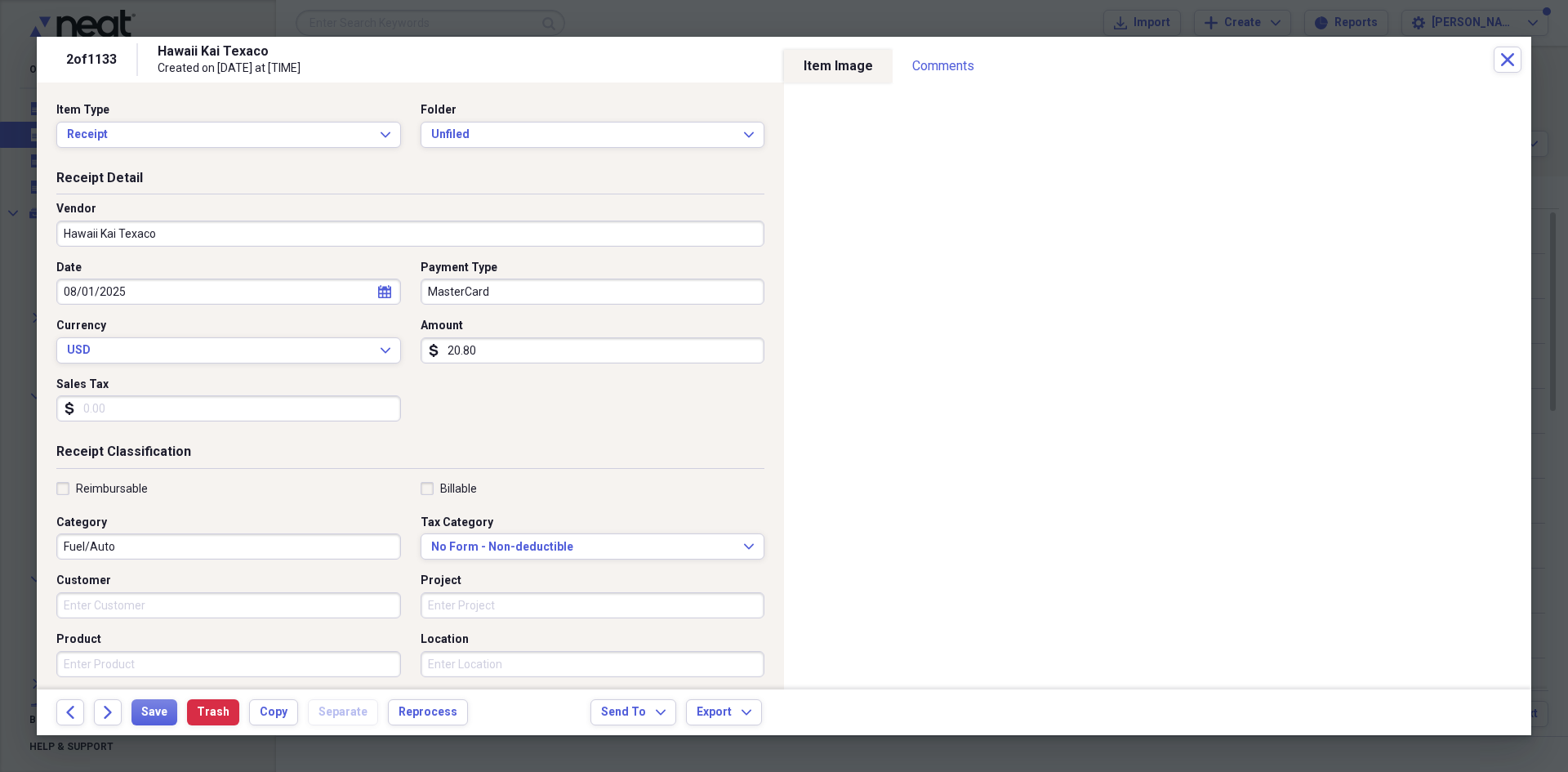 click on "20.80" at bounding box center [593, 350] 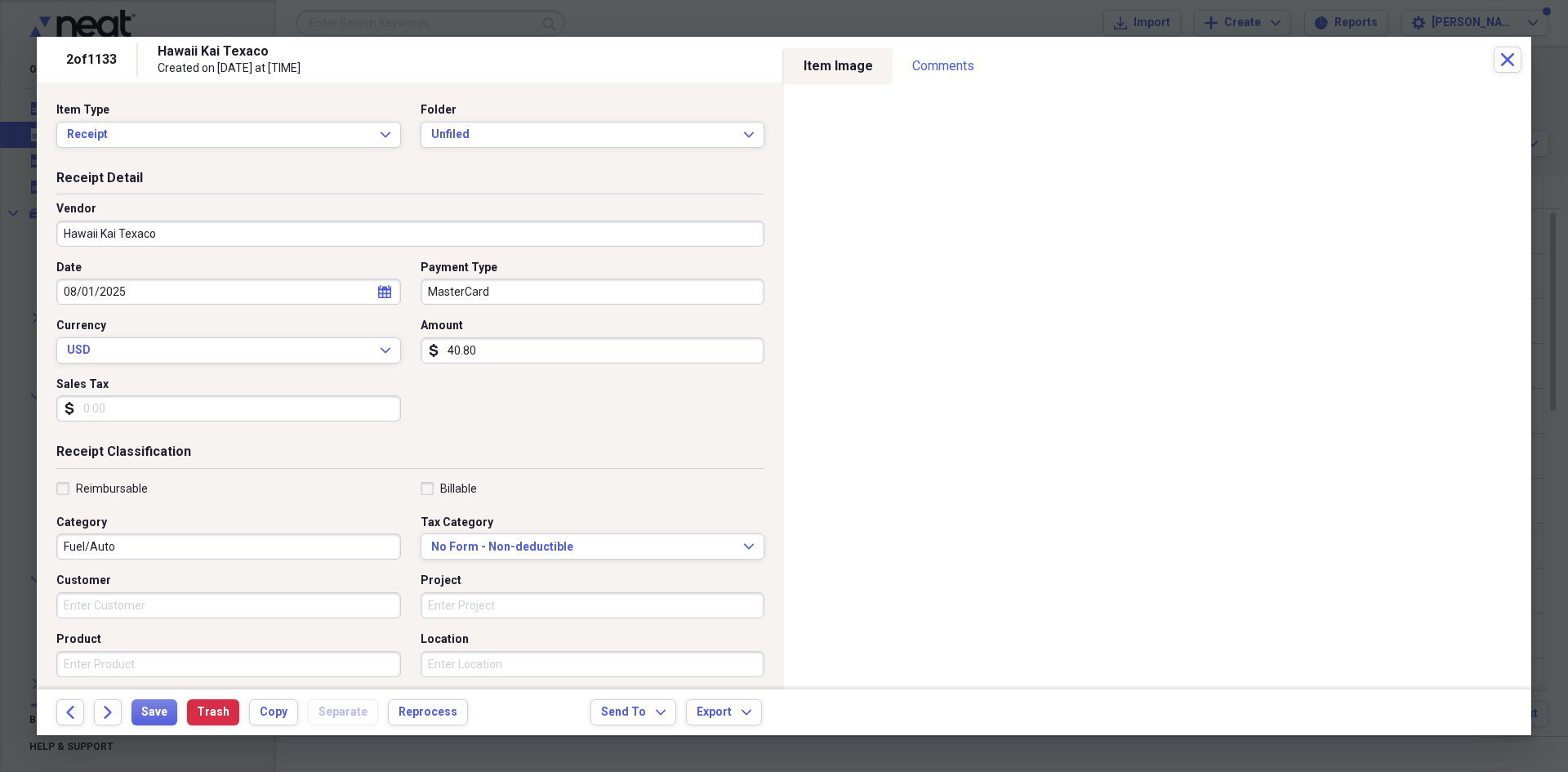 type on "40.80" 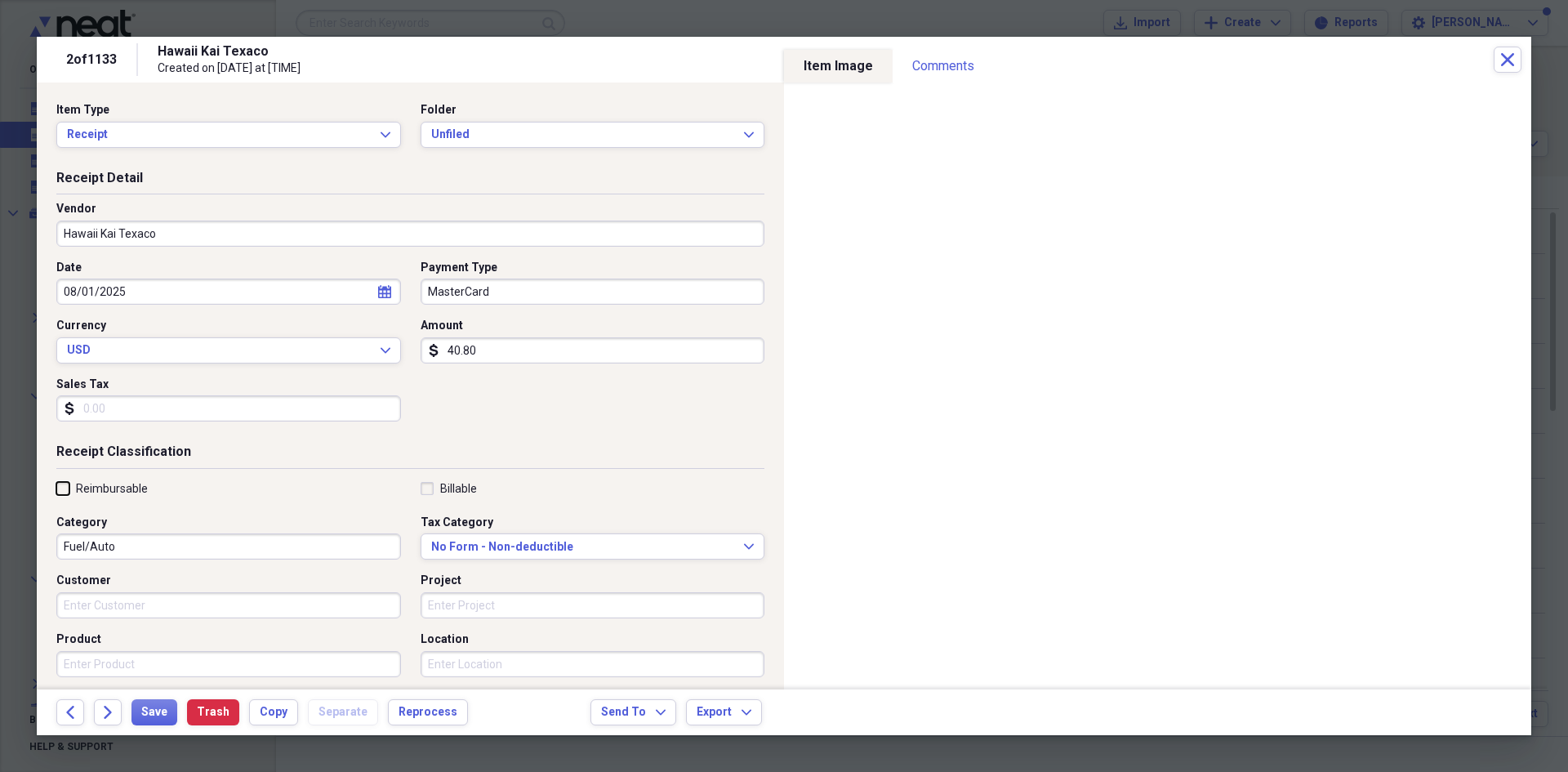click on "Reimbursable" at bounding box center [56, 488] 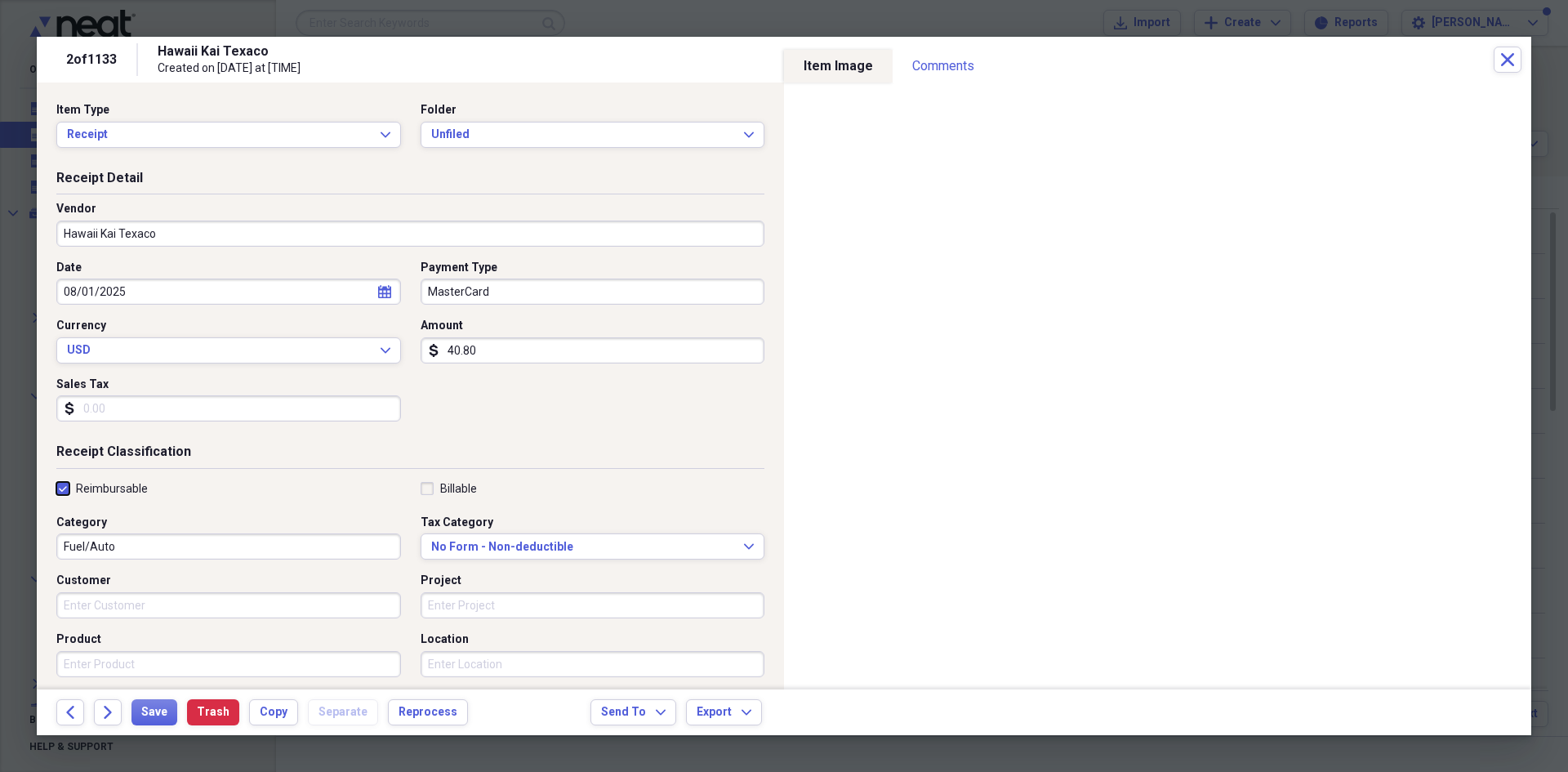 checkbox on "true" 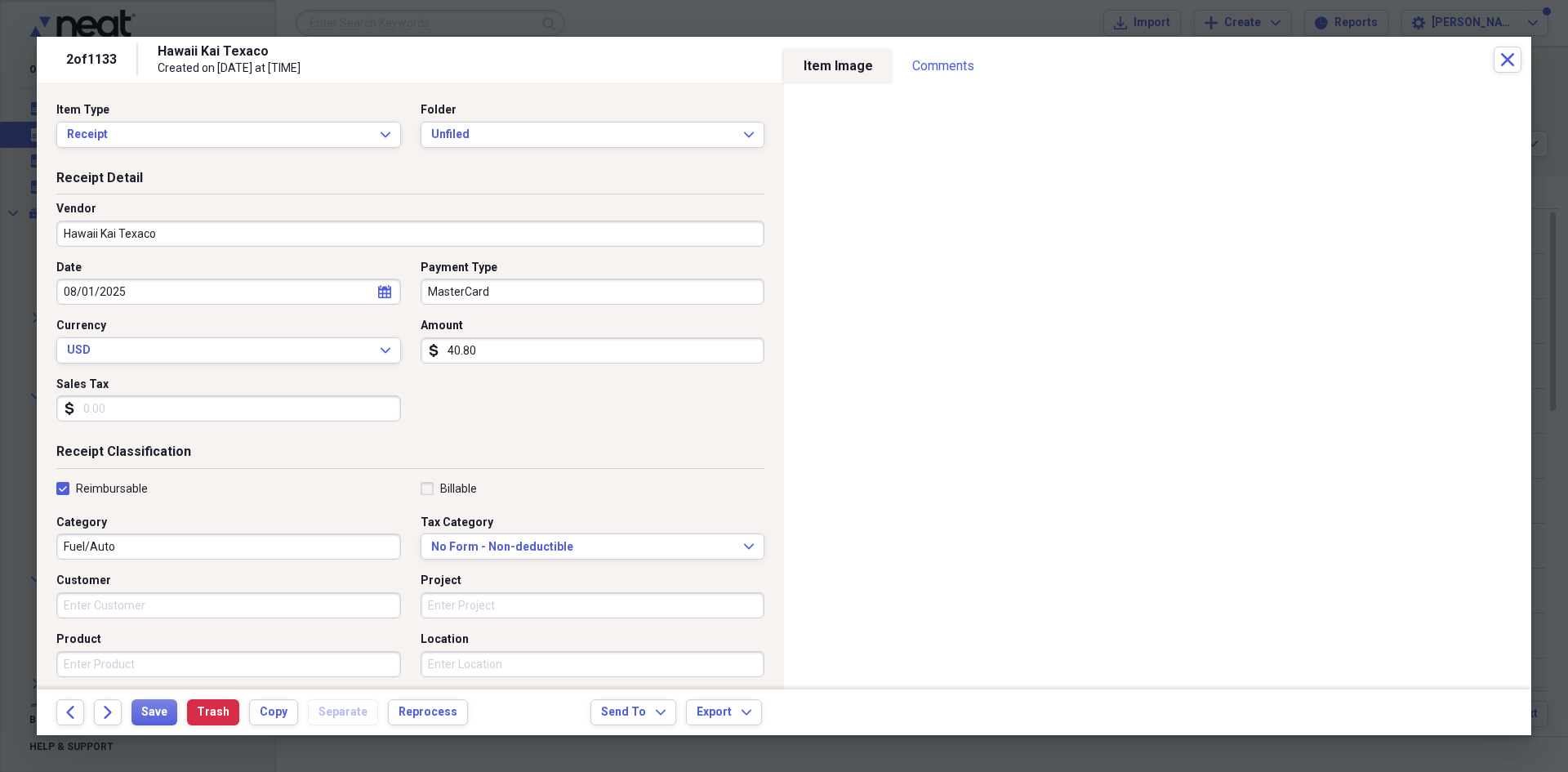 click on "Fuel/Auto" at bounding box center (229, 547) 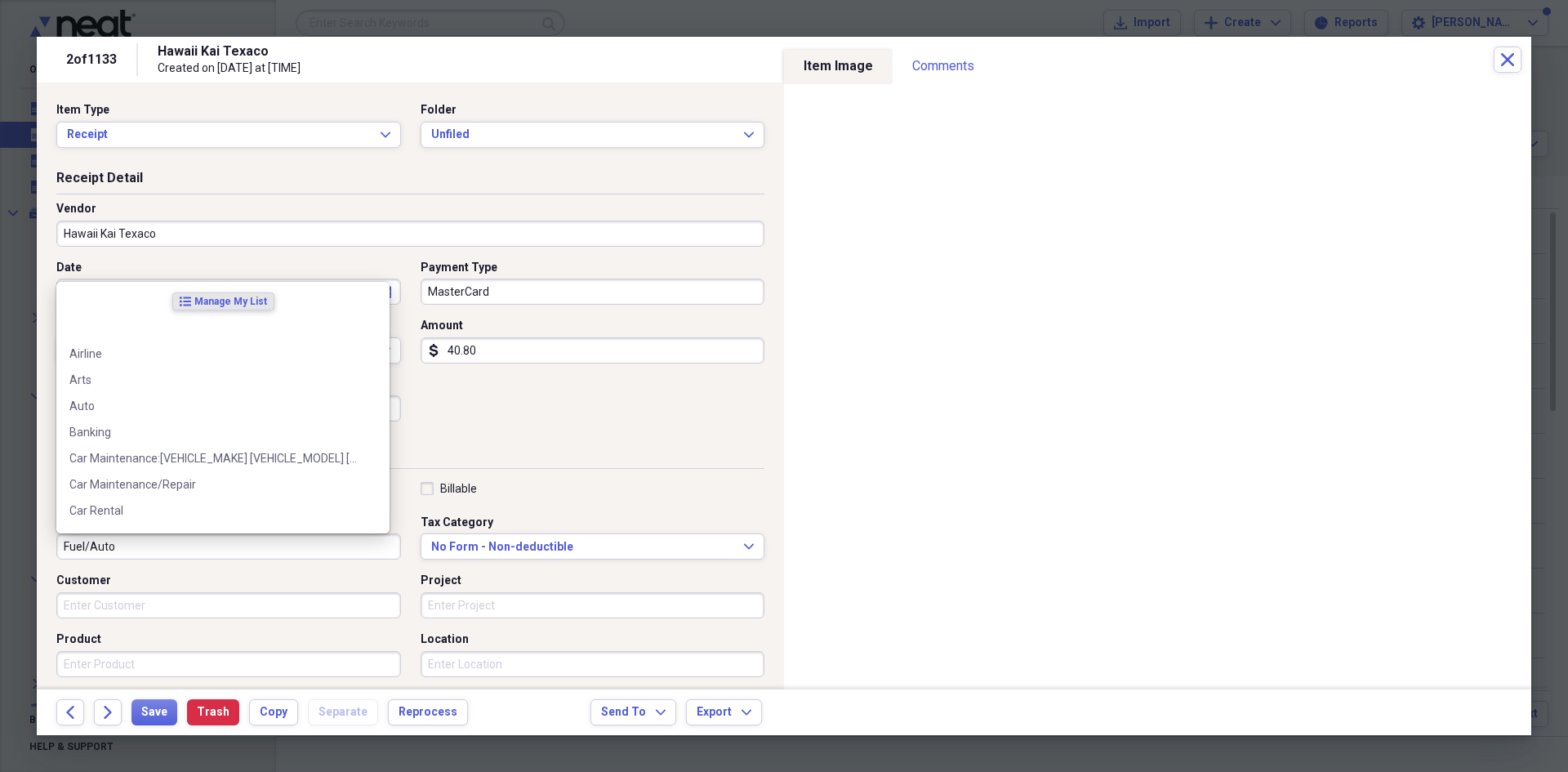 click on "Customer" at bounding box center [229, 605] 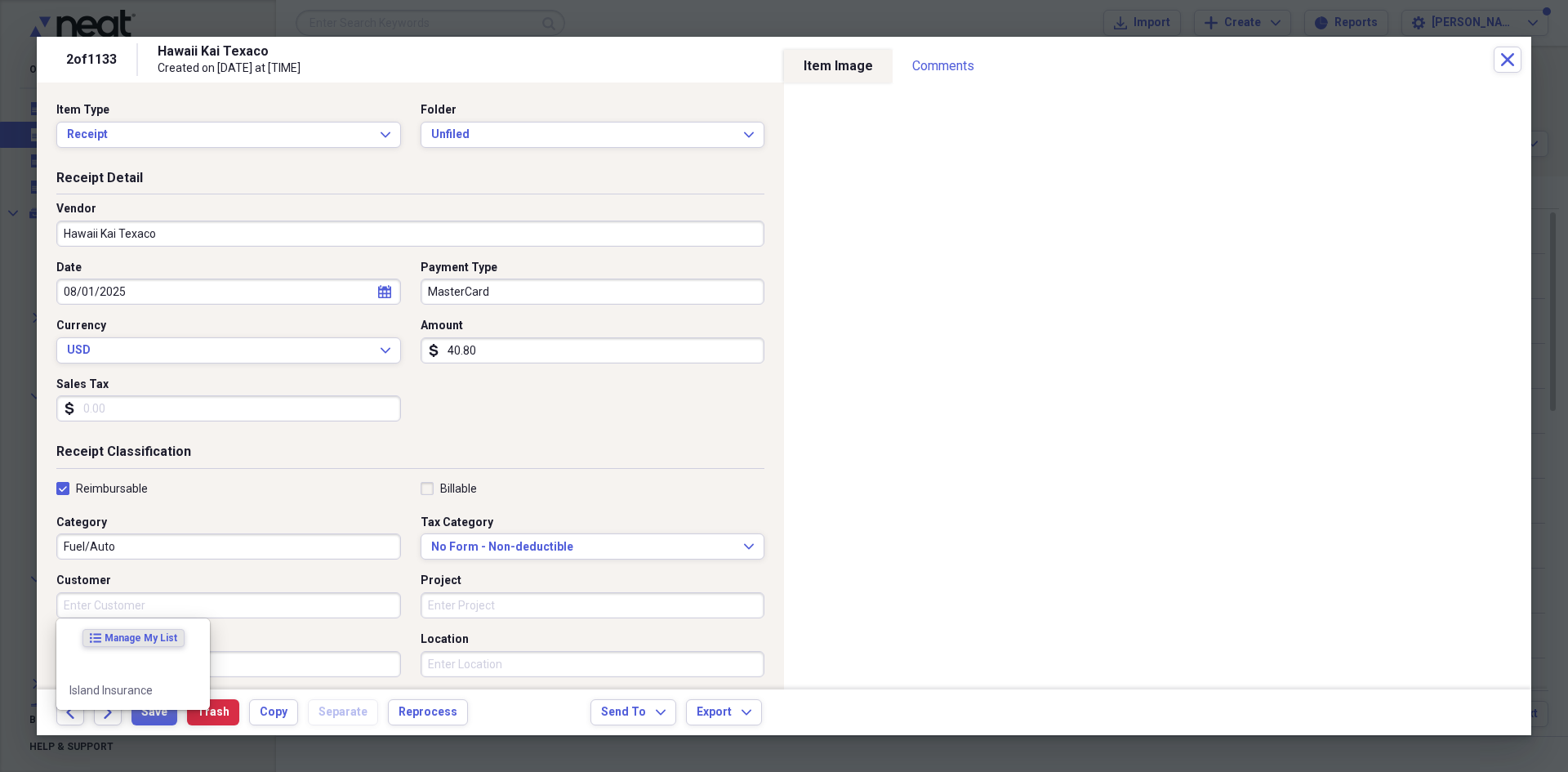 click on "Date [DATE] calendar Calendar Payment Type MasterCard Currency USD Expand Amount dollar-sign [AMOUNT] Sales Tax dollar-sign" at bounding box center [410, 347] 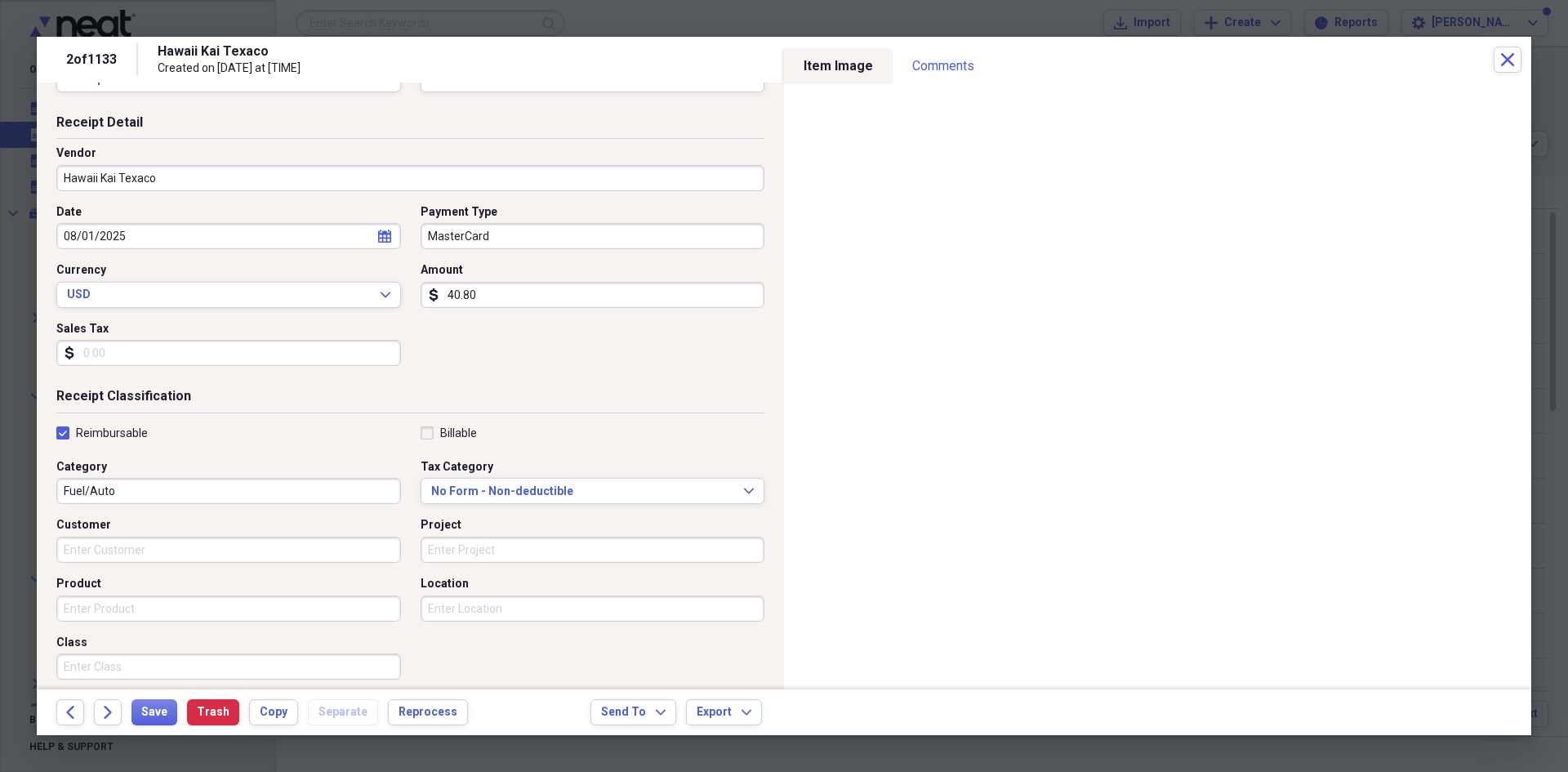 scroll, scrollTop: 0, scrollLeft: 0, axis: both 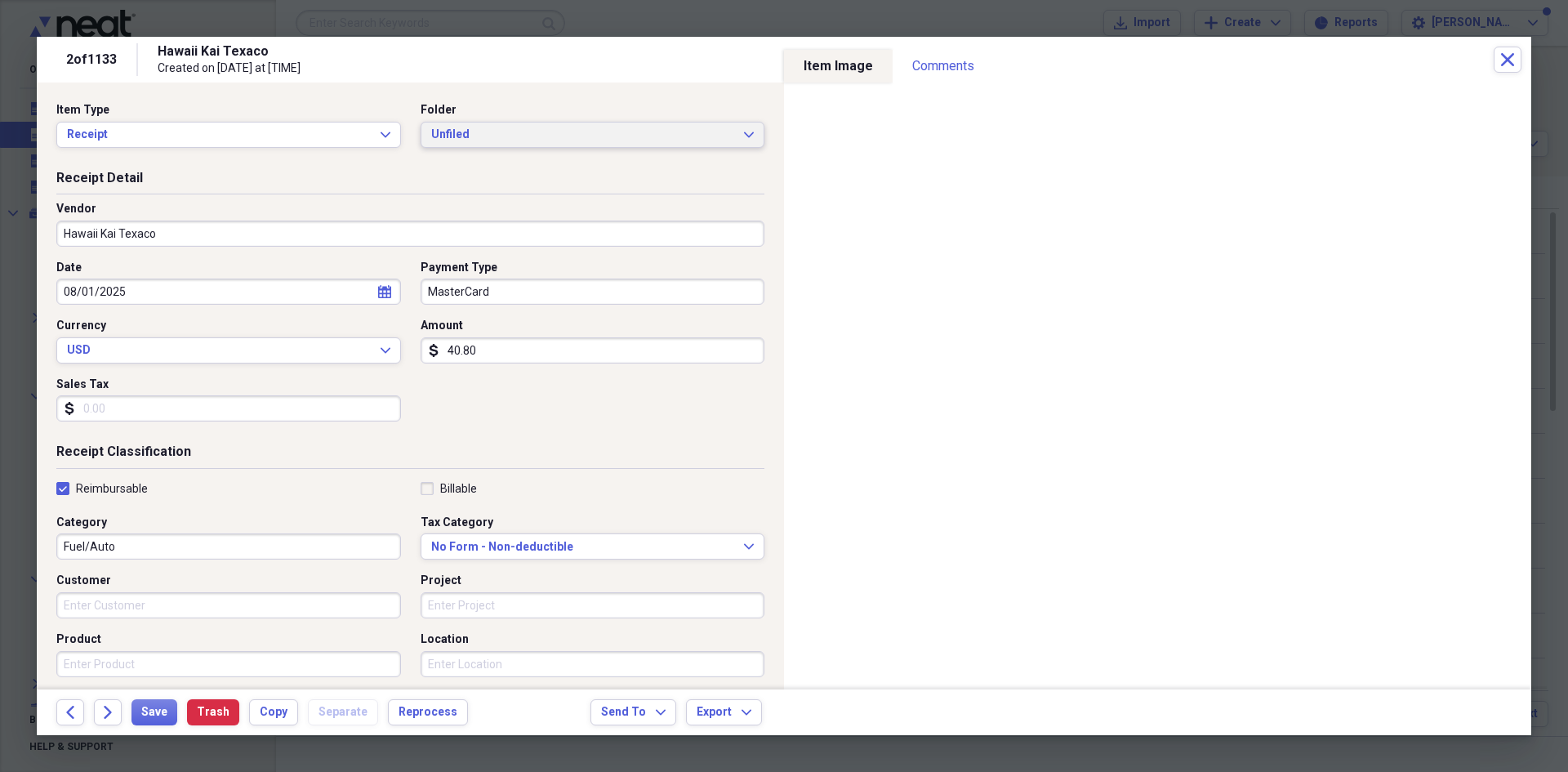 click on "Expand" 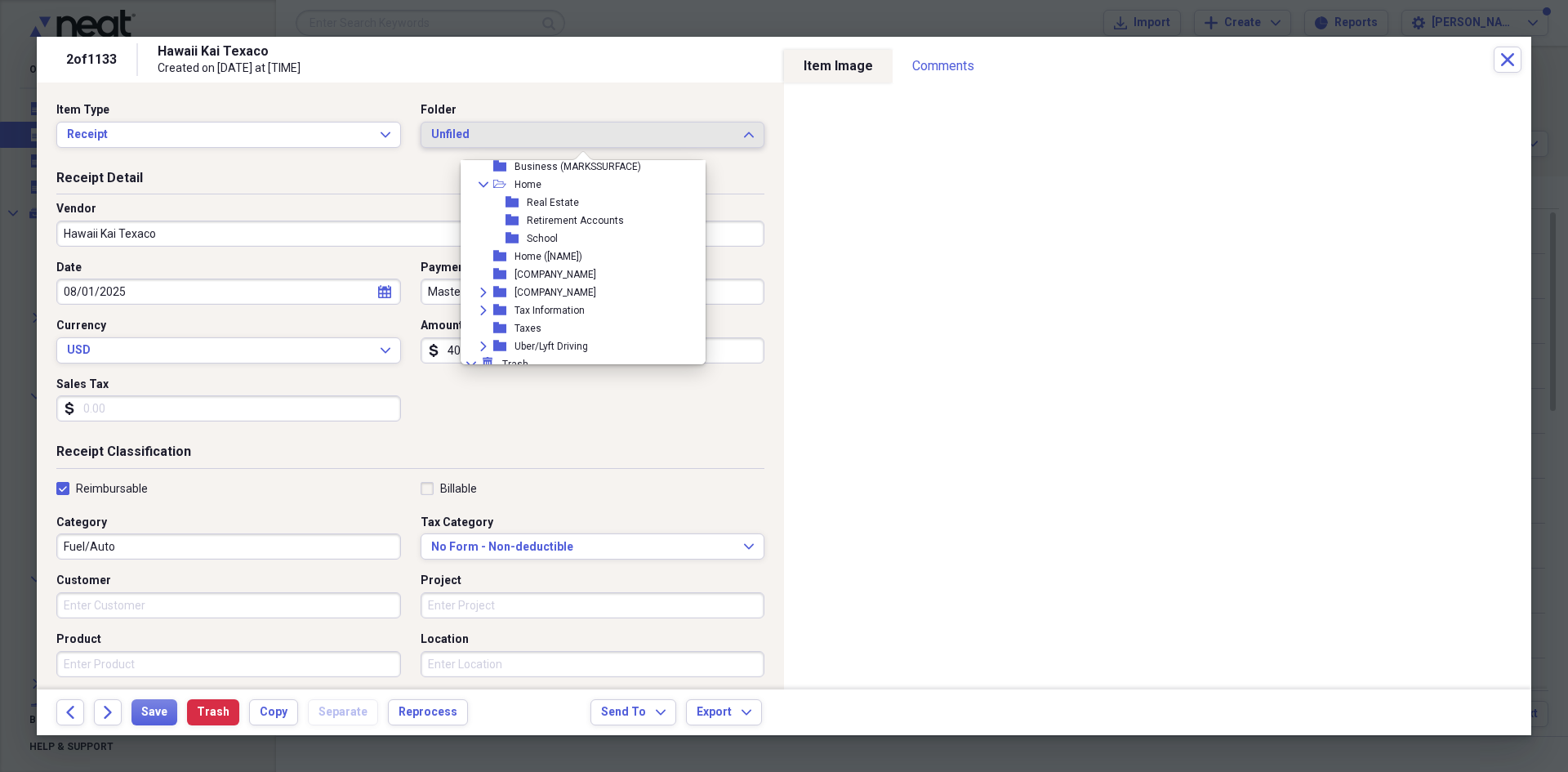 scroll, scrollTop: 114, scrollLeft: 0, axis: vertical 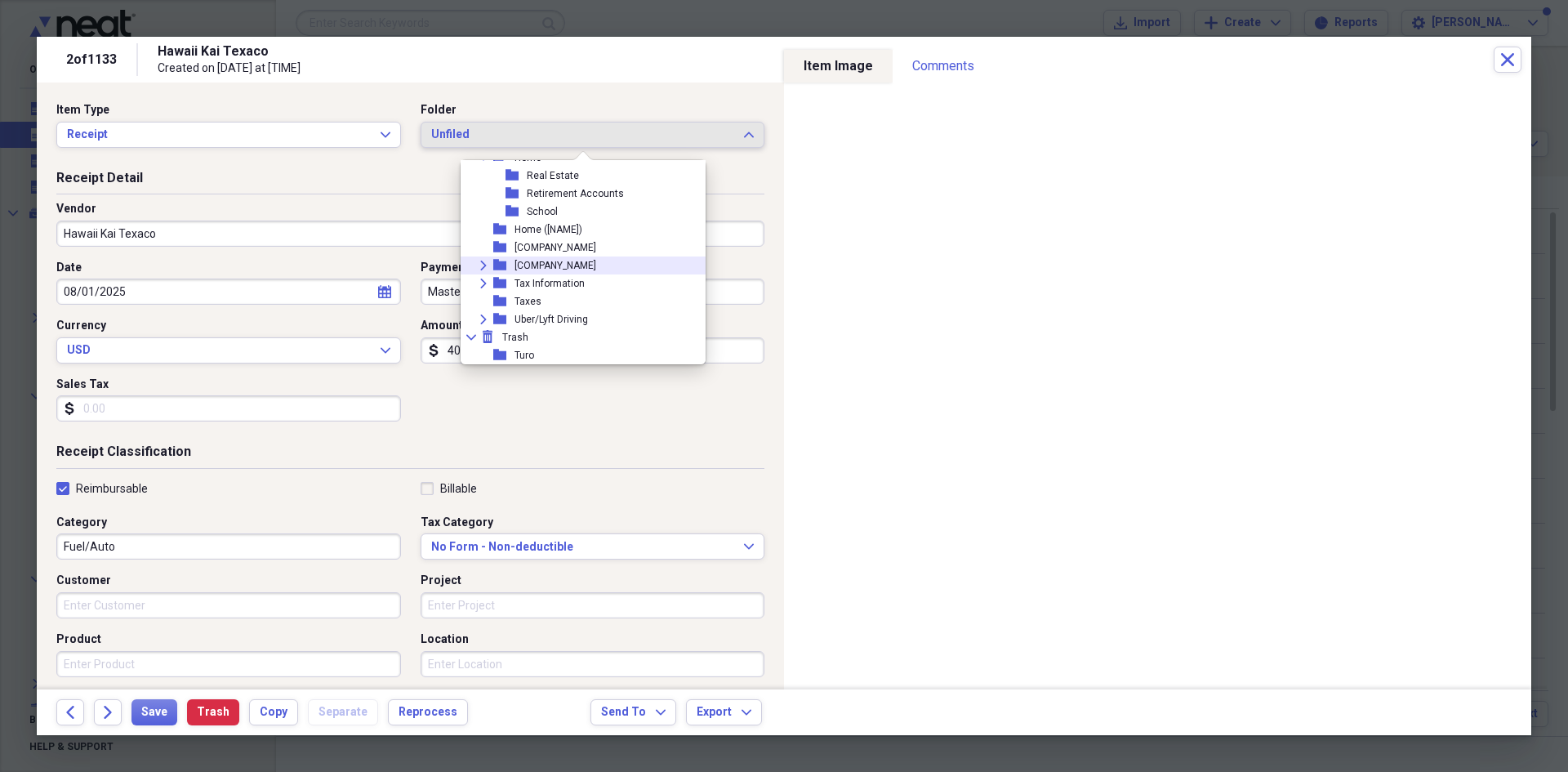 click 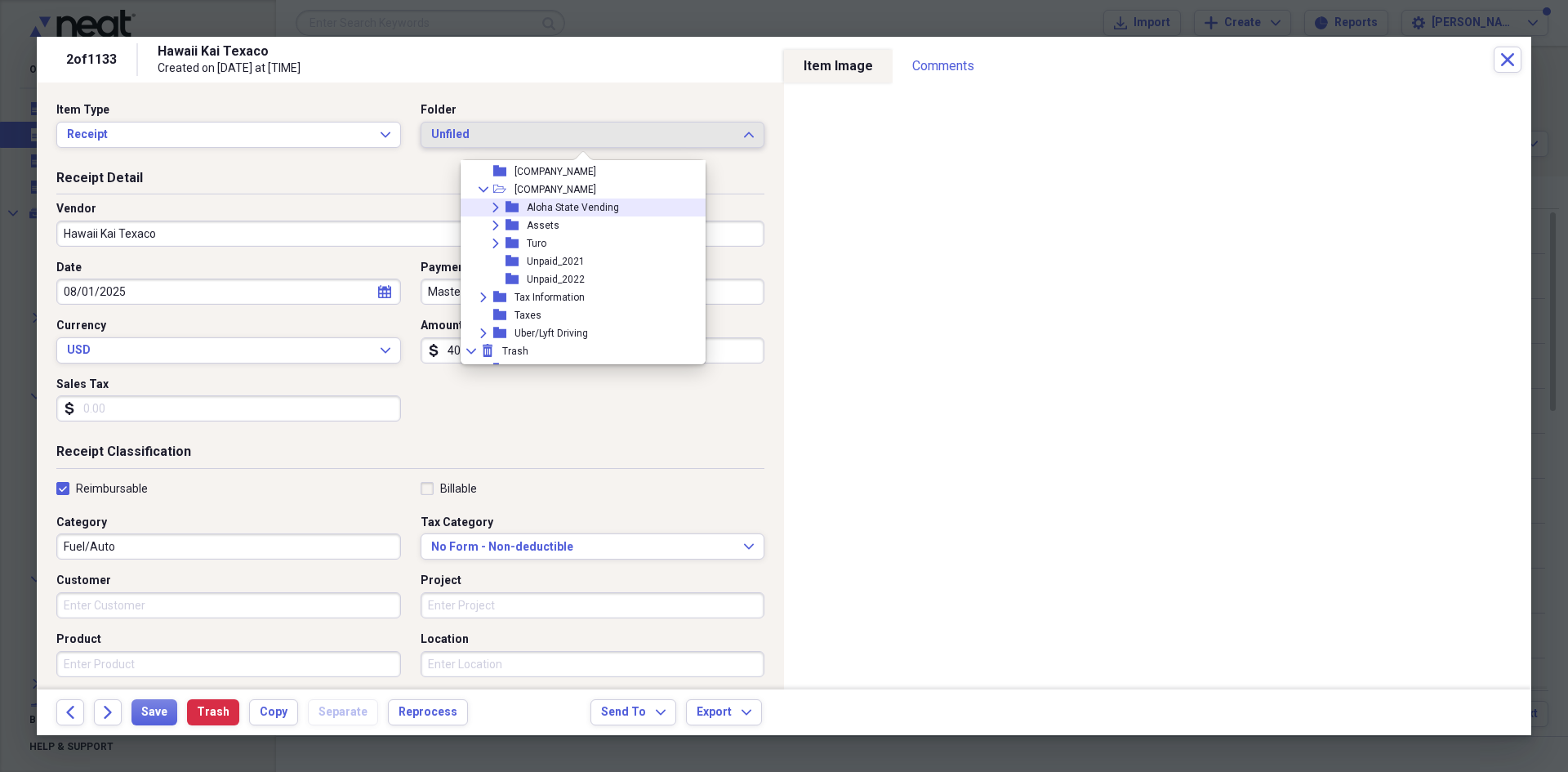 scroll, scrollTop: 203, scrollLeft: 0, axis: vertical 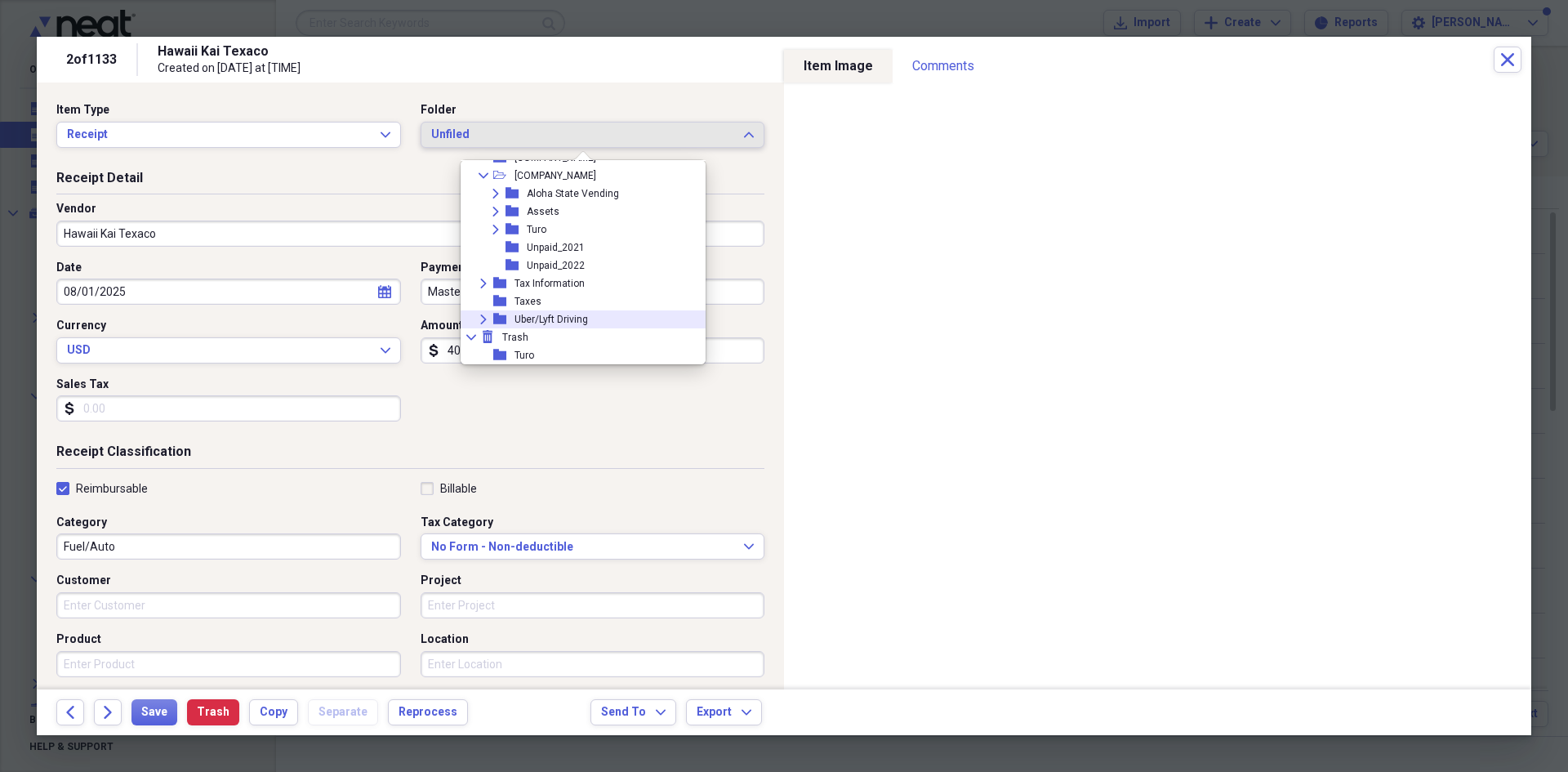 click on "Expand" 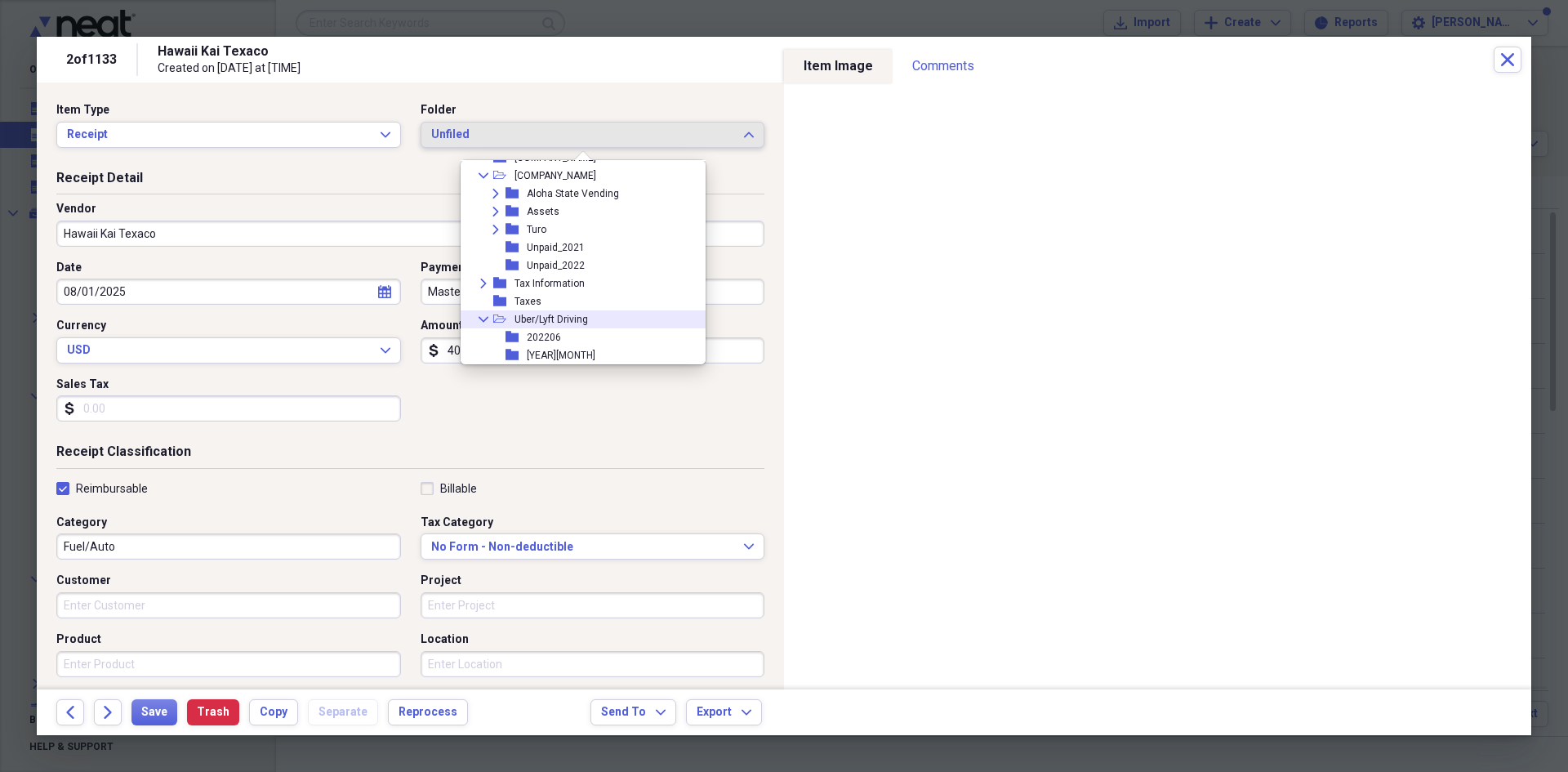 scroll, scrollTop: 239, scrollLeft: 0, axis: vertical 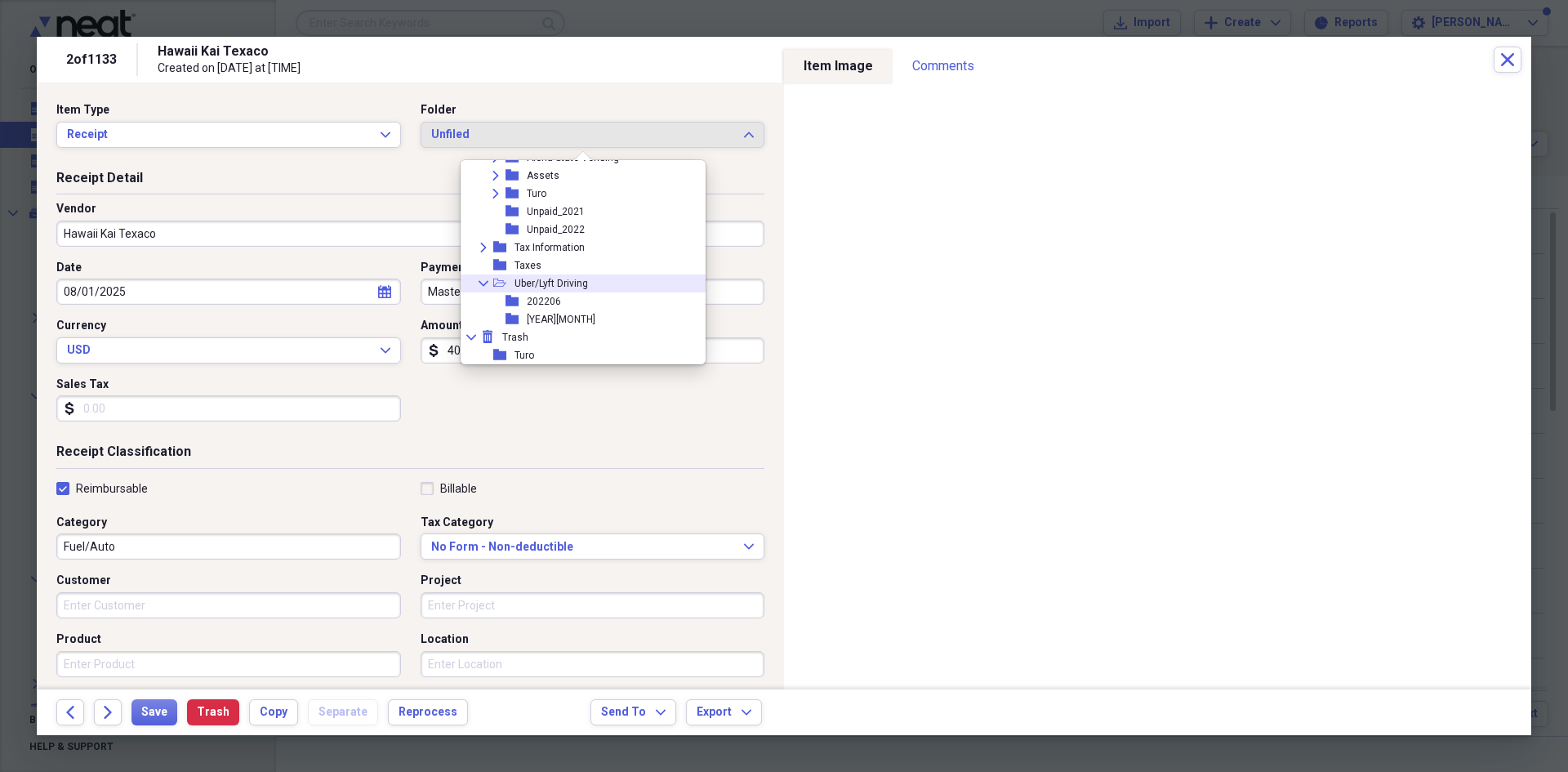 drag, startPoint x: 585, startPoint y: 285, endPoint x: 381, endPoint y: 178, distance: 230.3584 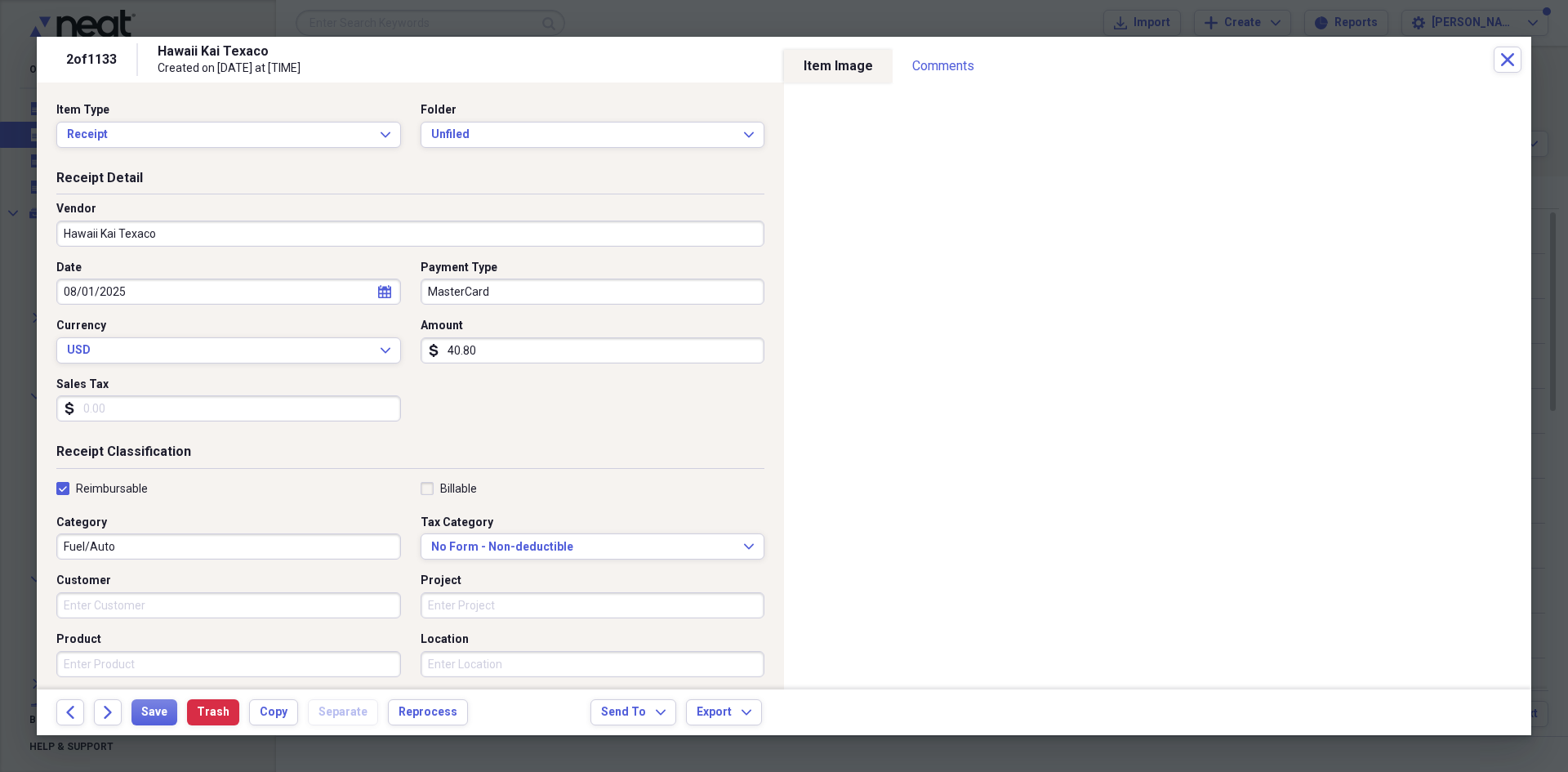 scroll, scrollTop: 0, scrollLeft: 0, axis: both 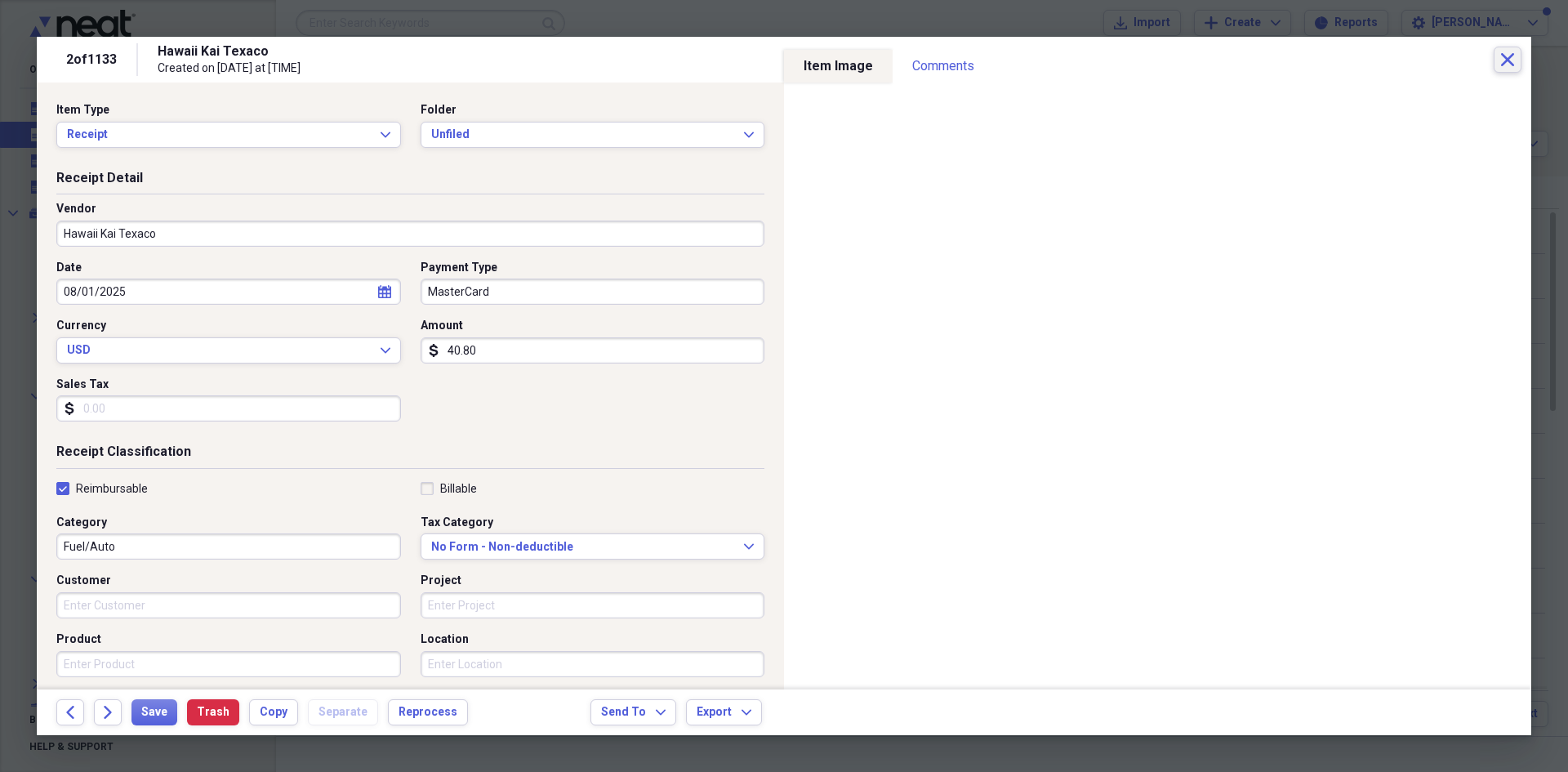 click on "Close" at bounding box center [1508, 60] 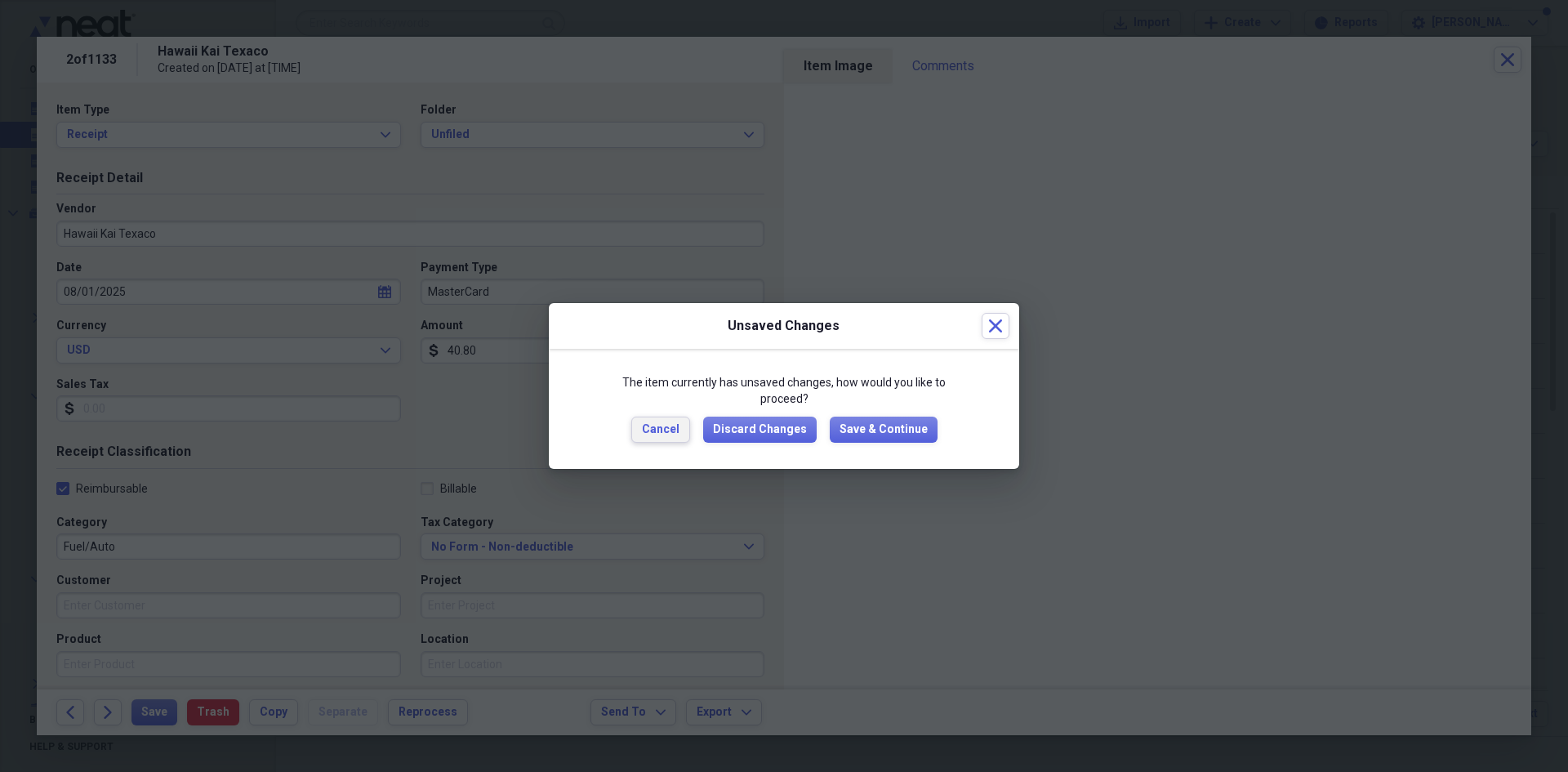 click on "Cancel" at bounding box center [661, 430] 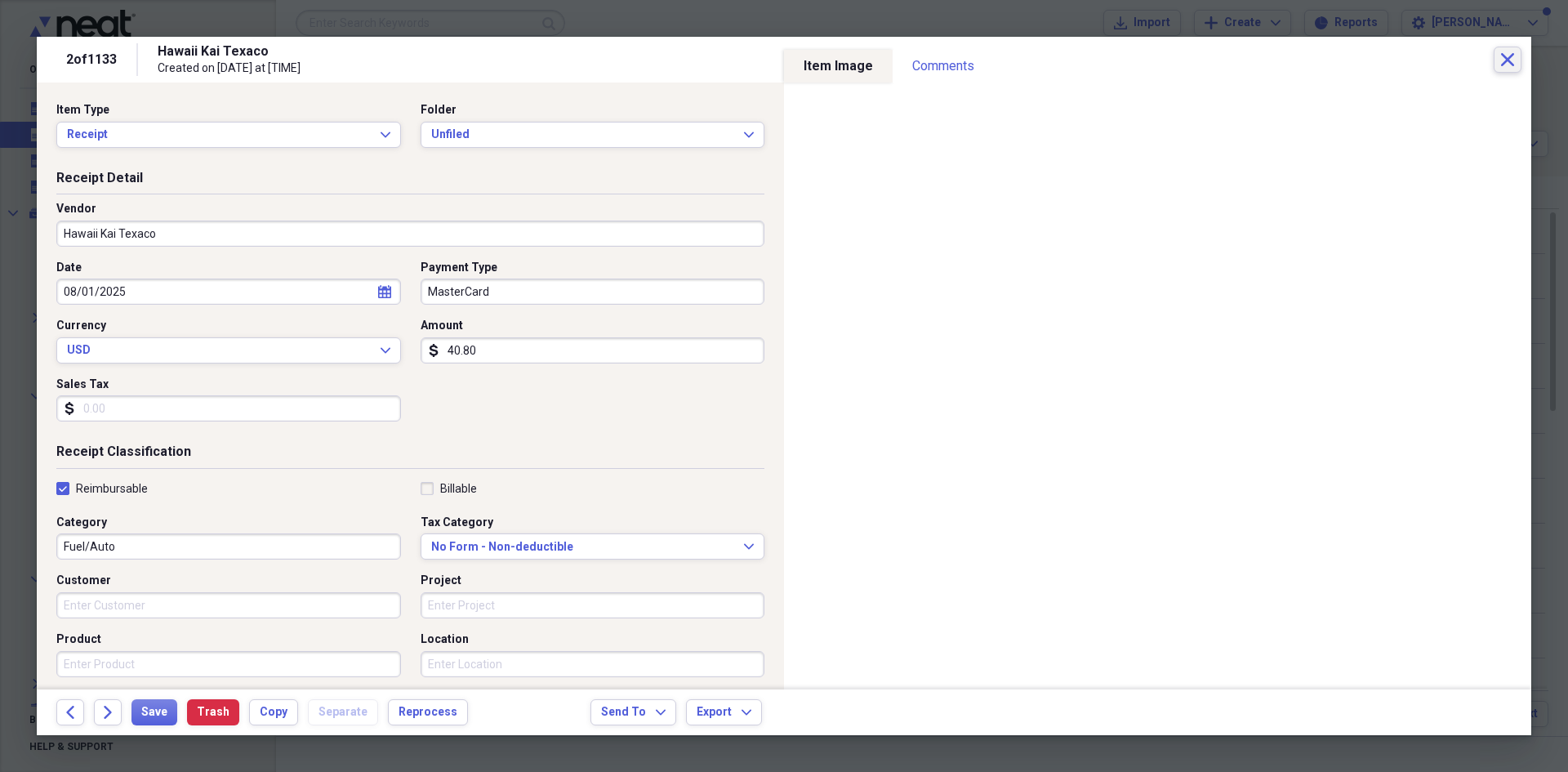 click on "Close" 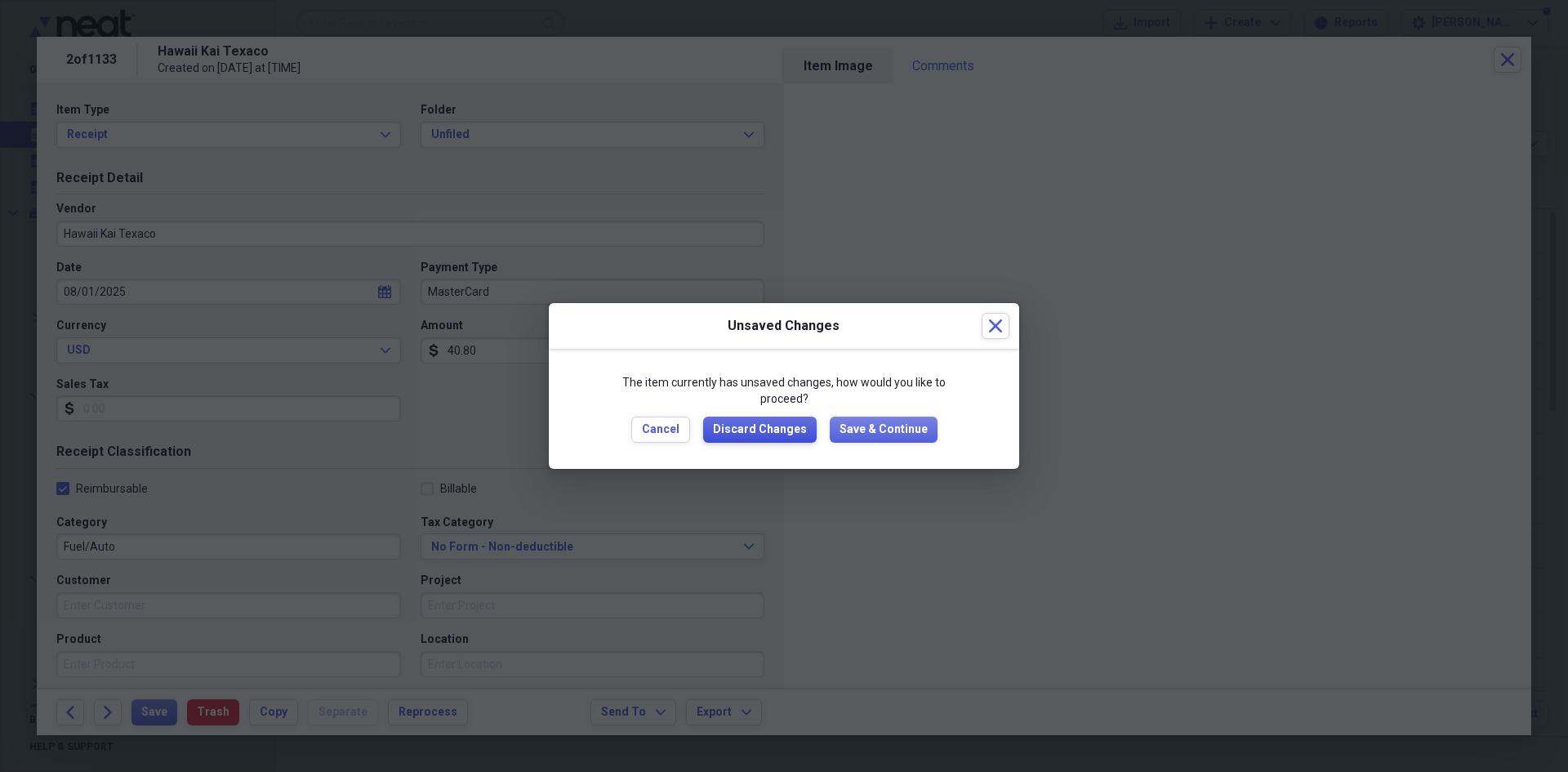 click on "Discard Changes" at bounding box center (760, 430) 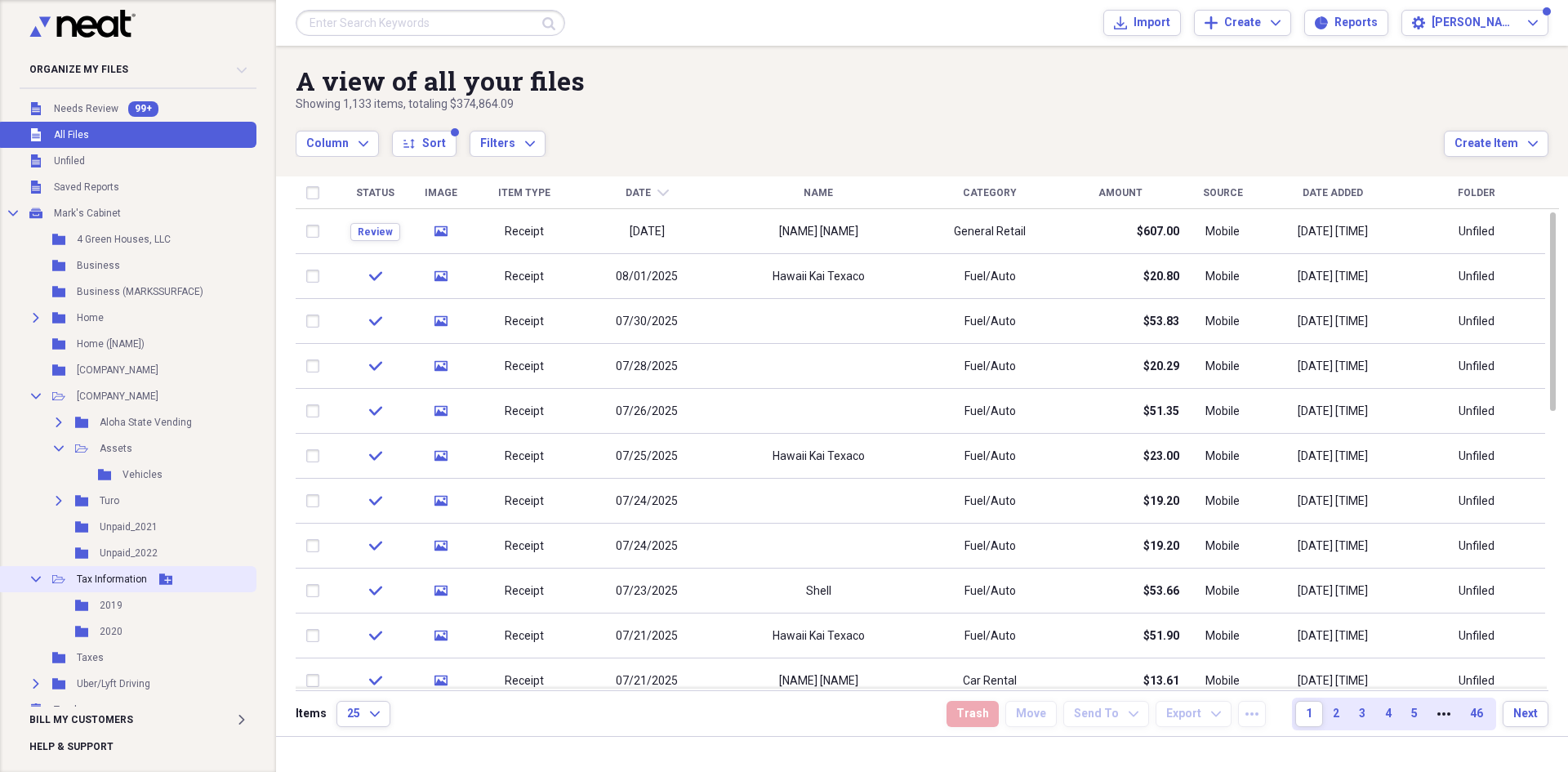 scroll, scrollTop: 42, scrollLeft: 0, axis: vertical 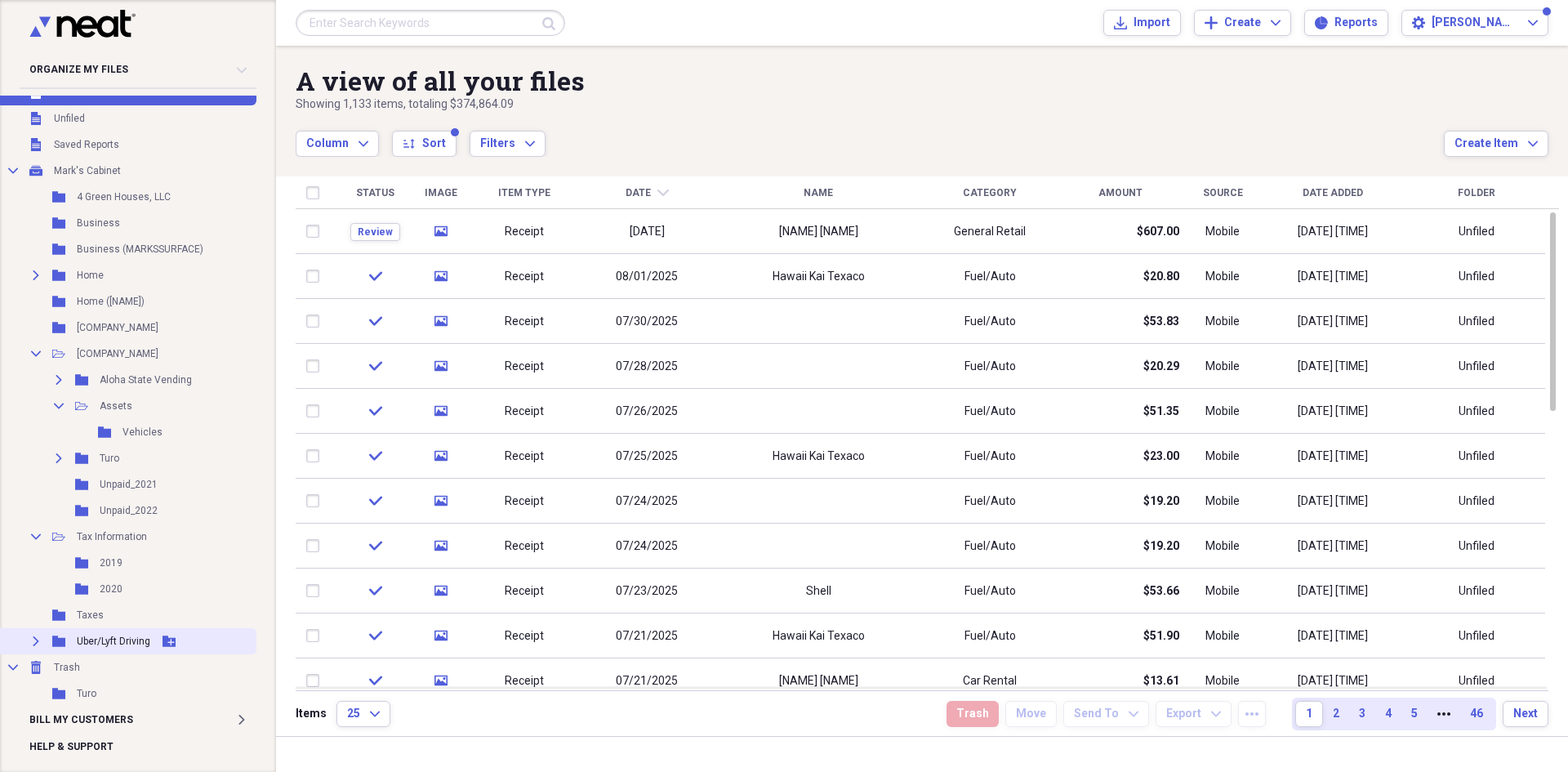 click on "Expand" 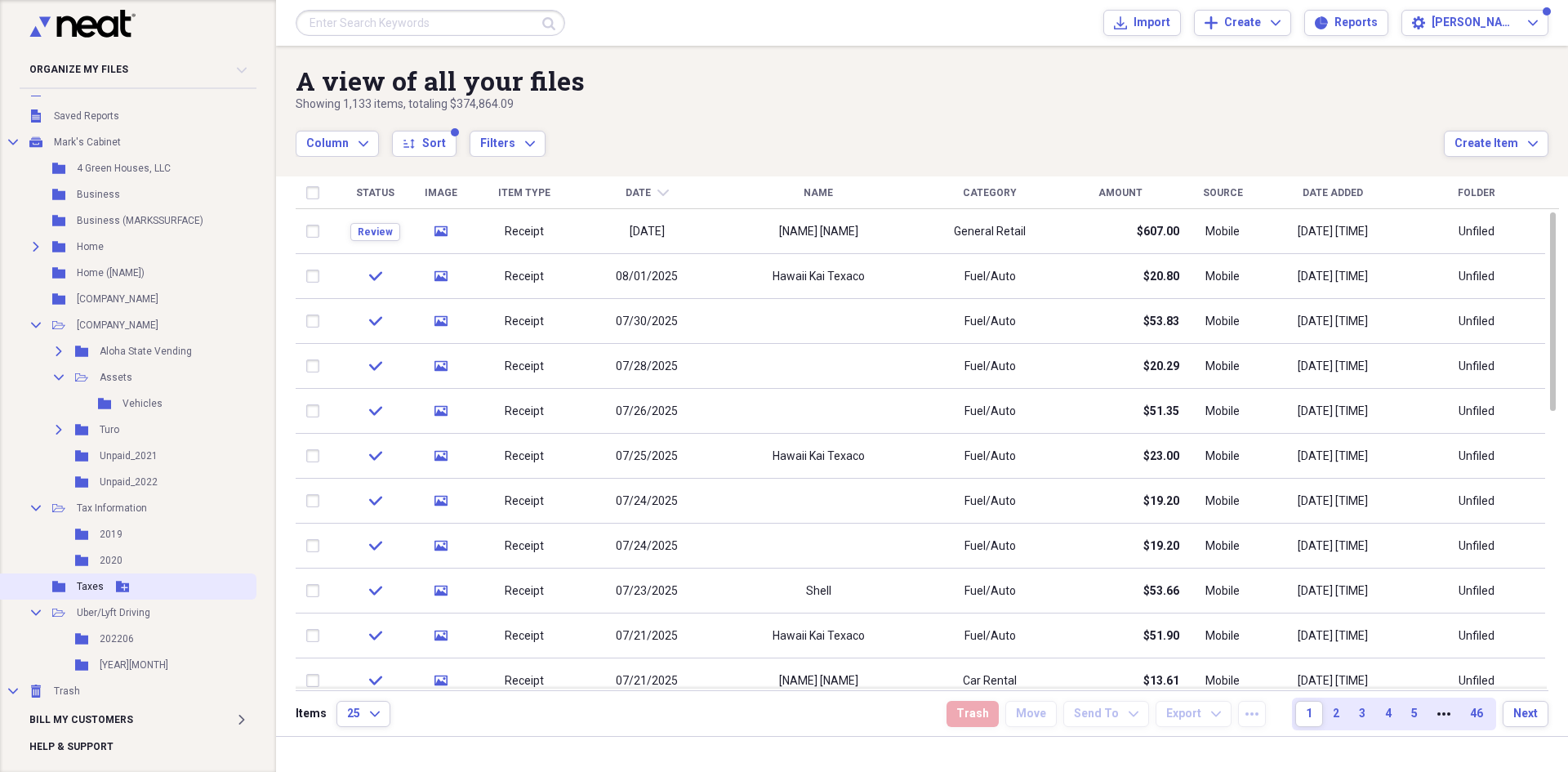 scroll, scrollTop: 95, scrollLeft: 0, axis: vertical 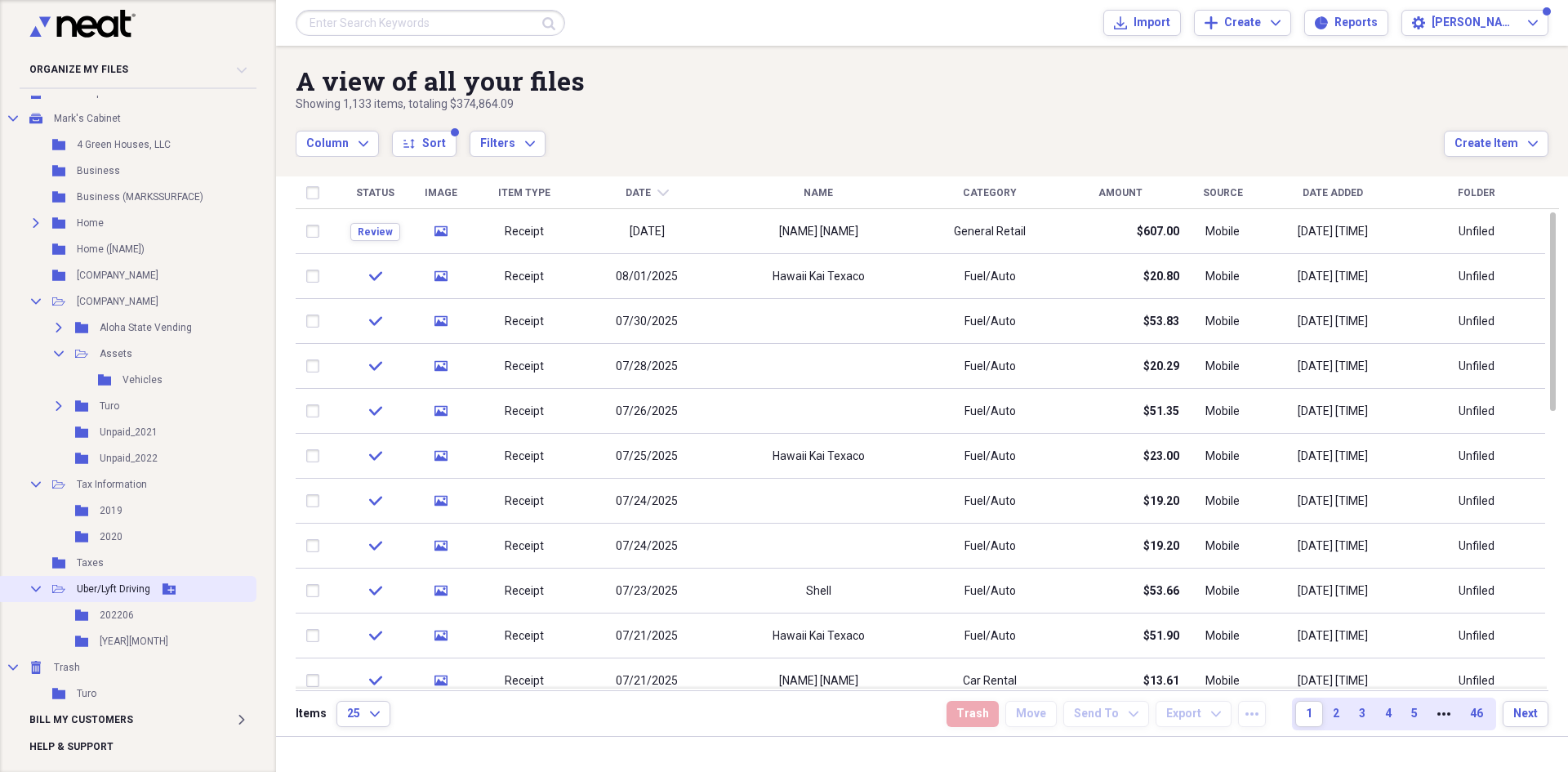click on "Add Folder" 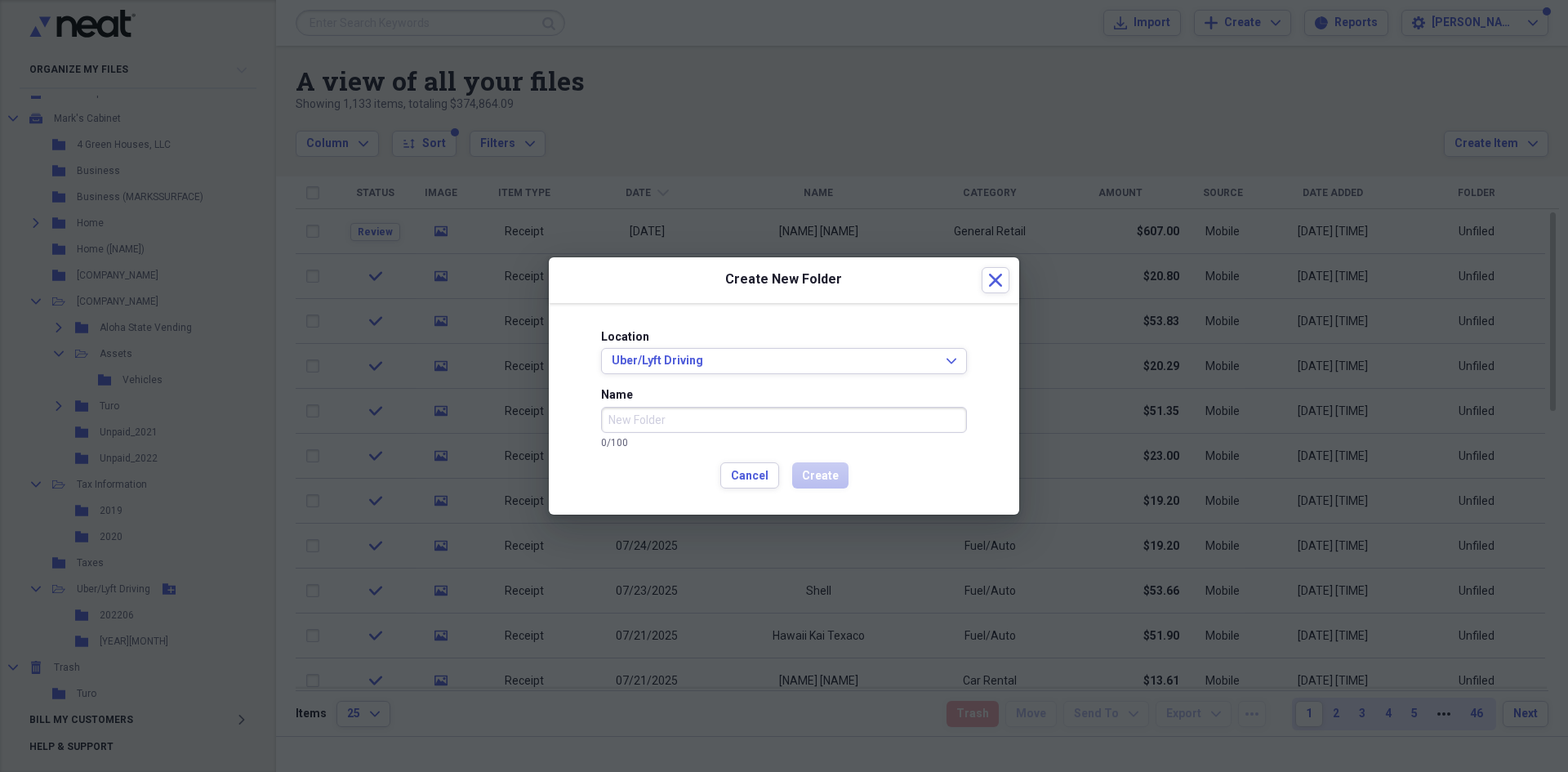 click on "Name" at bounding box center [784, 420] 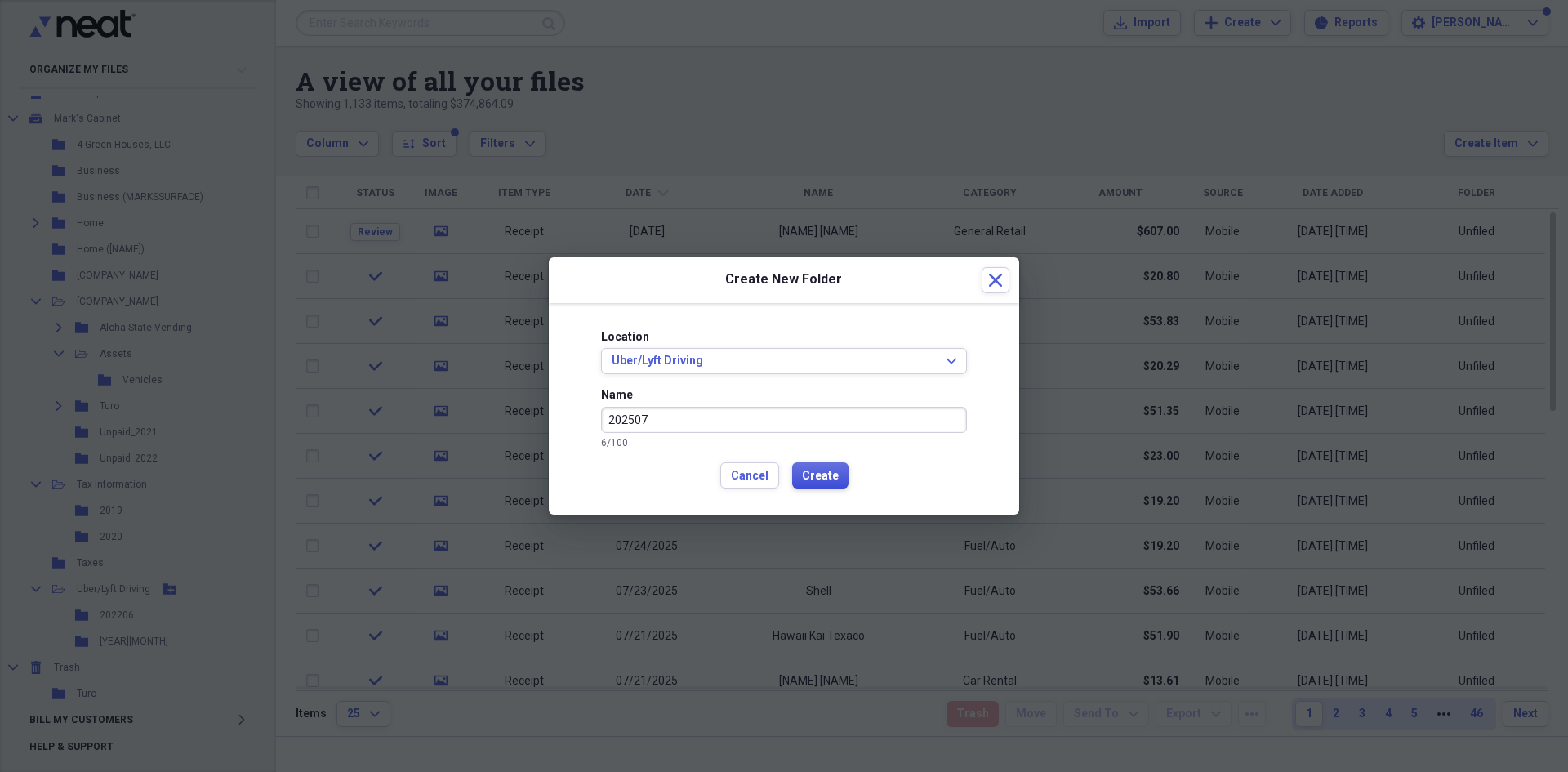 type on "202507" 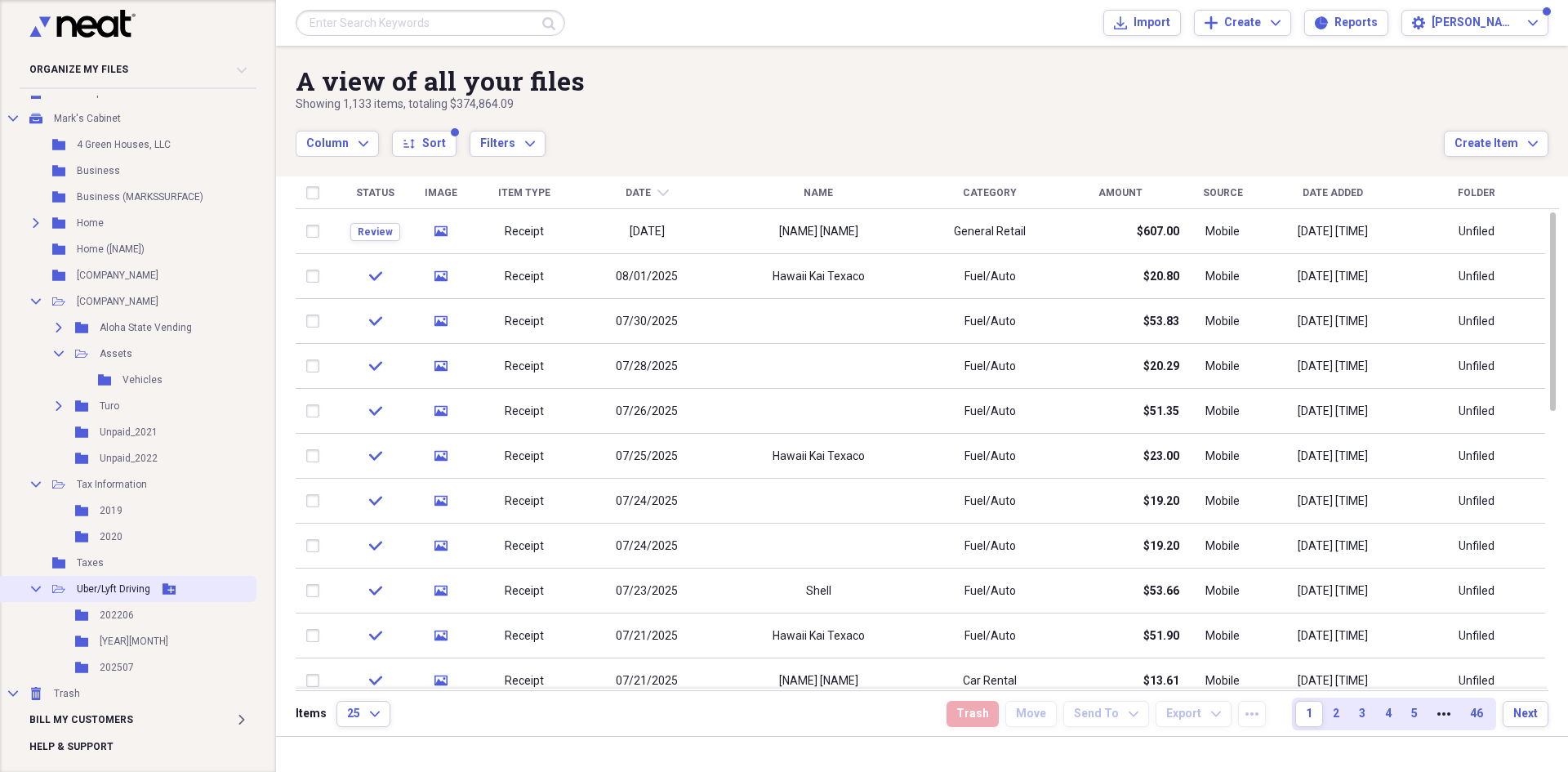 click 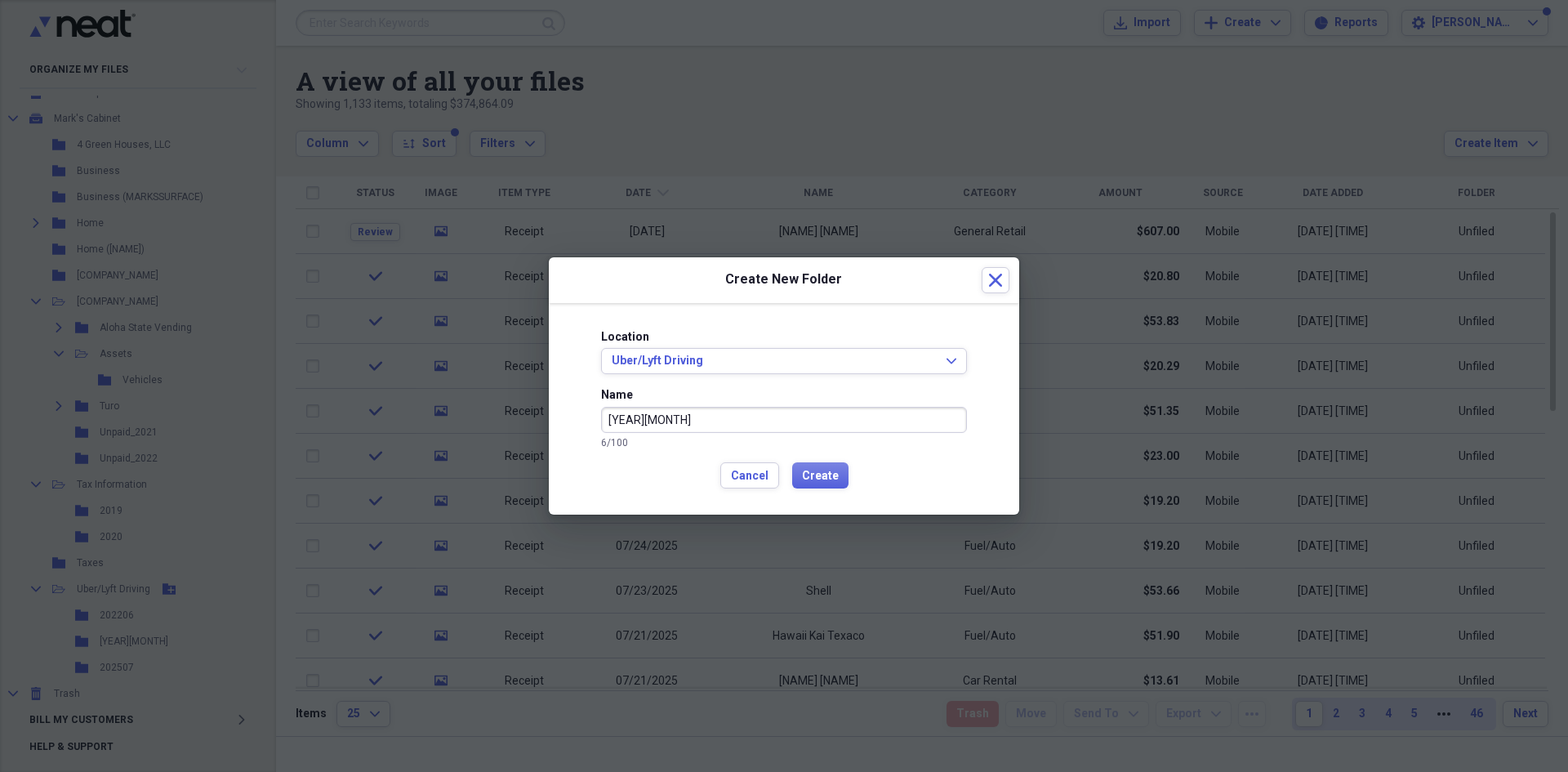 type on "[YEAR][MONTH]" 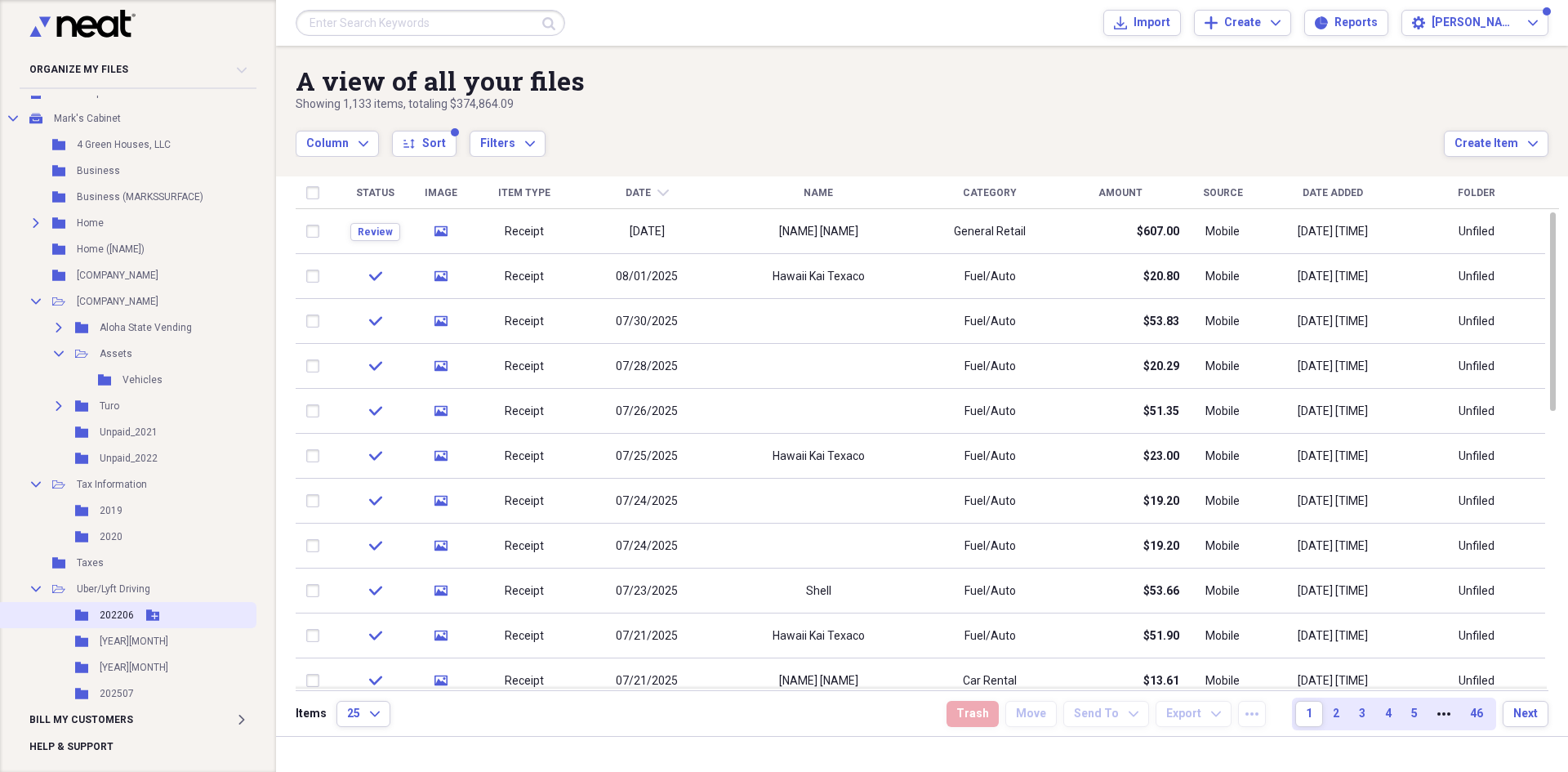 click 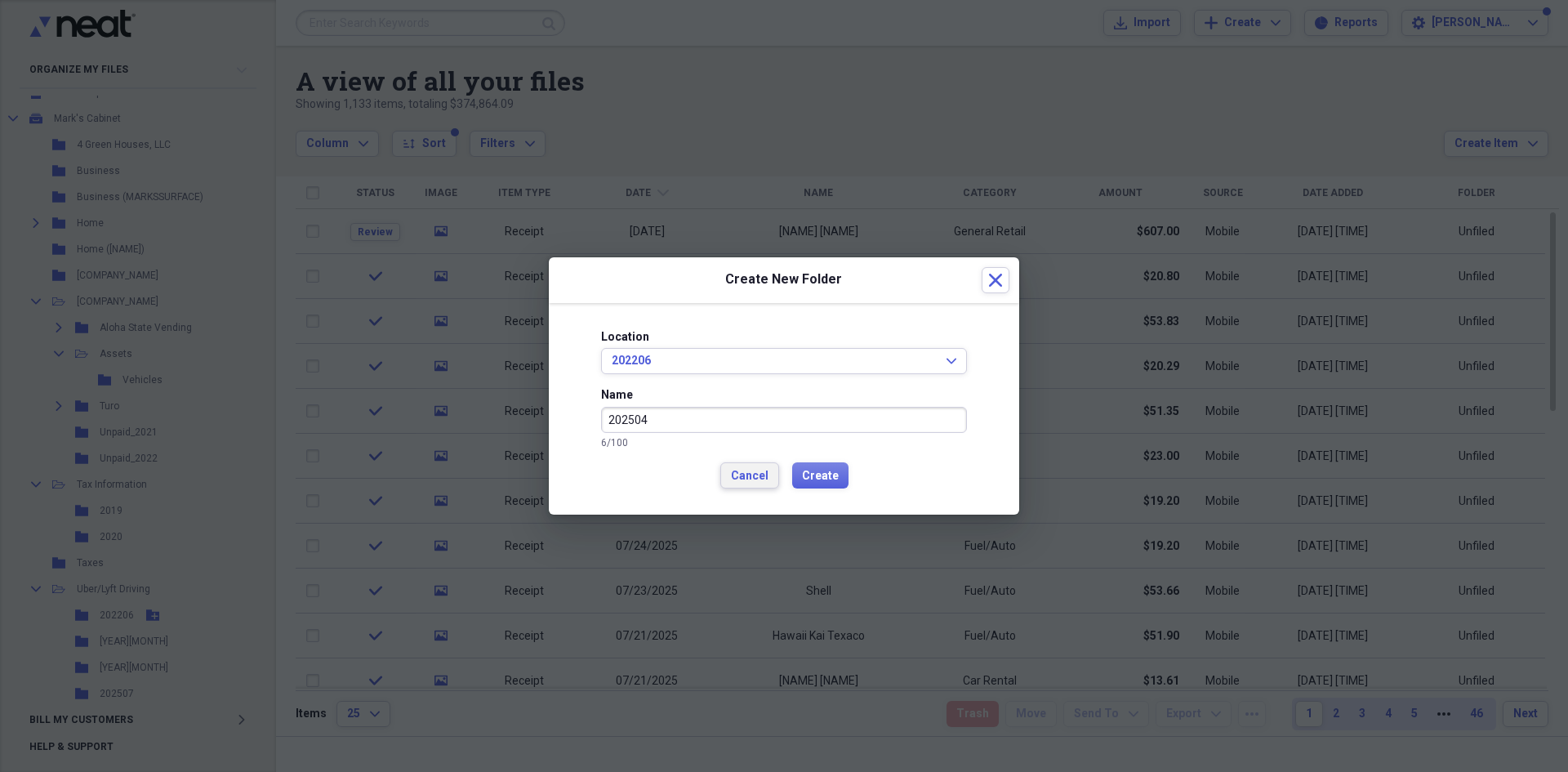 type on "202504" 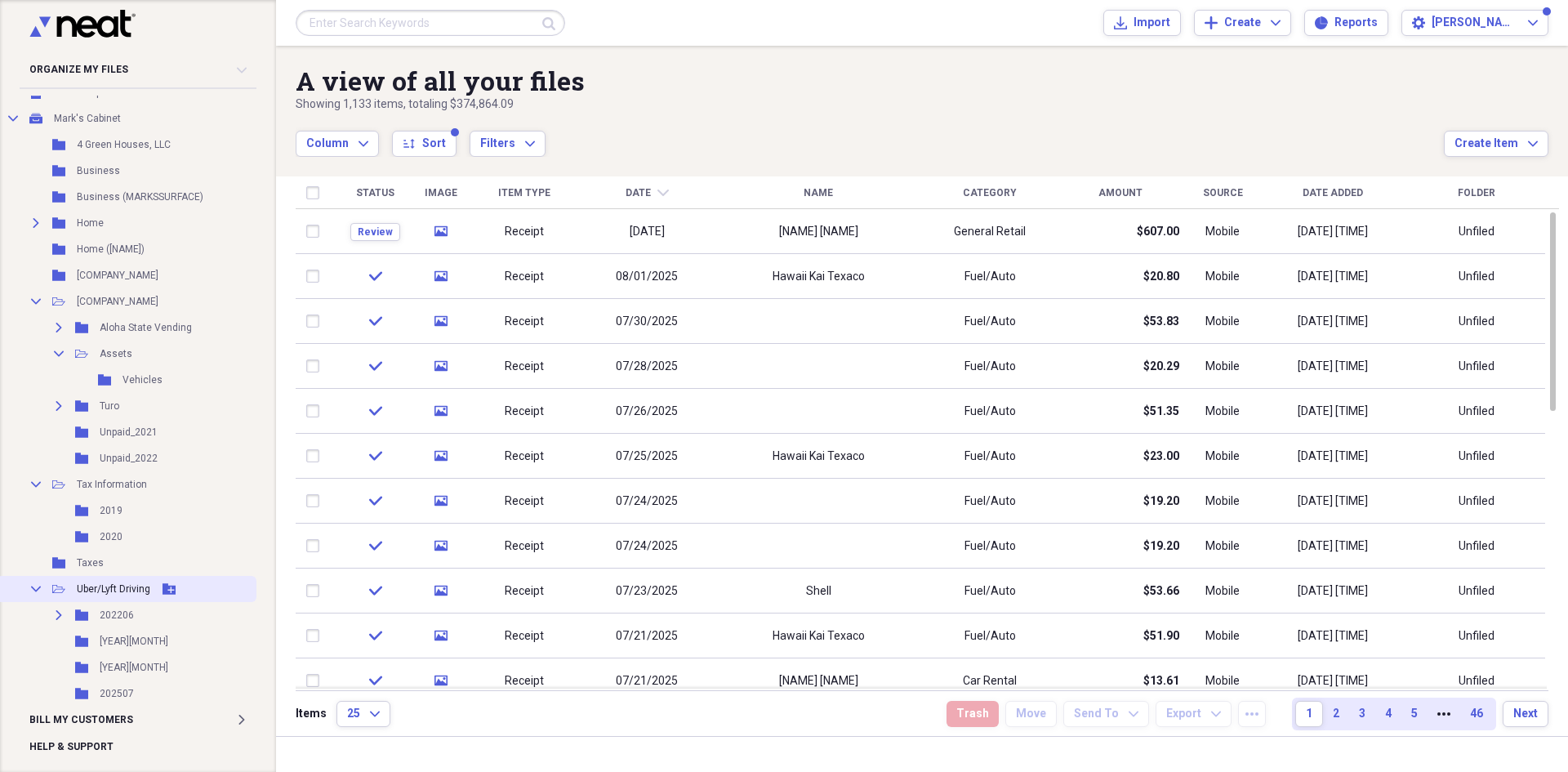 click 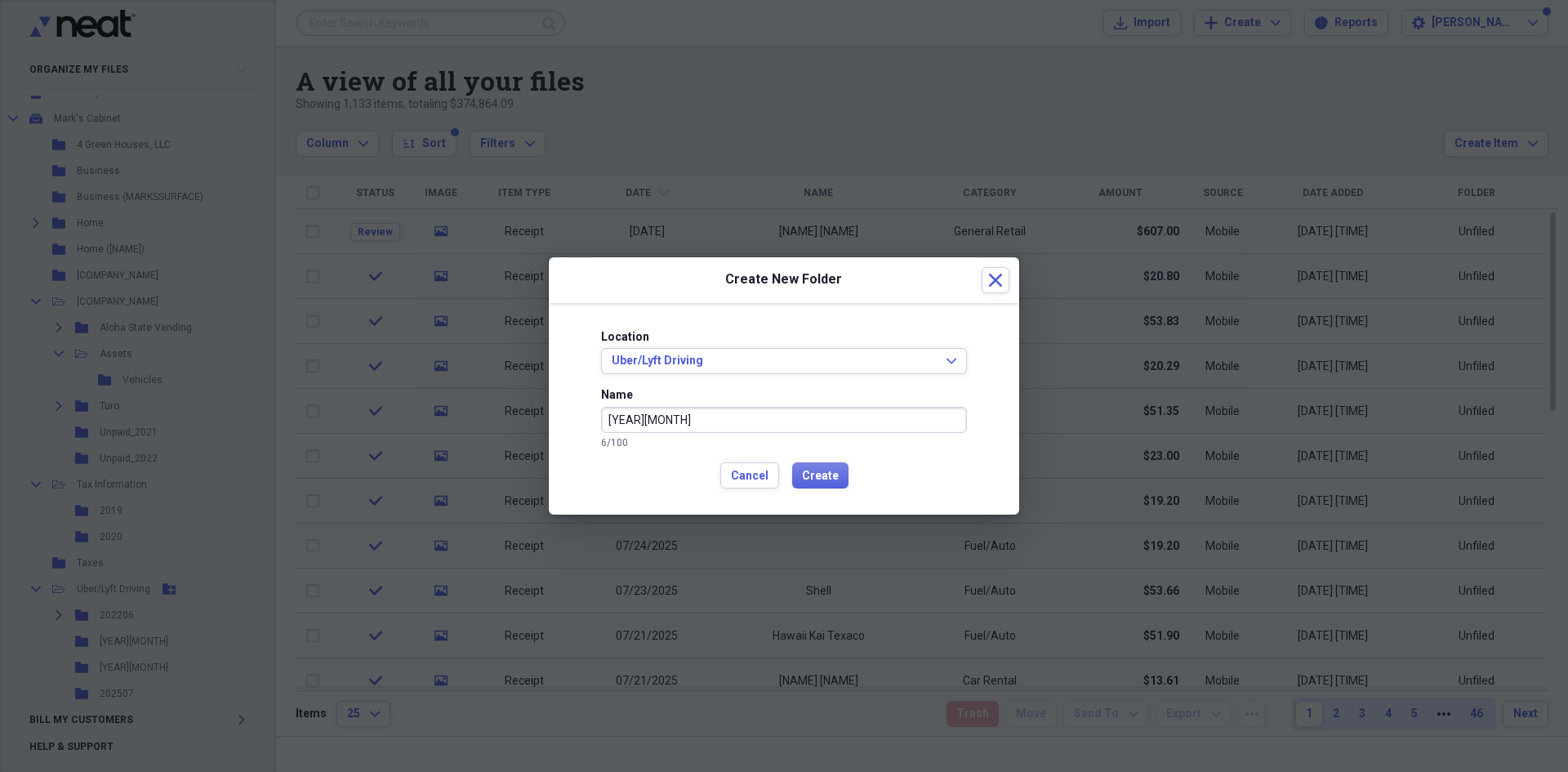 type on "[YEAR][MONTH]" 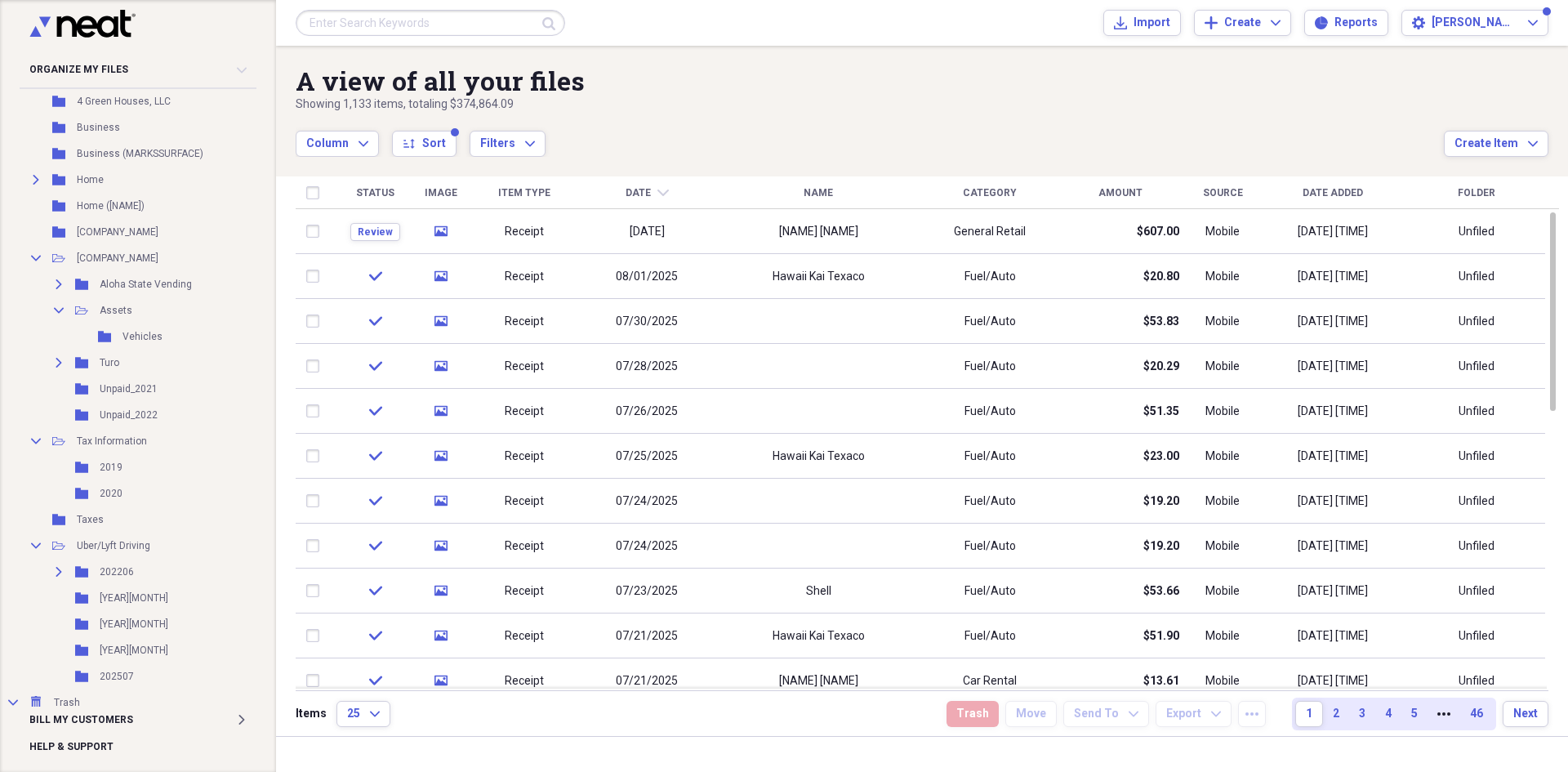 scroll, scrollTop: 173, scrollLeft: 0, axis: vertical 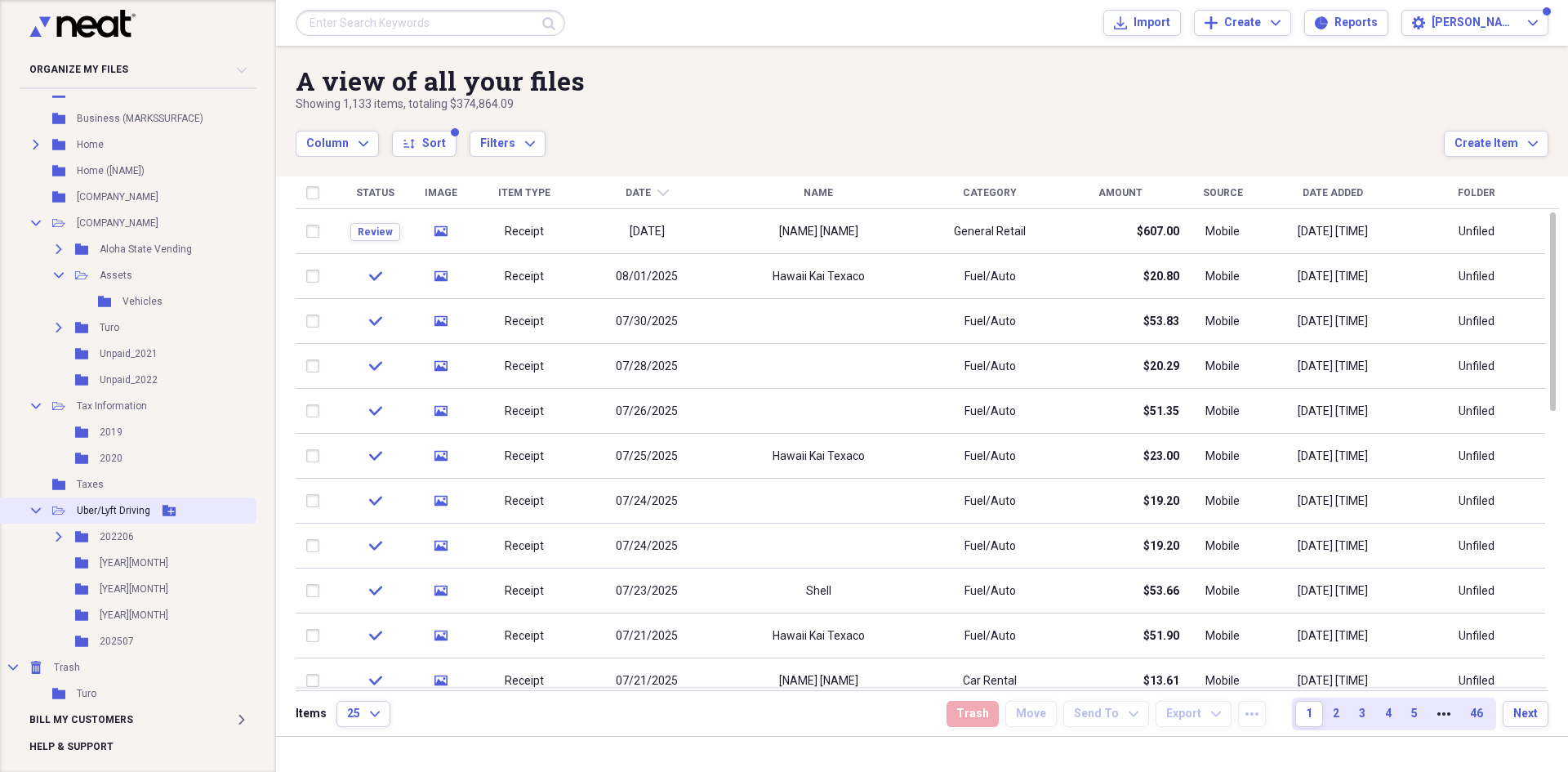 click 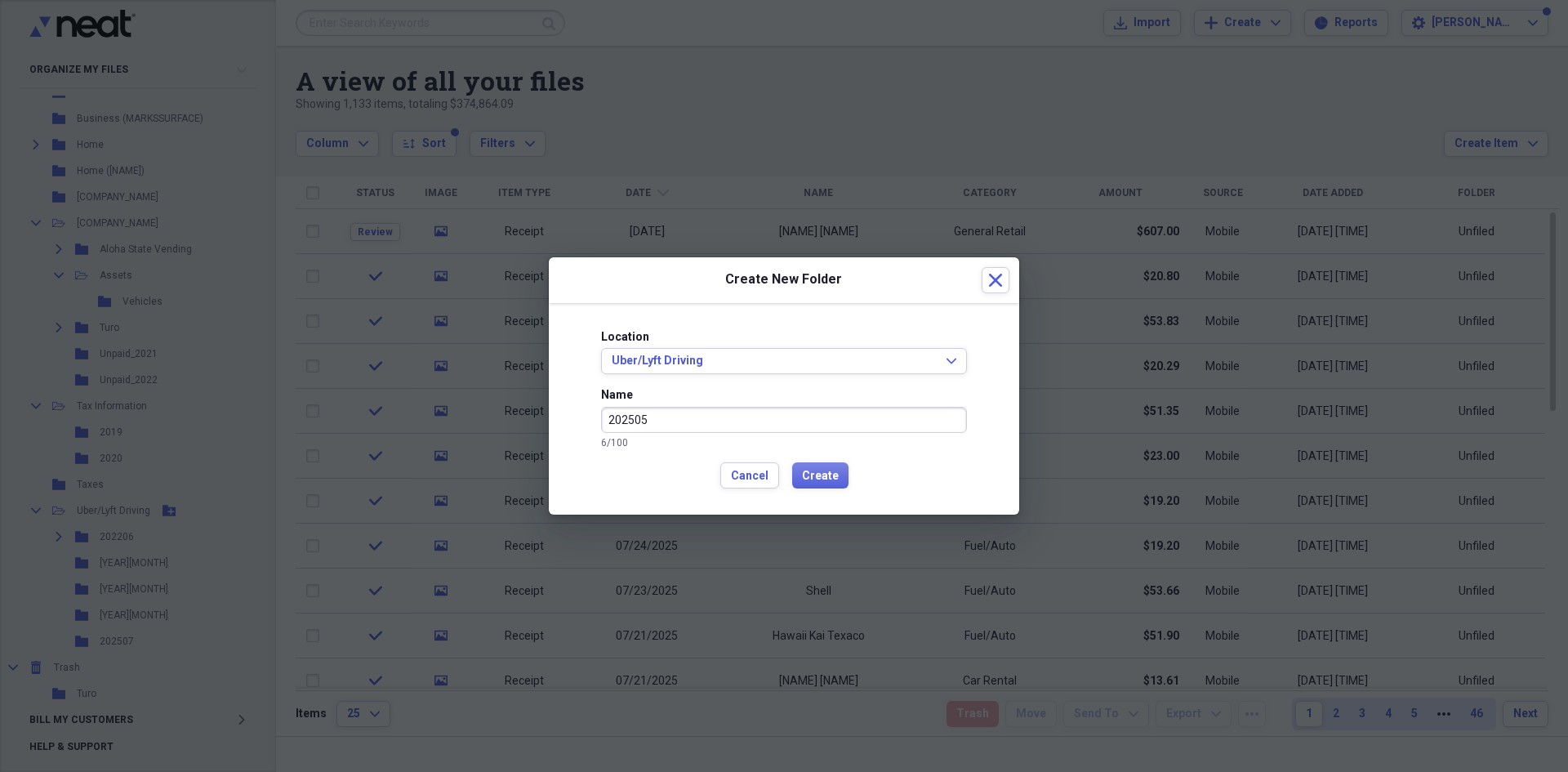 type on "202505" 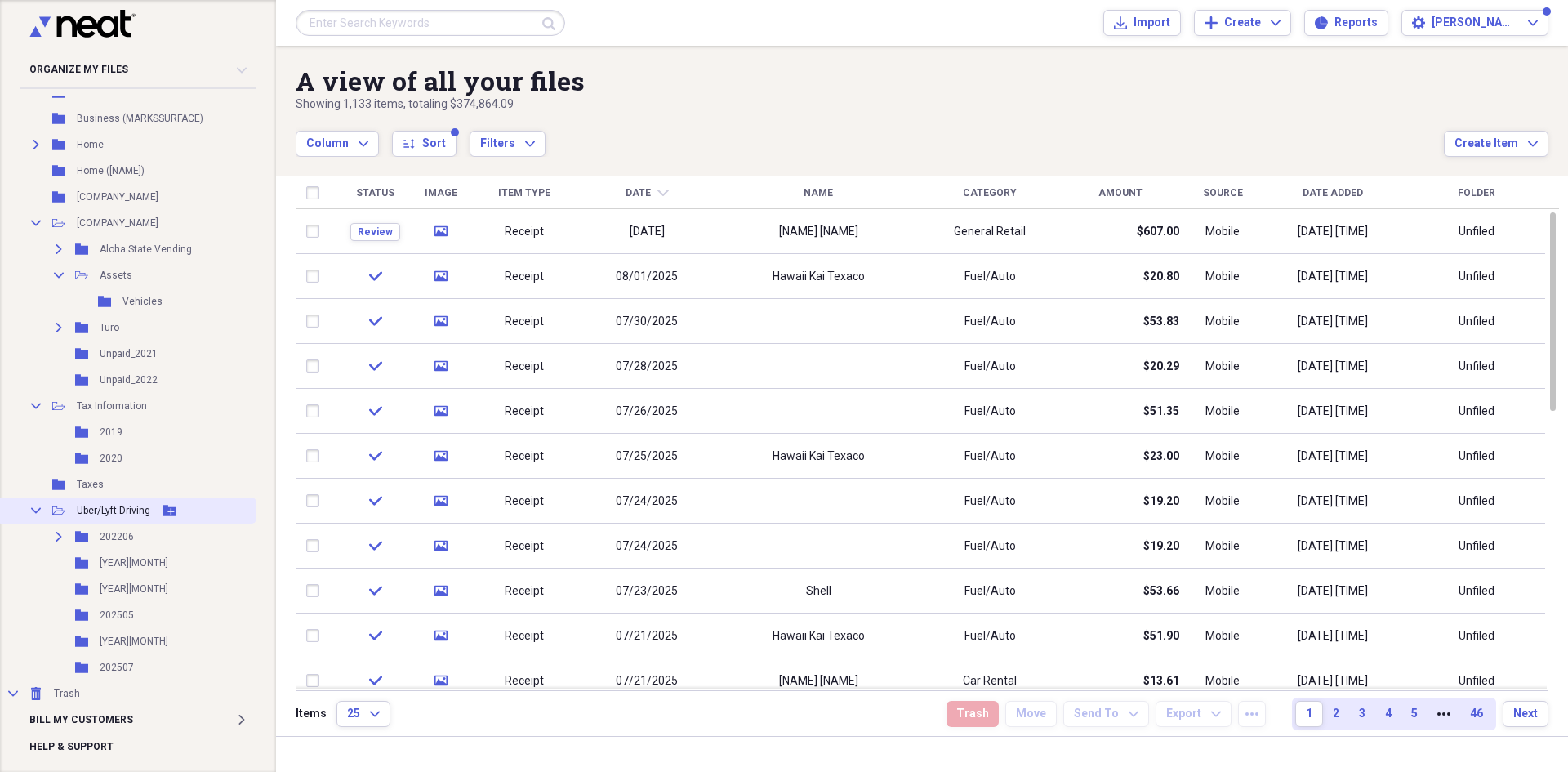 click 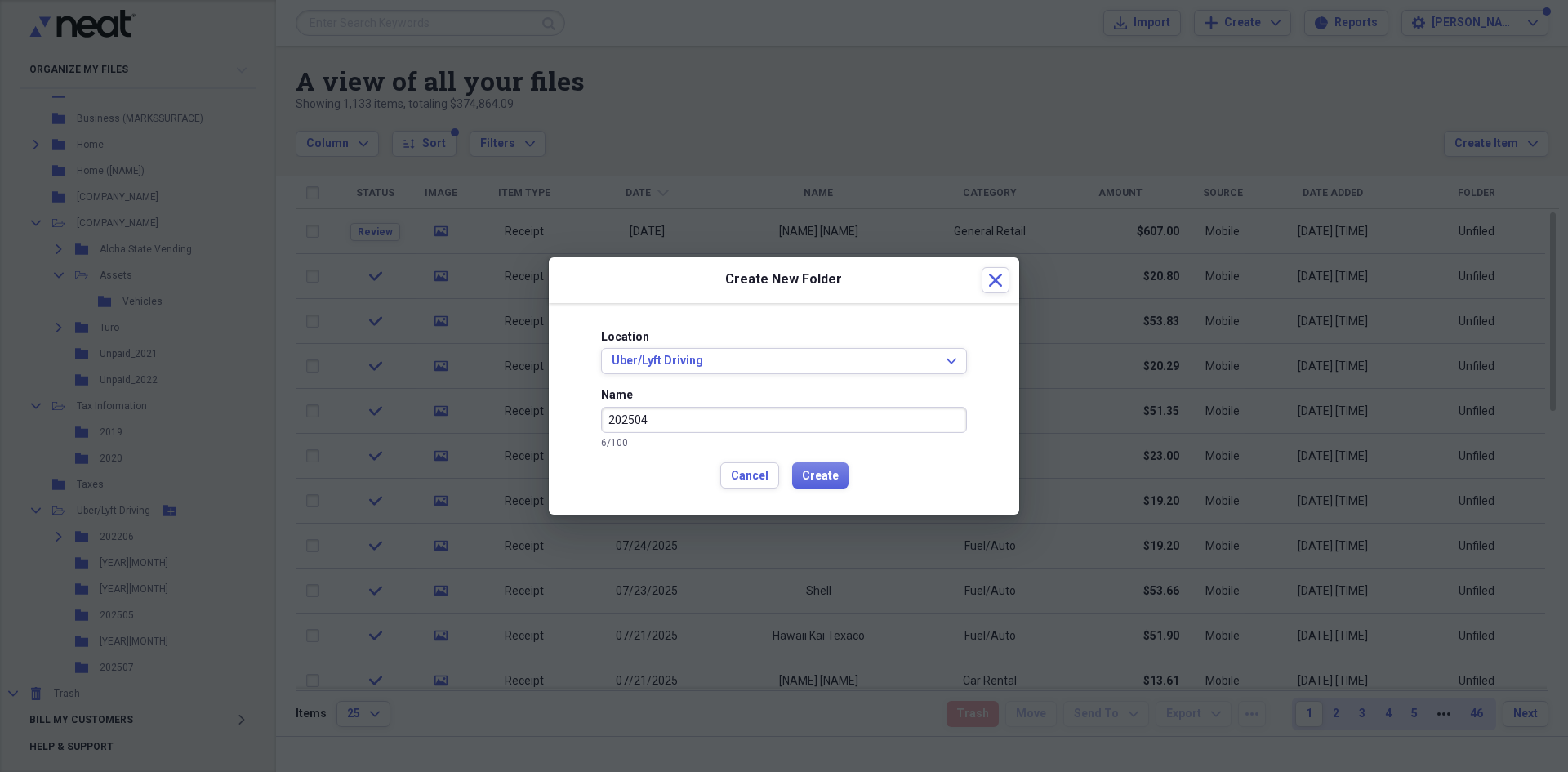 type on "202504" 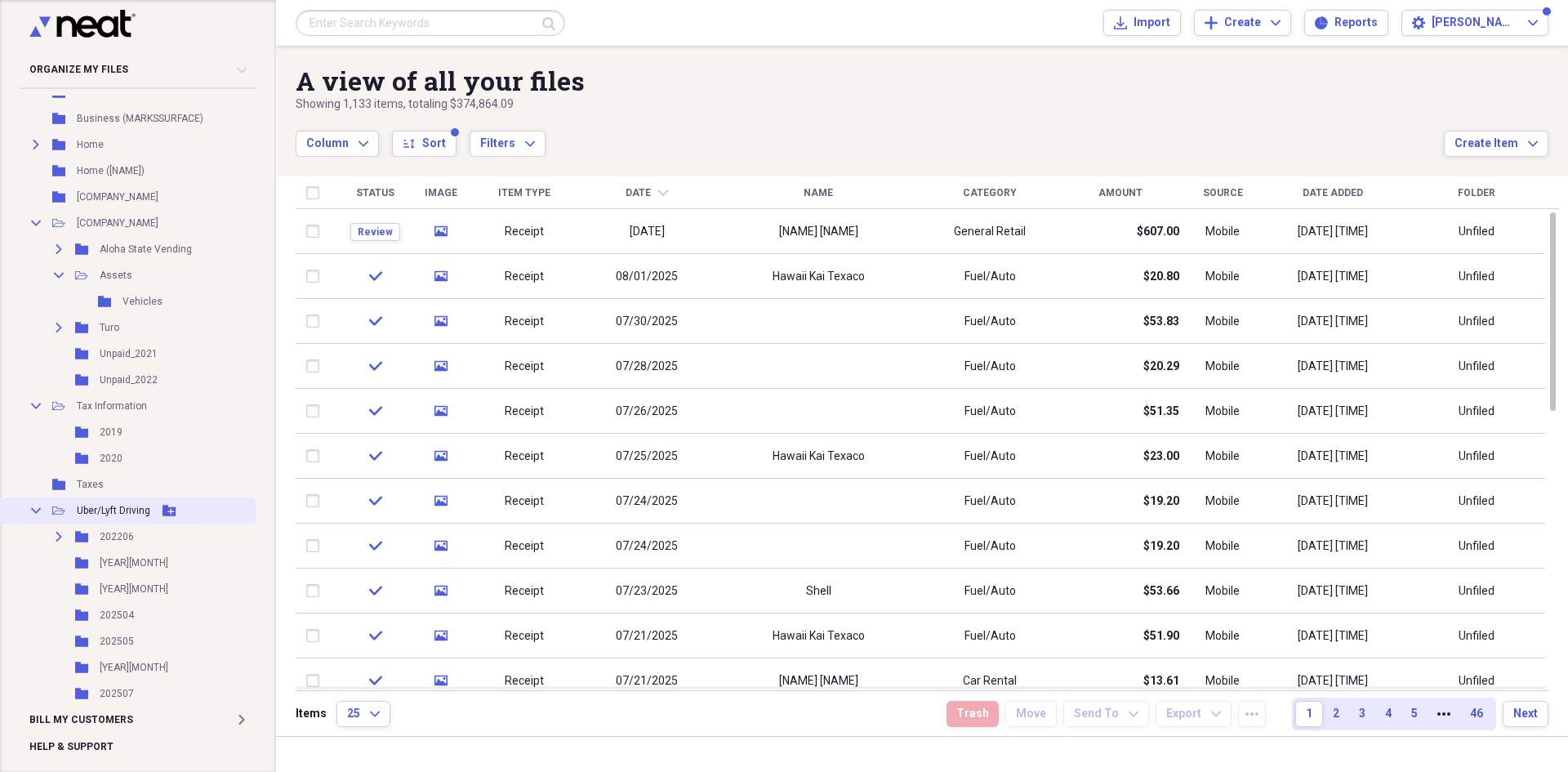 click 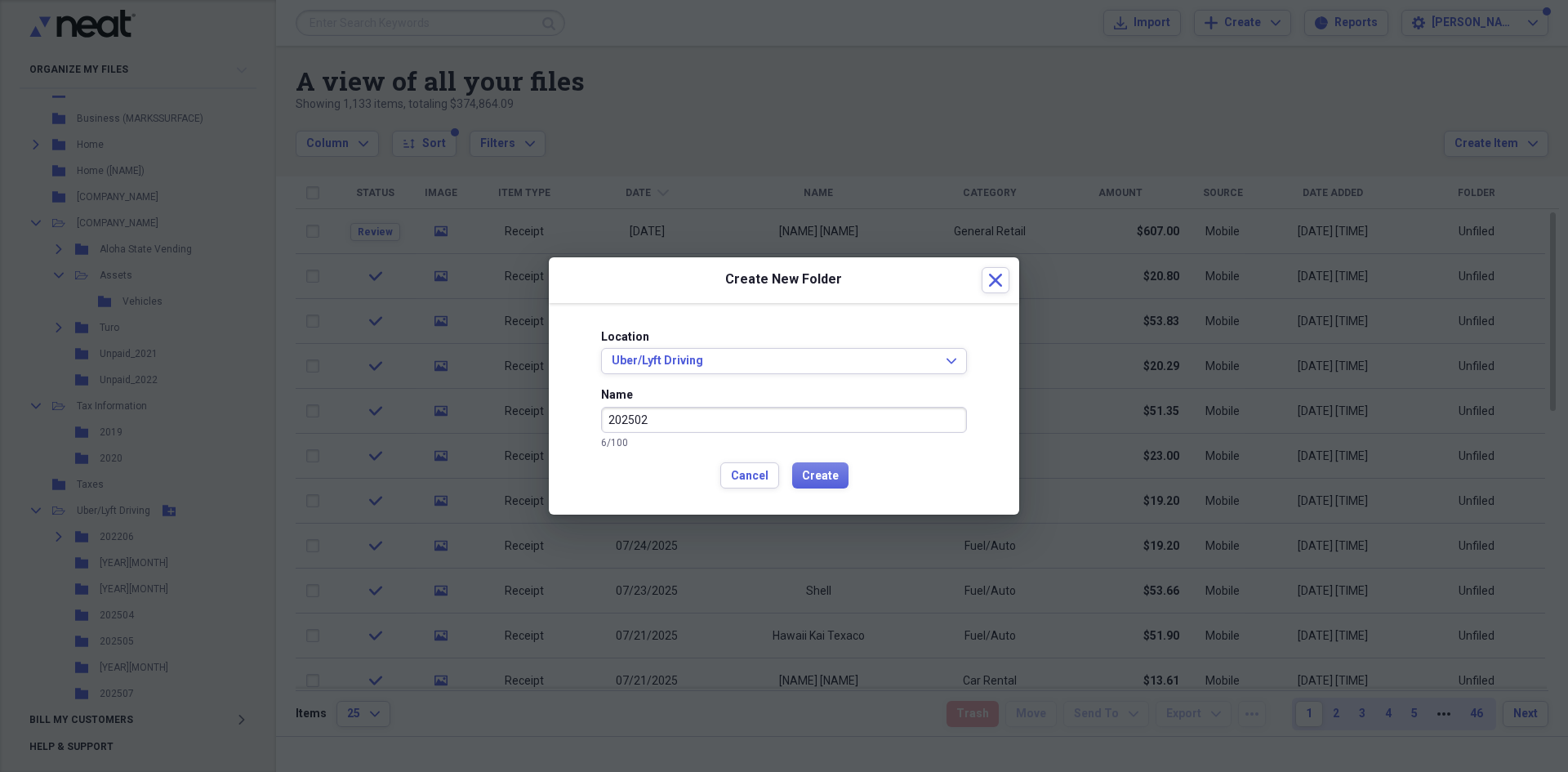 type on "202502" 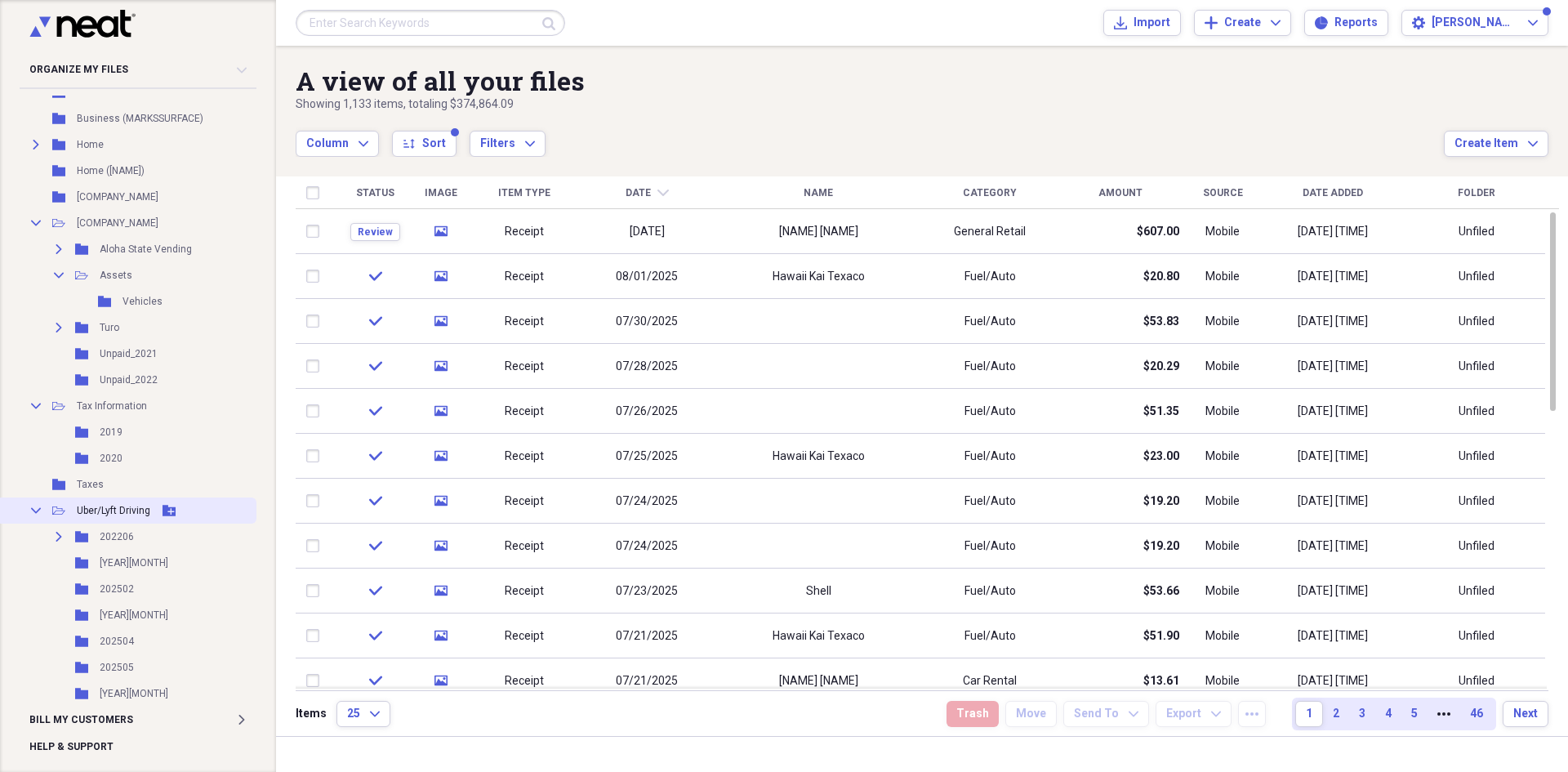 click 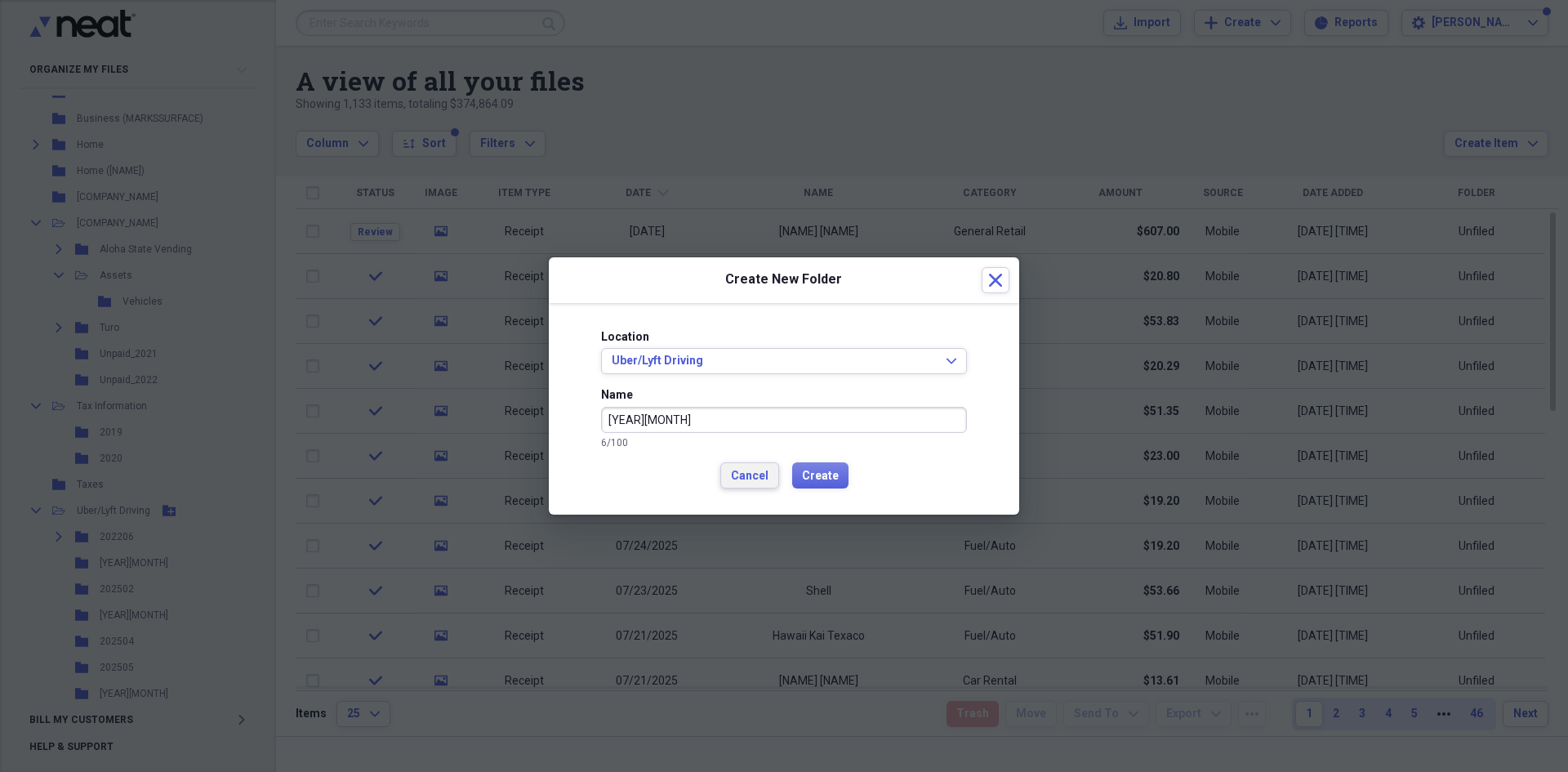 type on "[YEAR][MONTH]" 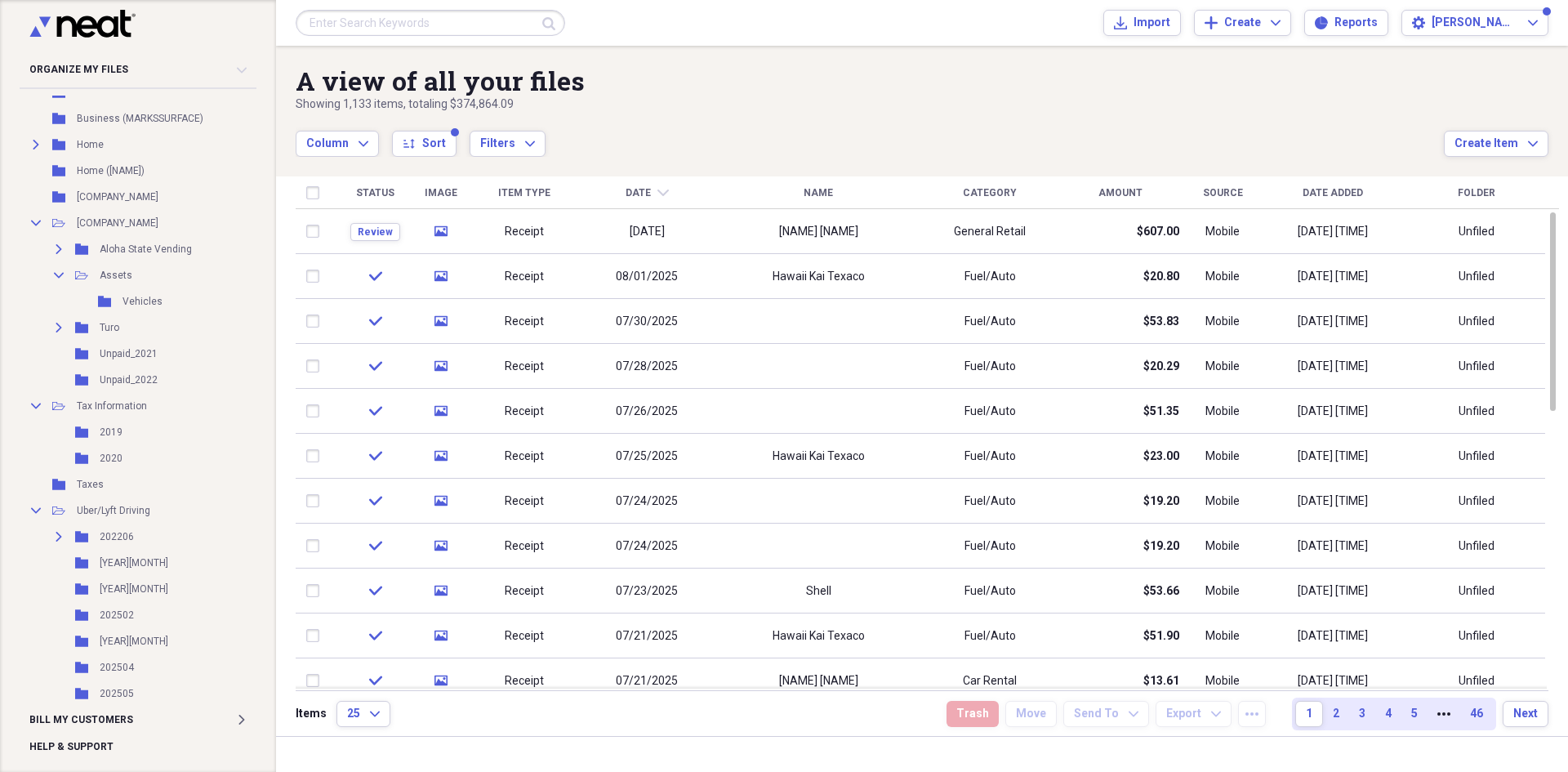 scroll, scrollTop: 278, scrollLeft: 0, axis: vertical 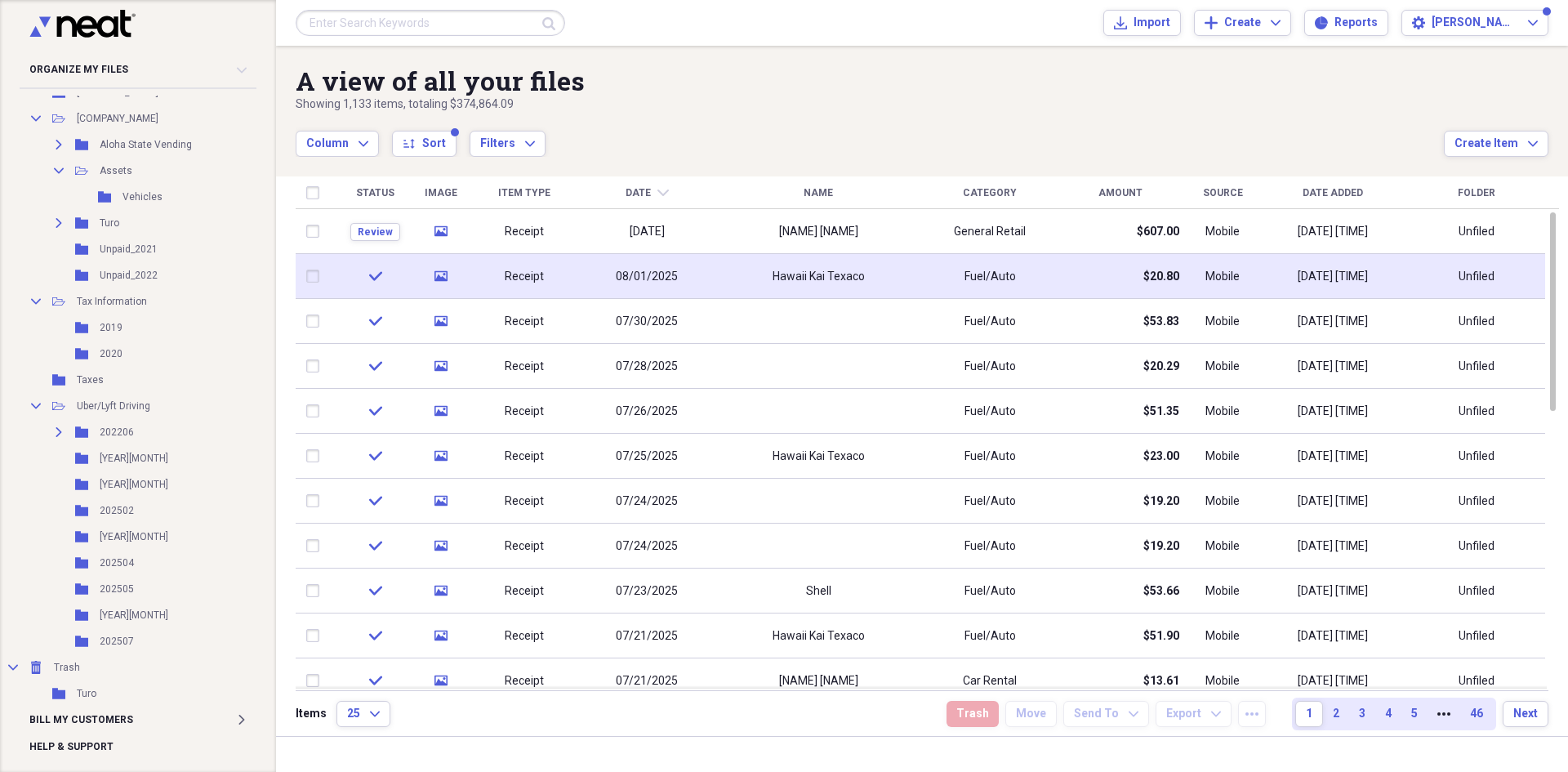 click on "Hawaii Kai Texaco" at bounding box center (818, 276) 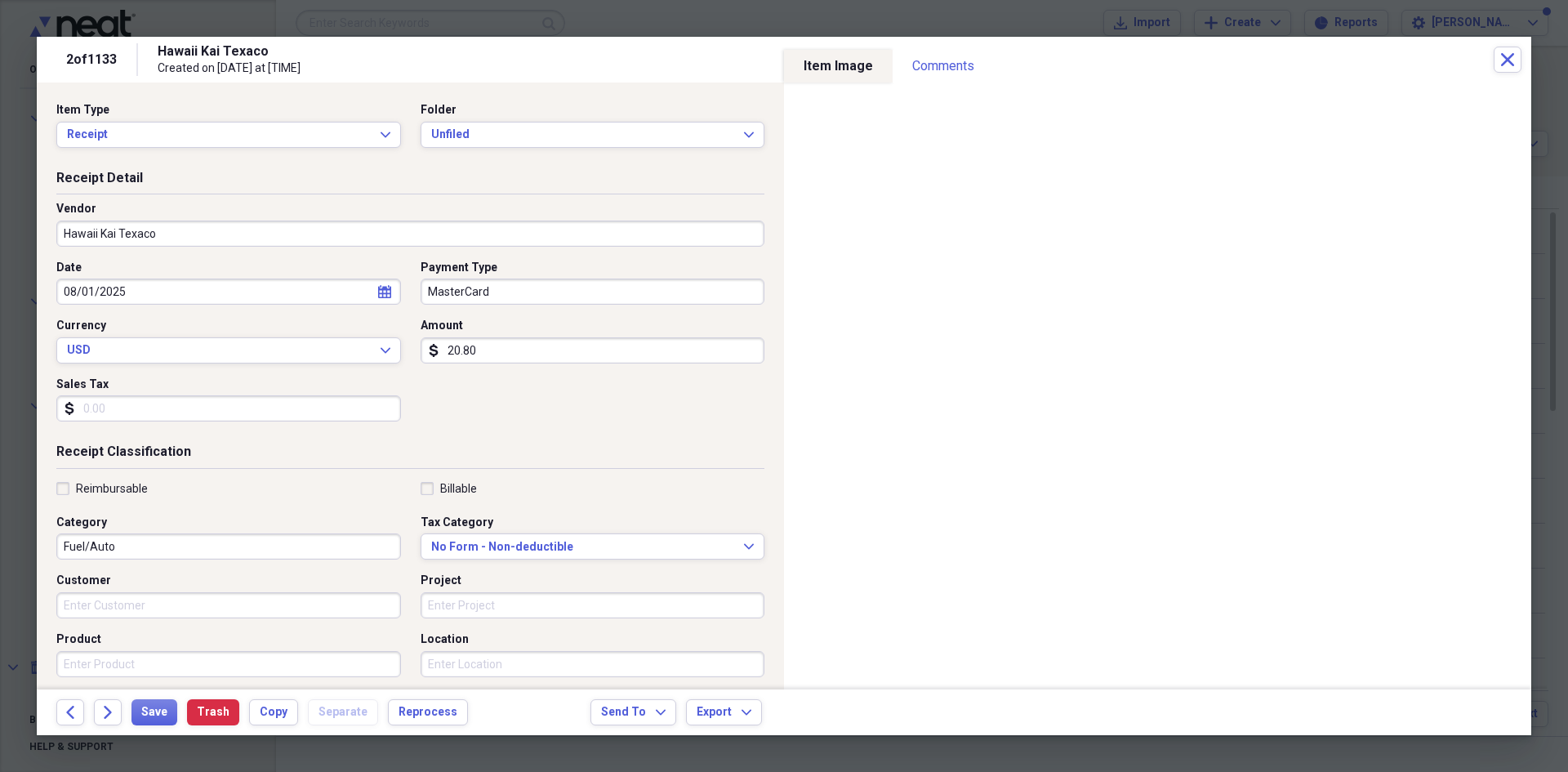 drag, startPoint x: 101, startPoint y: 493, endPoint x: 123, endPoint y: 502, distance: 23.76973 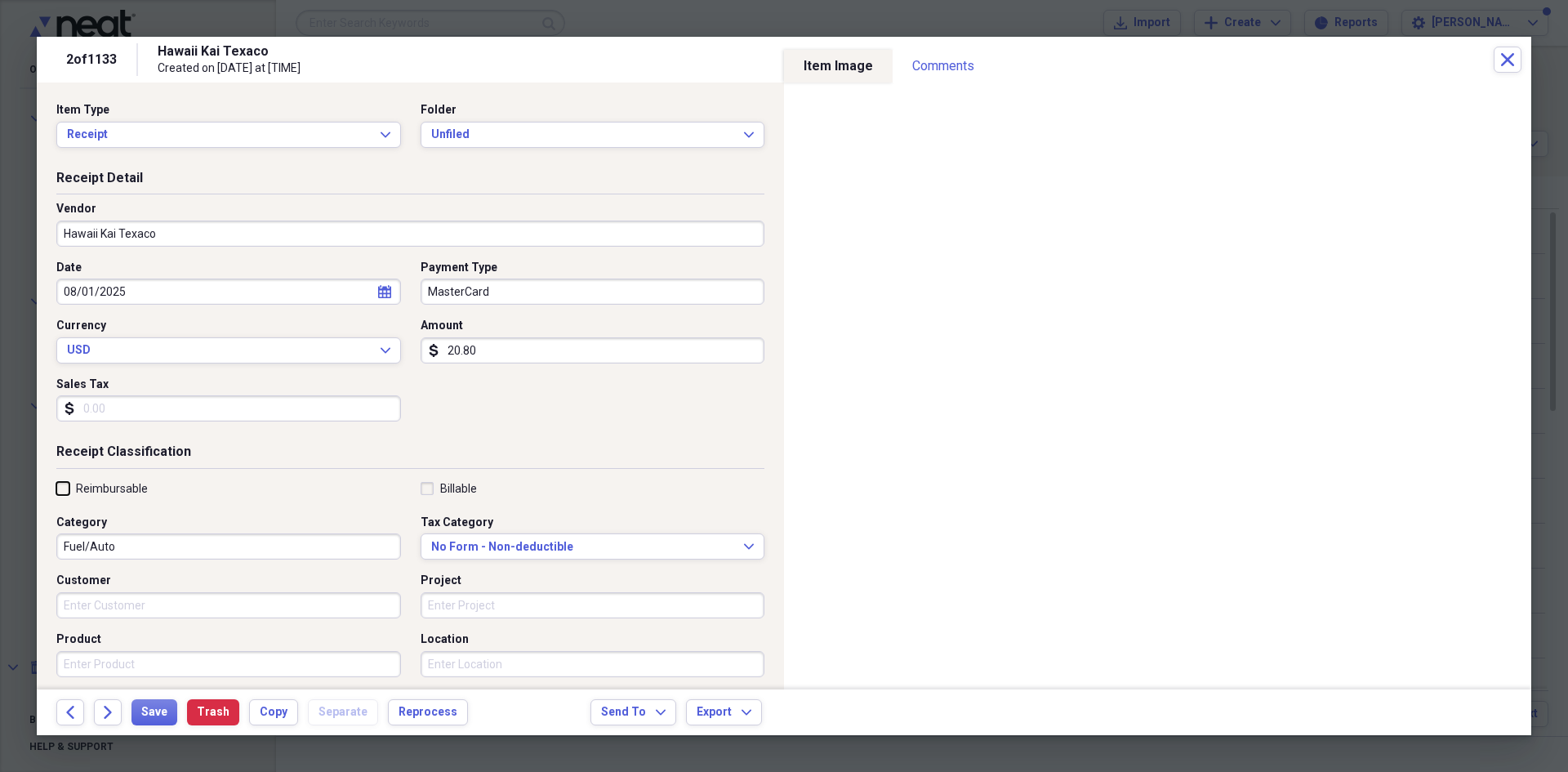 click on "Reimbursable" at bounding box center [56, 488] 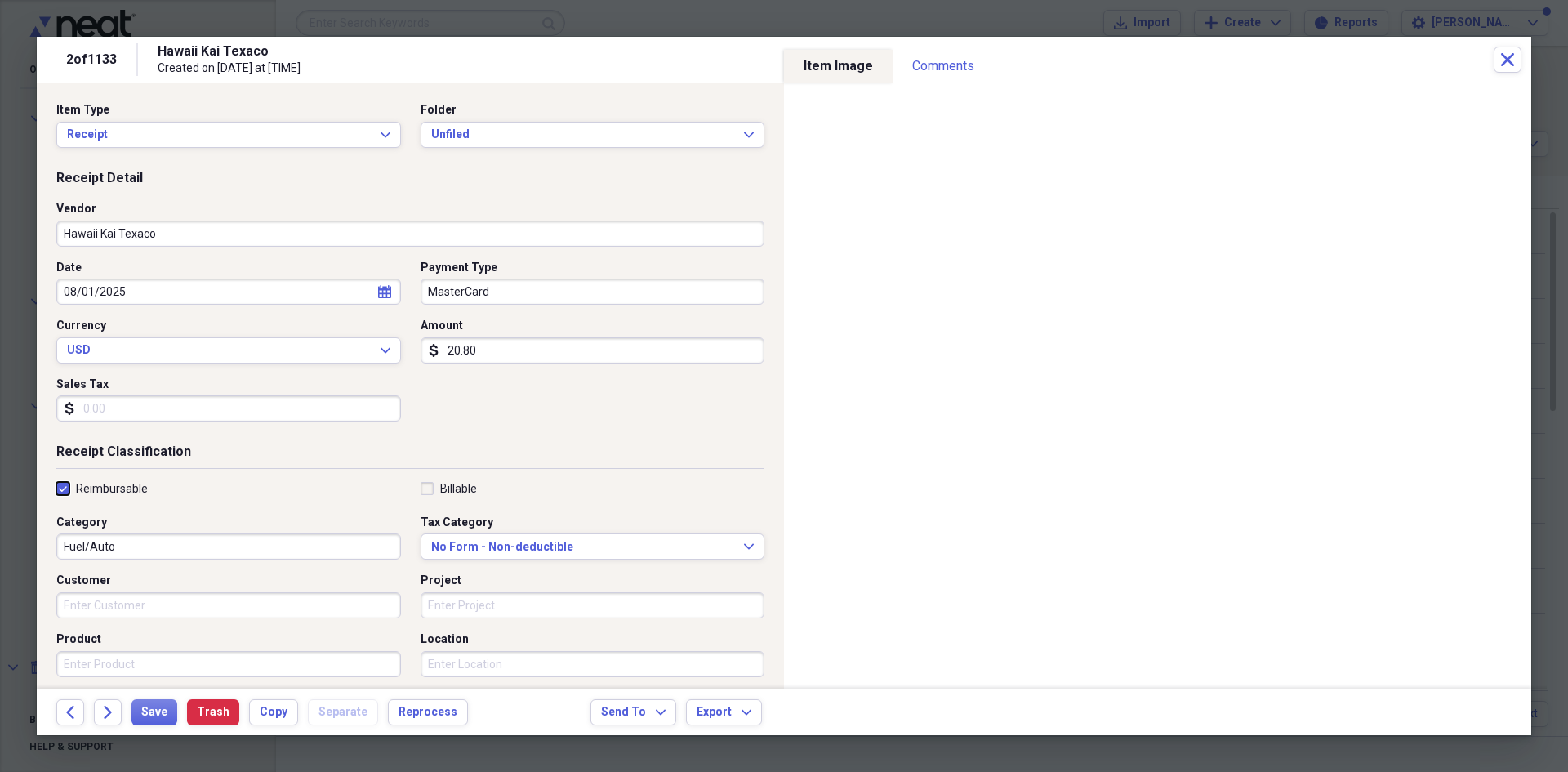 checkbox on "true" 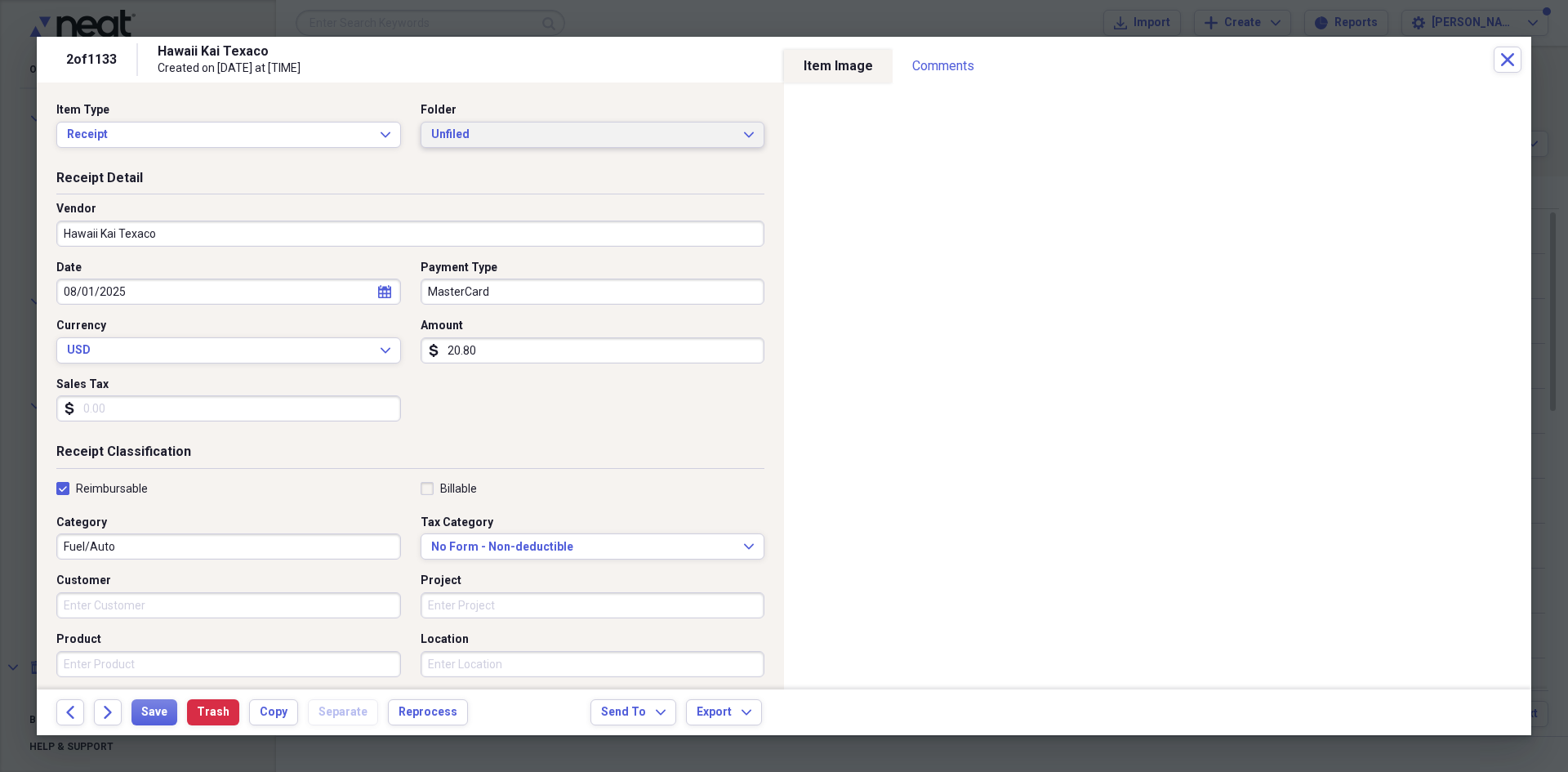 click on "Unfiled Expand" at bounding box center (593, 135) 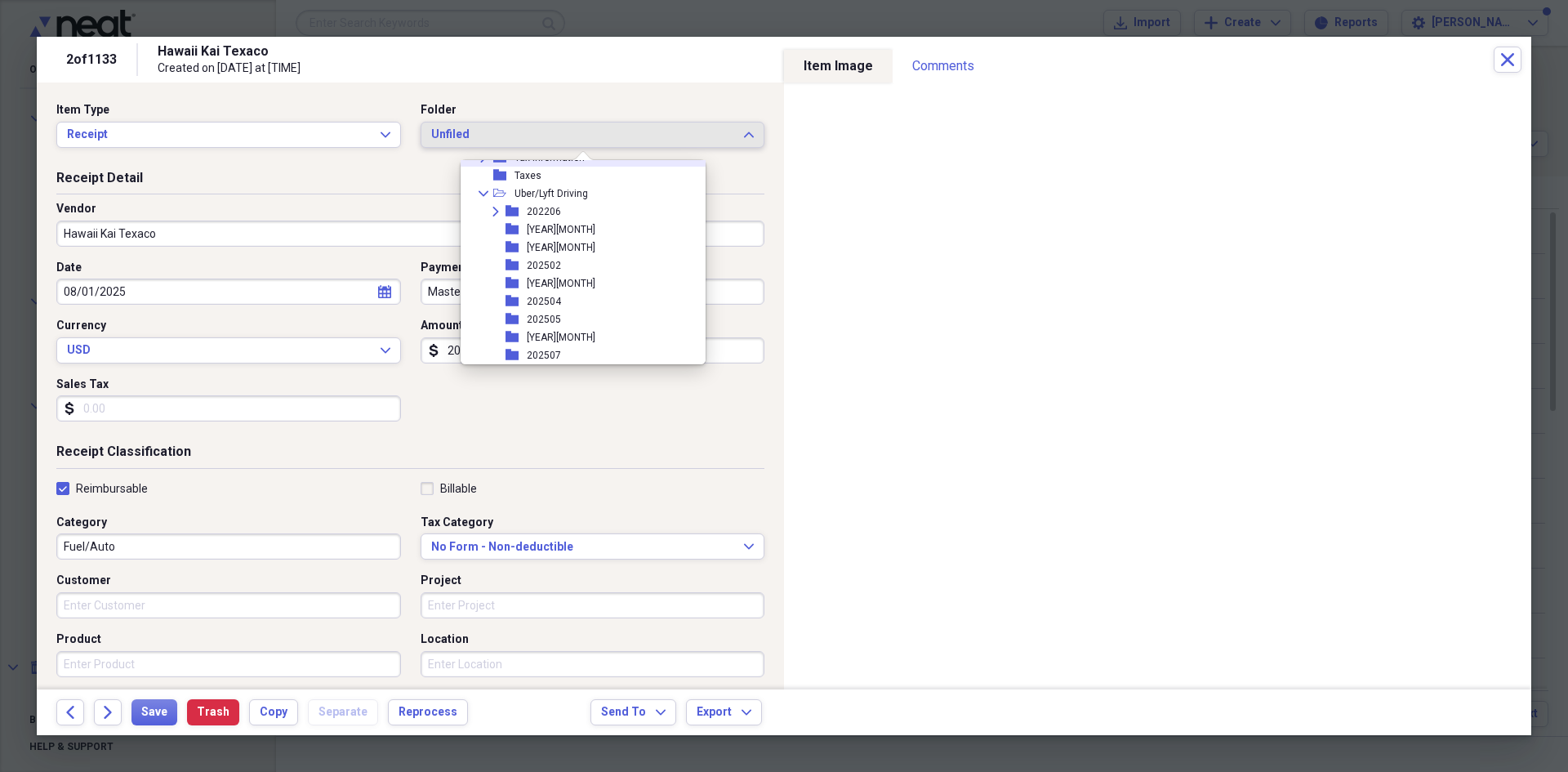 scroll, scrollTop: 341, scrollLeft: 0, axis: vertical 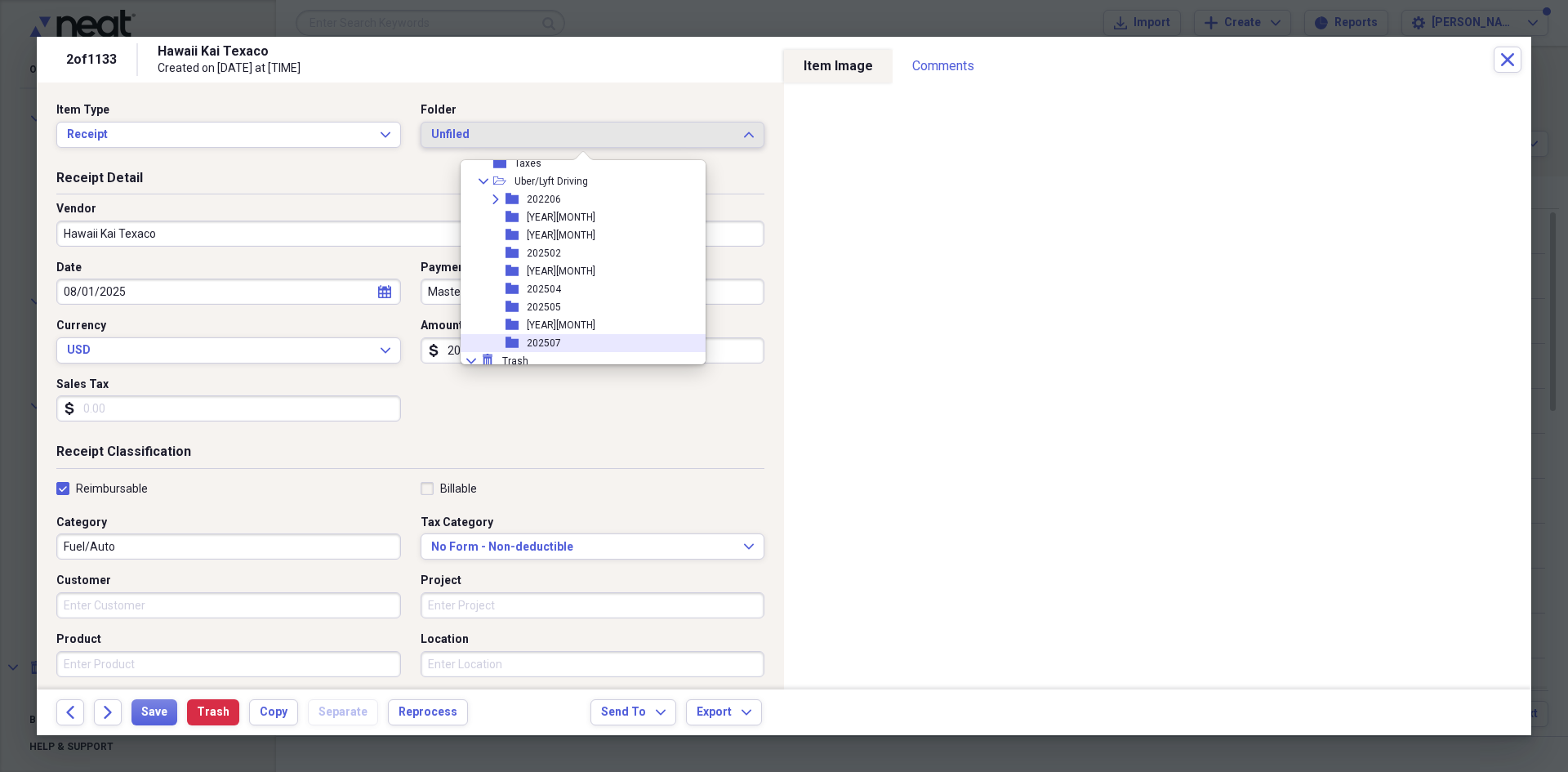 click on "202507" at bounding box center [544, 343] 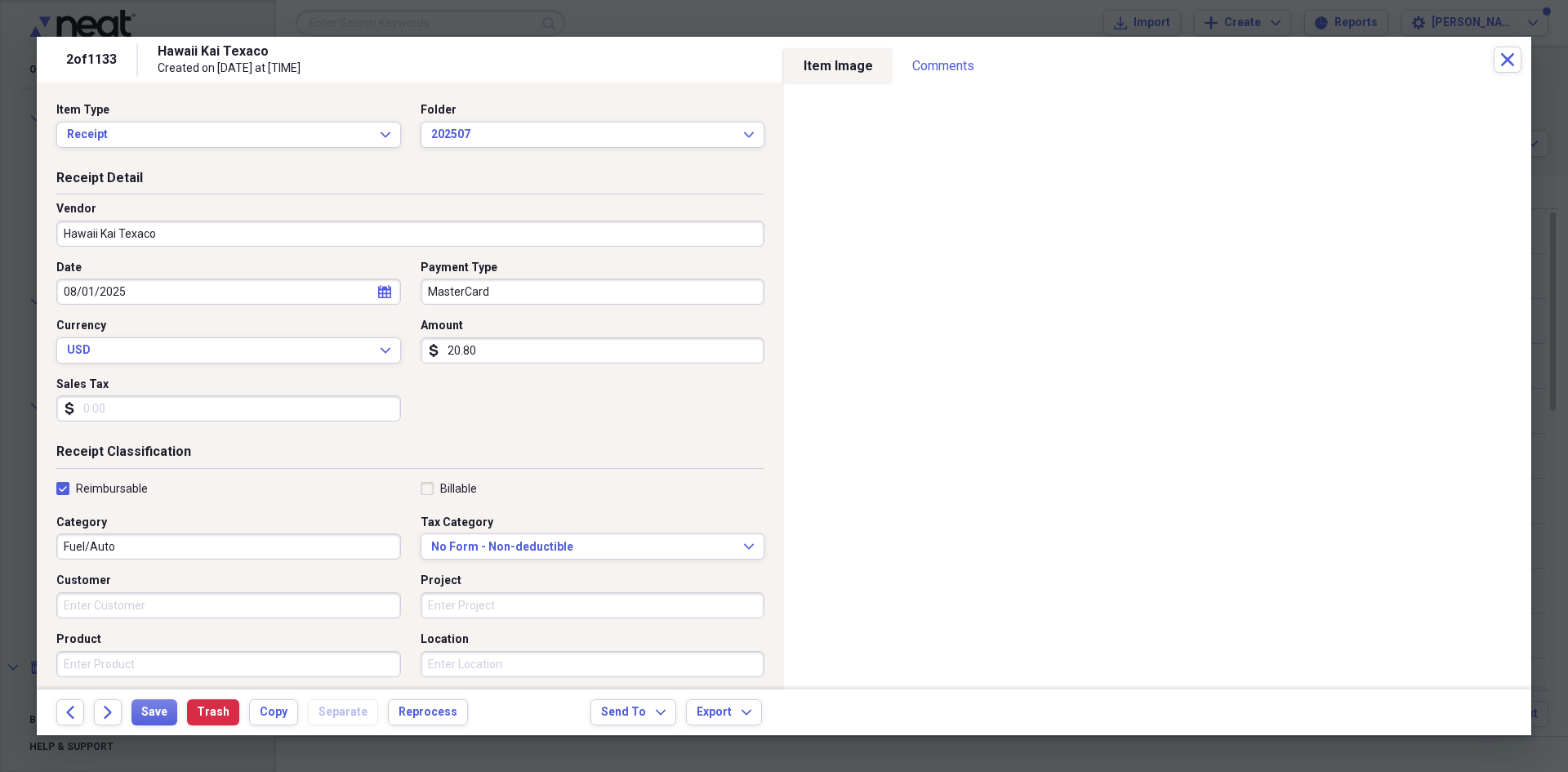 click on "20.80" at bounding box center (593, 350) 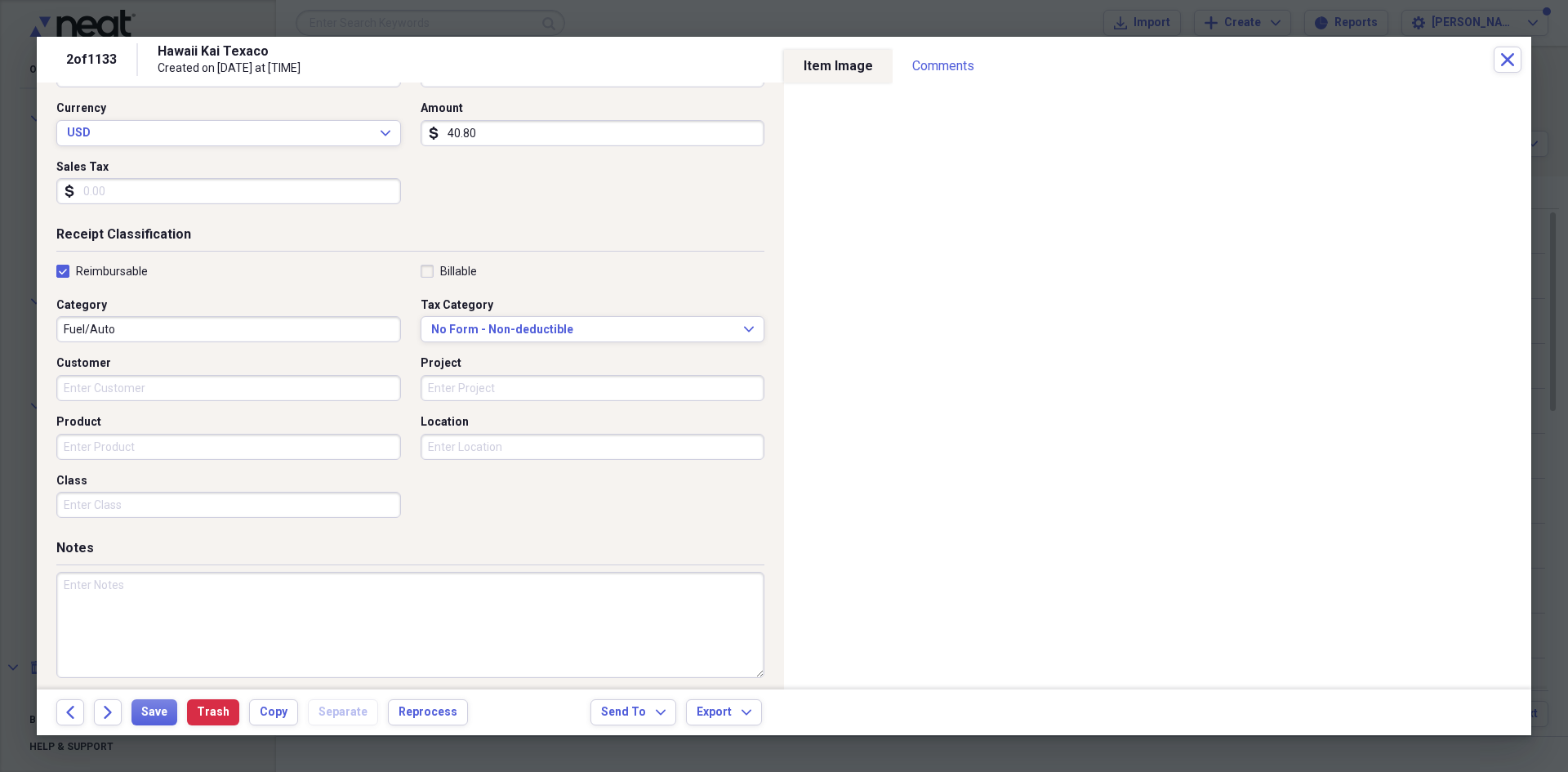 scroll, scrollTop: 227, scrollLeft: 0, axis: vertical 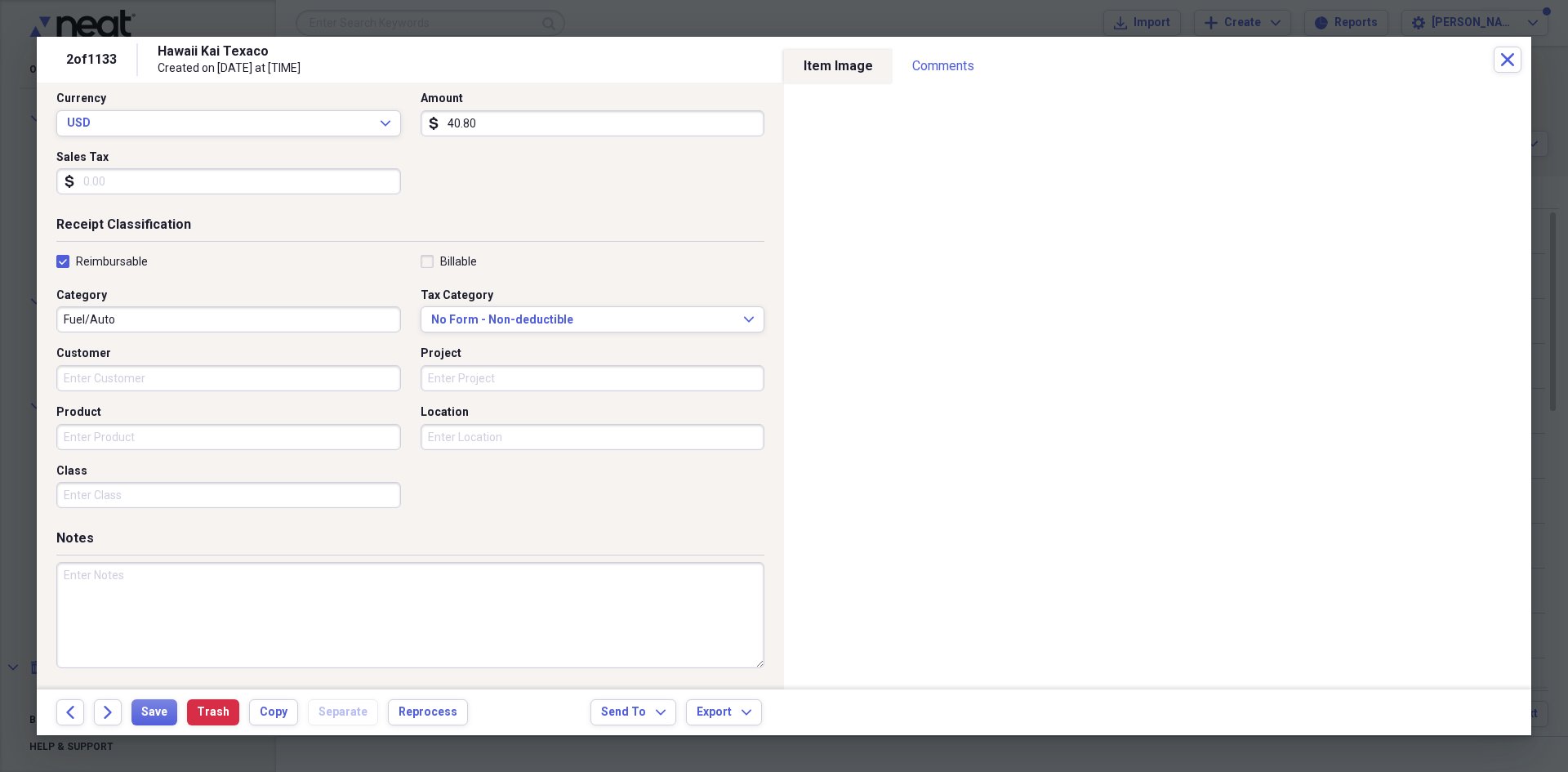 type on "40.80" 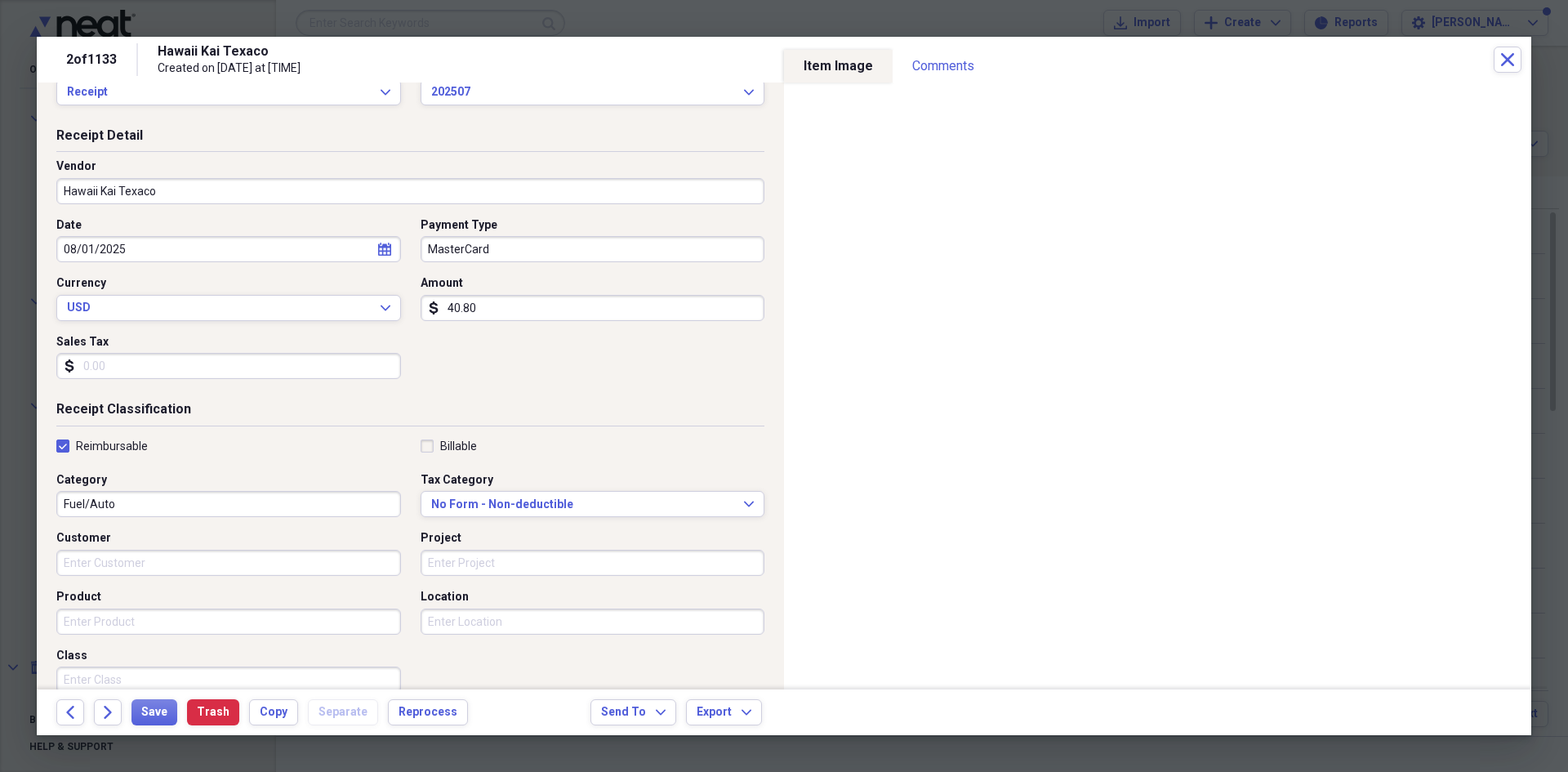 scroll, scrollTop: 0, scrollLeft: 0, axis: both 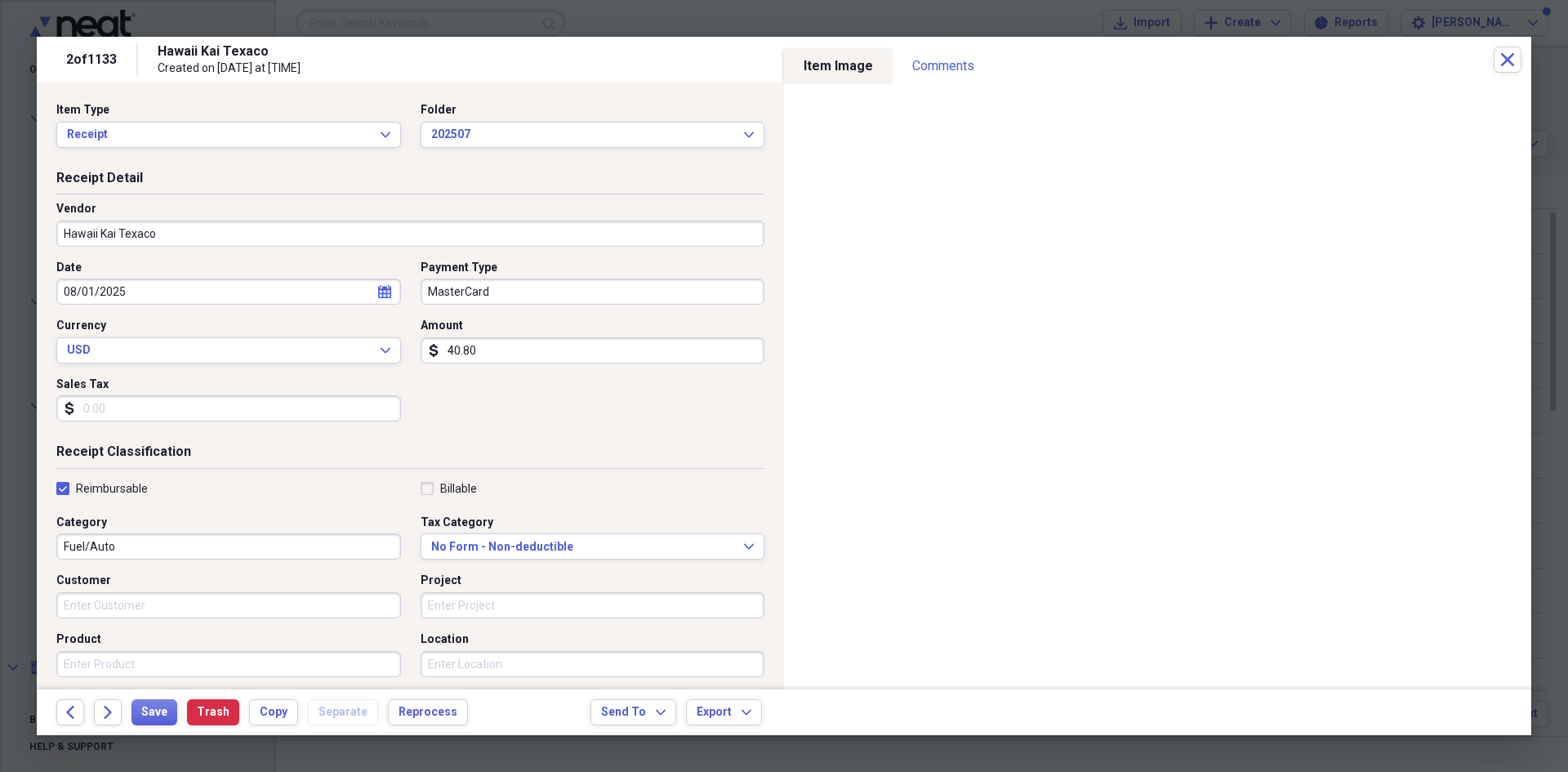 type on "Mileage 132519" 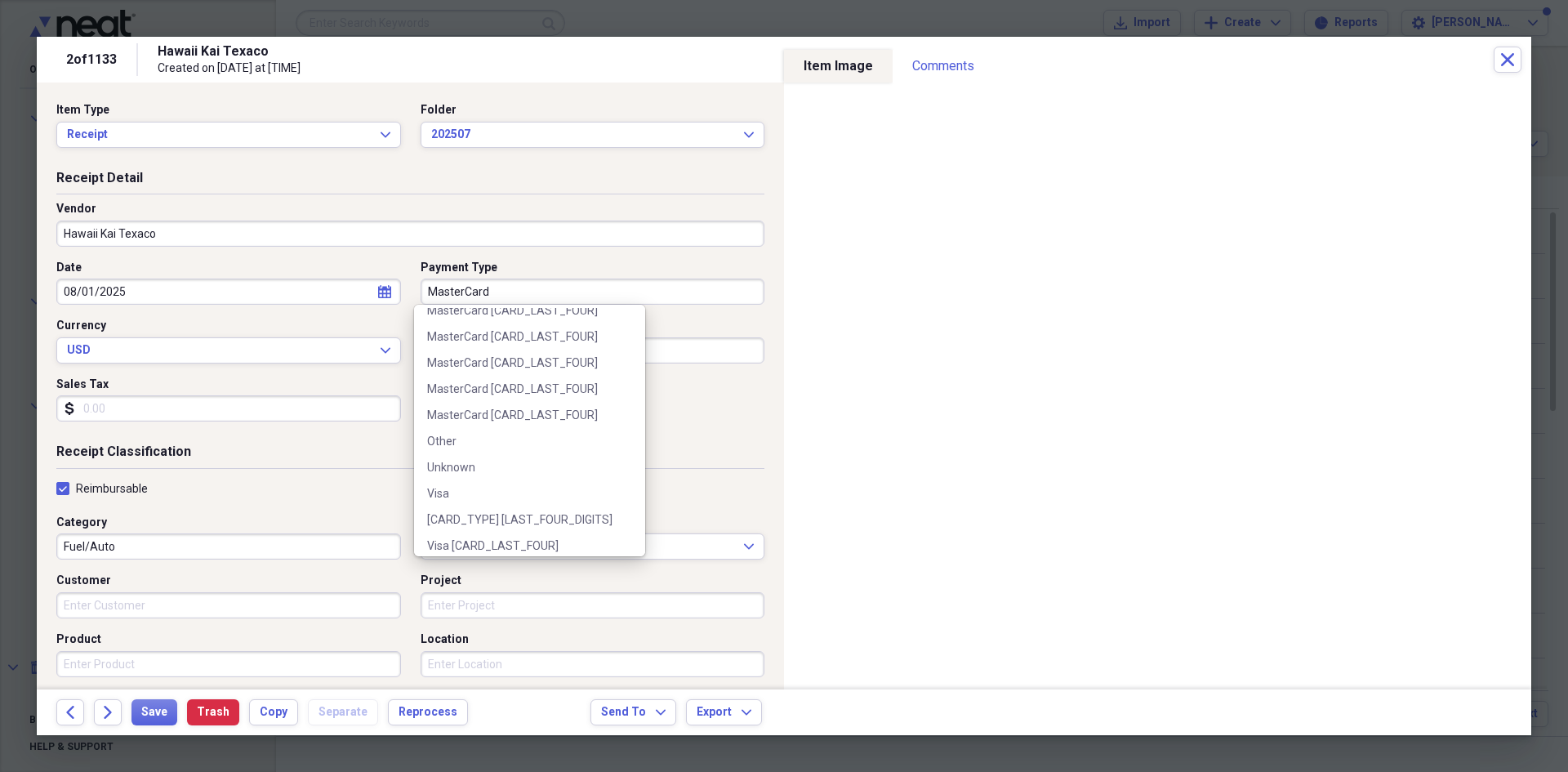 scroll, scrollTop: 395, scrollLeft: 0, axis: vertical 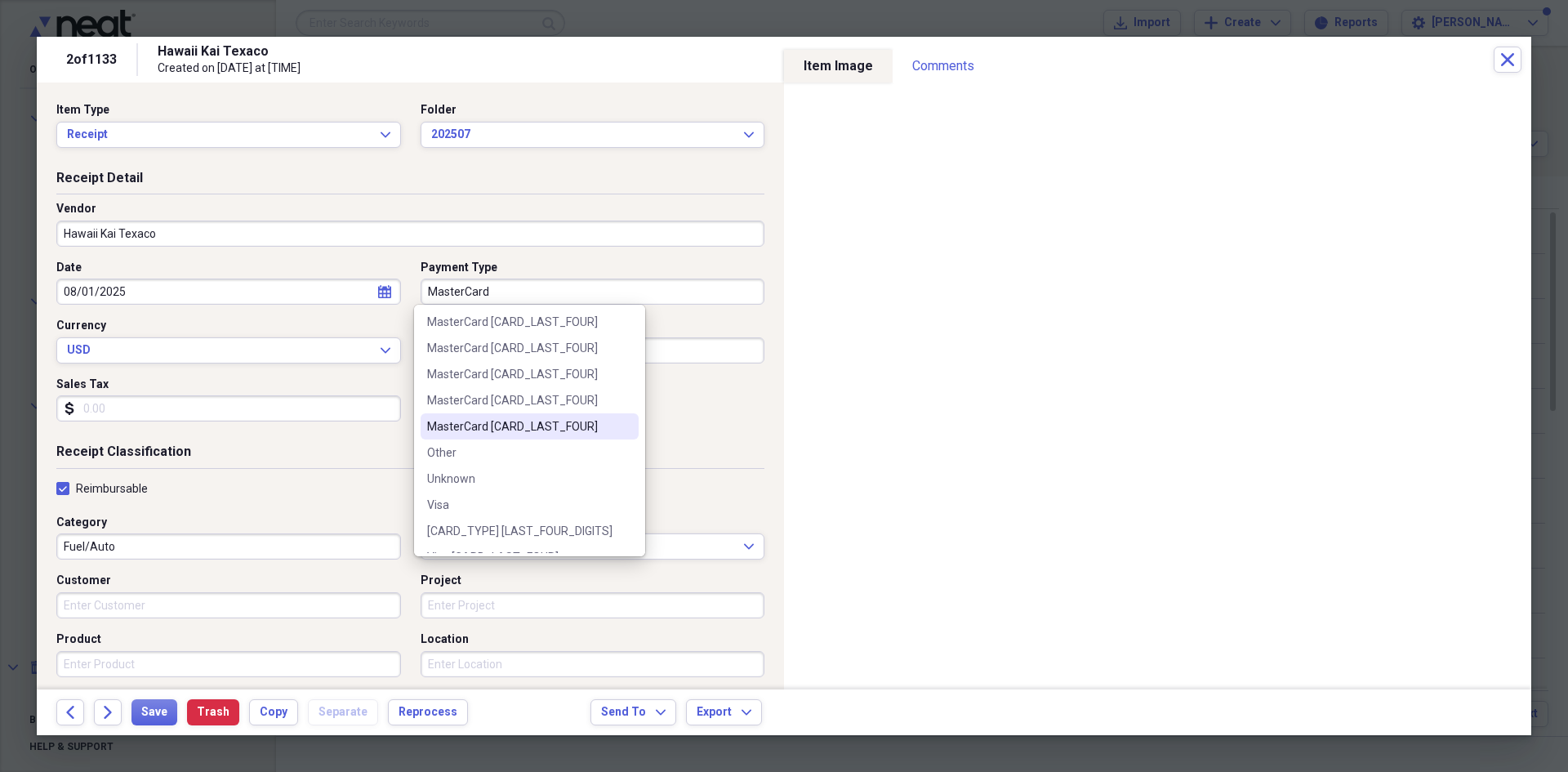 click on "MasterCard [CARD_LAST_FOUR]" at bounding box center (519, 426) 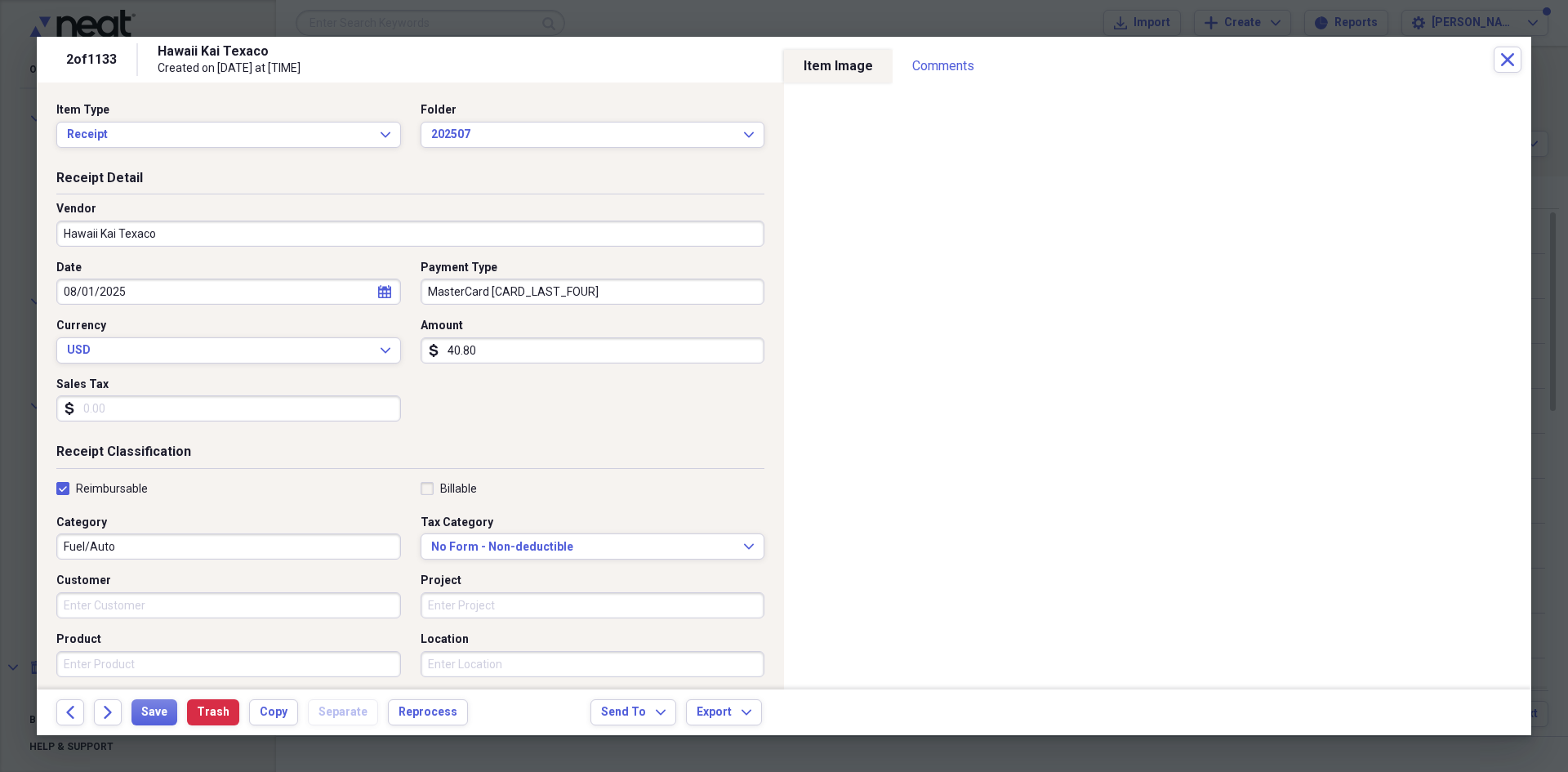 click on "Date [DATE] calendar Calendar Payment Type MasterCard [CARD_LAST_FOUR] Currency USD Expand Amount dollar-sign [AMOUNT] Sales Tax dollar-sign" at bounding box center (410, 347) 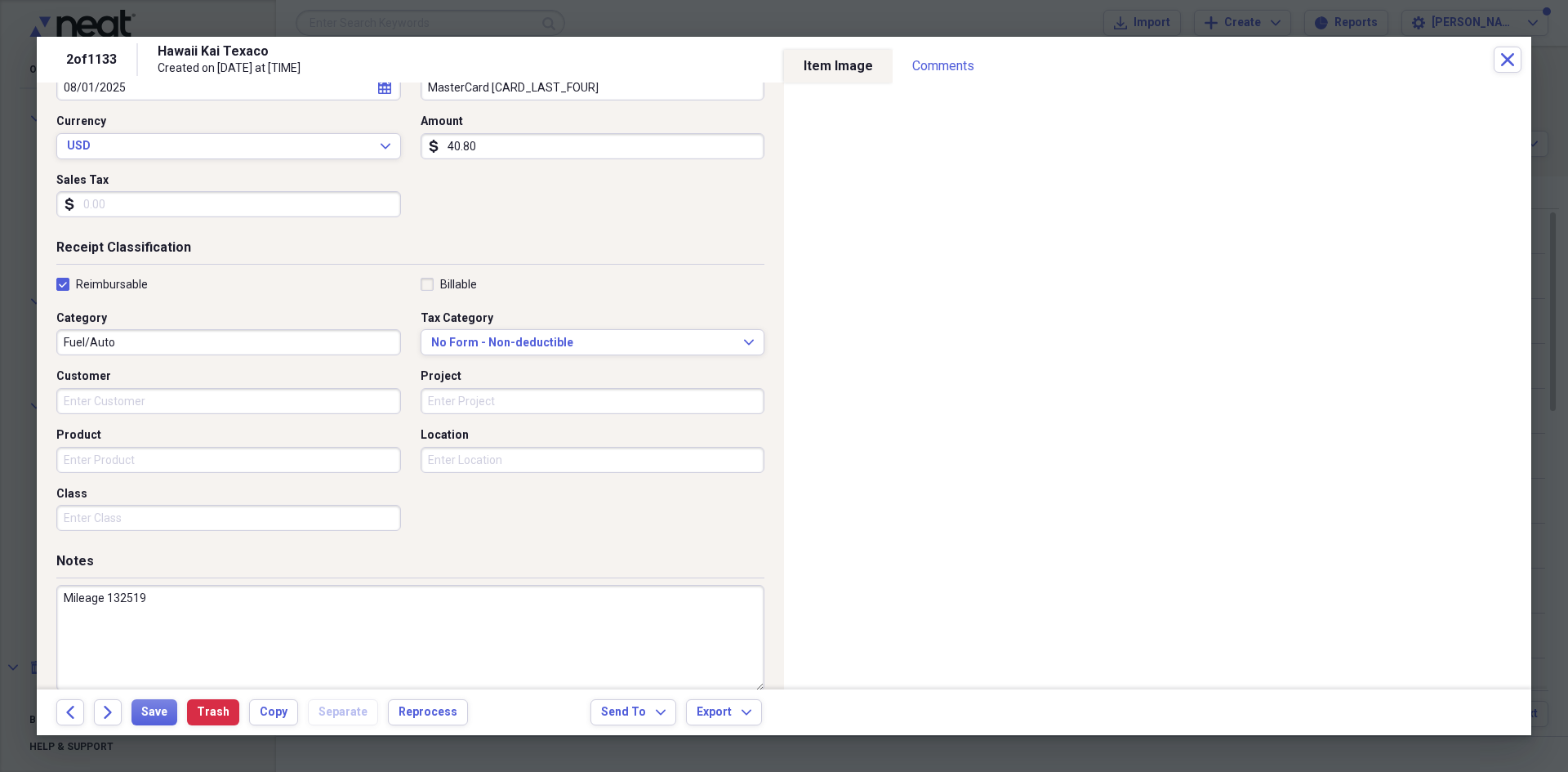 scroll, scrollTop: 227, scrollLeft: 0, axis: vertical 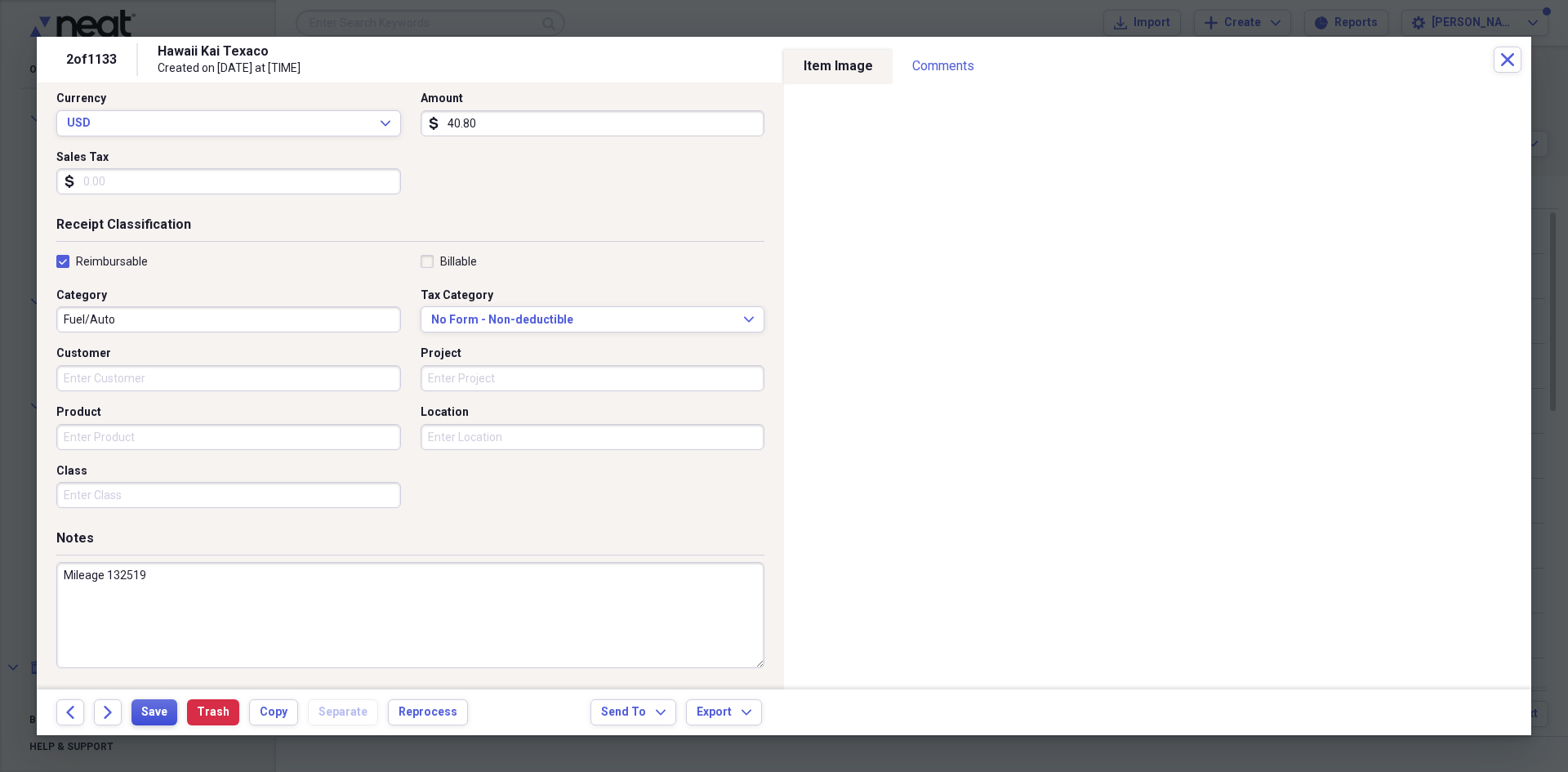 click on "Save" at bounding box center [154, 712] 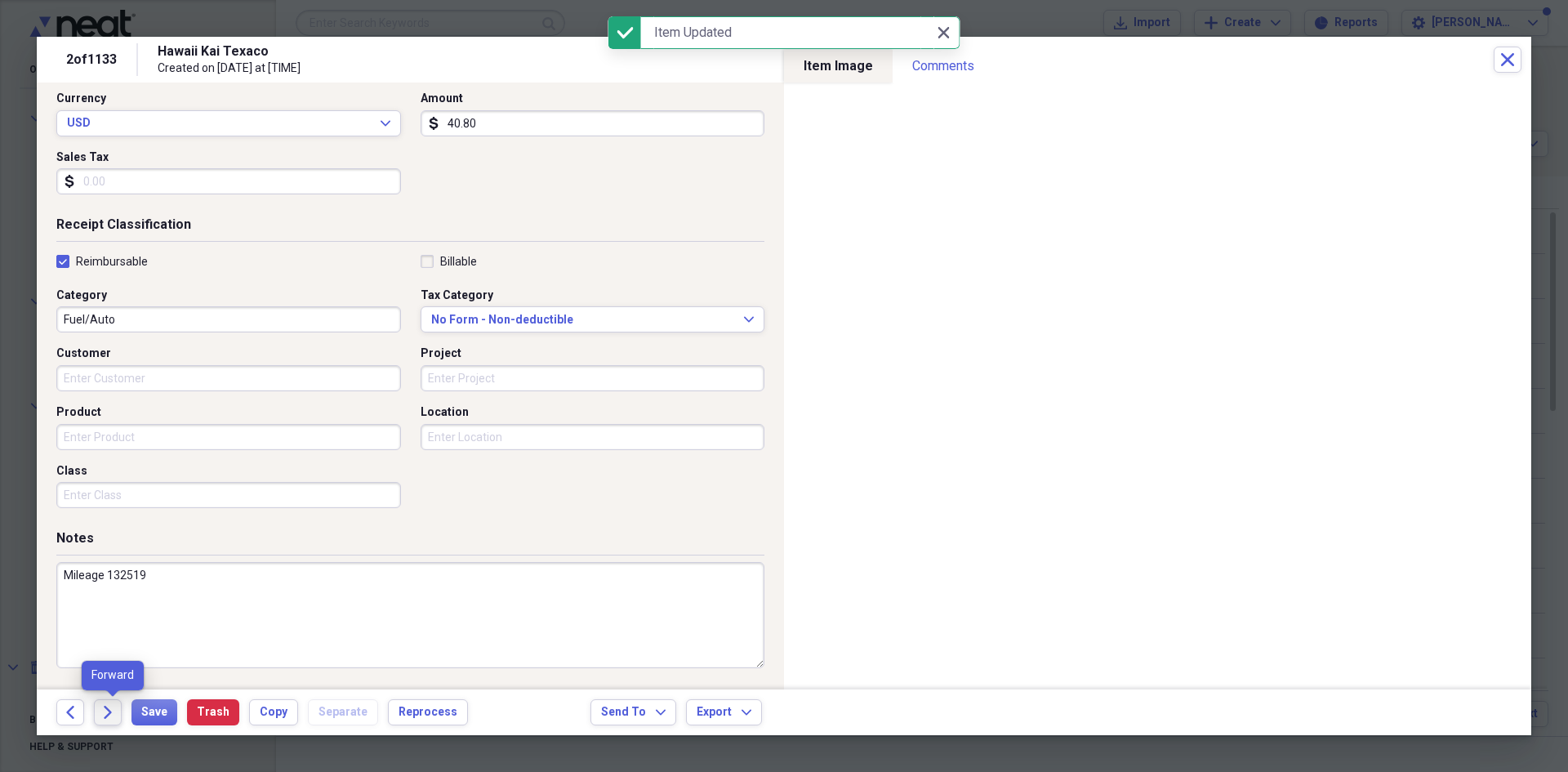 click 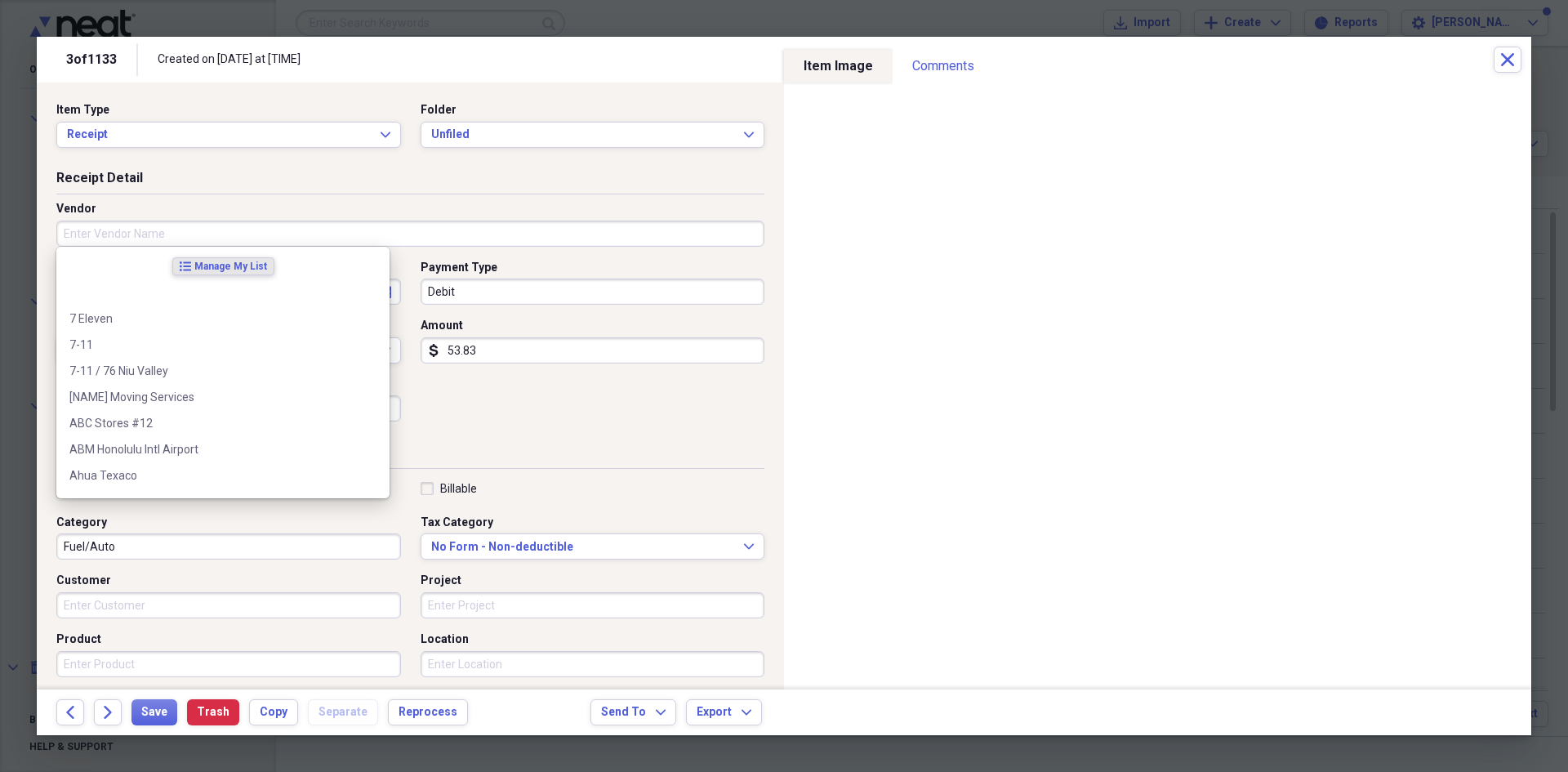 click on "Vendor" at bounding box center (410, 234) 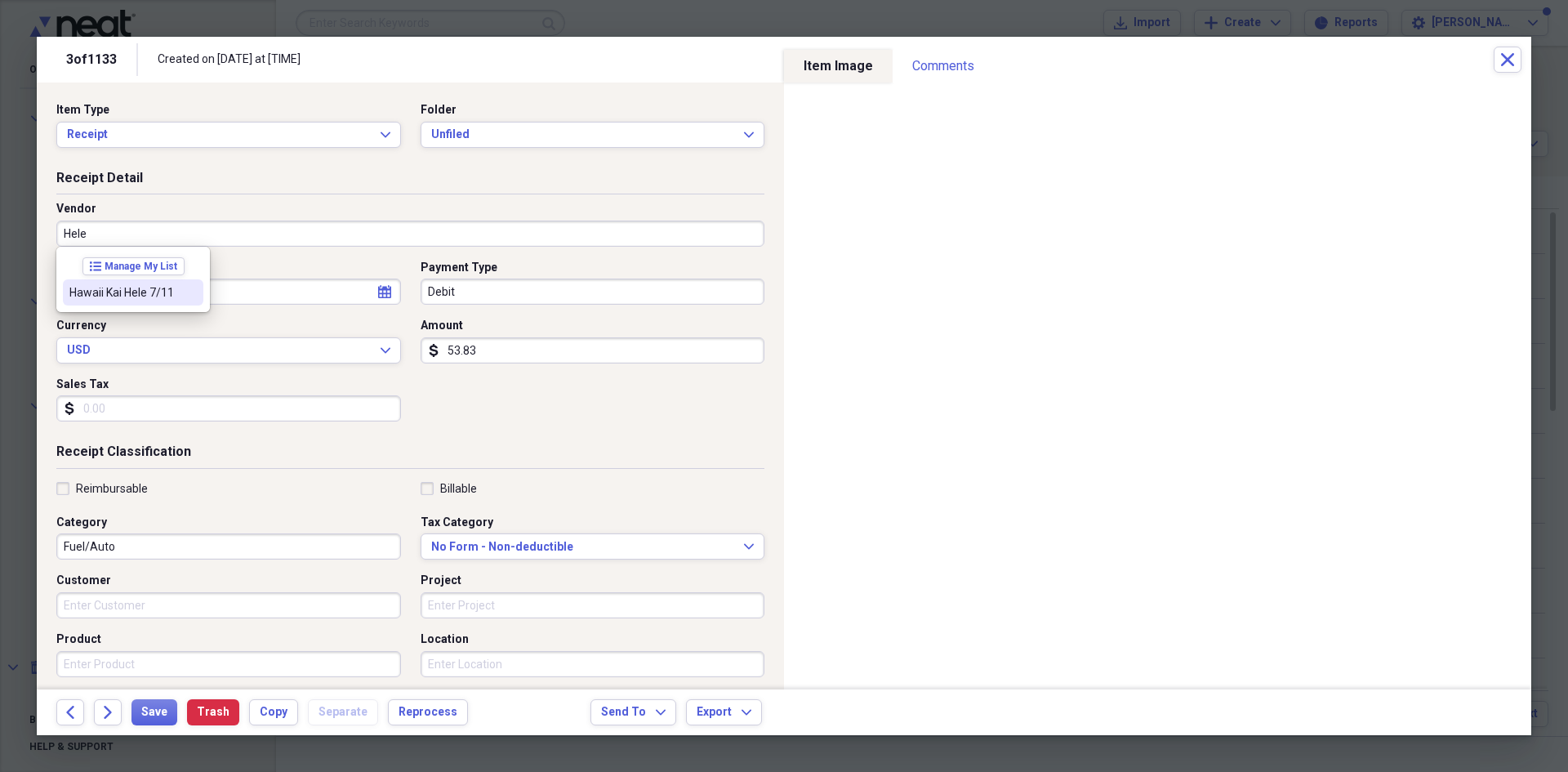 click on "Hawaii Kai Hele 7/11" at bounding box center [123, 292] 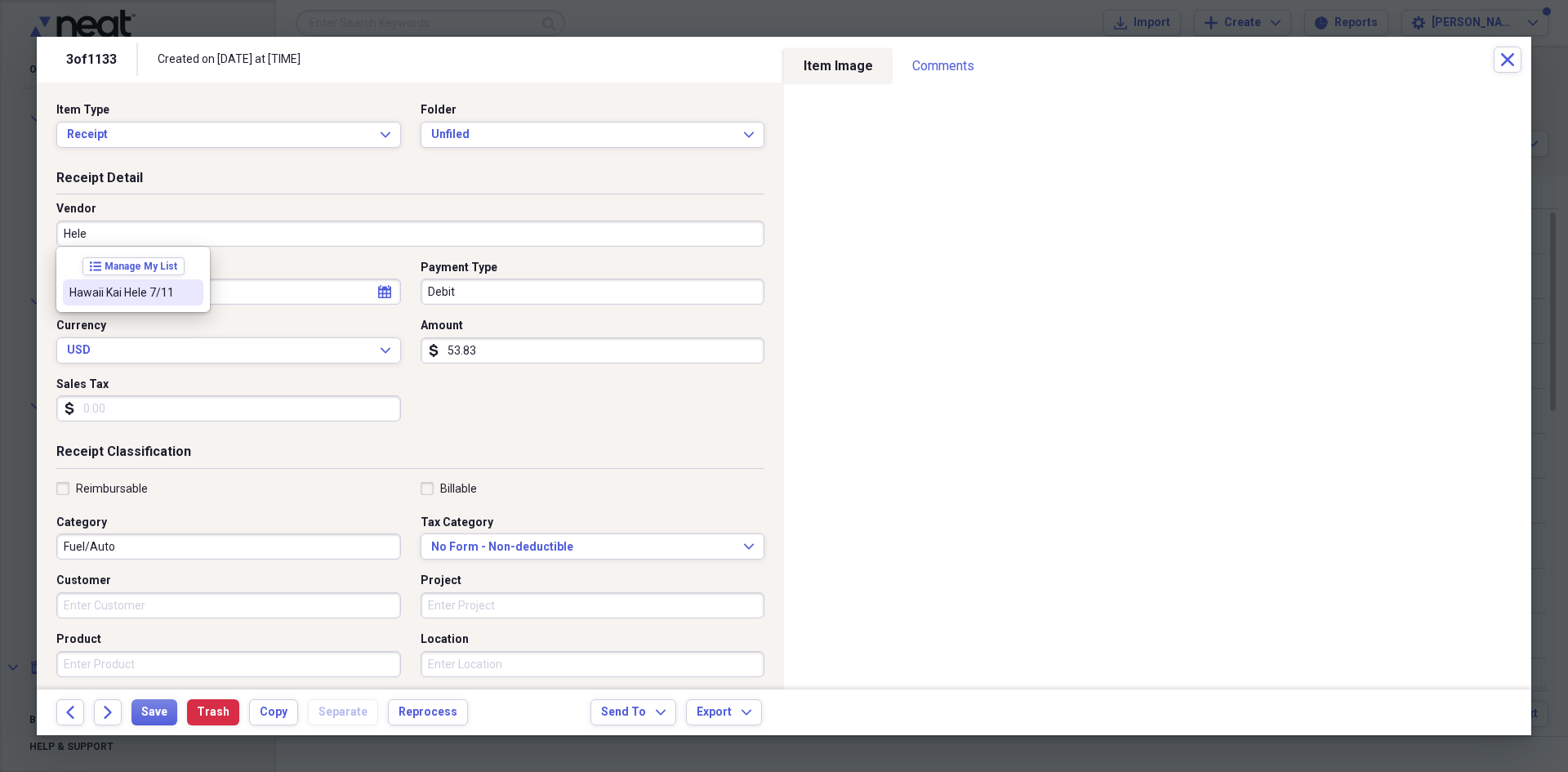 type on "Hawaii Kai Hele 7/11" 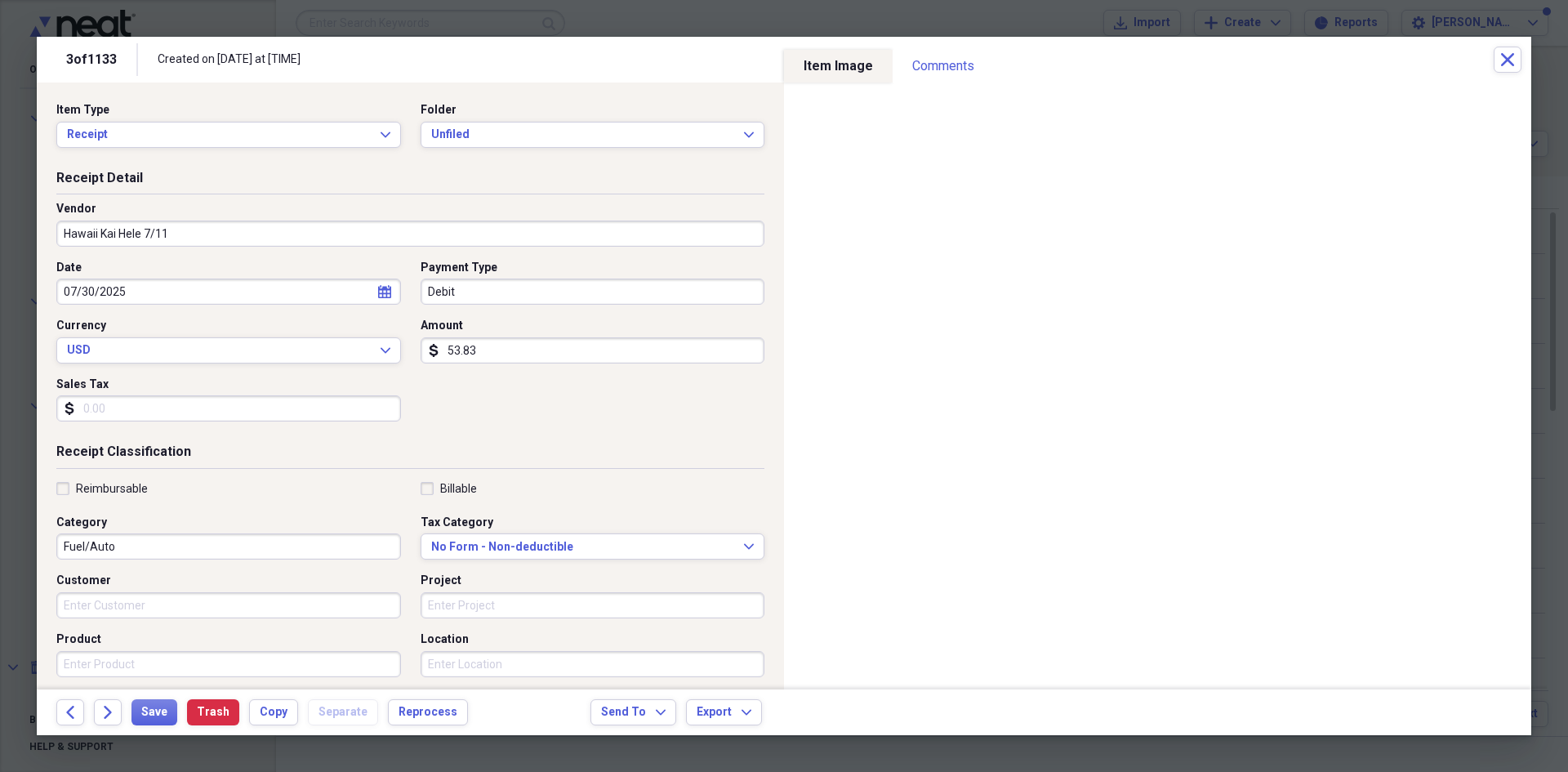 click on "Reimbursable" at bounding box center [112, 489] 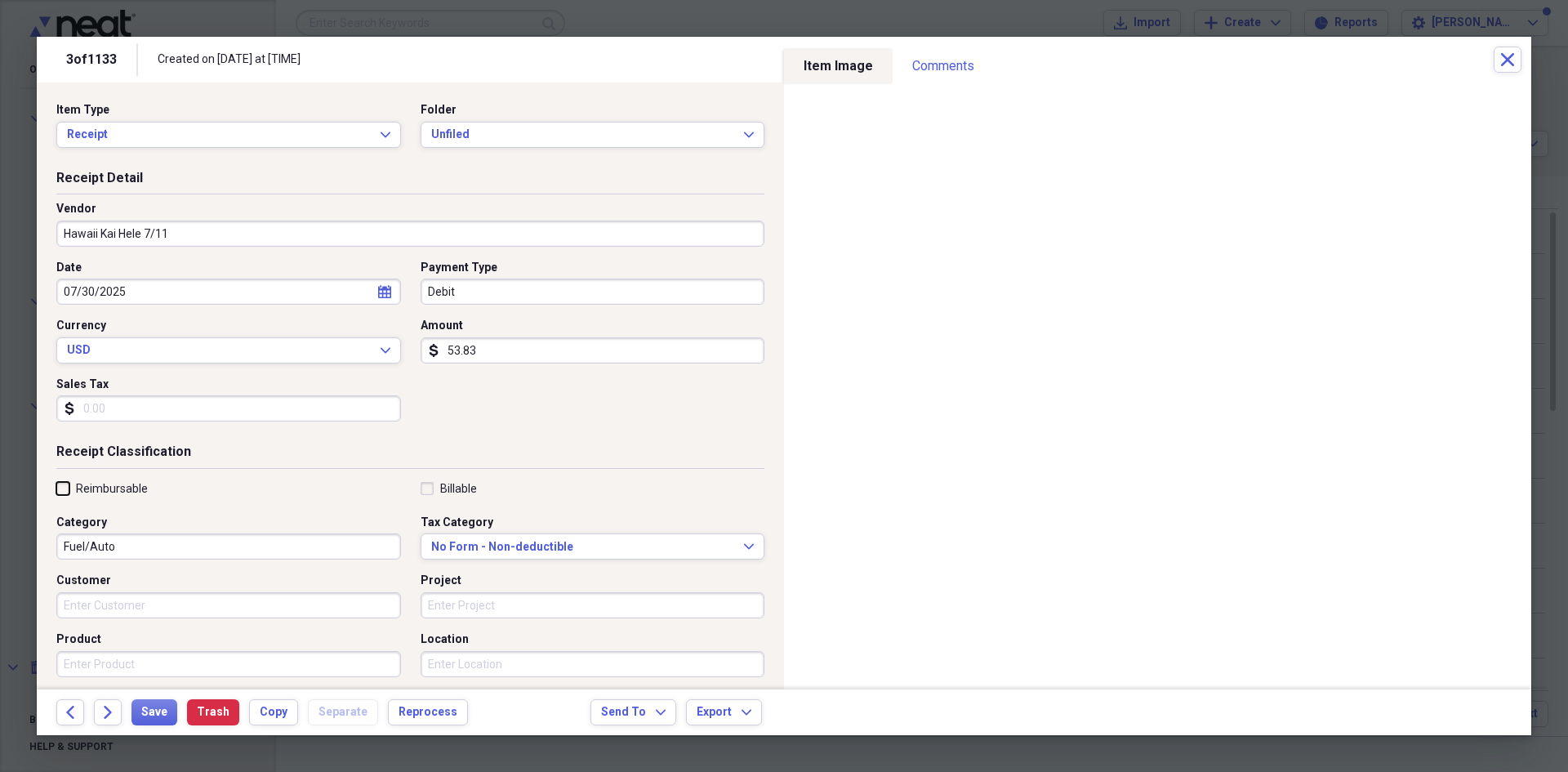 click on "Reimbursable" at bounding box center (56, 488) 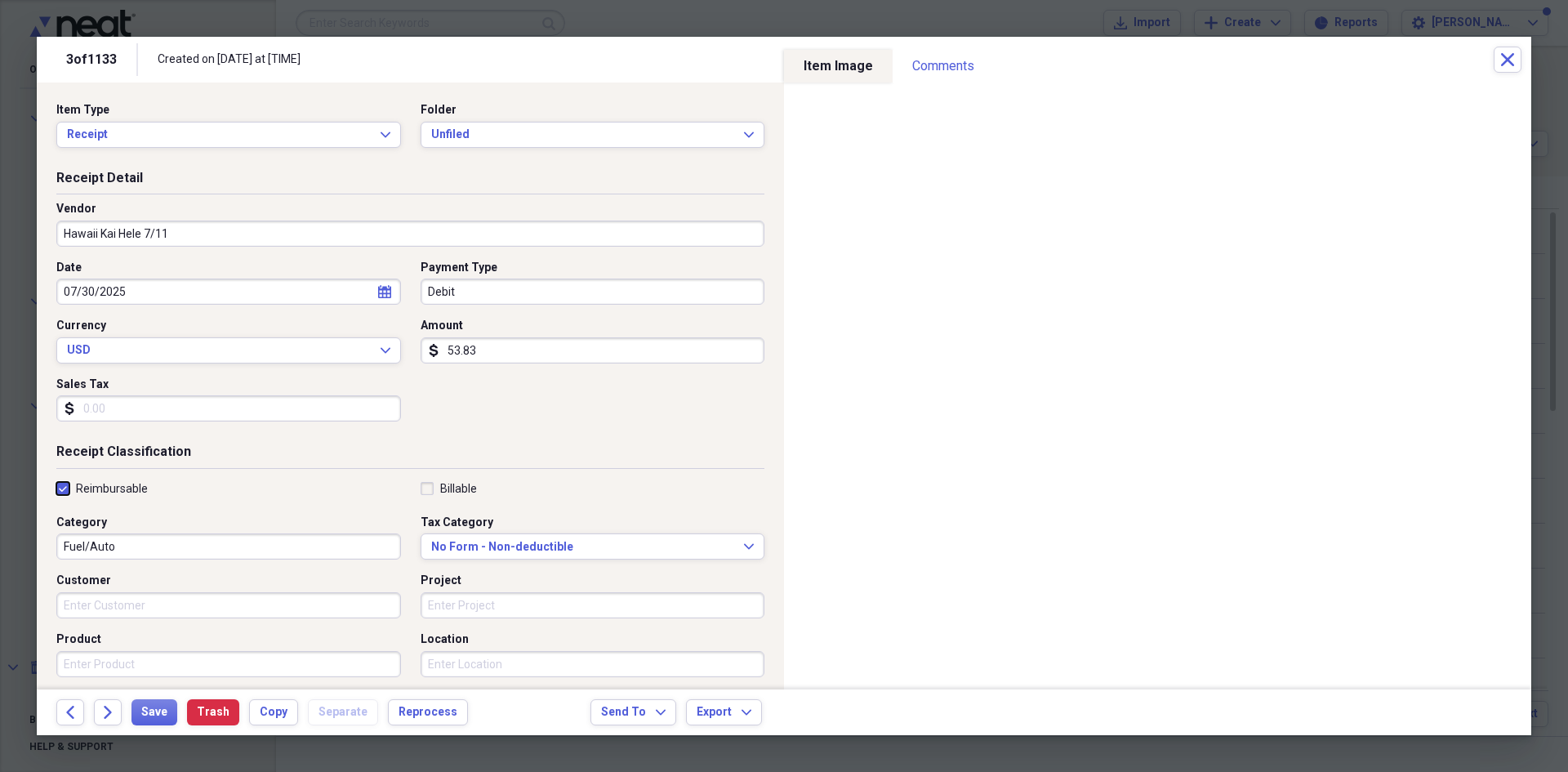 checkbox on "true" 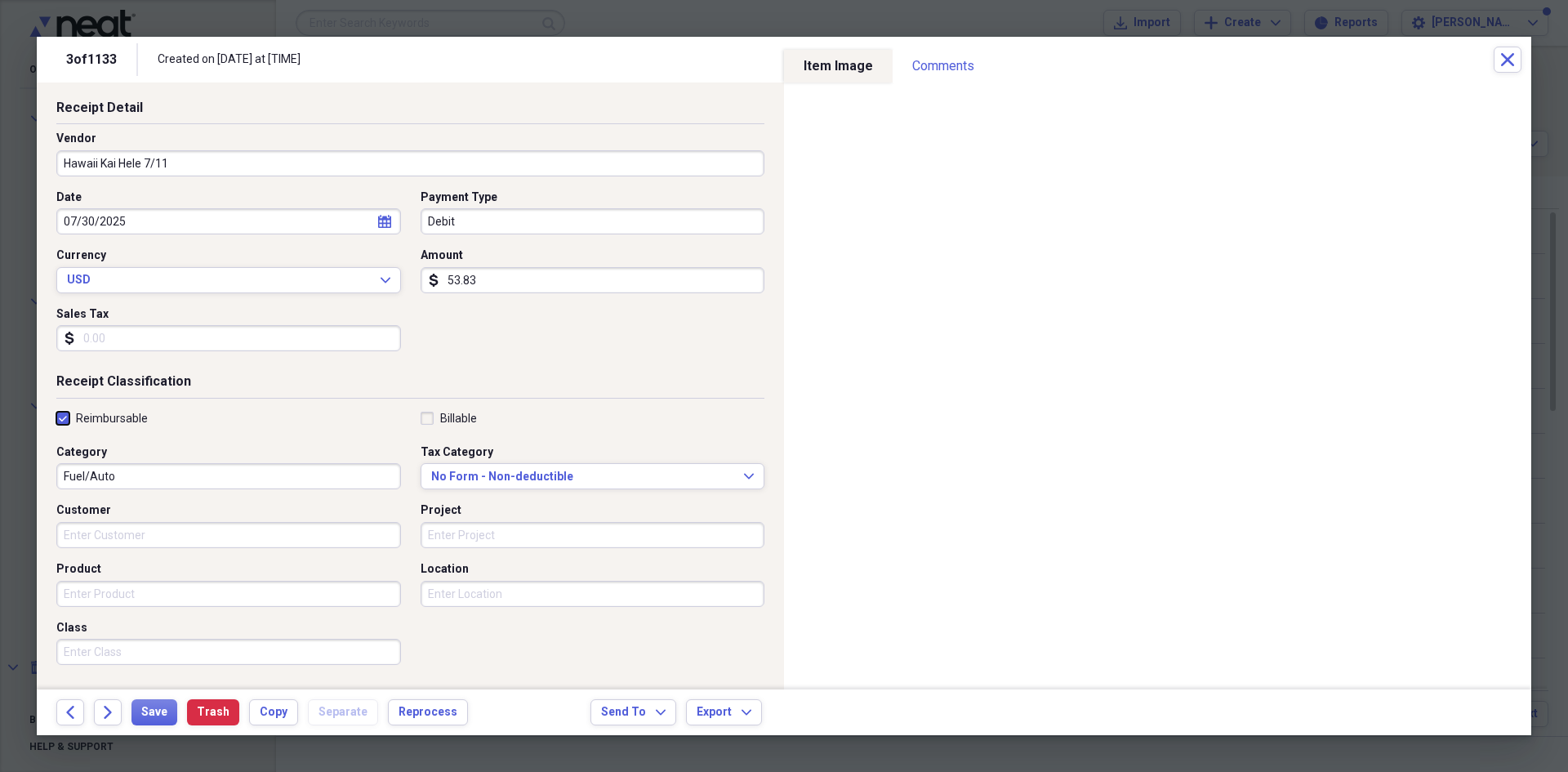 scroll, scrollTop: 163, scrollLeft: 0, axis: vertical 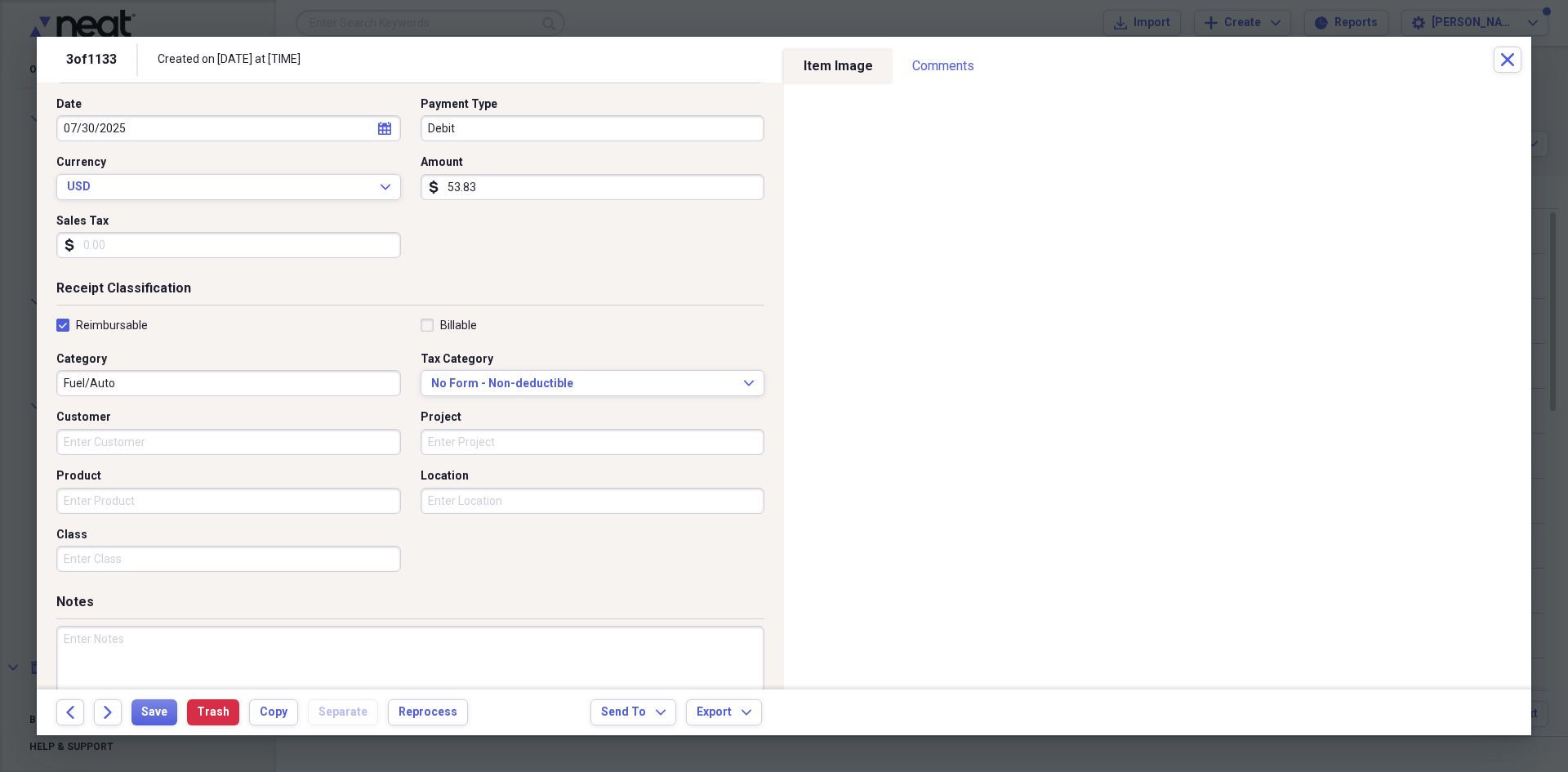 click at bounding box center (410, 679) 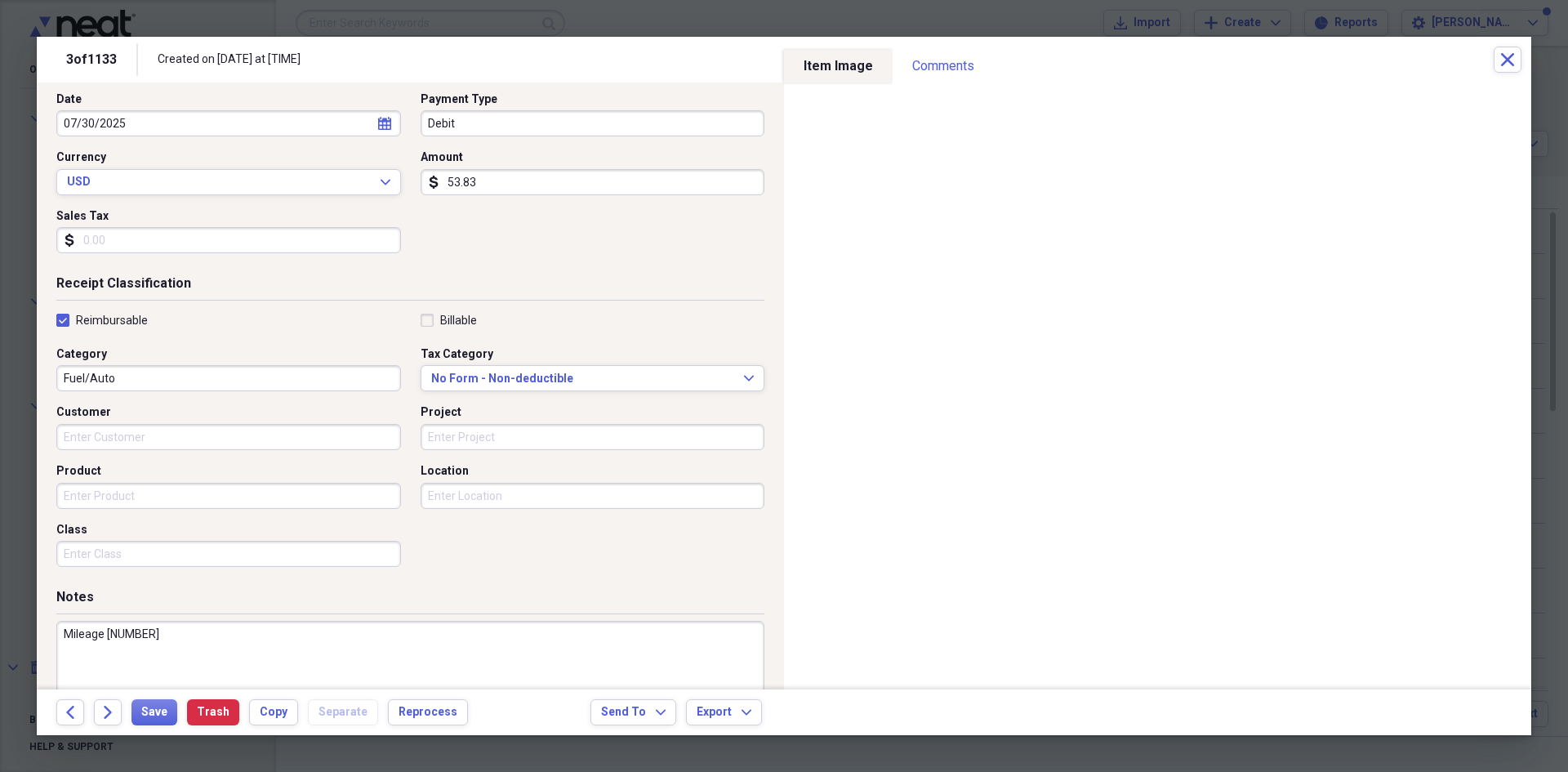 scroll, scrollTop: 0, scrollLeft: 0, axis: both 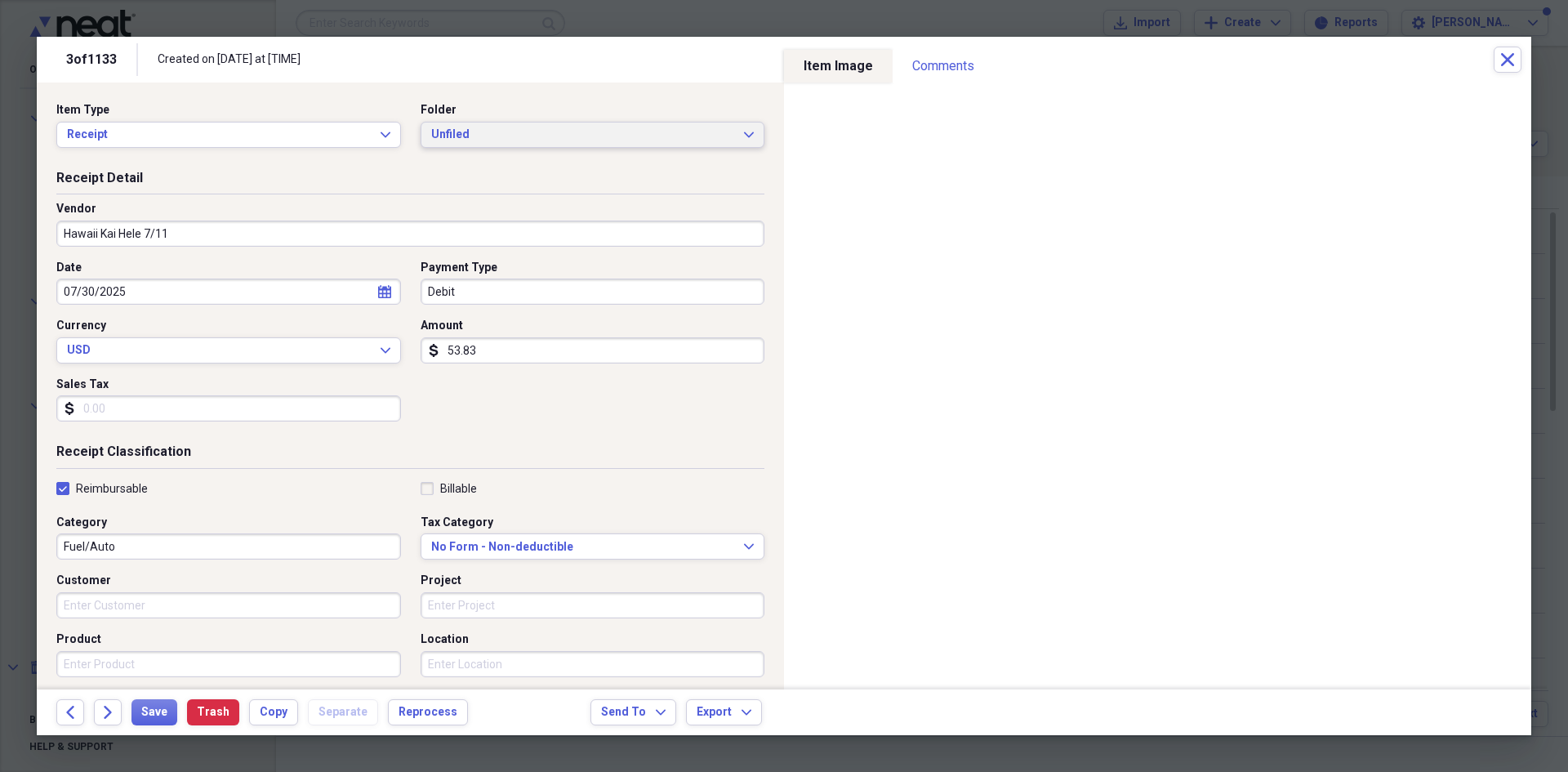 type on "Mileage [NUMBER]" 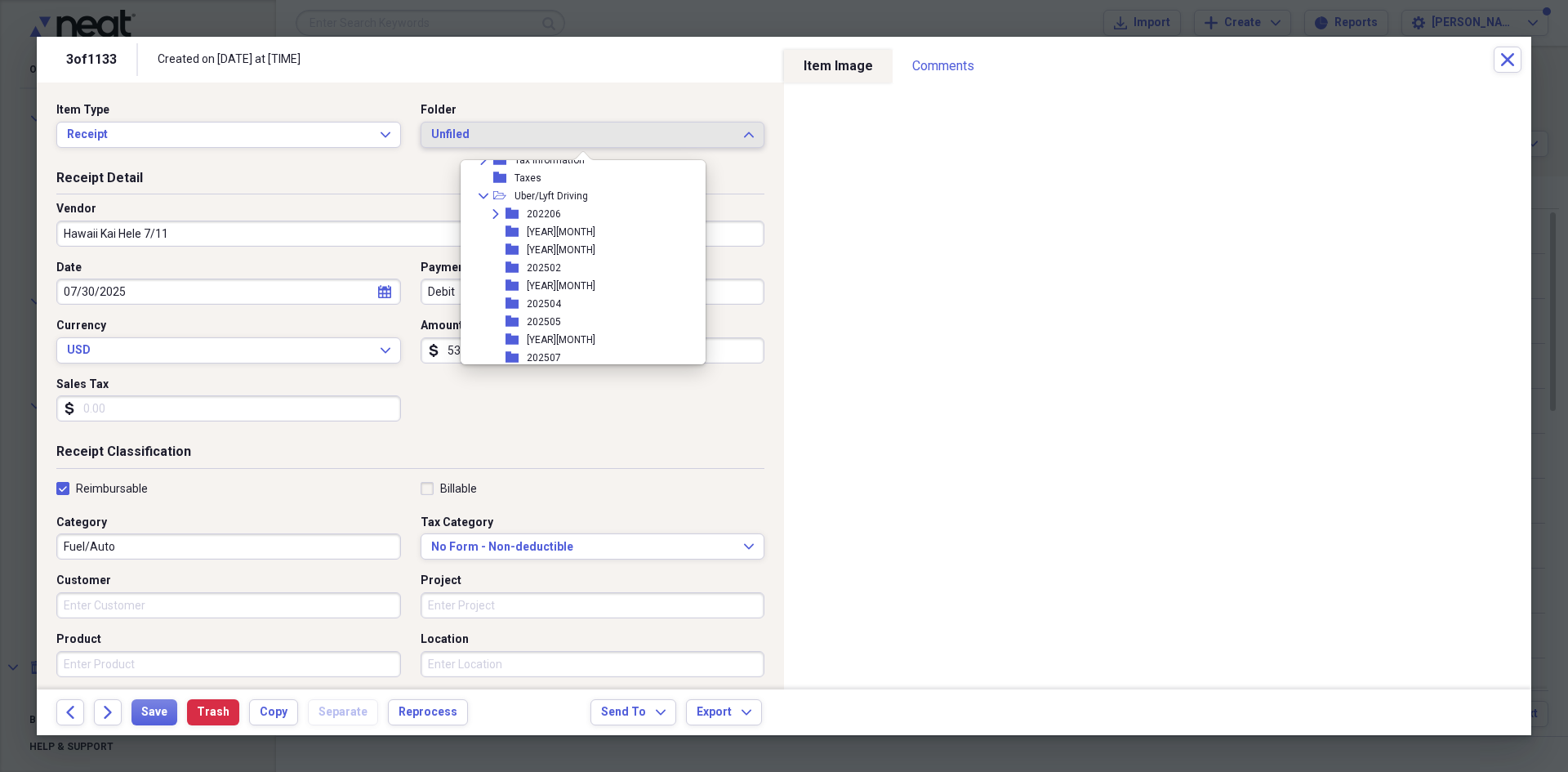 scroll, scrollTop: 365, scrollLeft: 0, axis: vertical 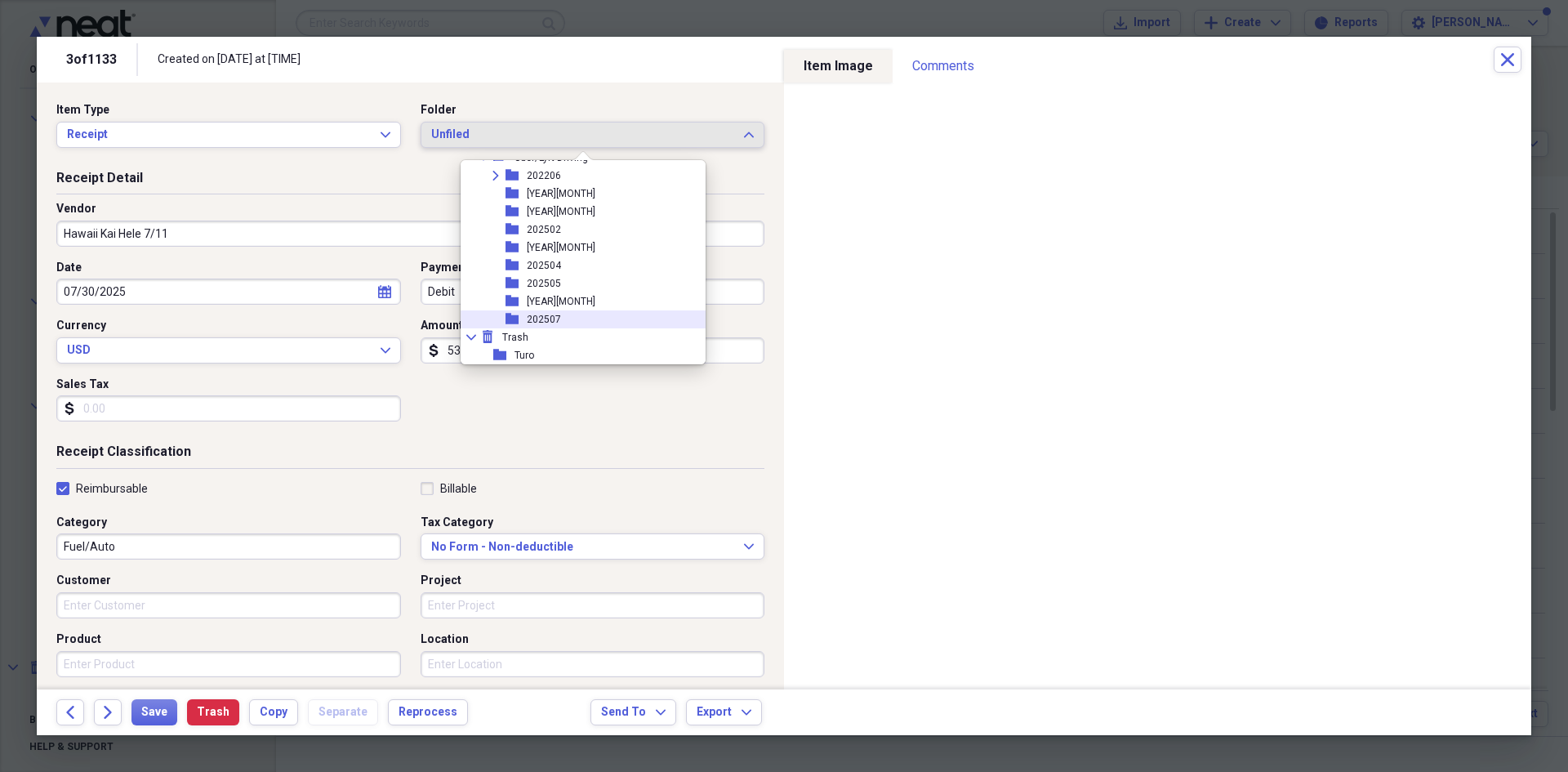 click on "202507" at bounding box center (544, 319) 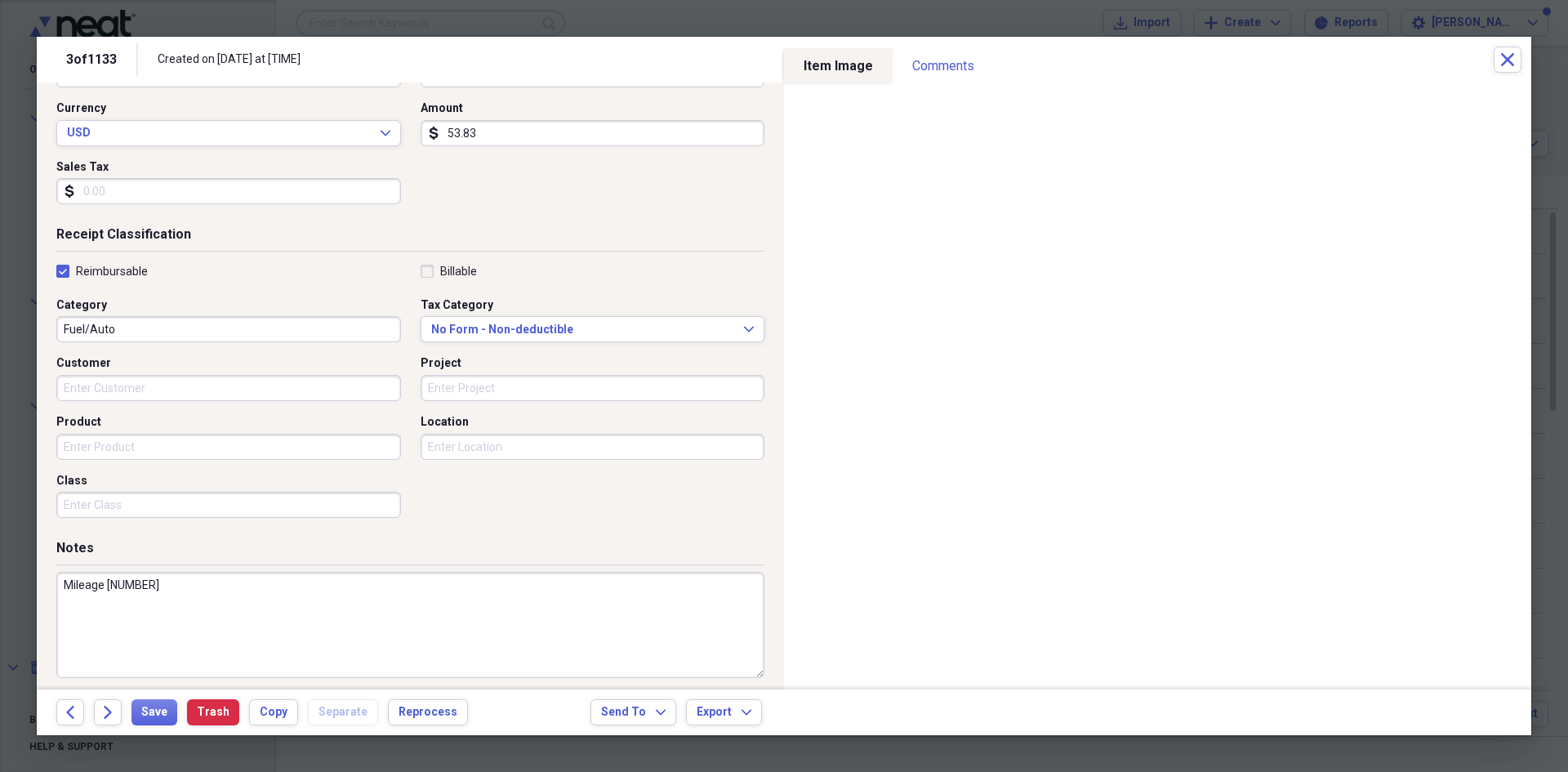 scroll, scrollTop: 227, scrollLeft: 0, axis: vertical 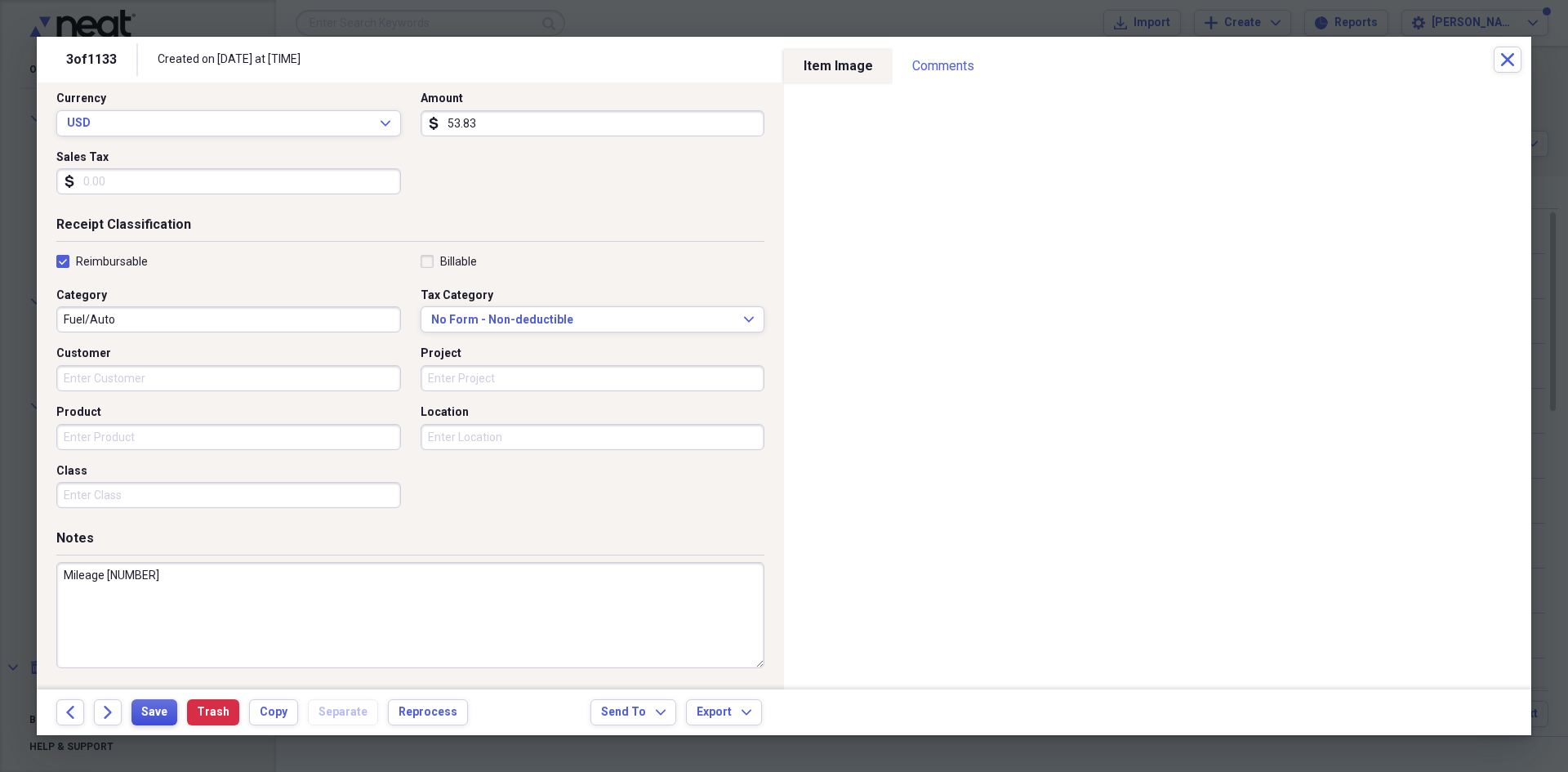 click on "Save" at bounding box center (154, 712) 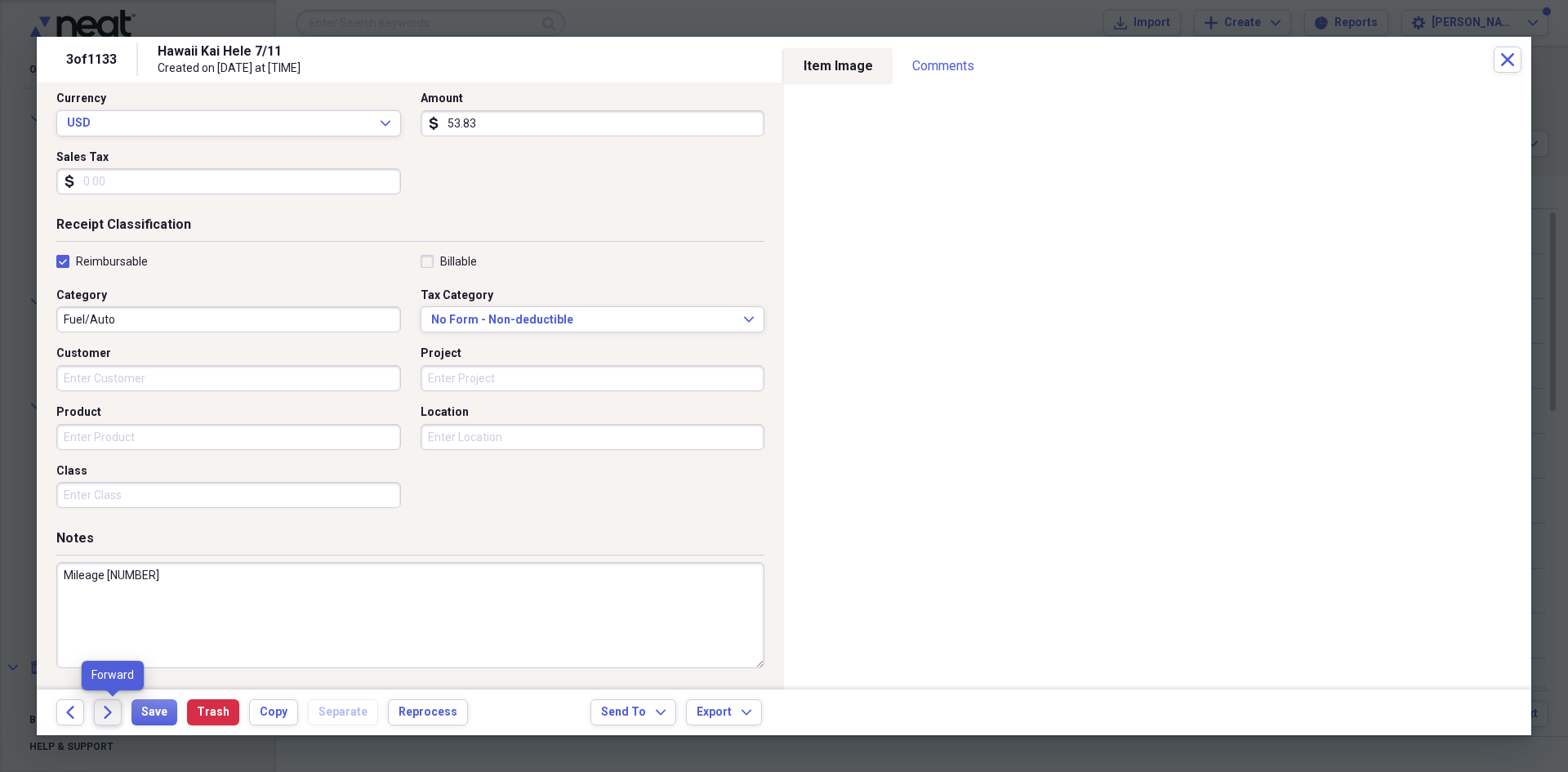 click 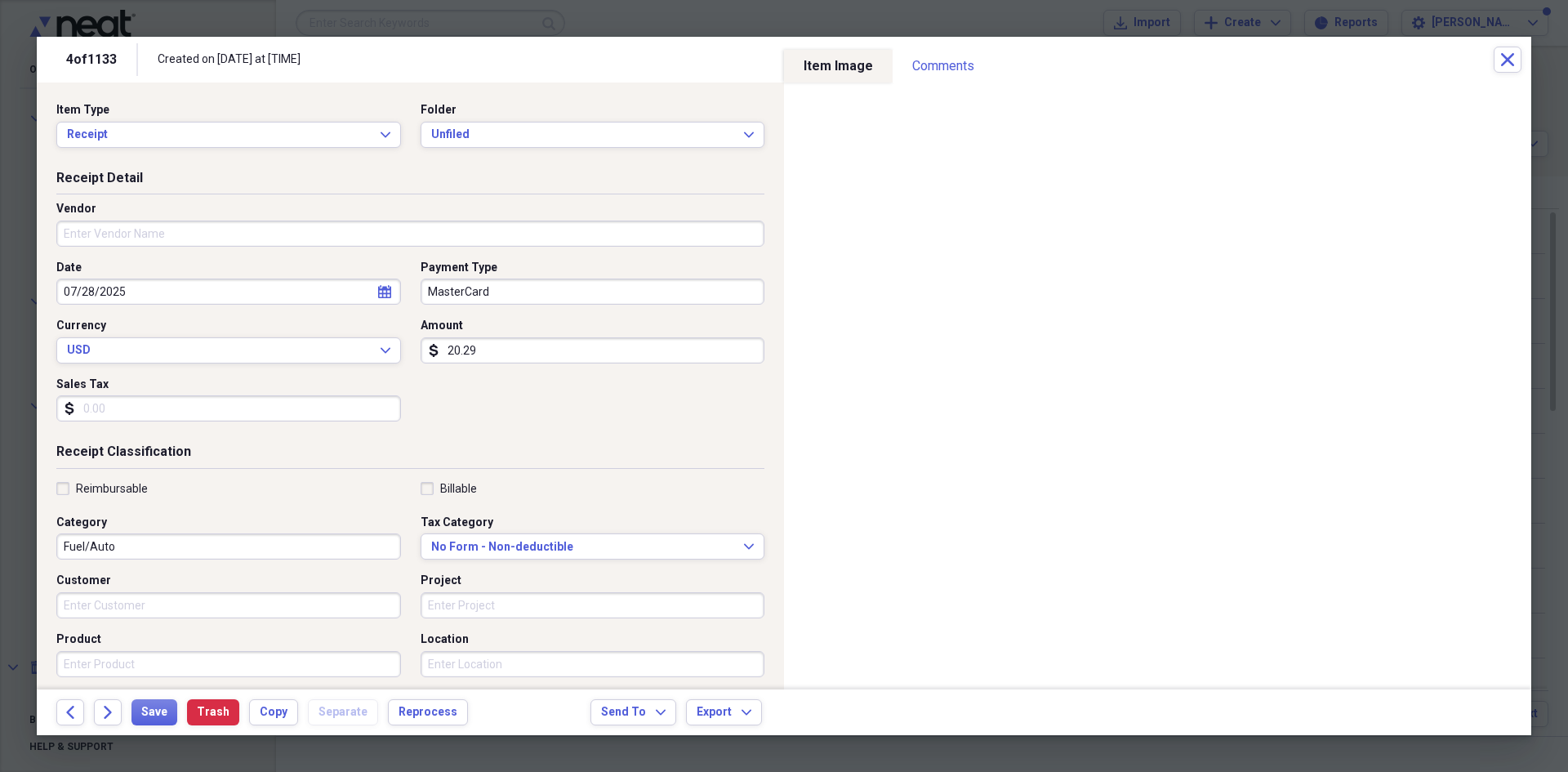 click on "Vendor" at bounding box center (410, 234) 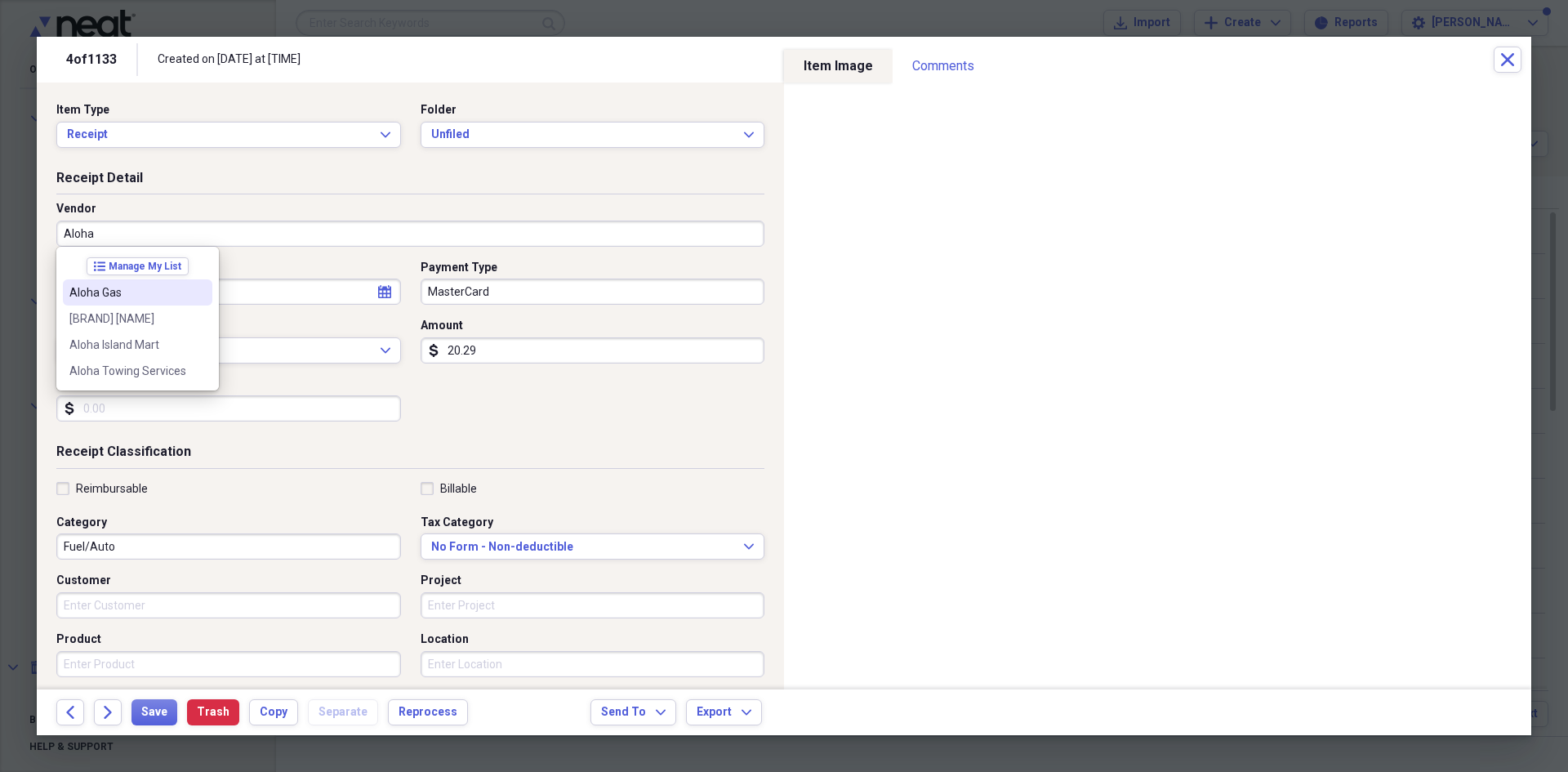 click on "Aloha Gas" at bounding box center [127, 292] 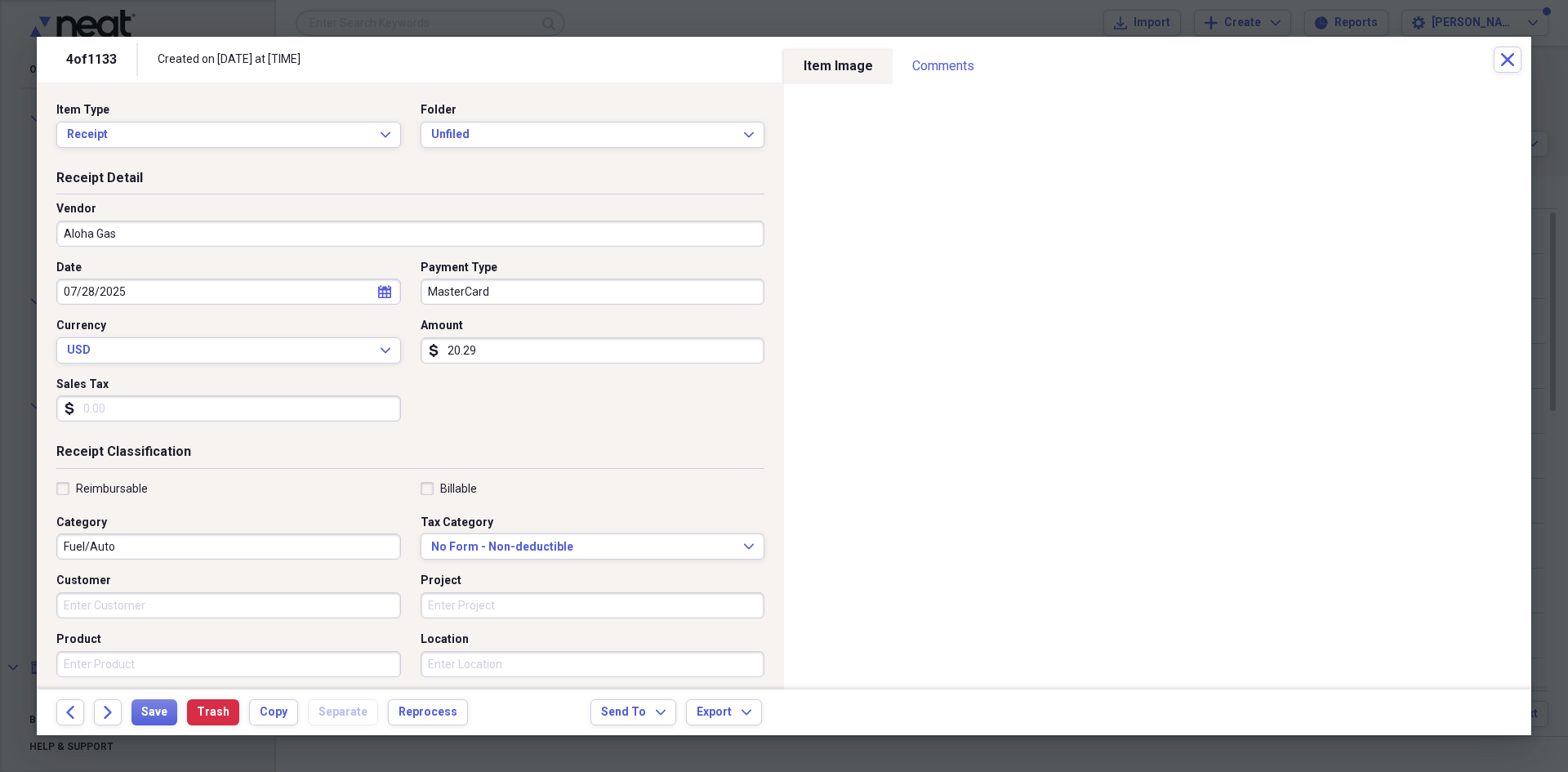 click on "MasterCard" at bounding box center (593, 292) 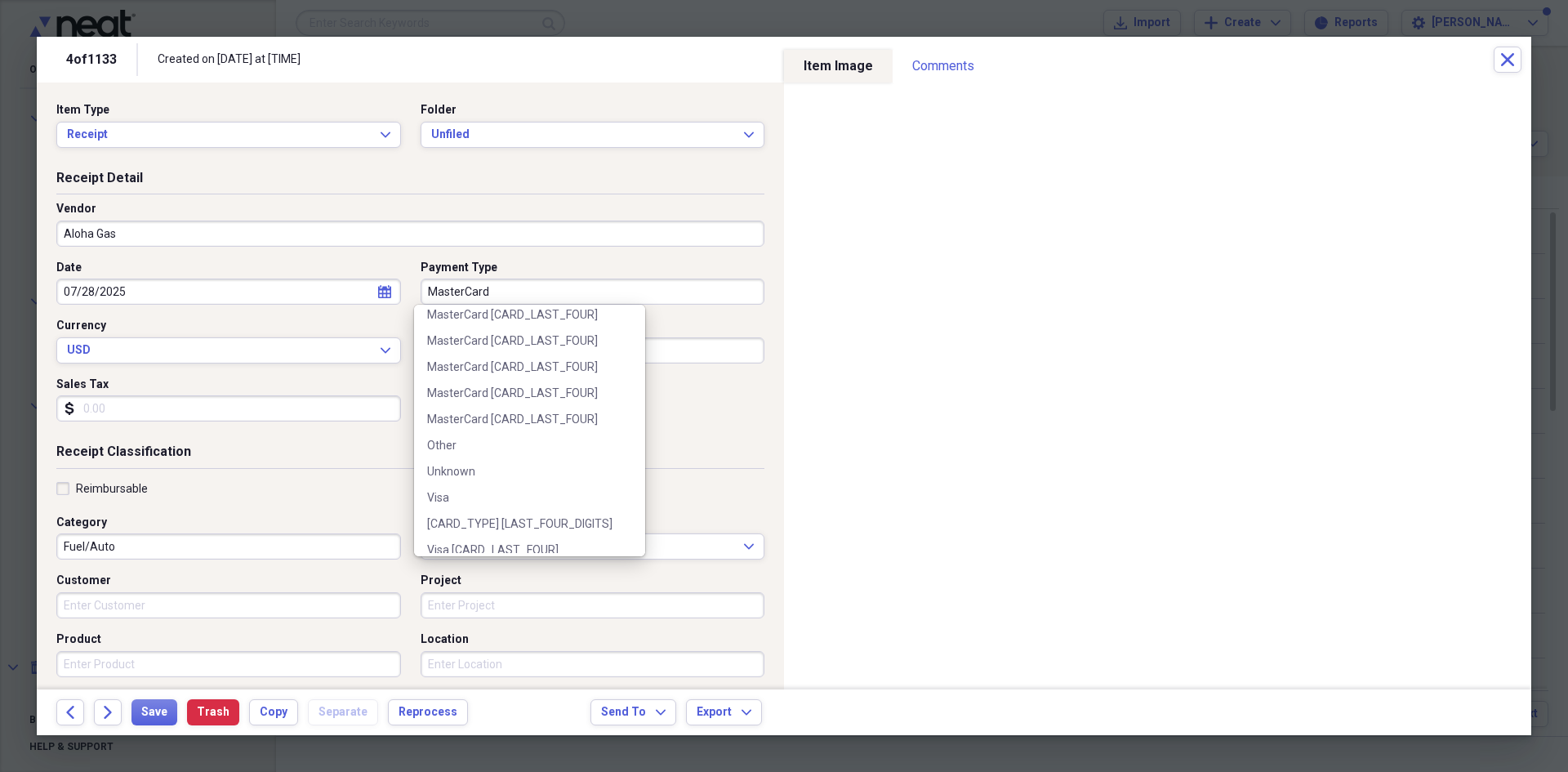 scroll, scrollTop: 346, scrollLeft: 0, axis: vertical 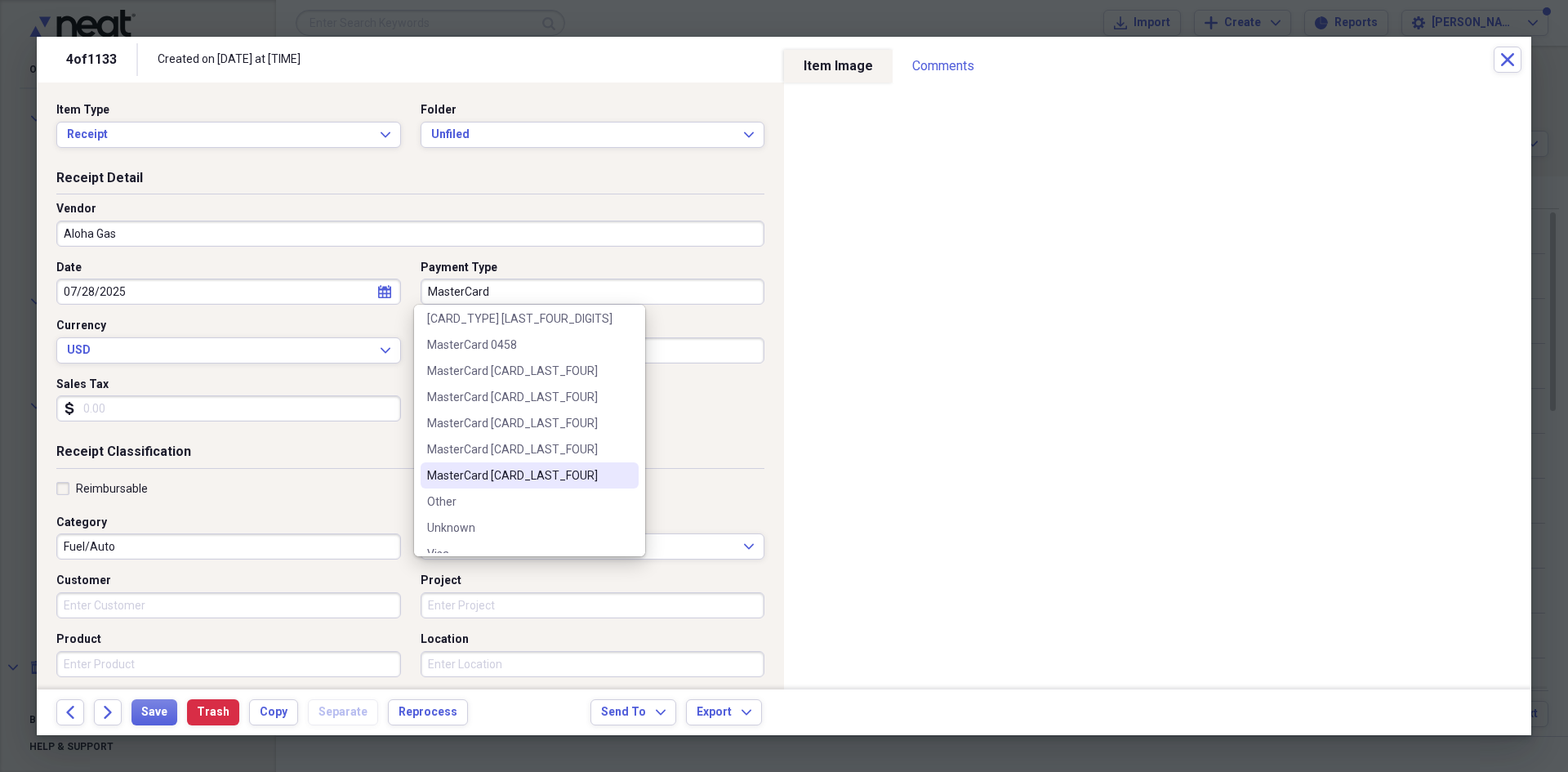 click on "MasterCard [CARD_LAST_FOUR]" at bounding box center [519, 475] 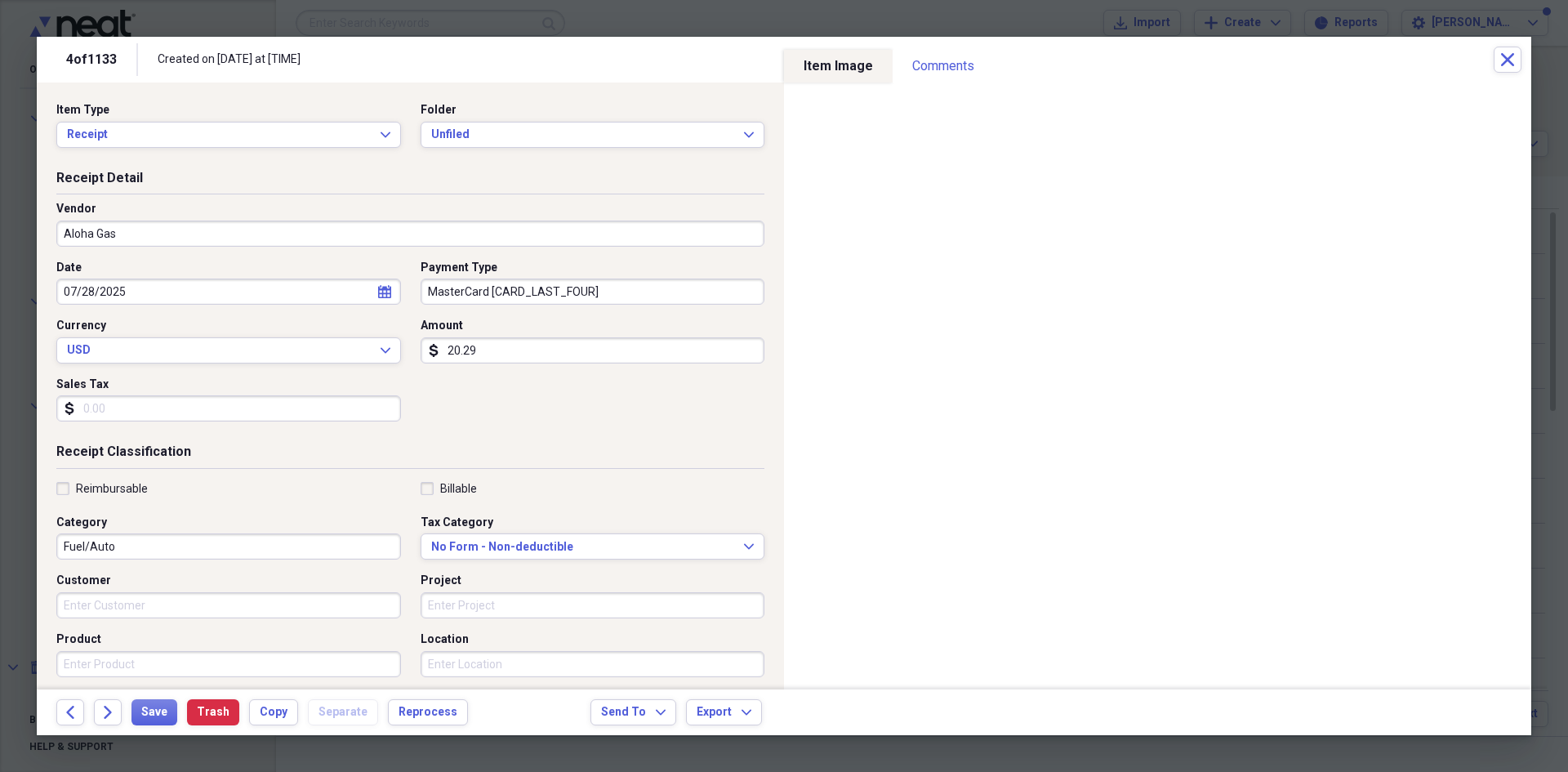 click on "20.29" at bounding box center [593, 350] 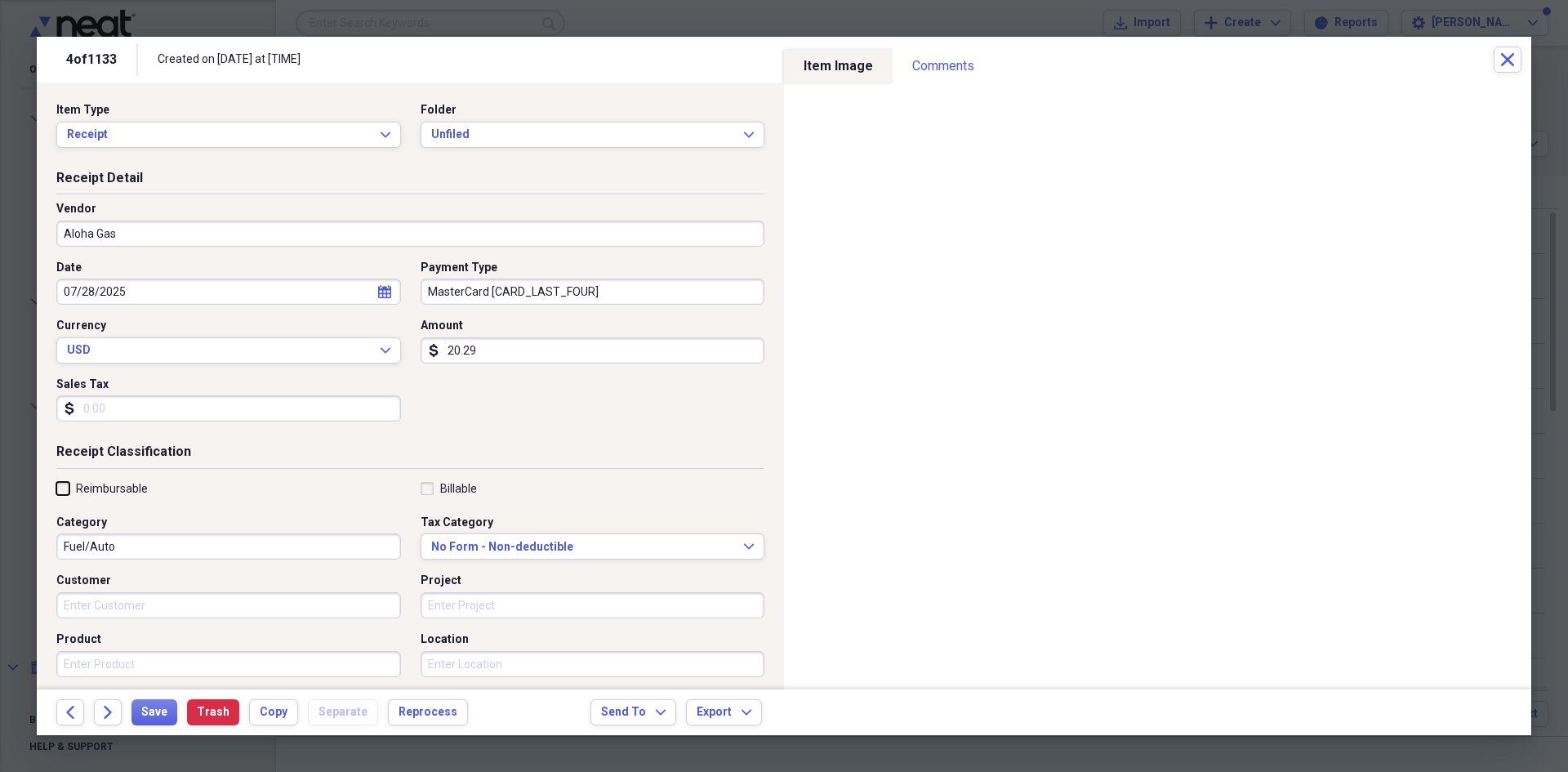 click on "Reimbursable" at bounding box center (56, 488) 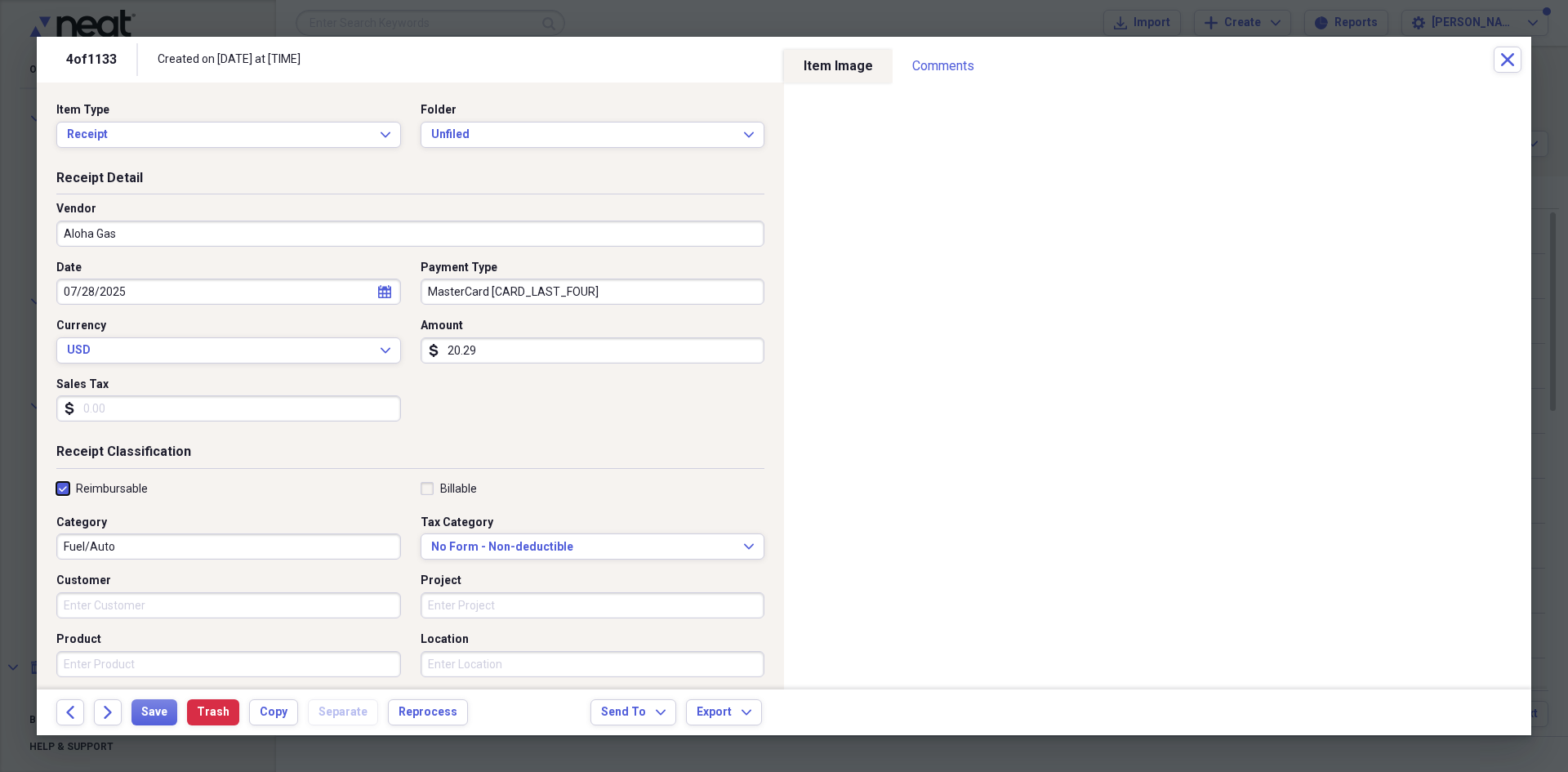 checkbox on "true" 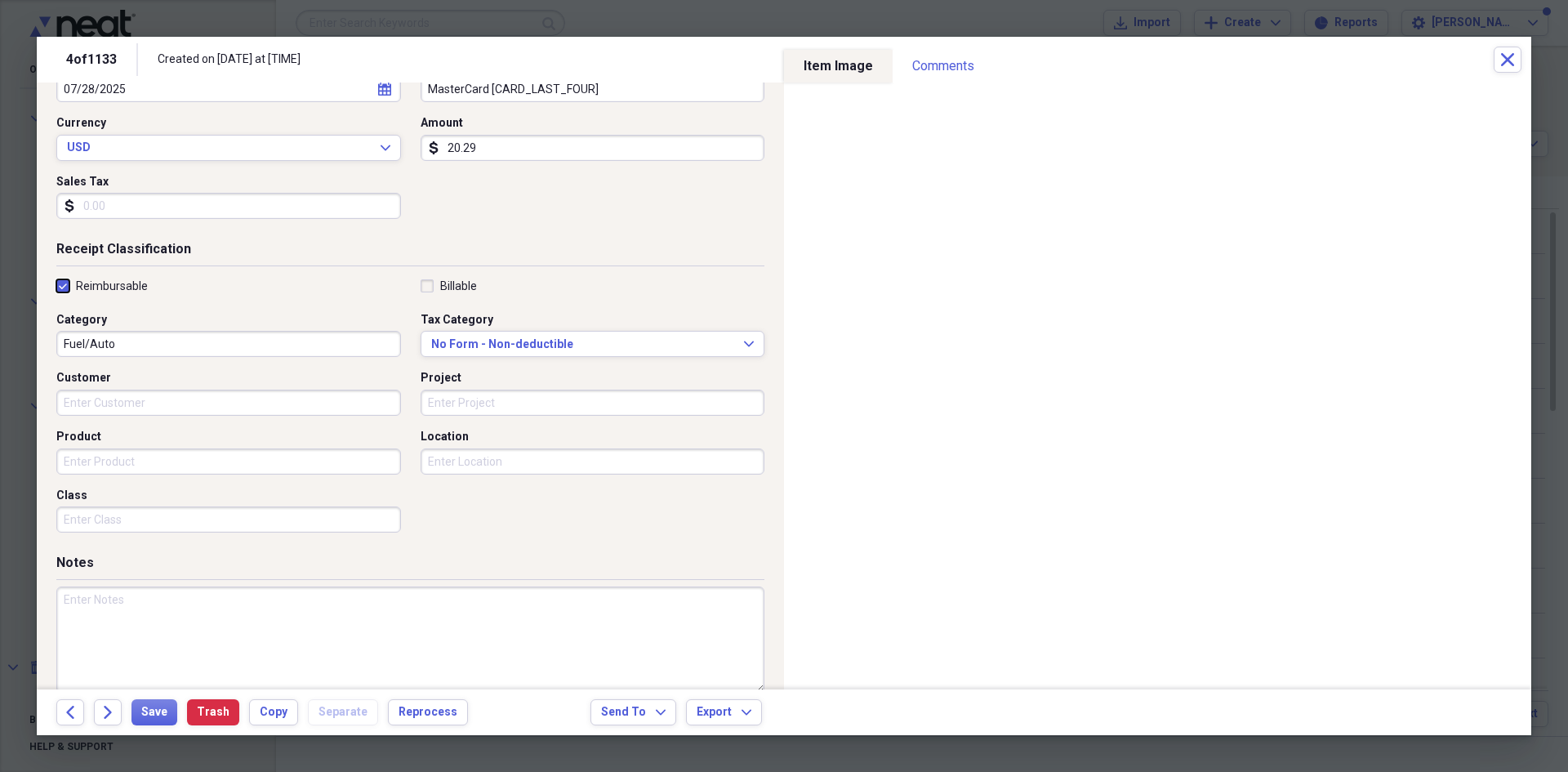 scroll, scrollTop: 227, scrollLeft: 0, axis: vertical 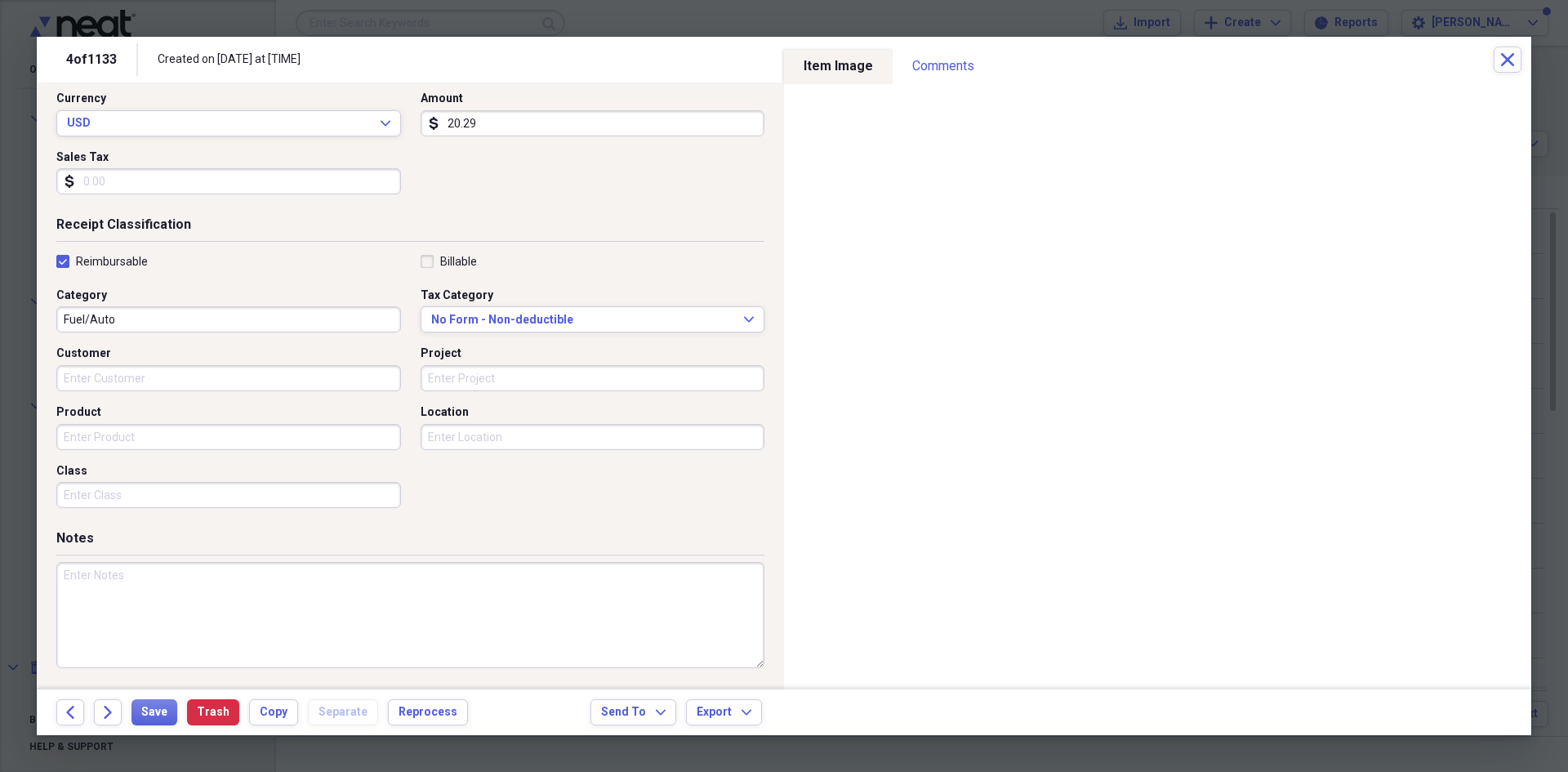click at bounding box center [410, 615] 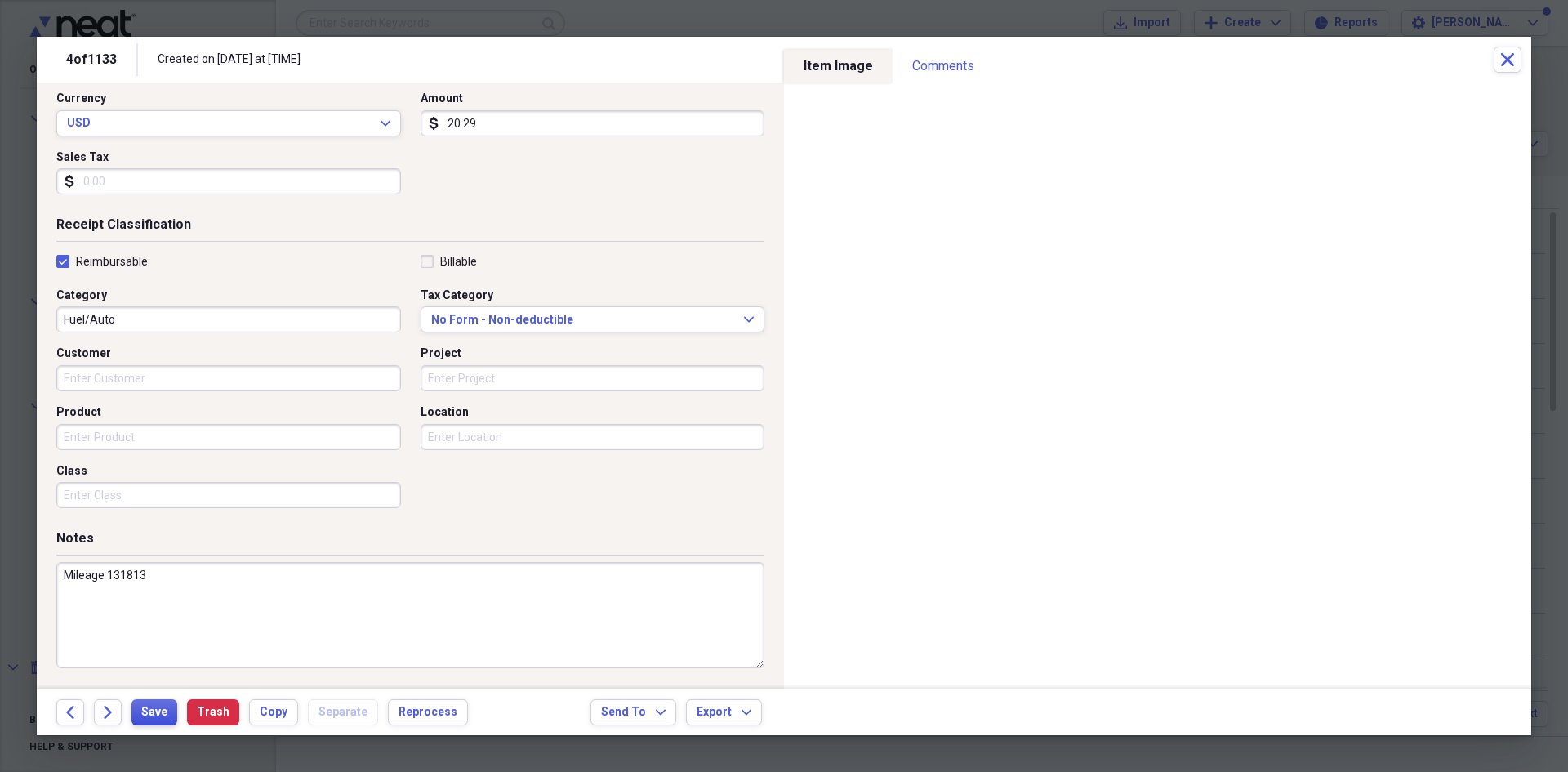 type on "Mileage 131813" 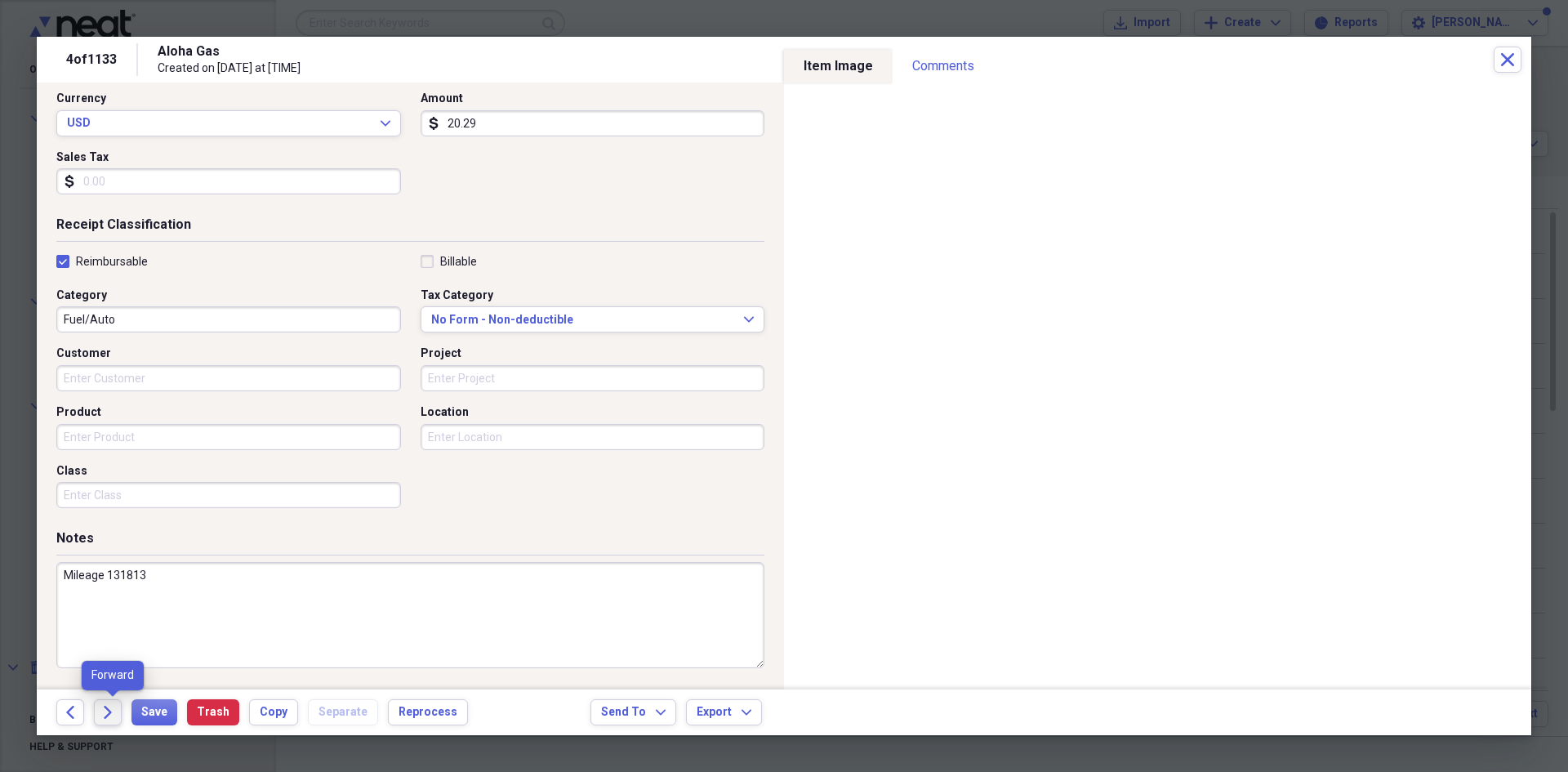 click on "Forward" 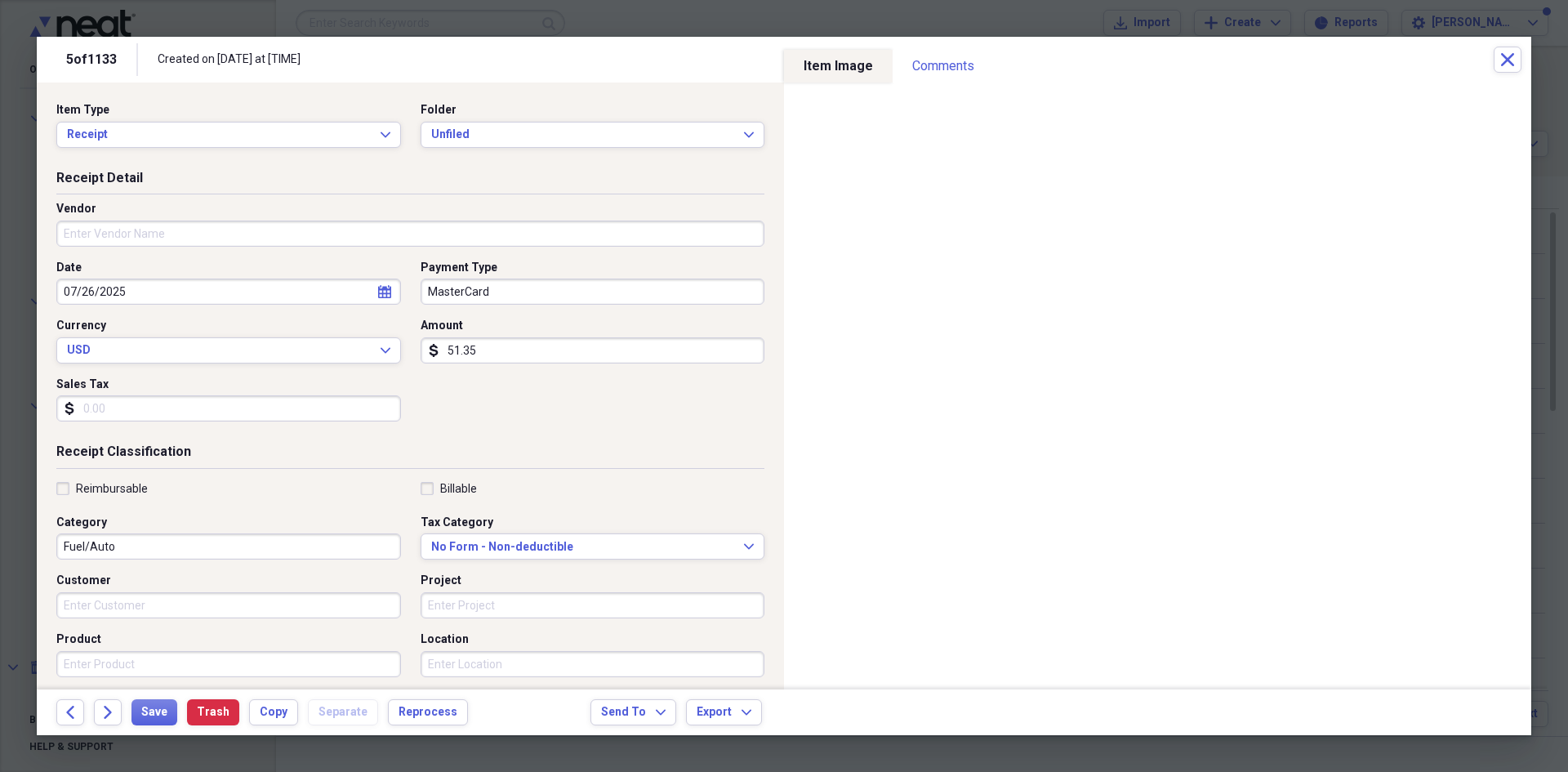 click on "Vendor" at bounding box center (410, 234) 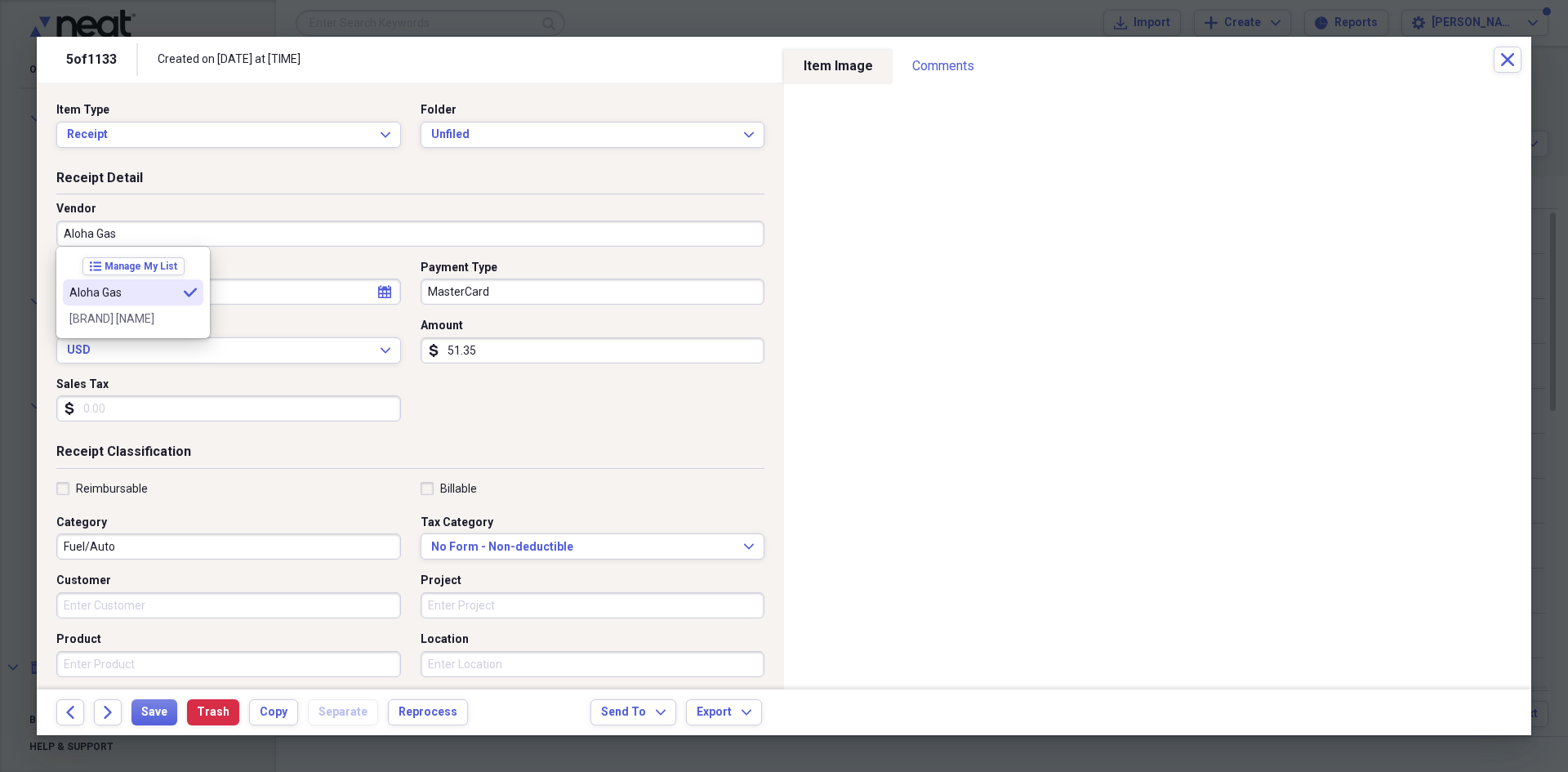 type on "Aloha Gas" 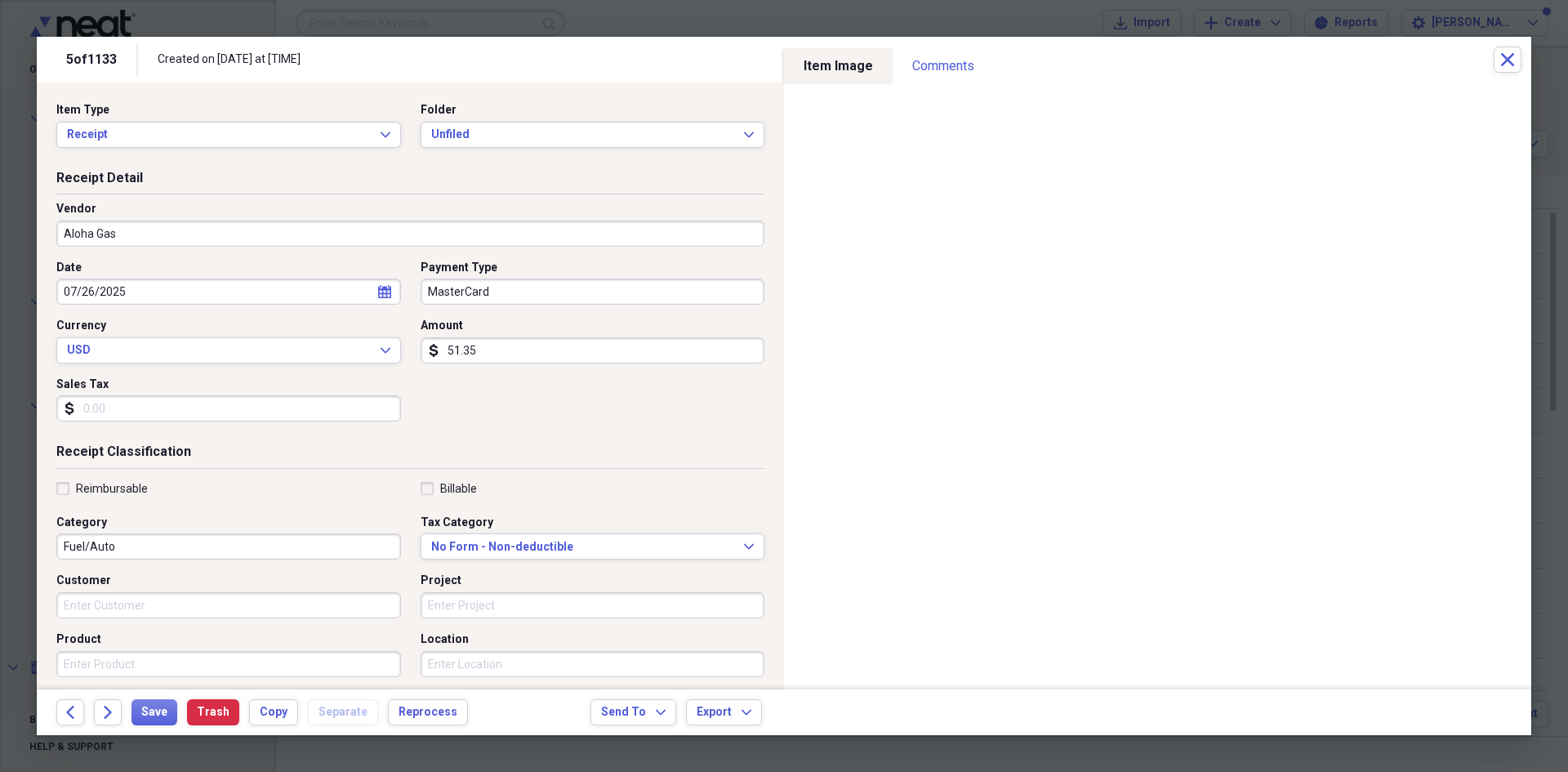 click on "Reimbursable" at bounding box center (112, 489) 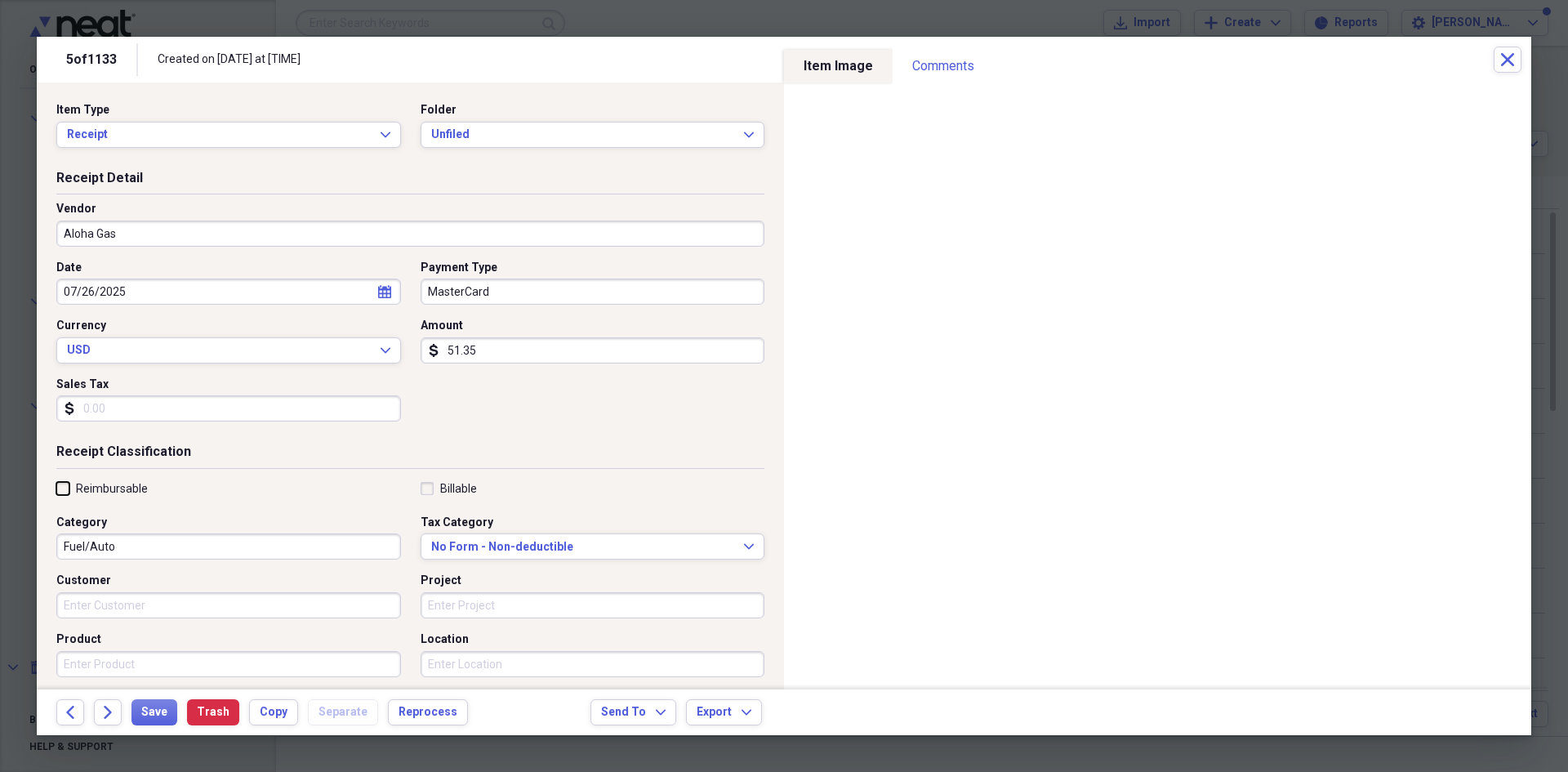 click on "Reimbursable" at bounding box center [56, 488] 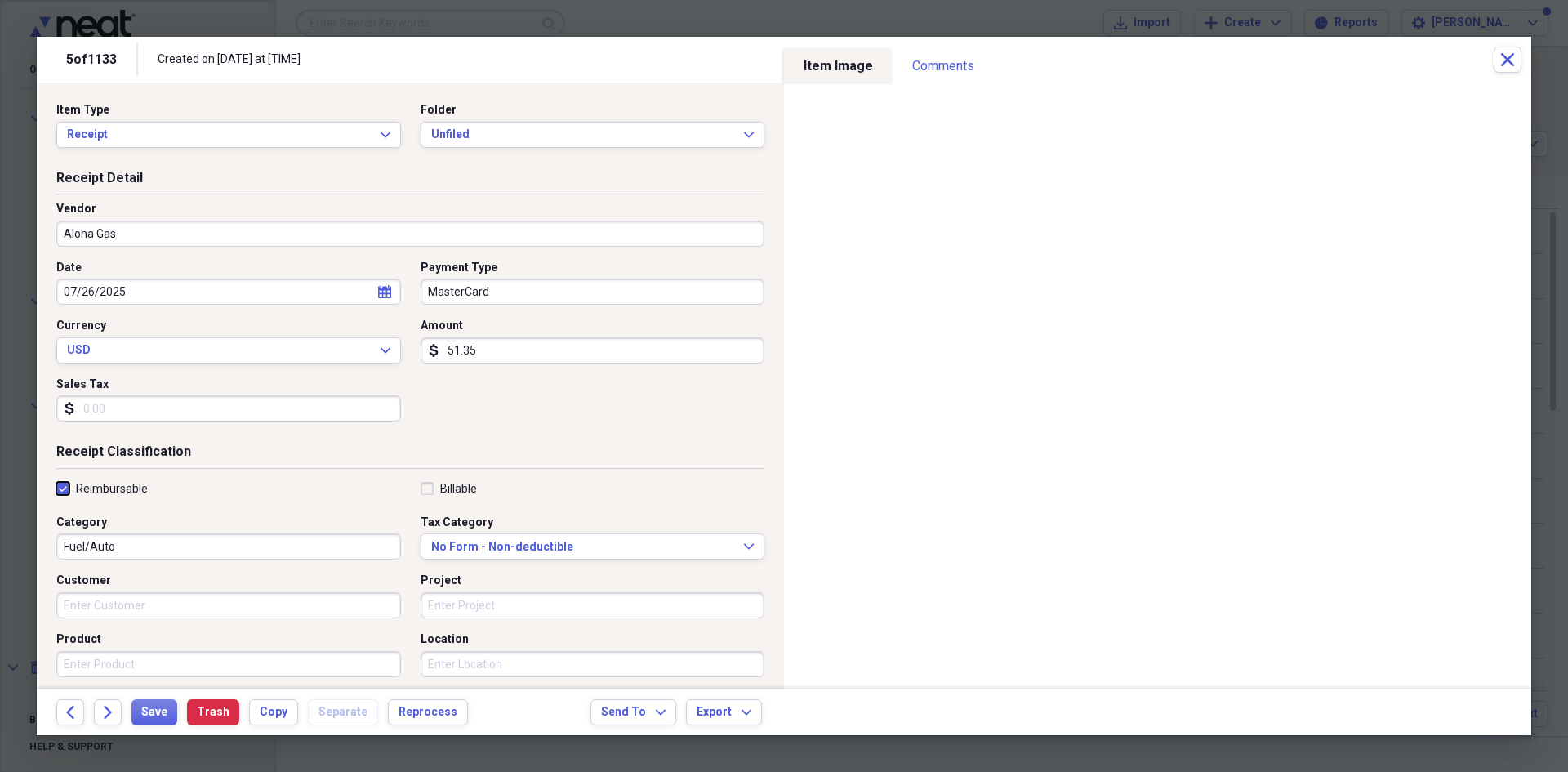 checkbox on "true" 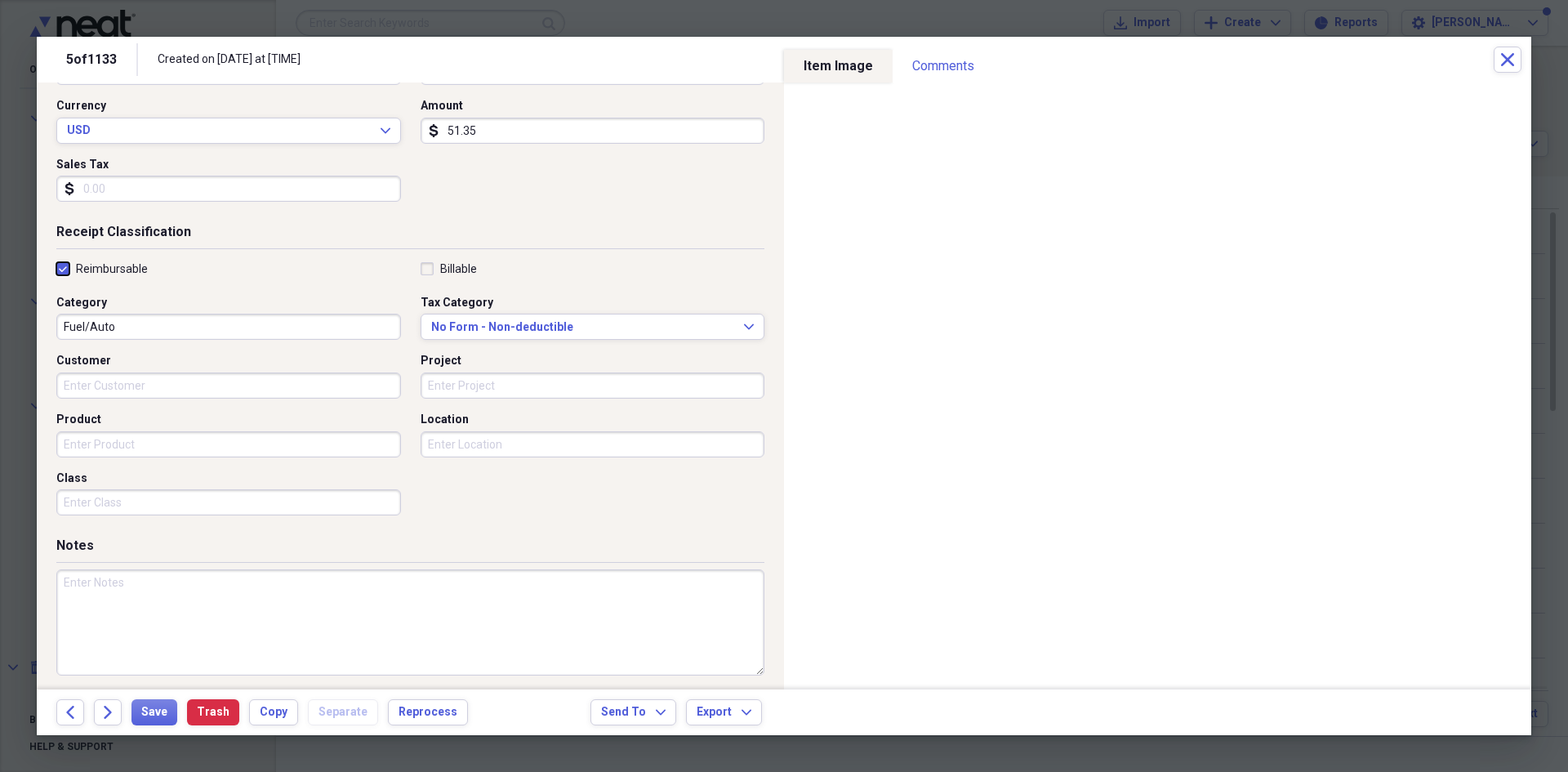 scroll, scrollTop: 227, scrollLeft: 0, axis: vertical 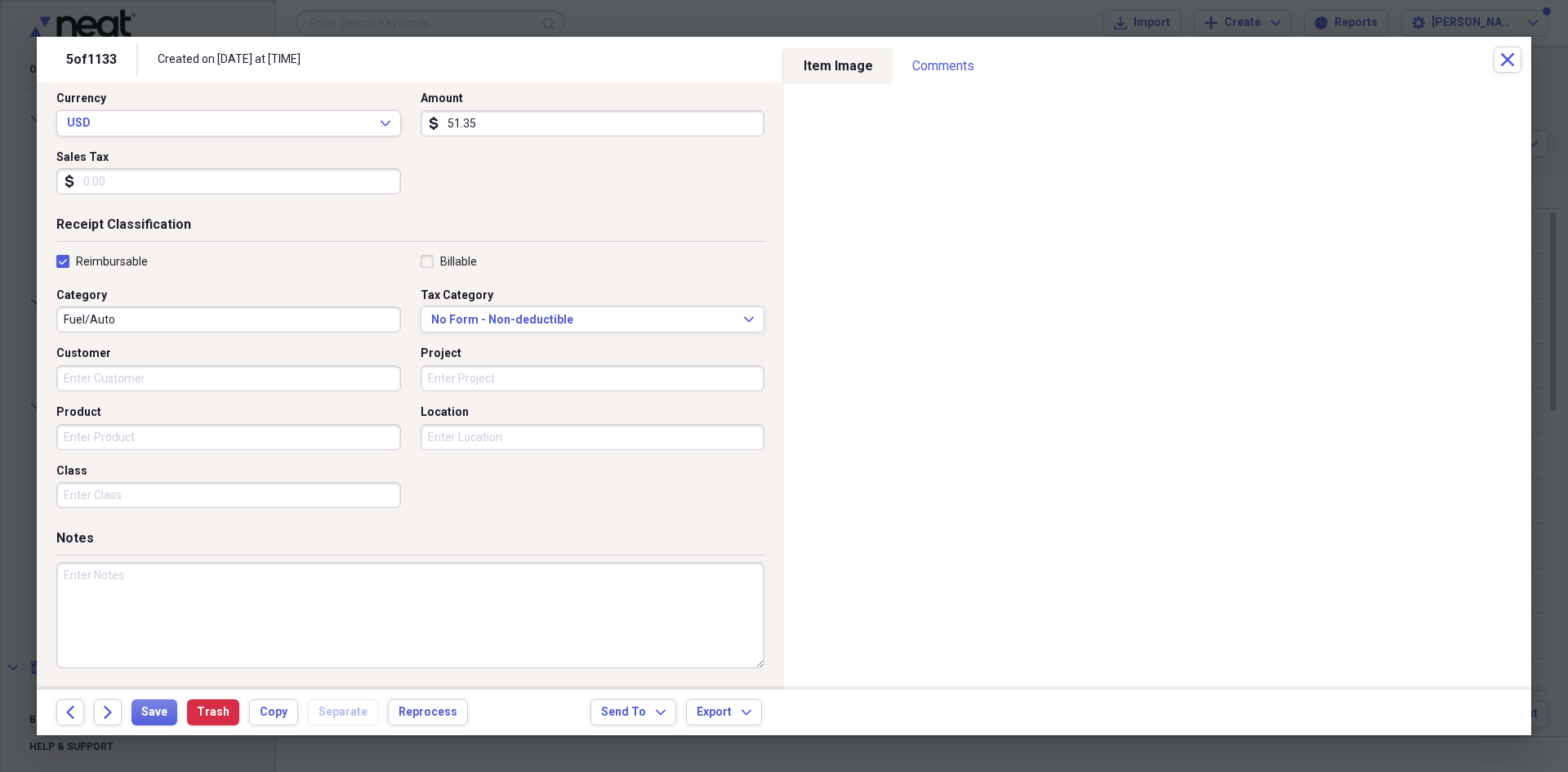 click at bounding box center [410, 615] 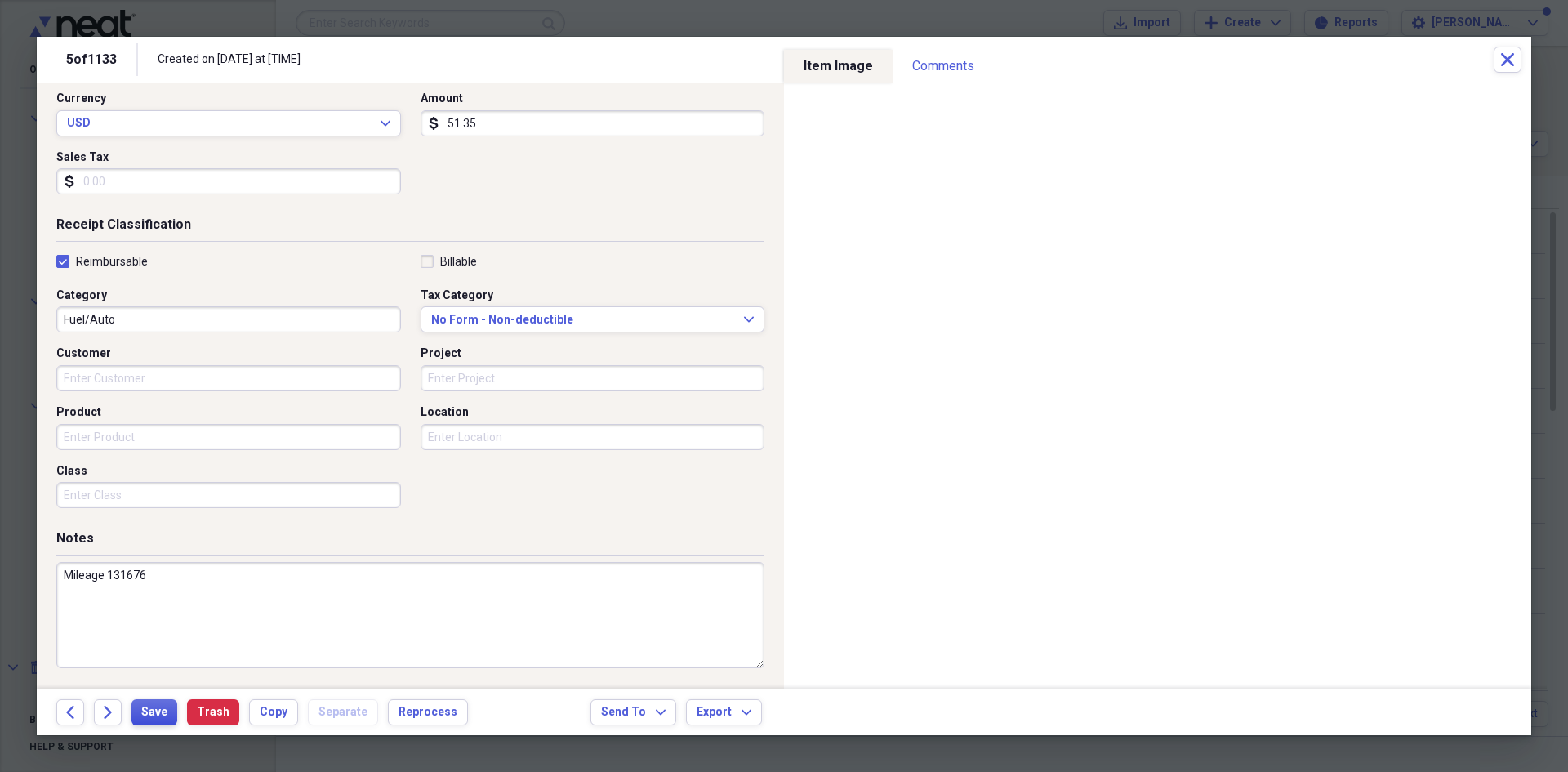 type on "Mileage 131676" 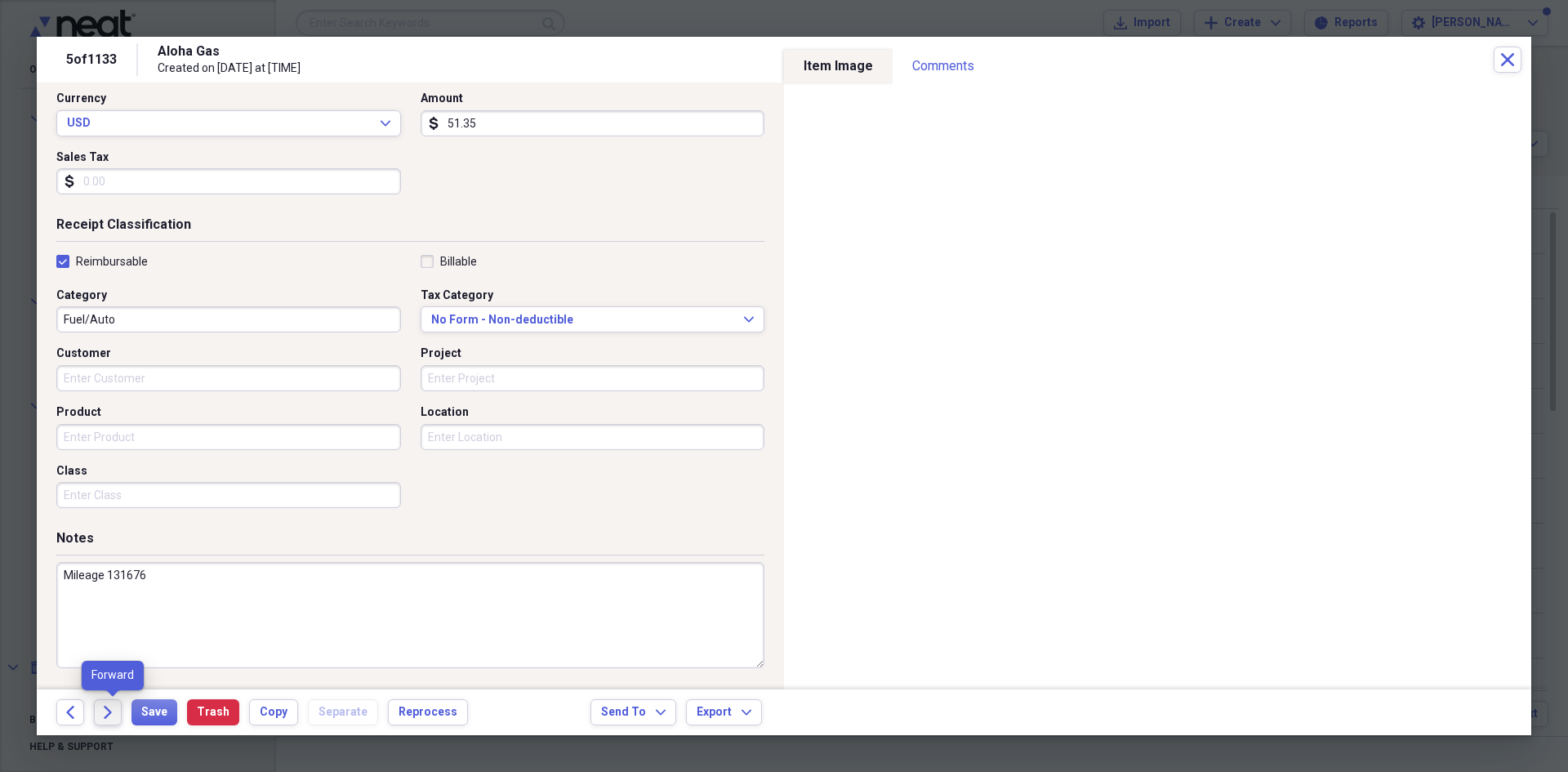 click on "Forward" at bounding box center (108, 712) 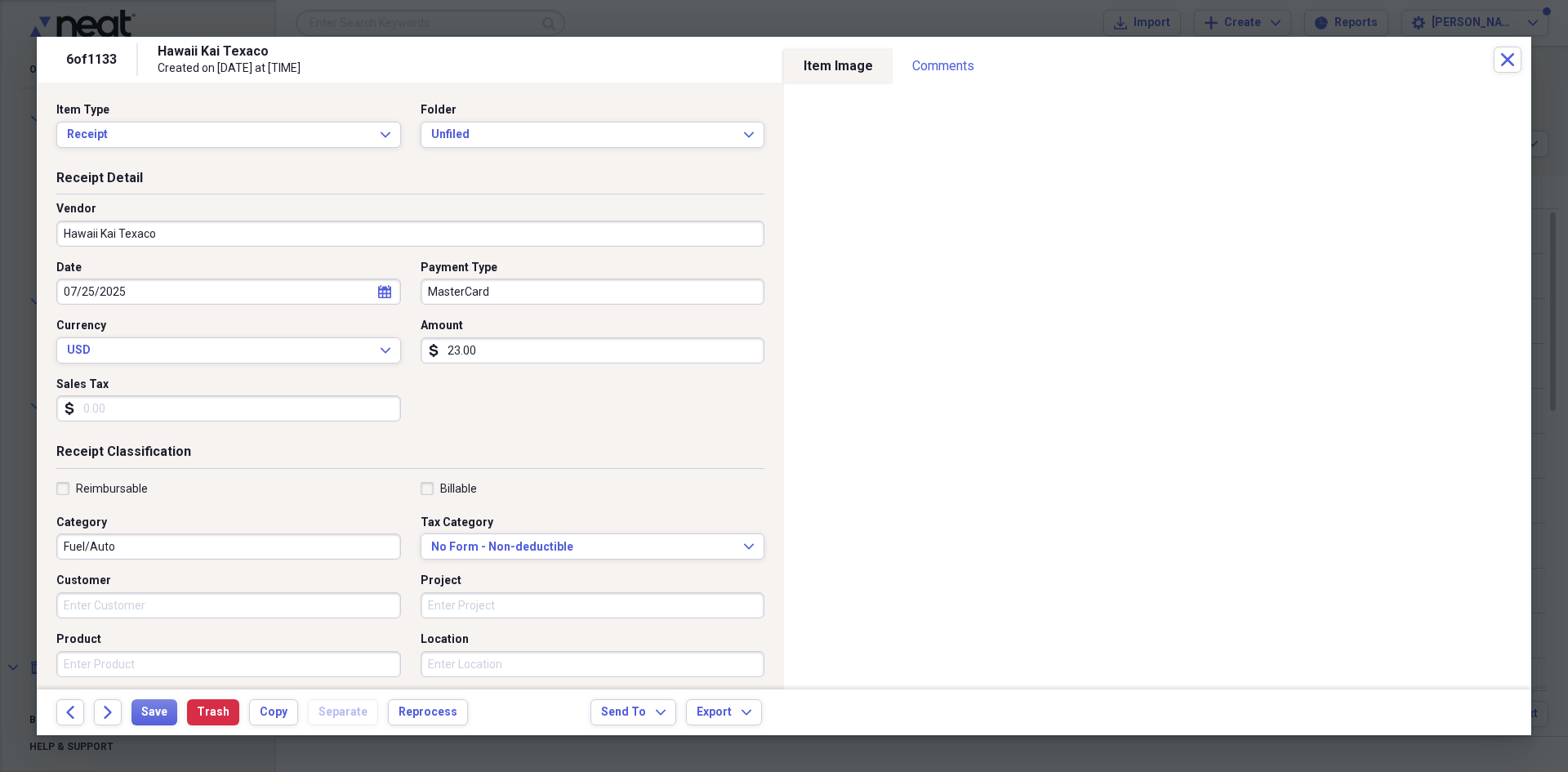 click on "Sales Tax" at bounding box center (229, 408) 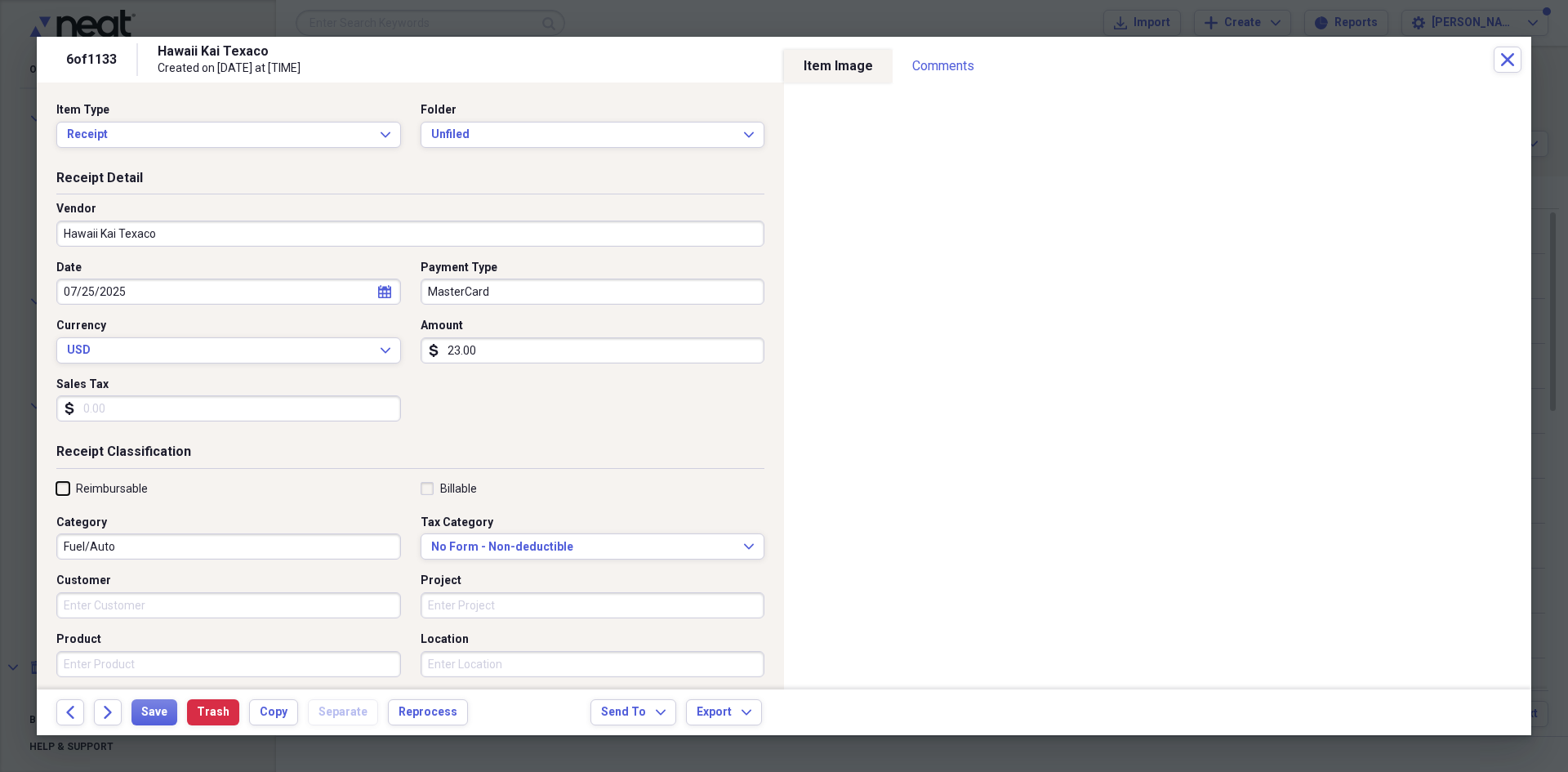 click on "Reimbursable" at bounding box center [56, 488] 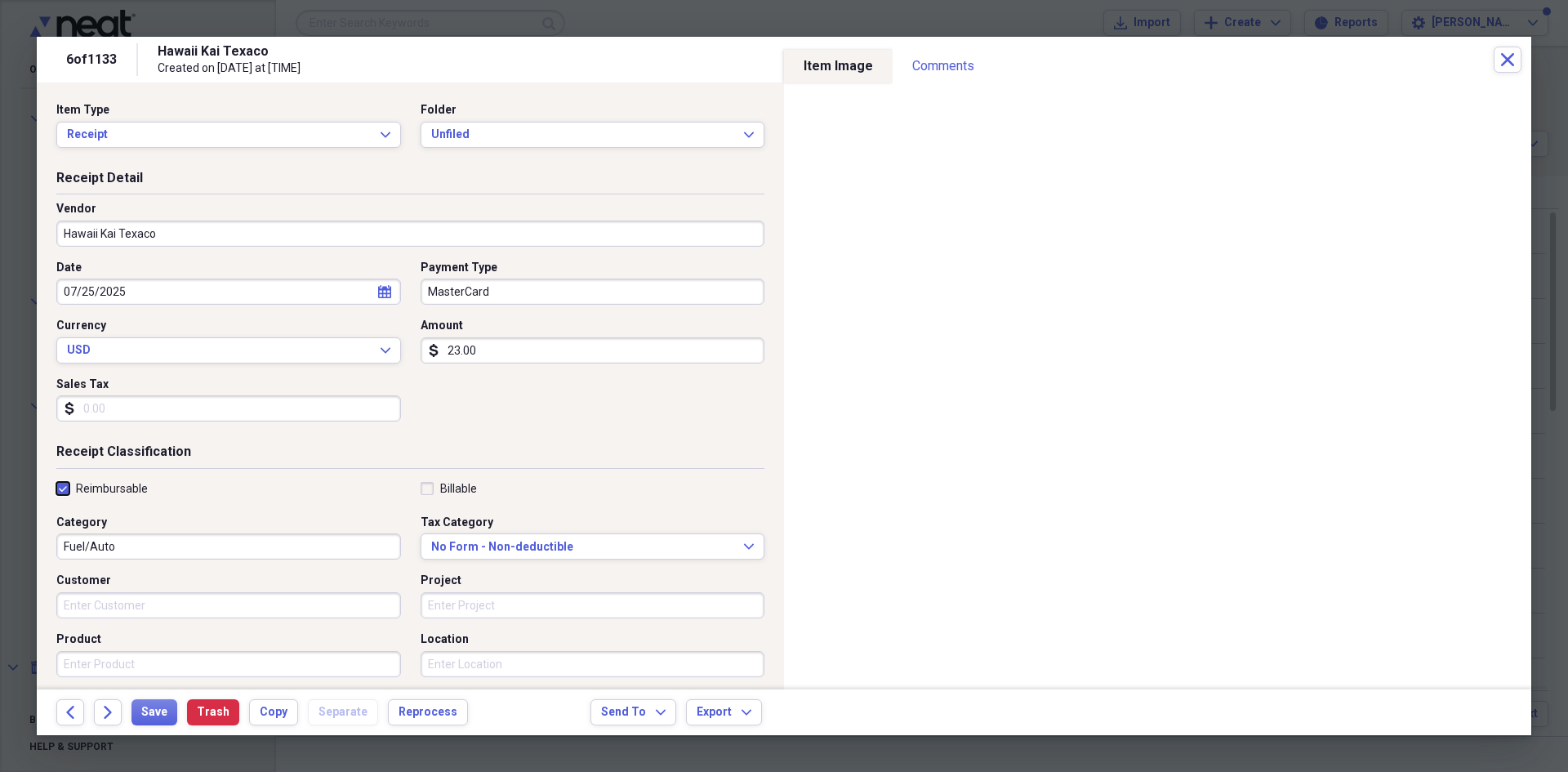 checkbox on "true" 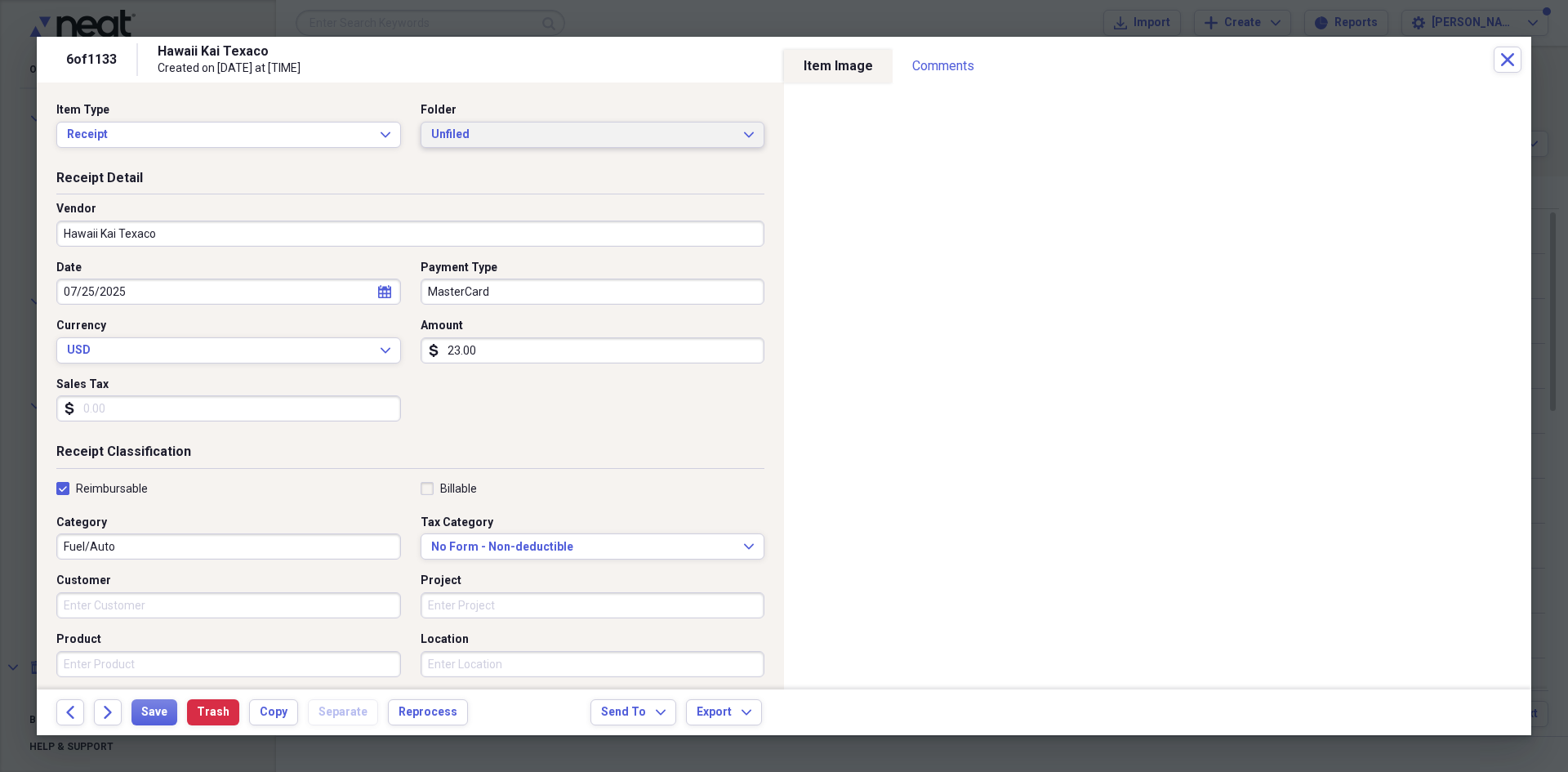 click on "Unfiled" at bounding box center [583, 135] 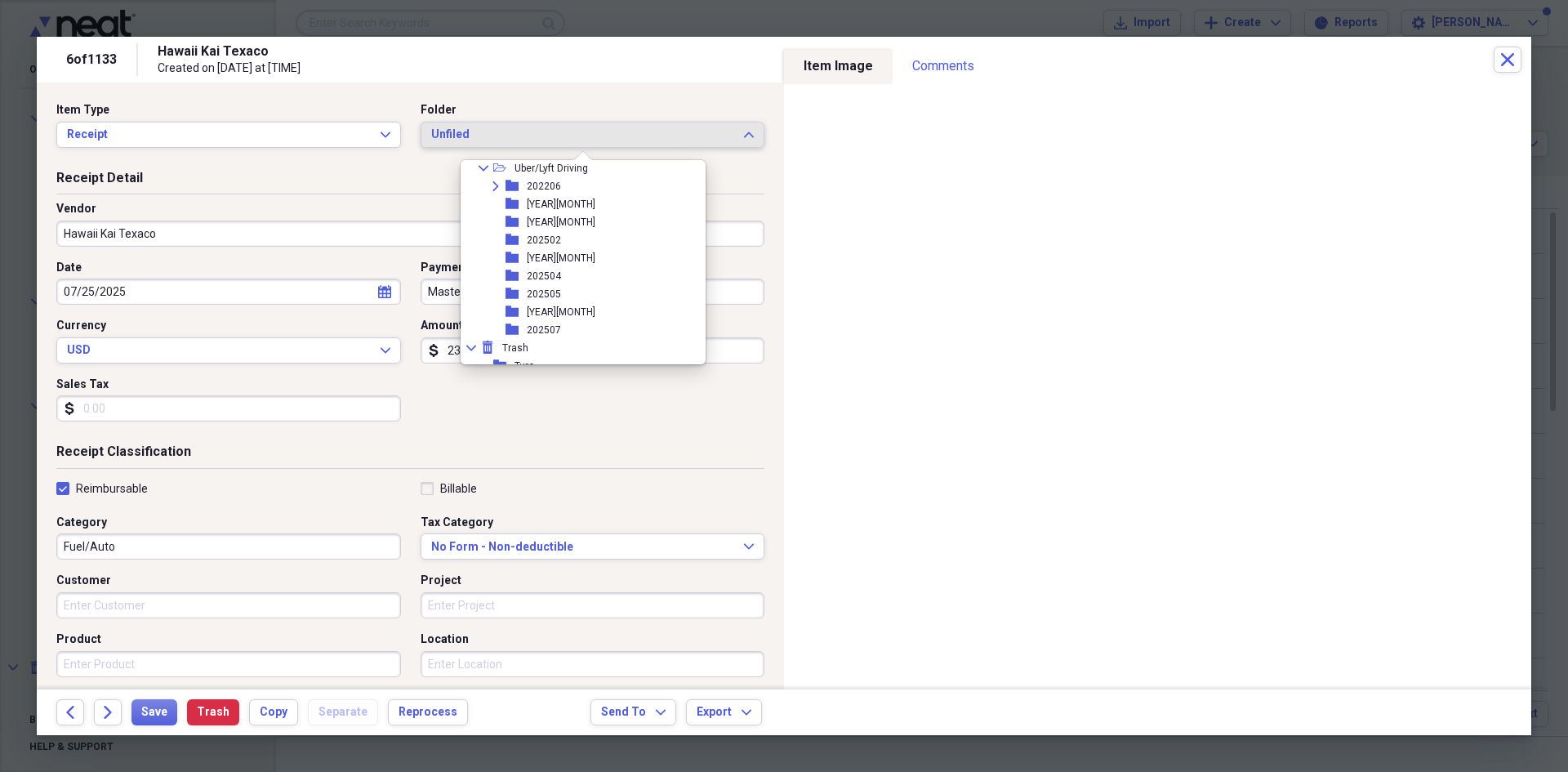 scroll, scrollTop: 357, scrollLeft: 0, axis: vertical 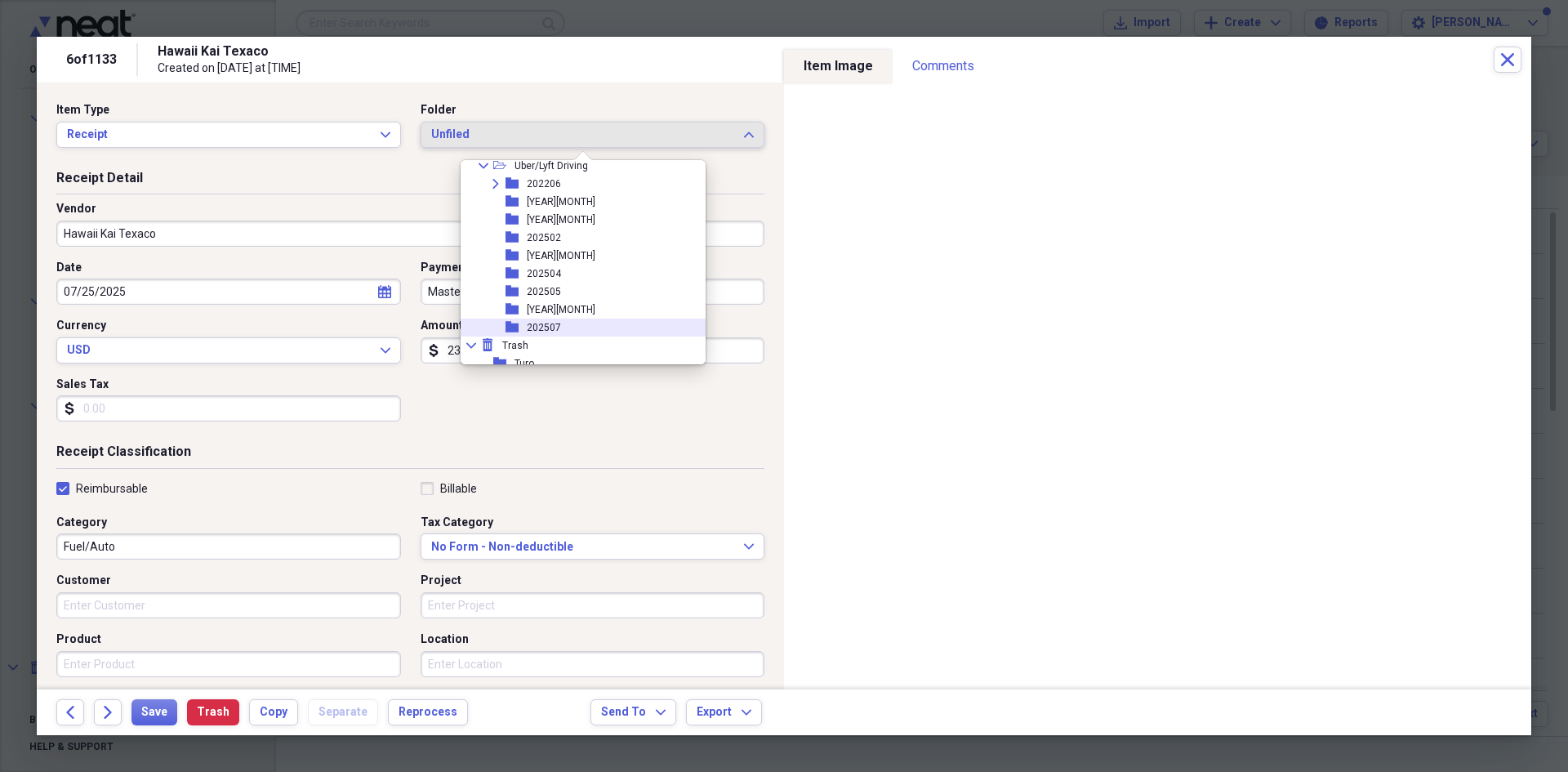 click on "202507" at bounding box center (544, 328) 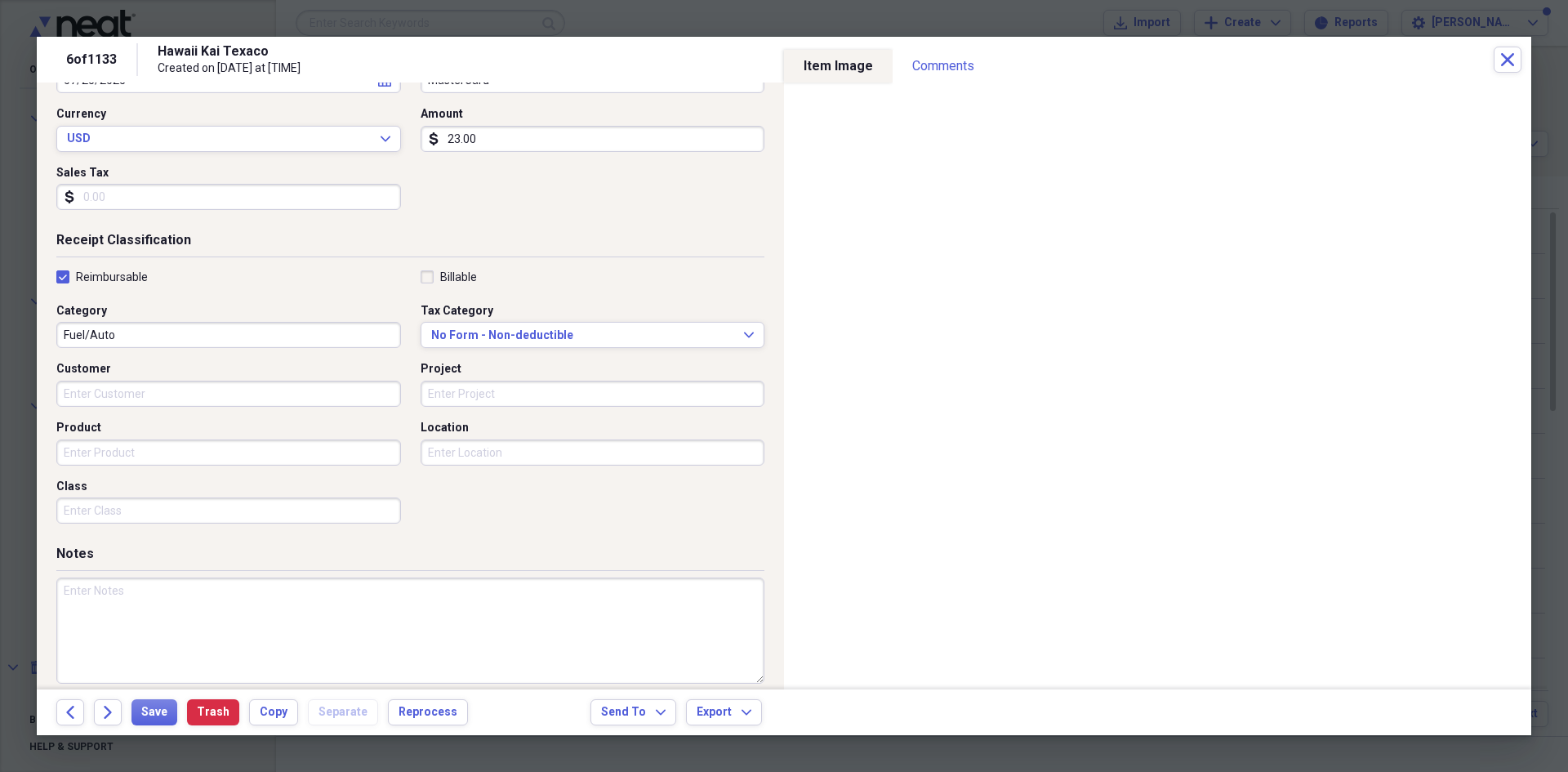 scroll, scrollTop: 227, scrollLeft: 0, axis: vertical 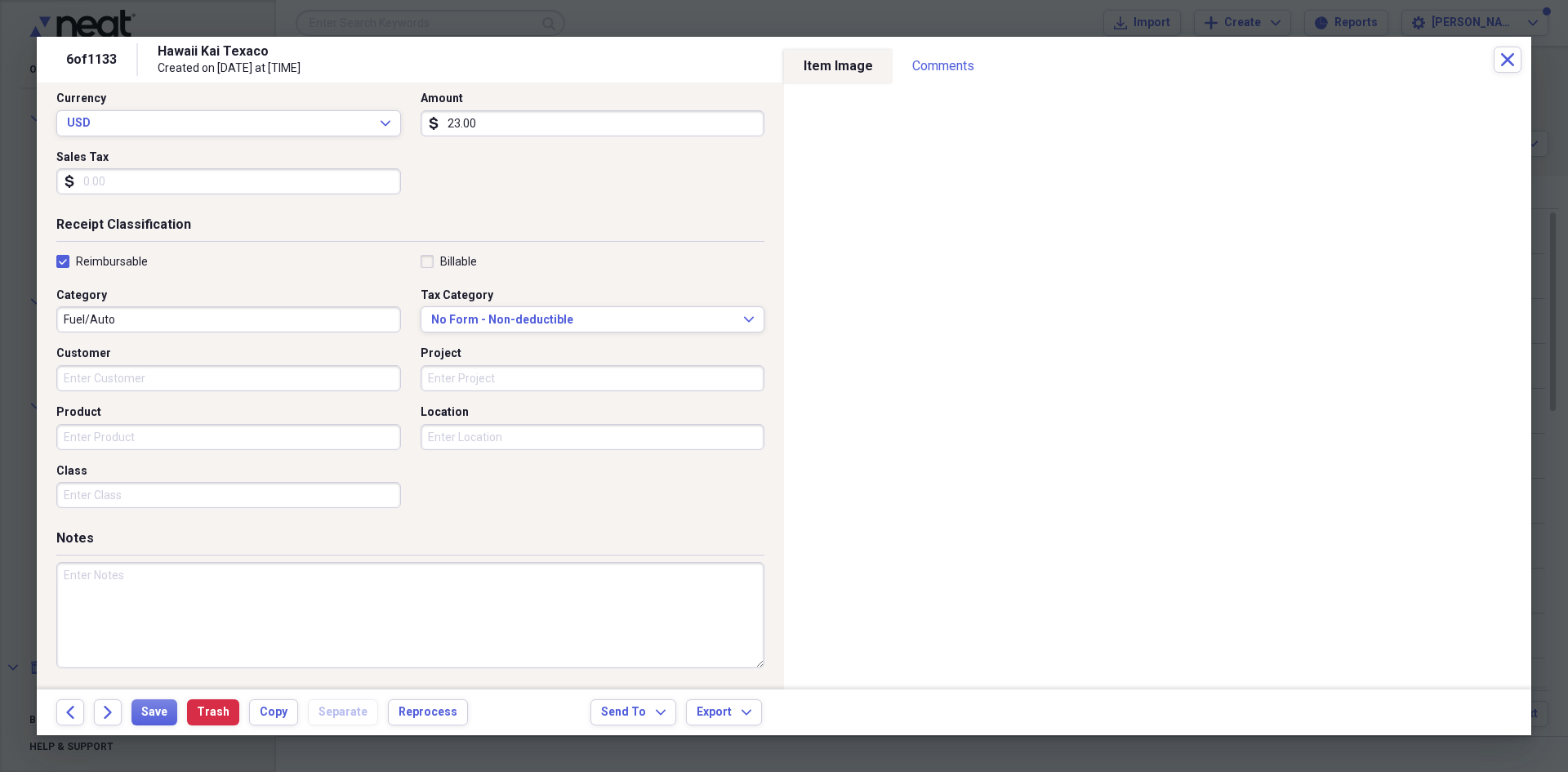 click at bounding box center (410, 615) 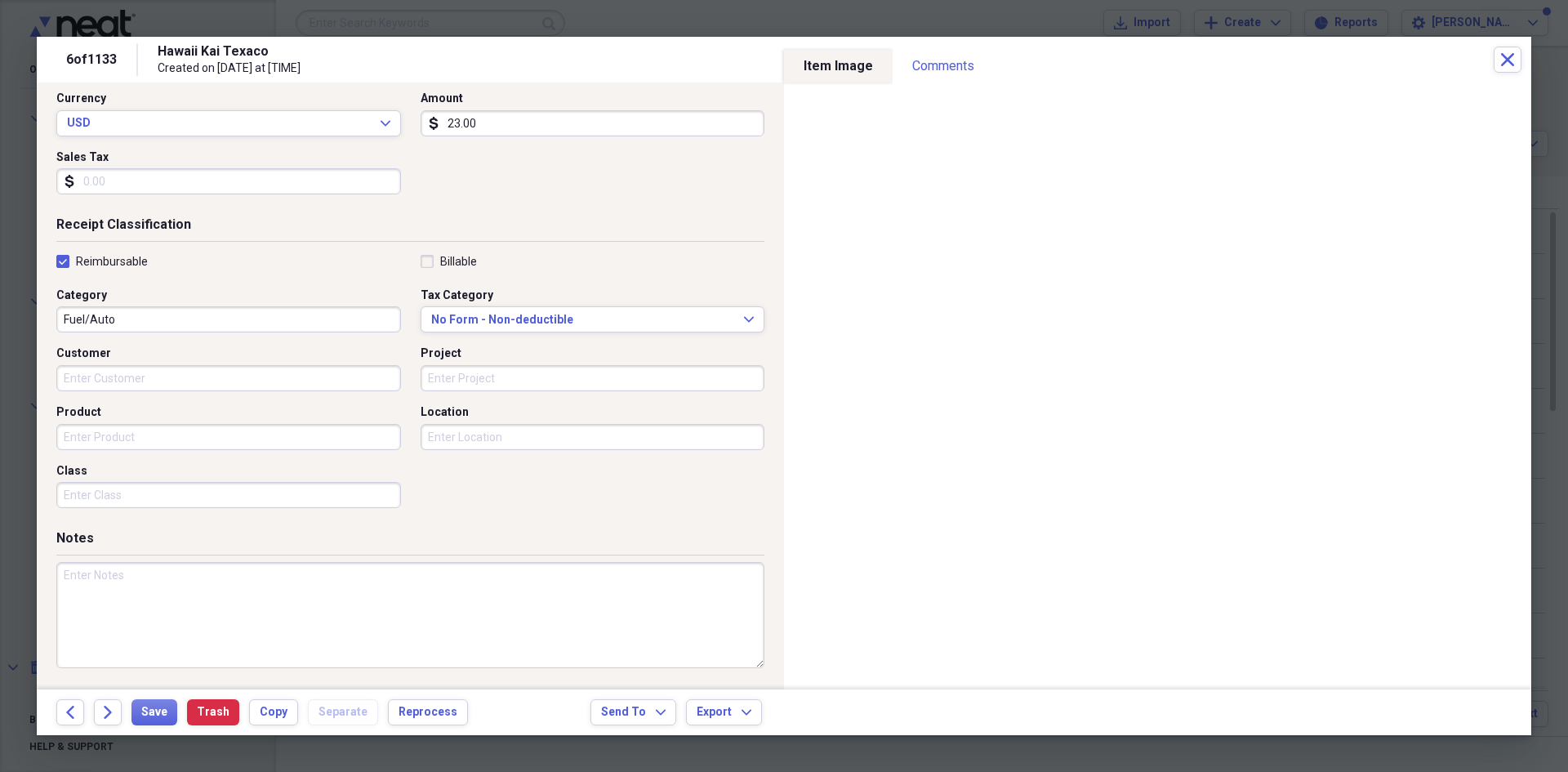 click at bounding box center [410, 615] 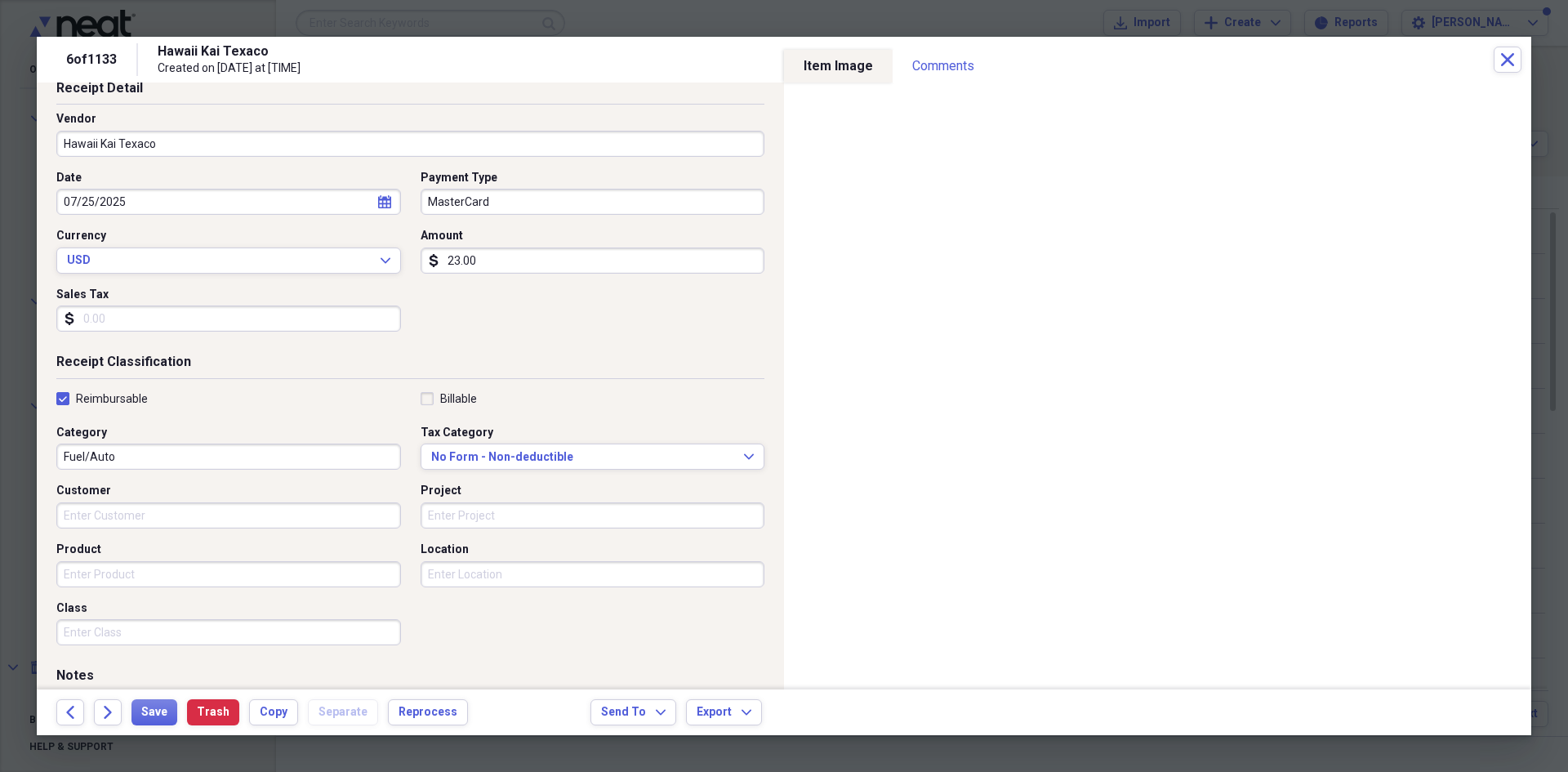 scroll, scrollTop: 0, scrollLeft: 0, axis: both 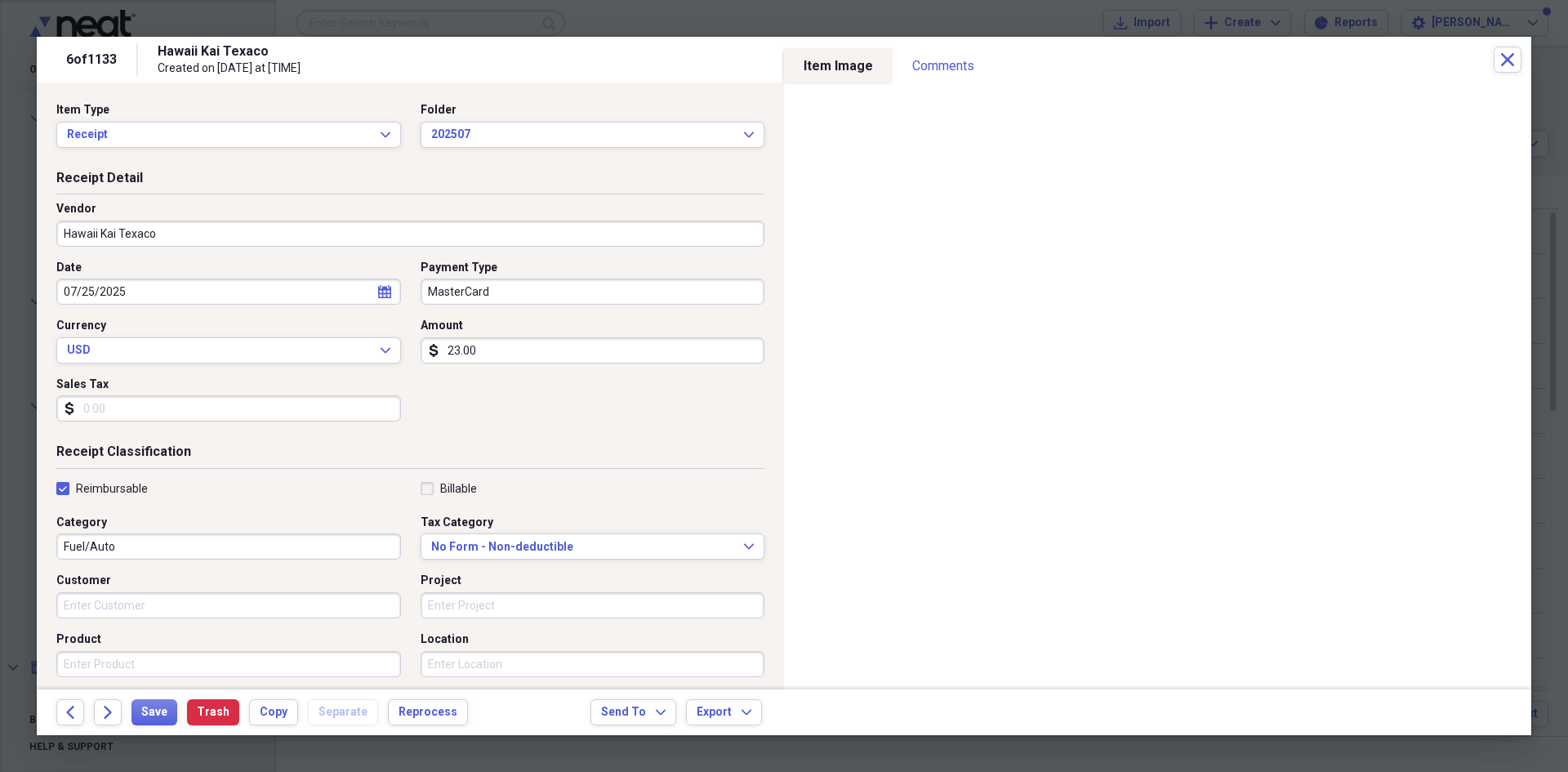 type on "Mileage [NUMBER]" 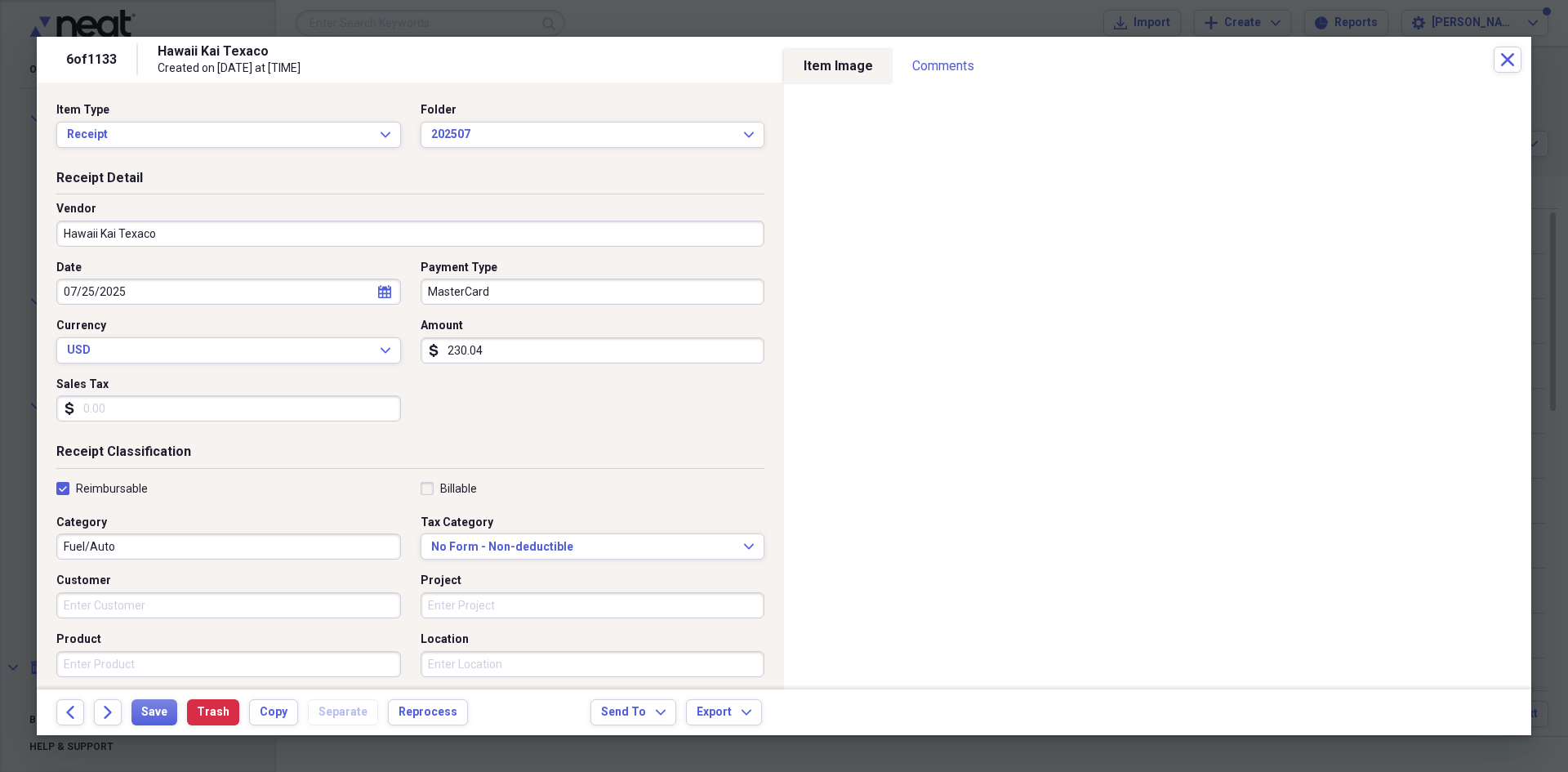 drag, startPoint x: 442, startPoint y: 352, endPoint x: 495, endPoint y: 350, distance: 53.03772 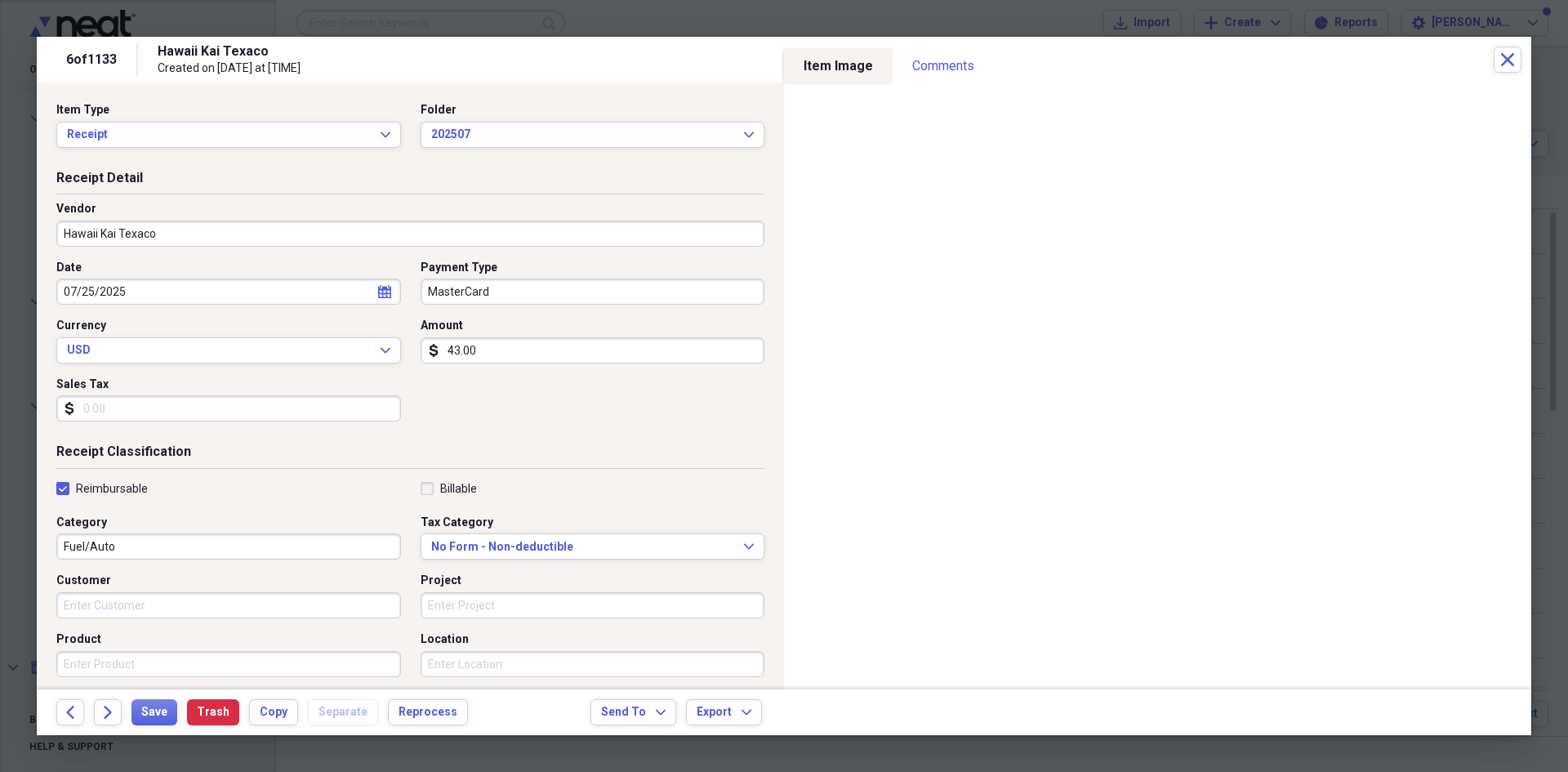 type on "43.00" 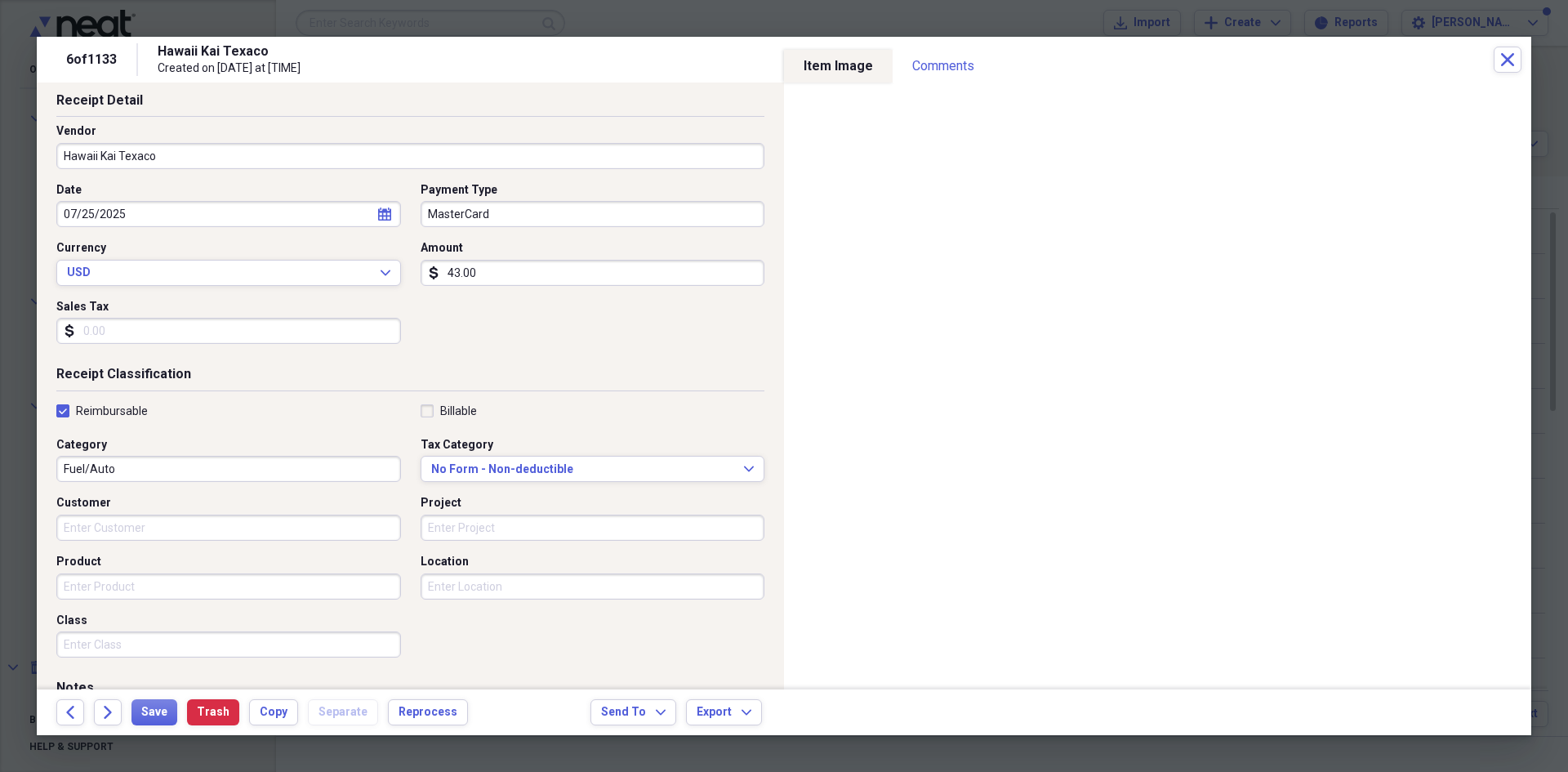 scroll, scrollTop: 0, scrollLeft: 0, axis: both 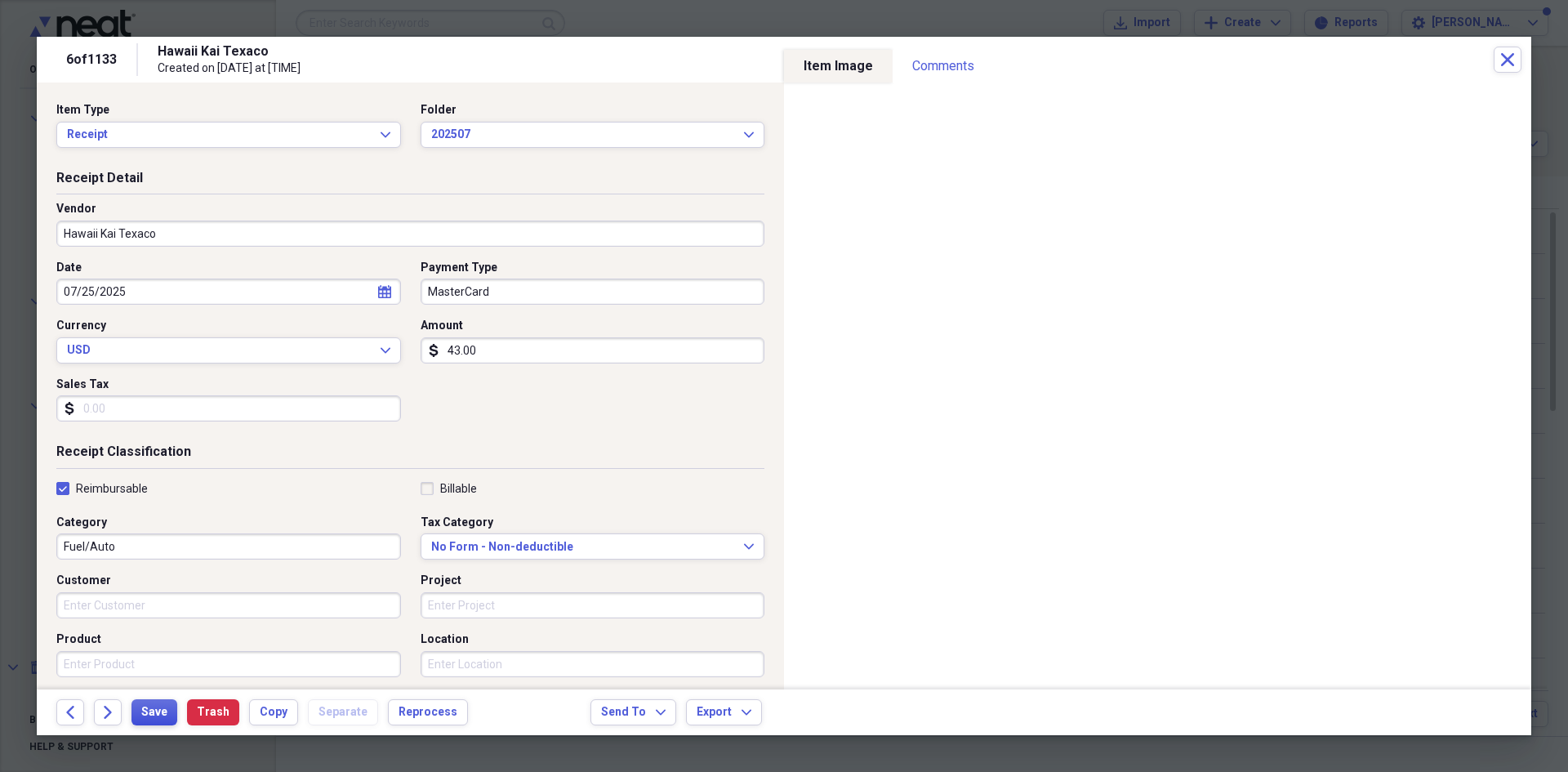 click on "Save" at bounding box center [154, 712] 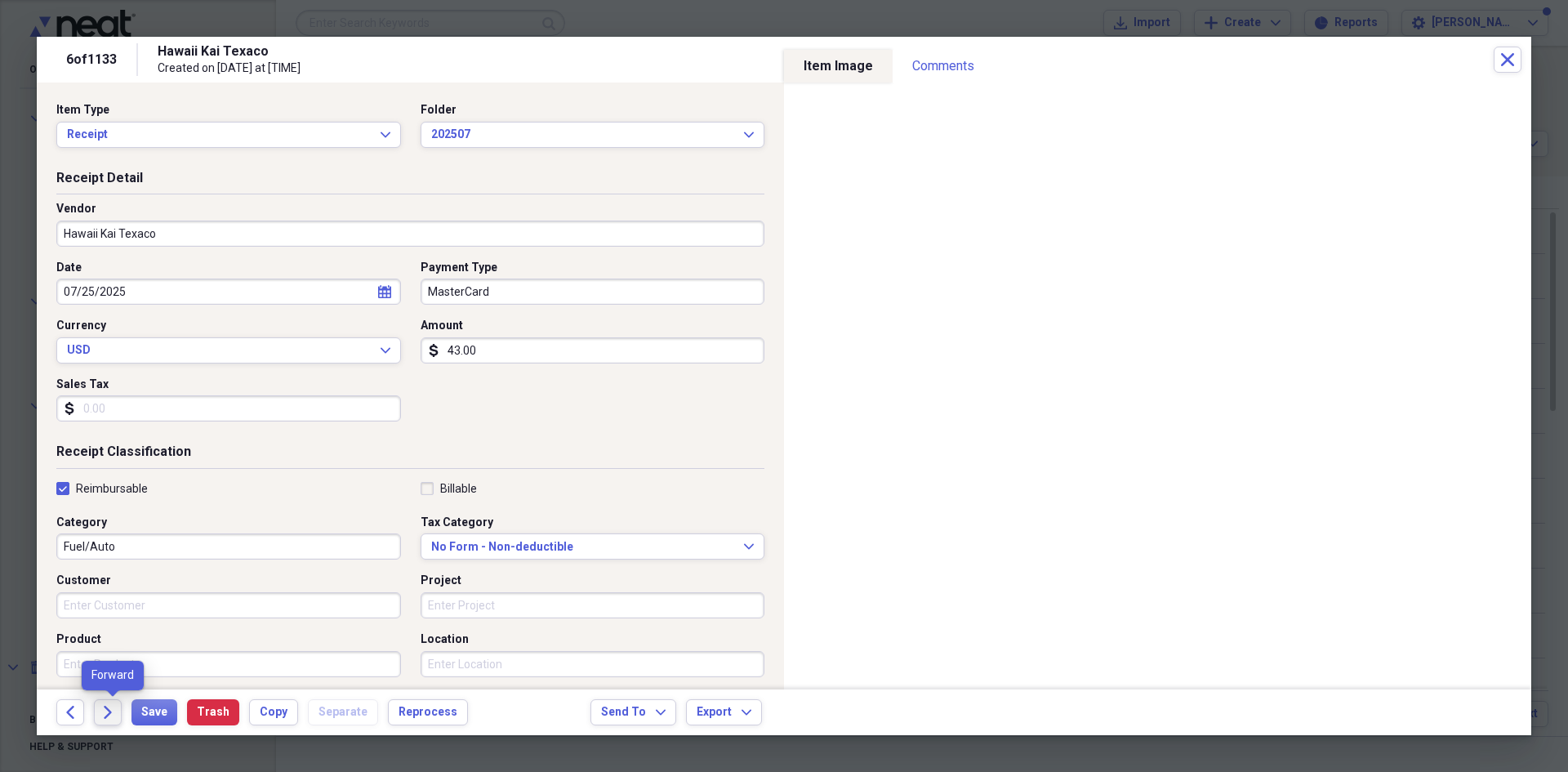 click on "Forward" 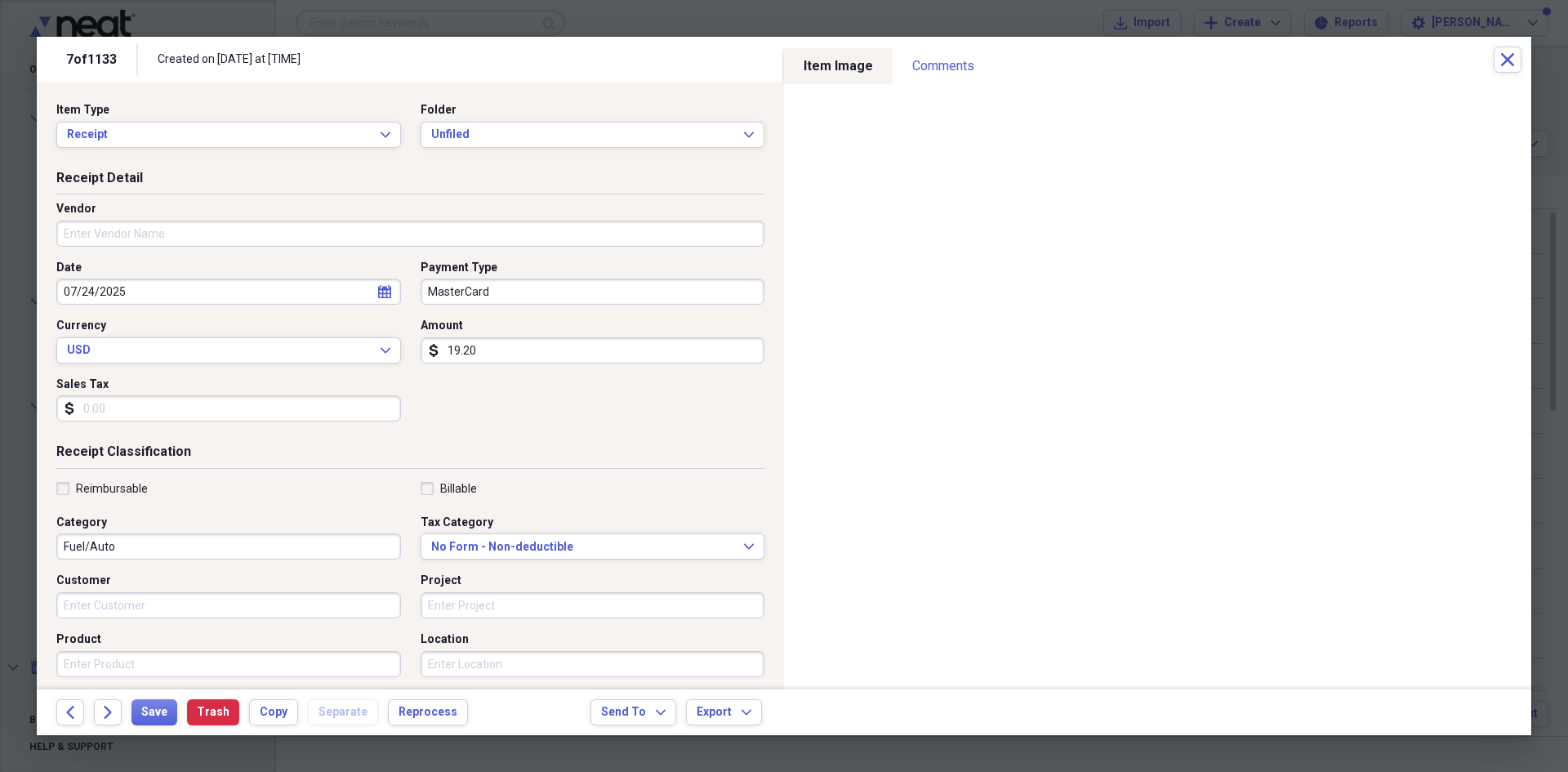 click on "MasterCard" at bounding box center [593, 292] 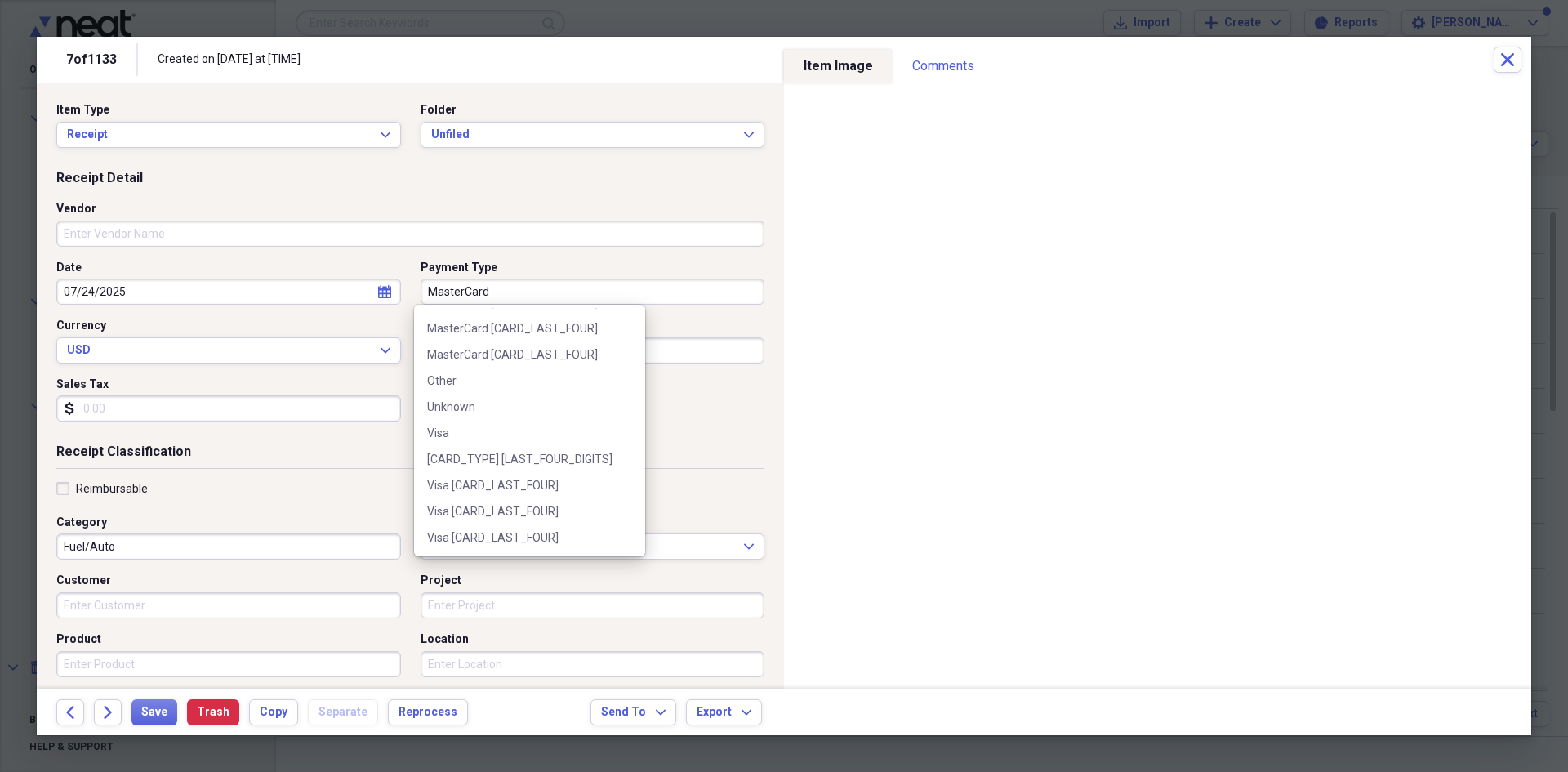 scroll, scrollTop: 413, scrollLeft: 0, axis: vertical 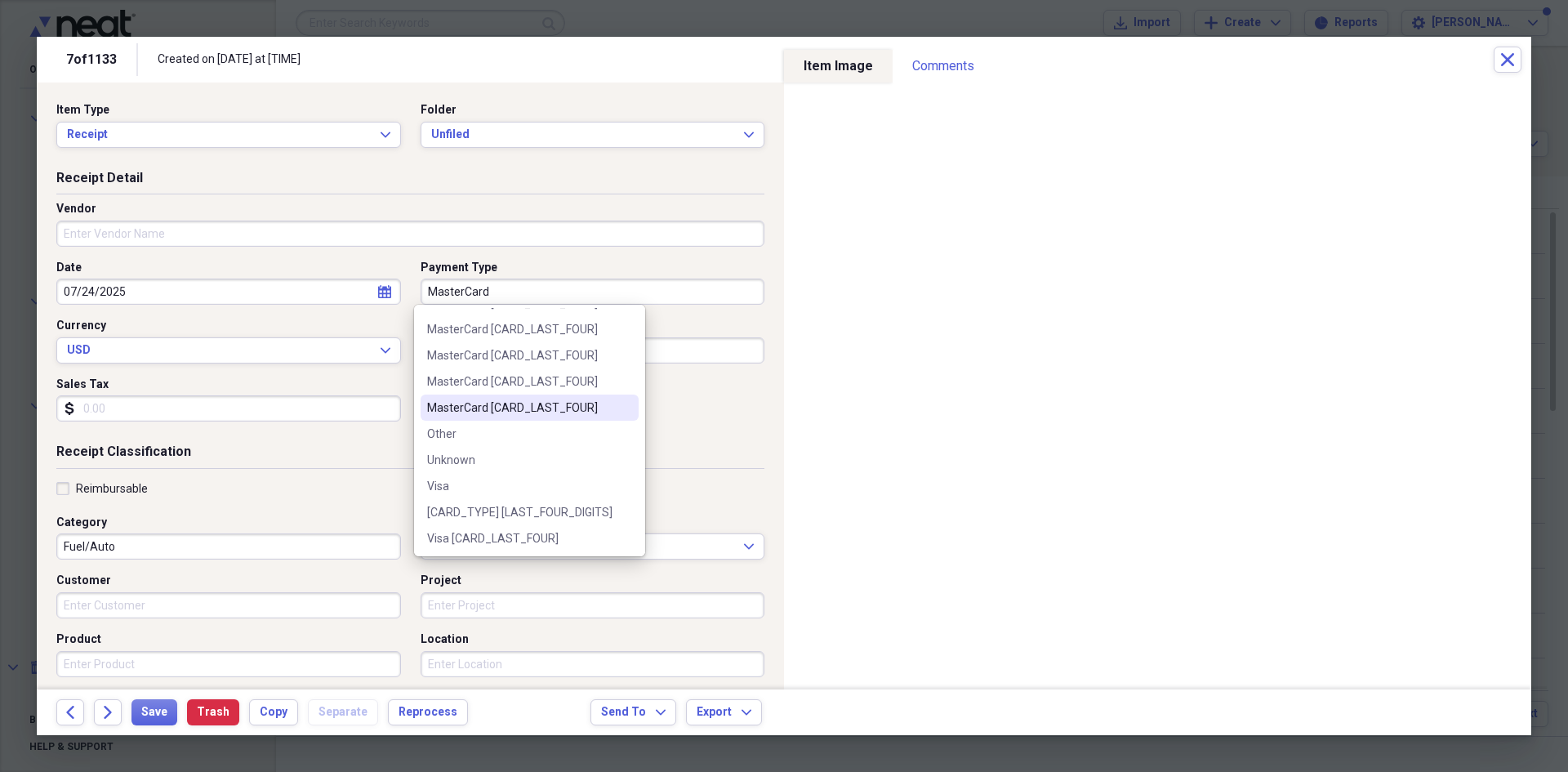 click on "MasterCard [CARD_LAST_FOUR]" at bounding box center (529, 408) 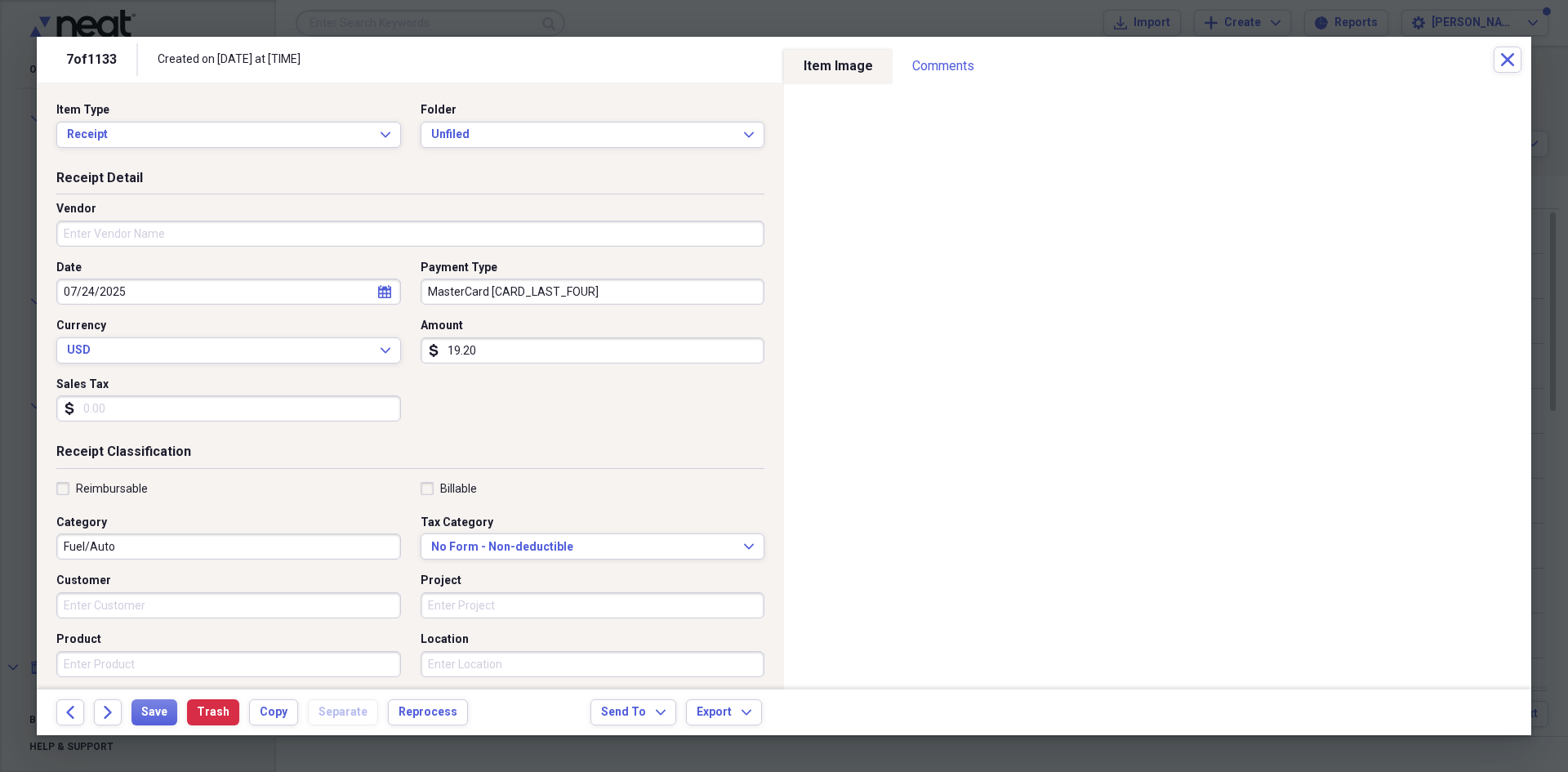click on "Vendor" at bounding box center (410, 234) 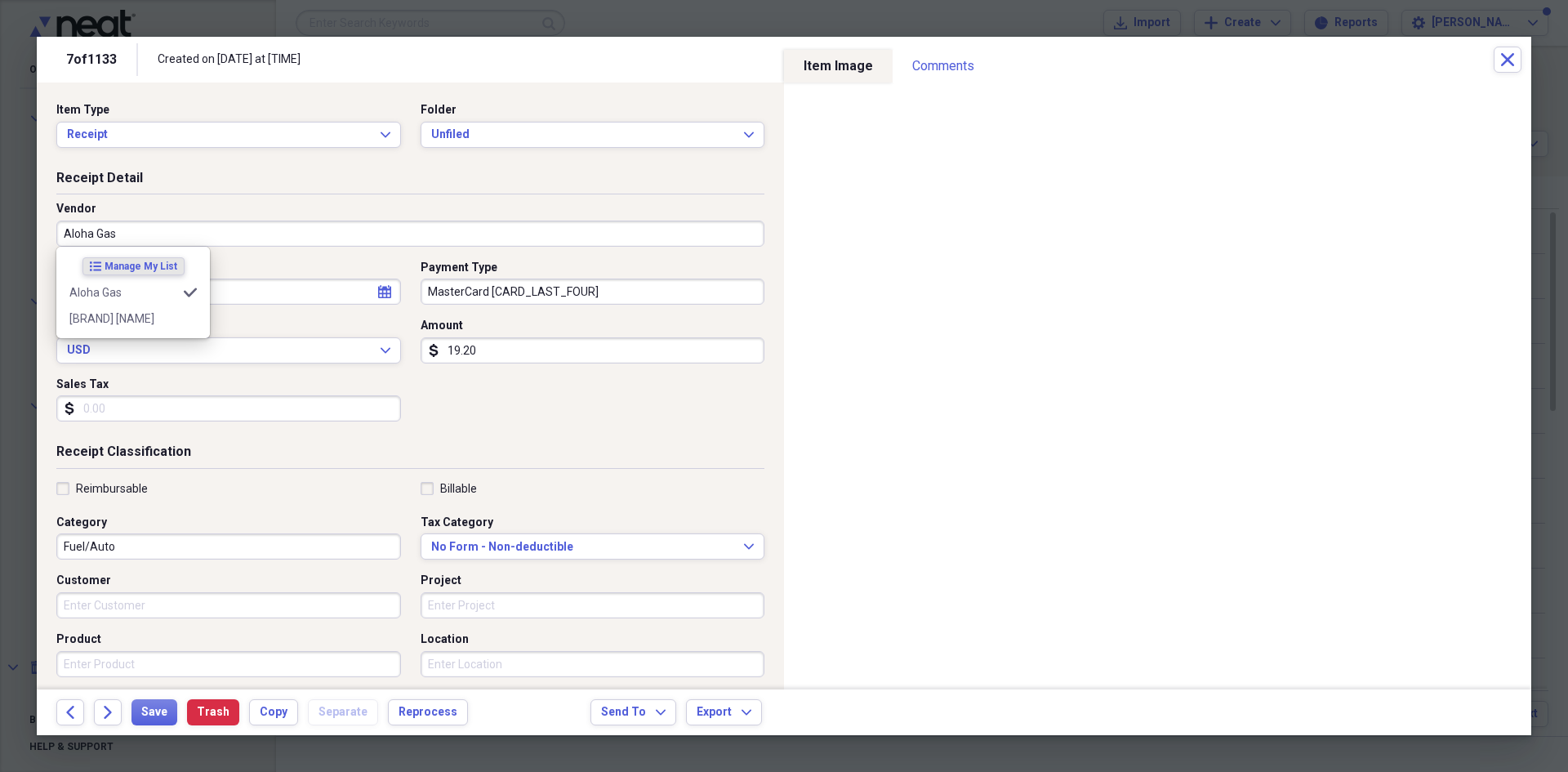 type on "Aloha Gas" 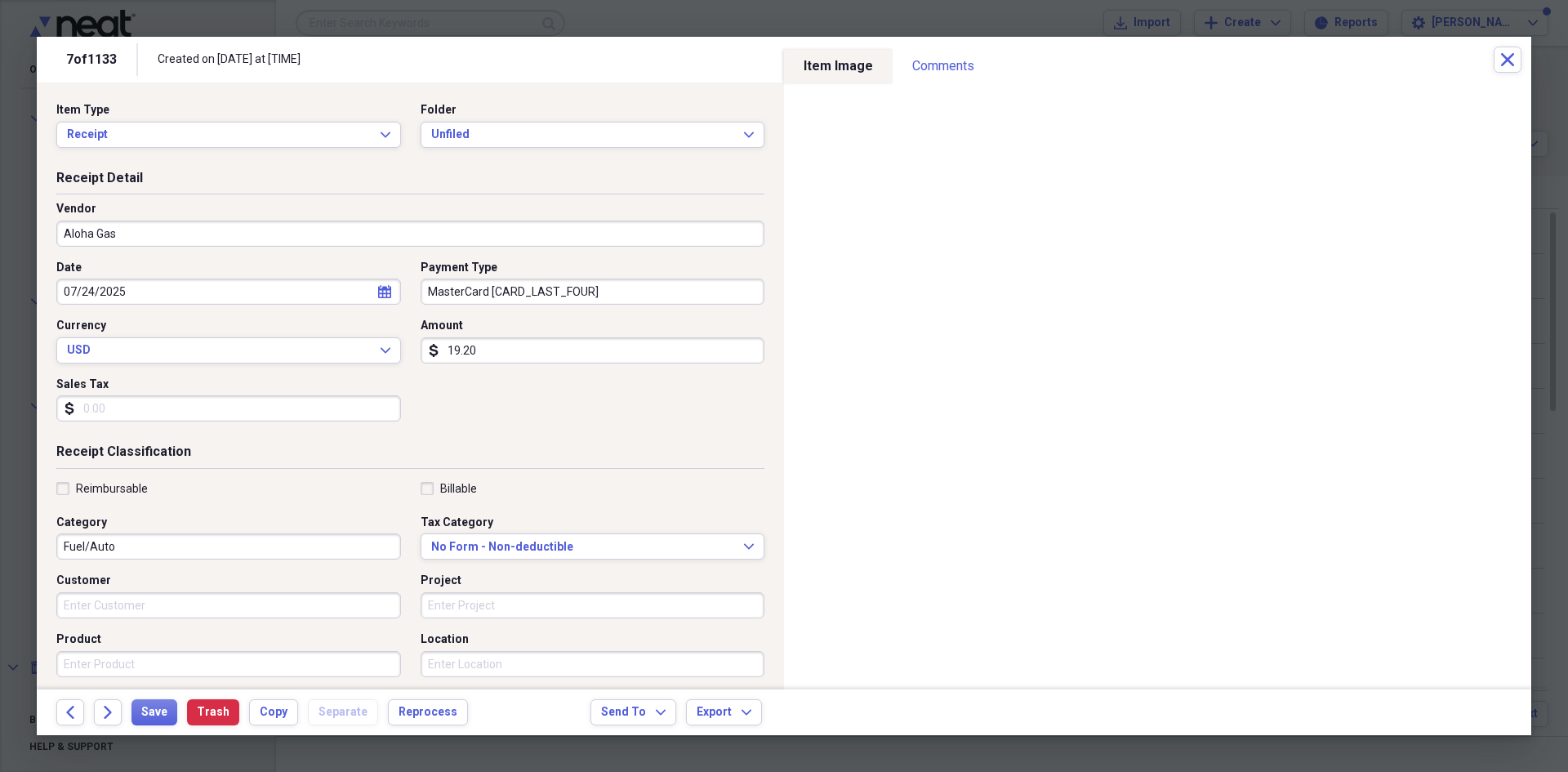 click on "Reimbursable" at bounding box center (112, 489) 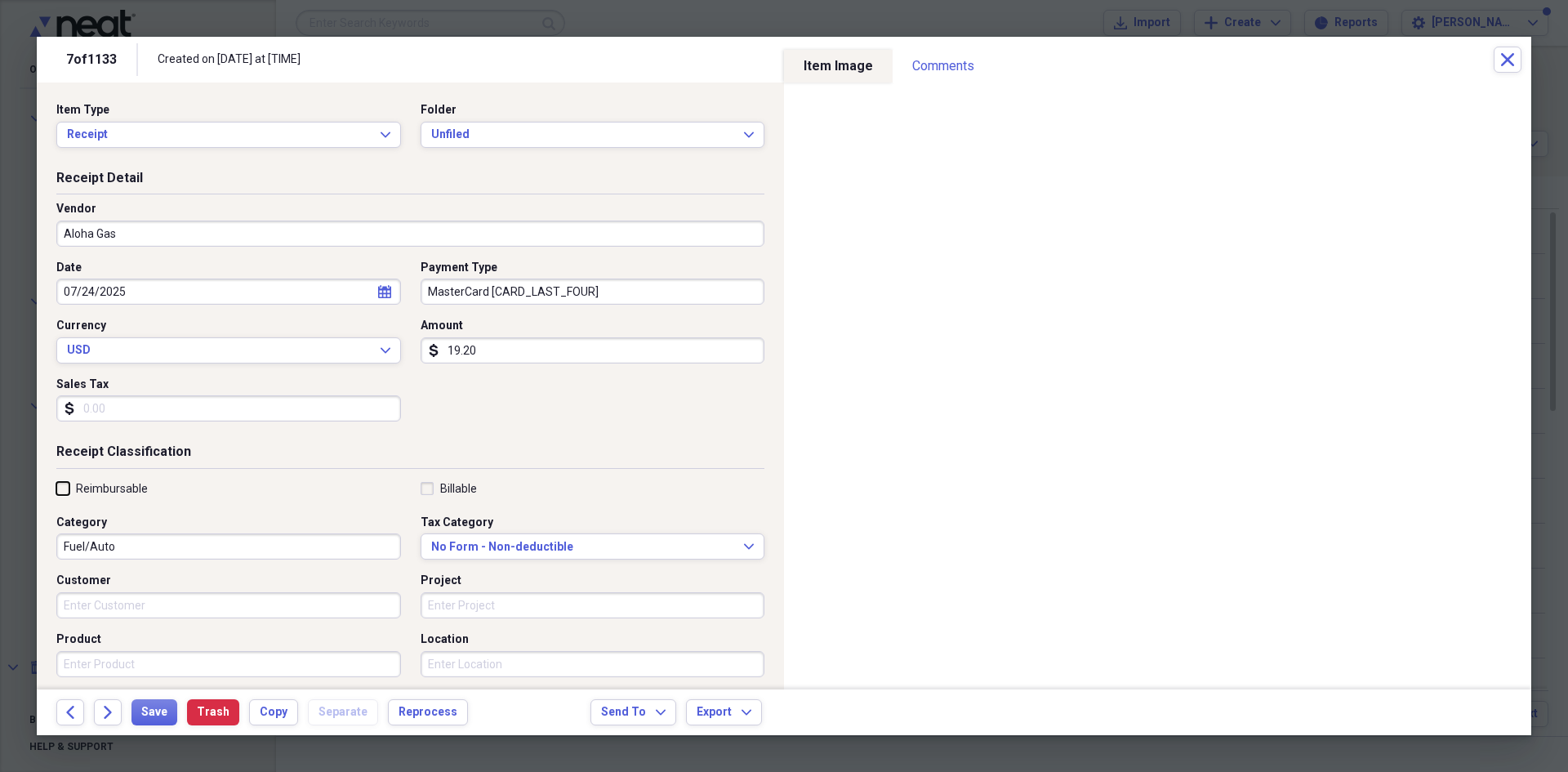 click on "Reimbursable" at bounding box center [56, 488] 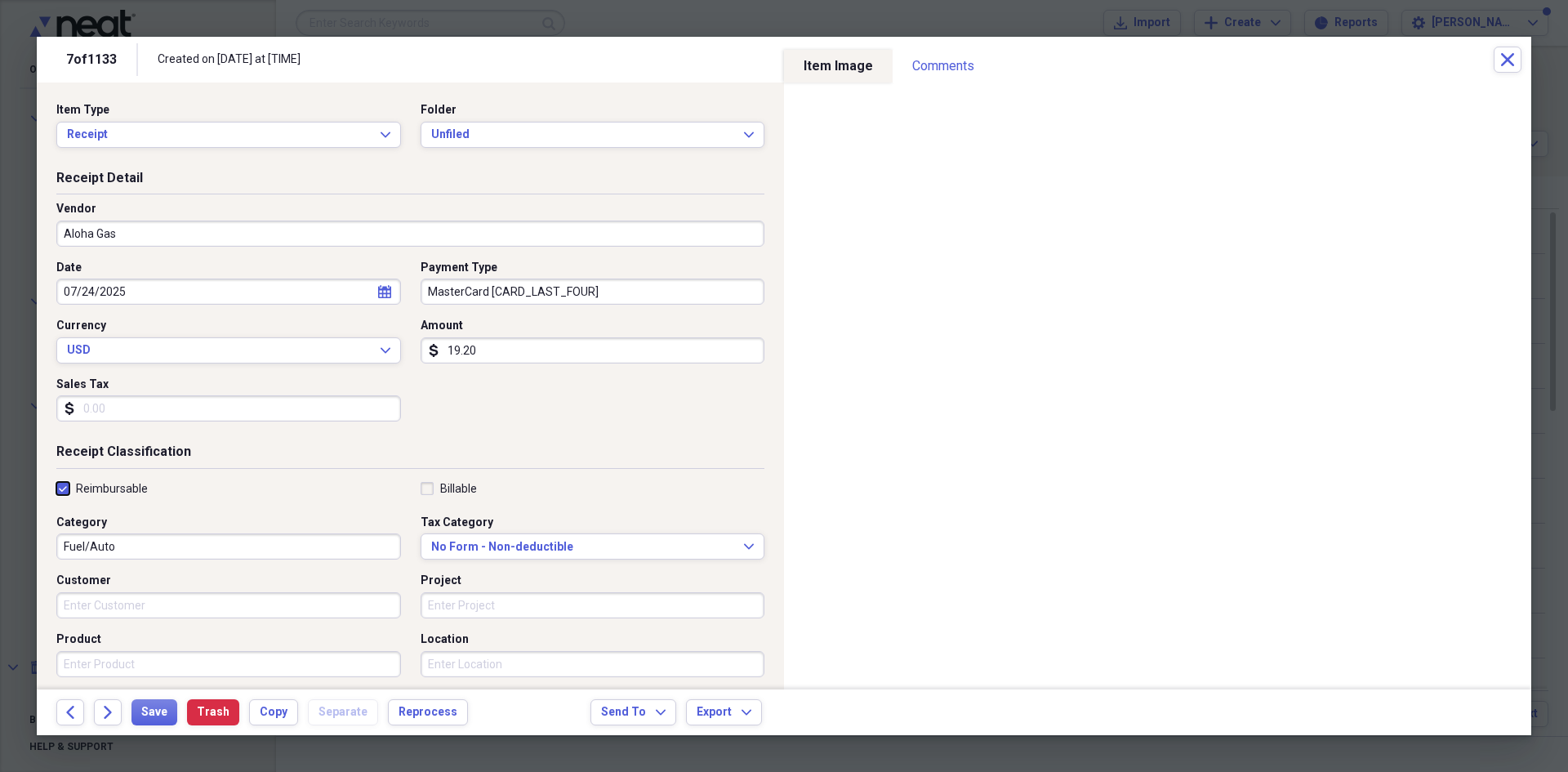 checkbox on "true" 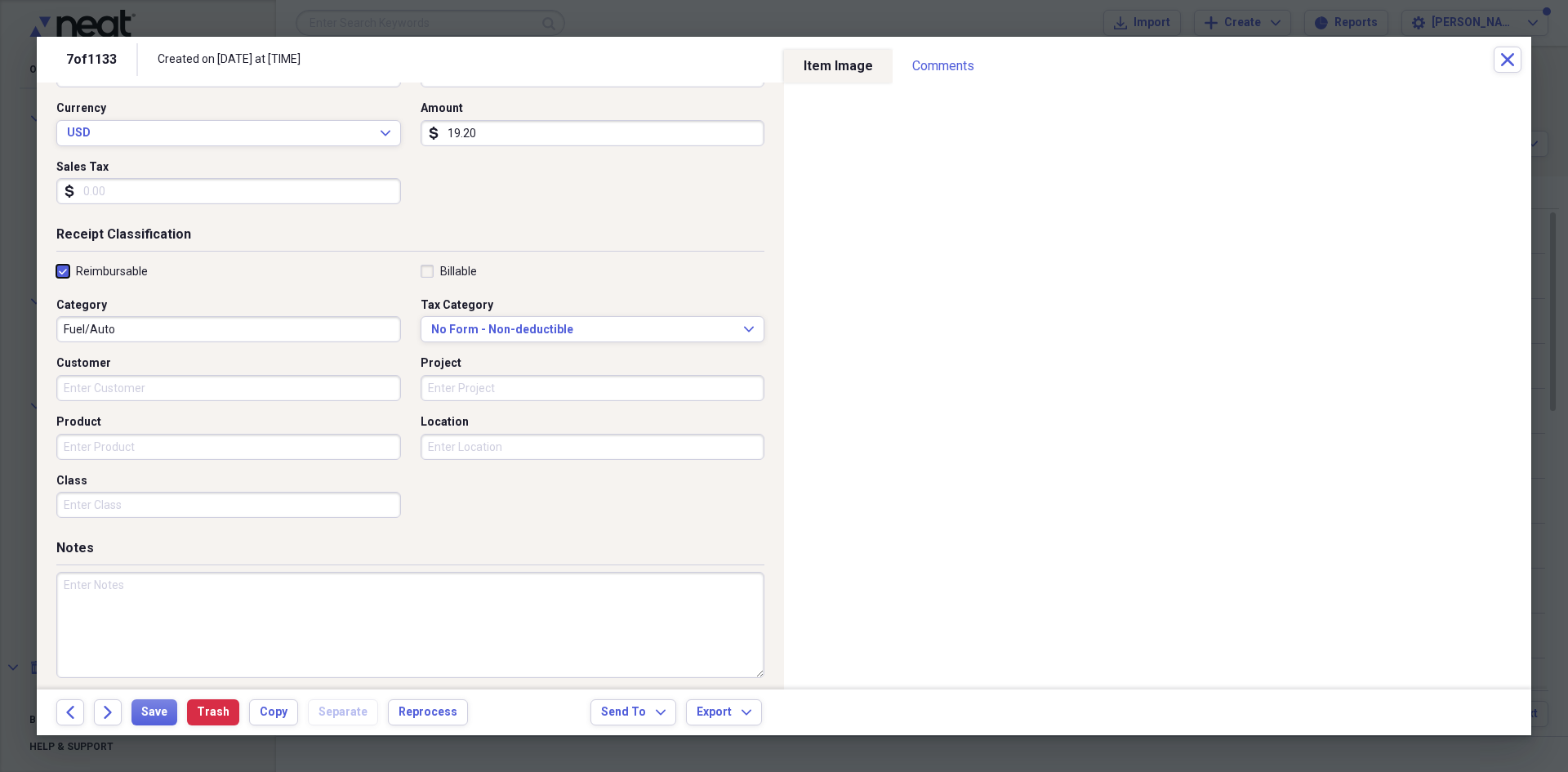 scroll, scrollTop: 227, scrollLeft: 0, axis: vertical 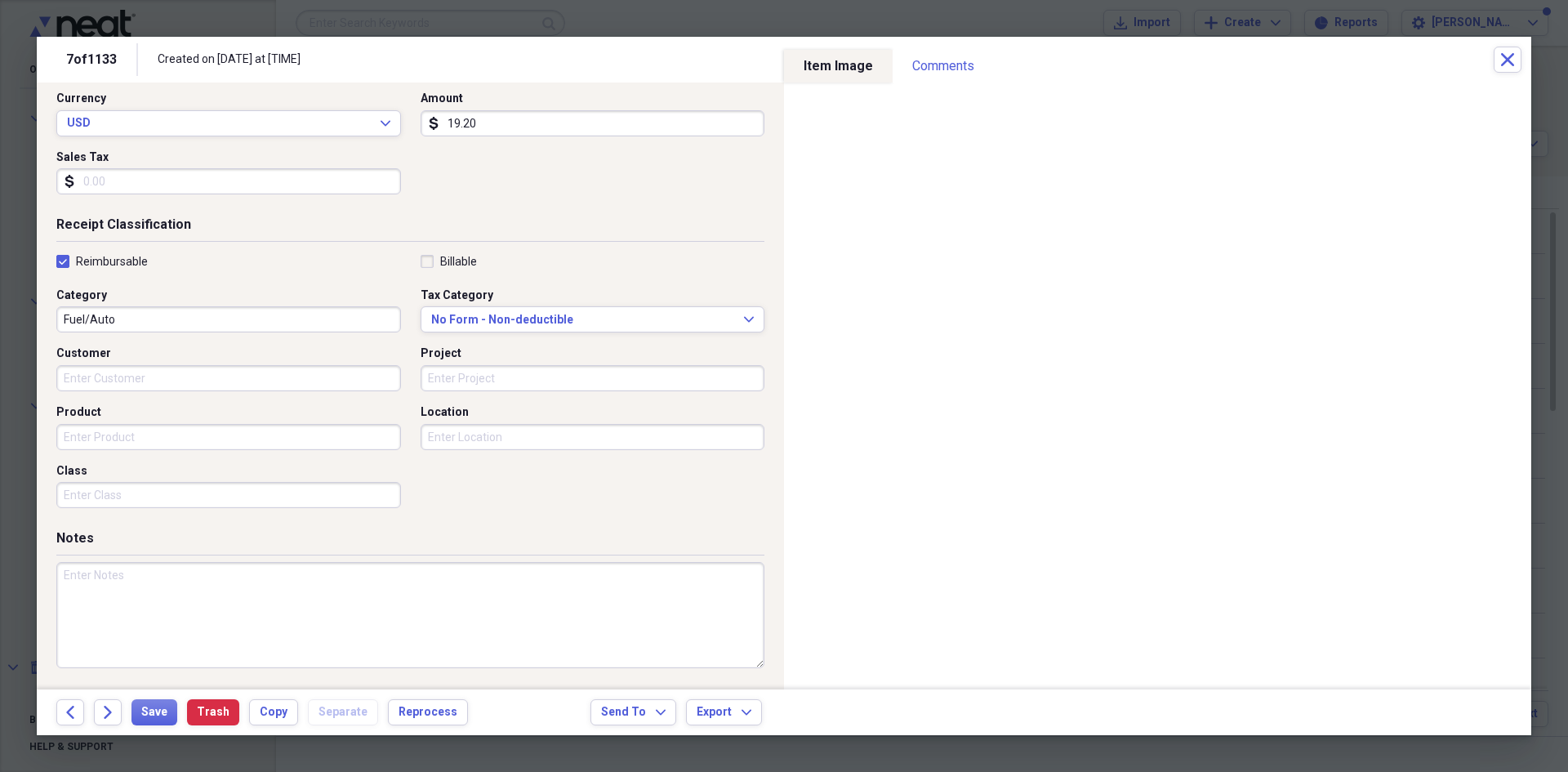 click at bounding box center (410, 615) 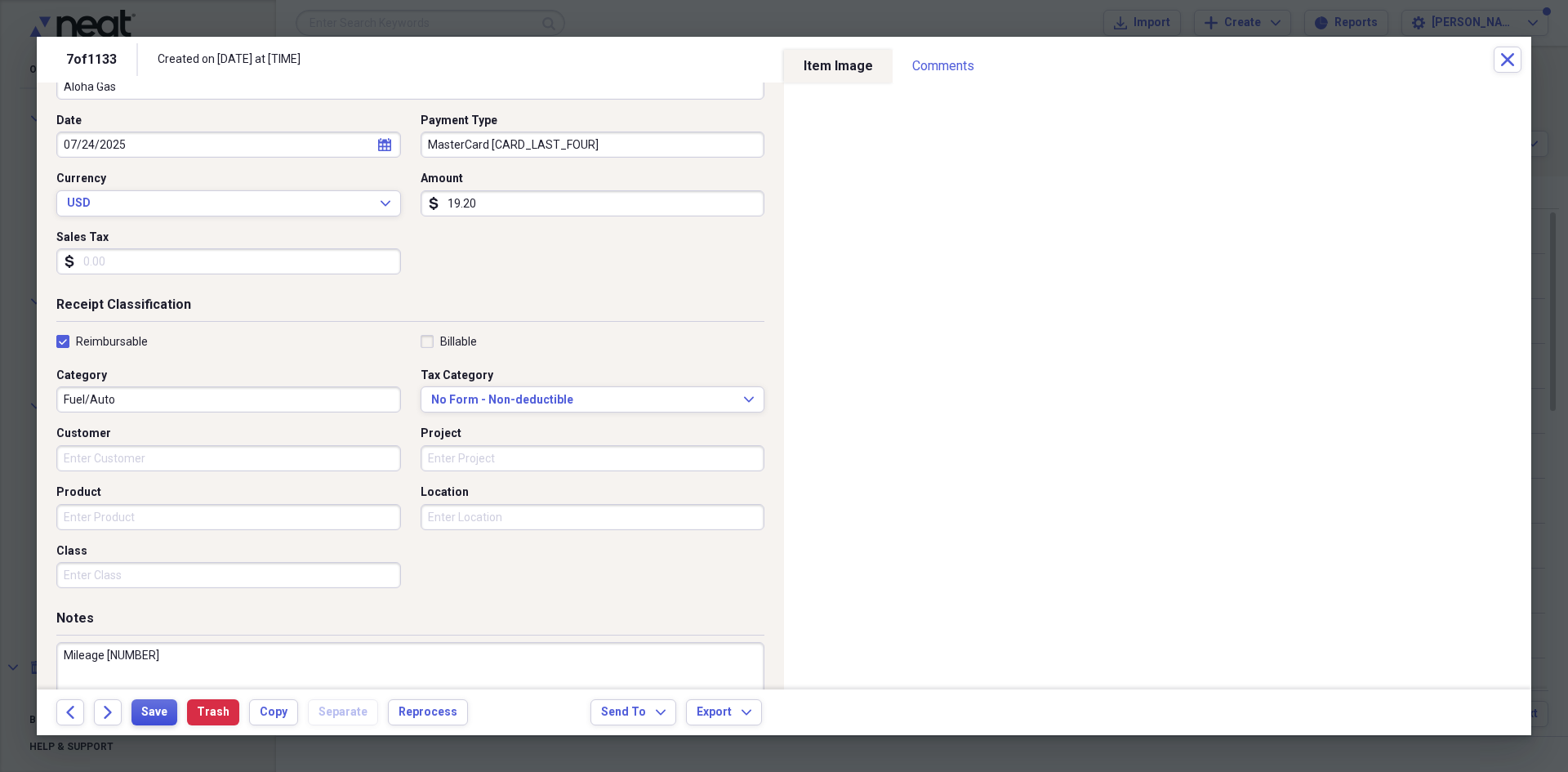 scroll, scrollTop: 163, scrollLeft: 0, axis: vertical 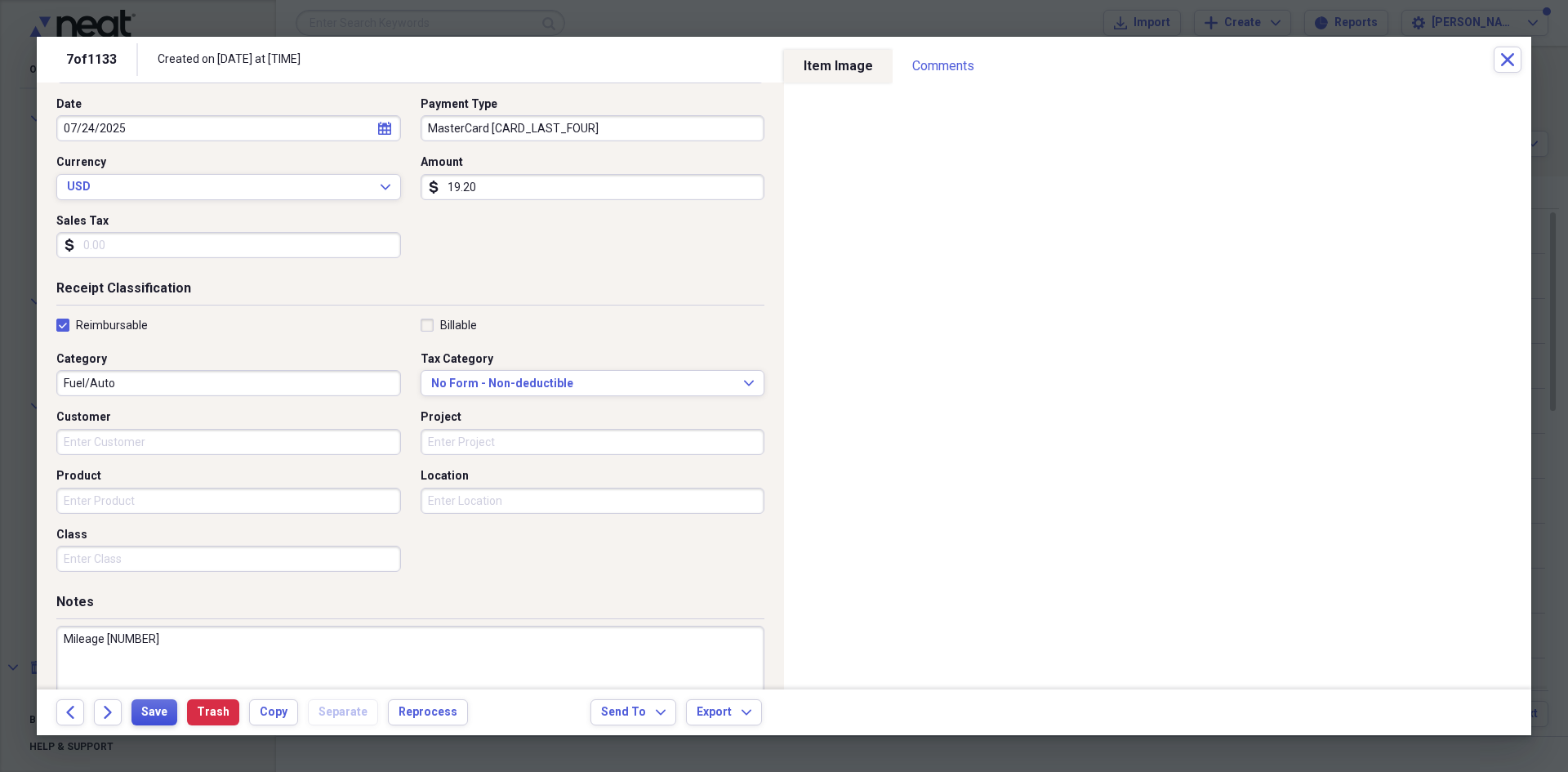 type on "Mileage [NUMBER]" 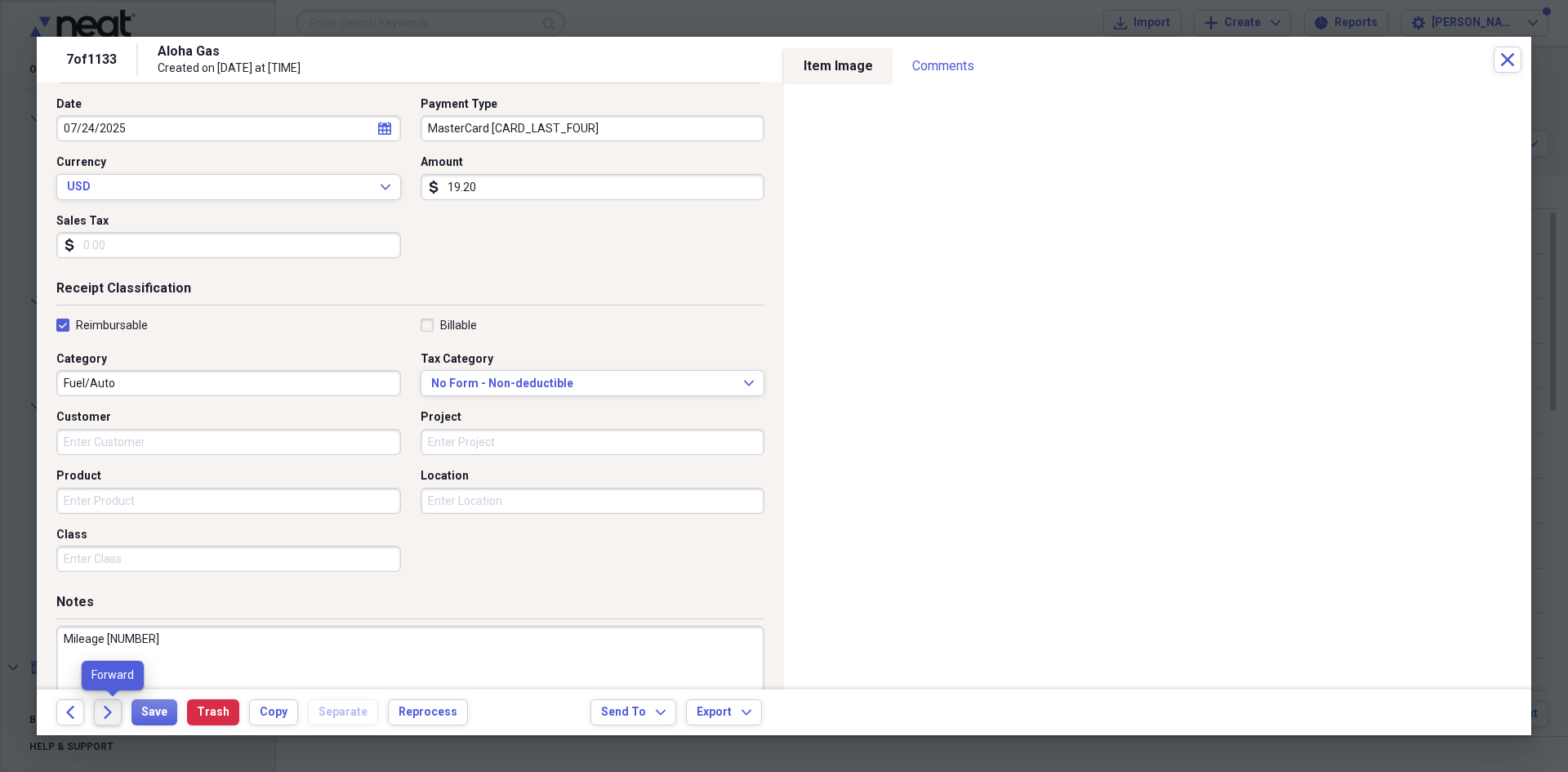 click on "Forward" 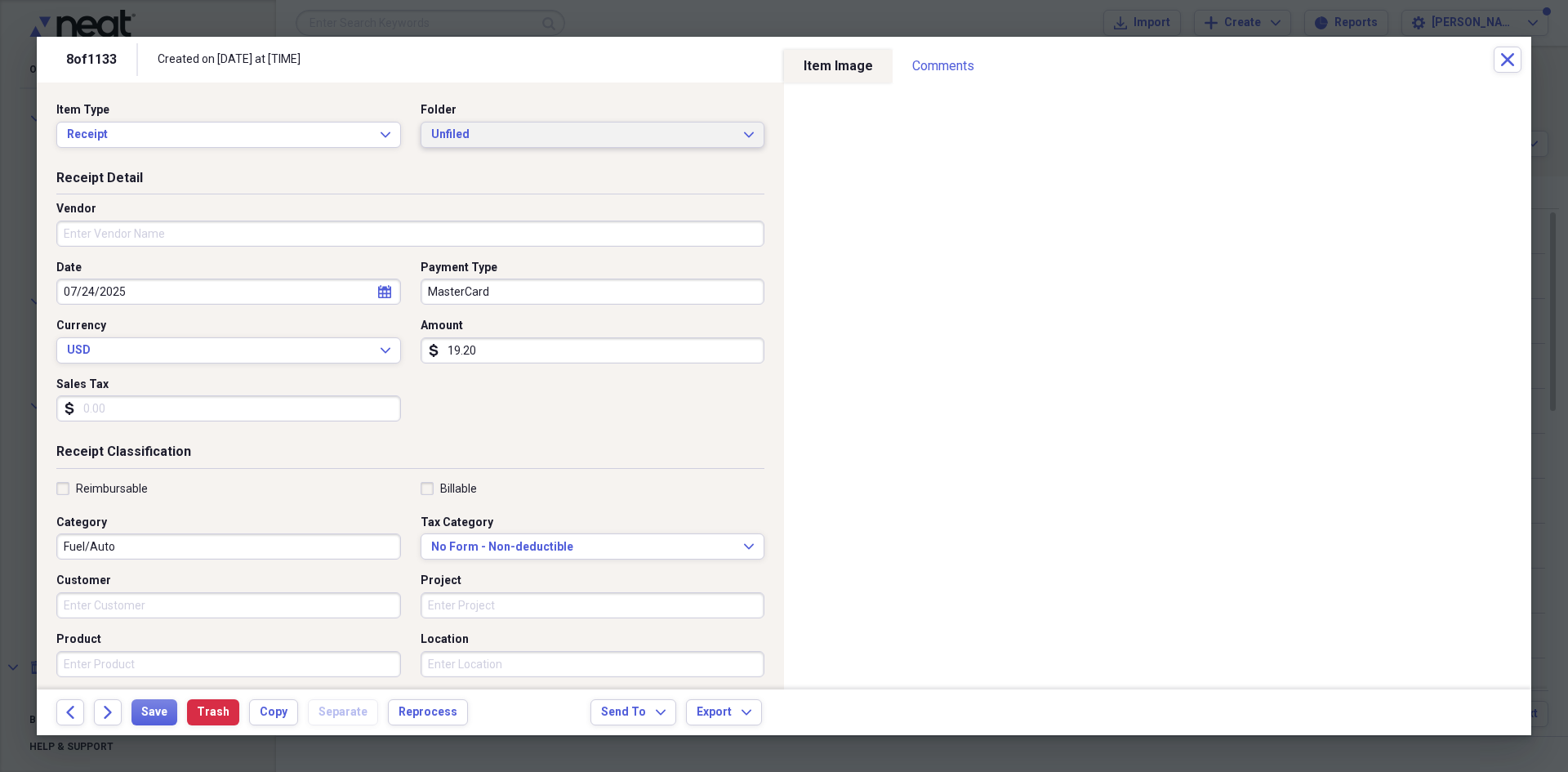 click on "Expand" 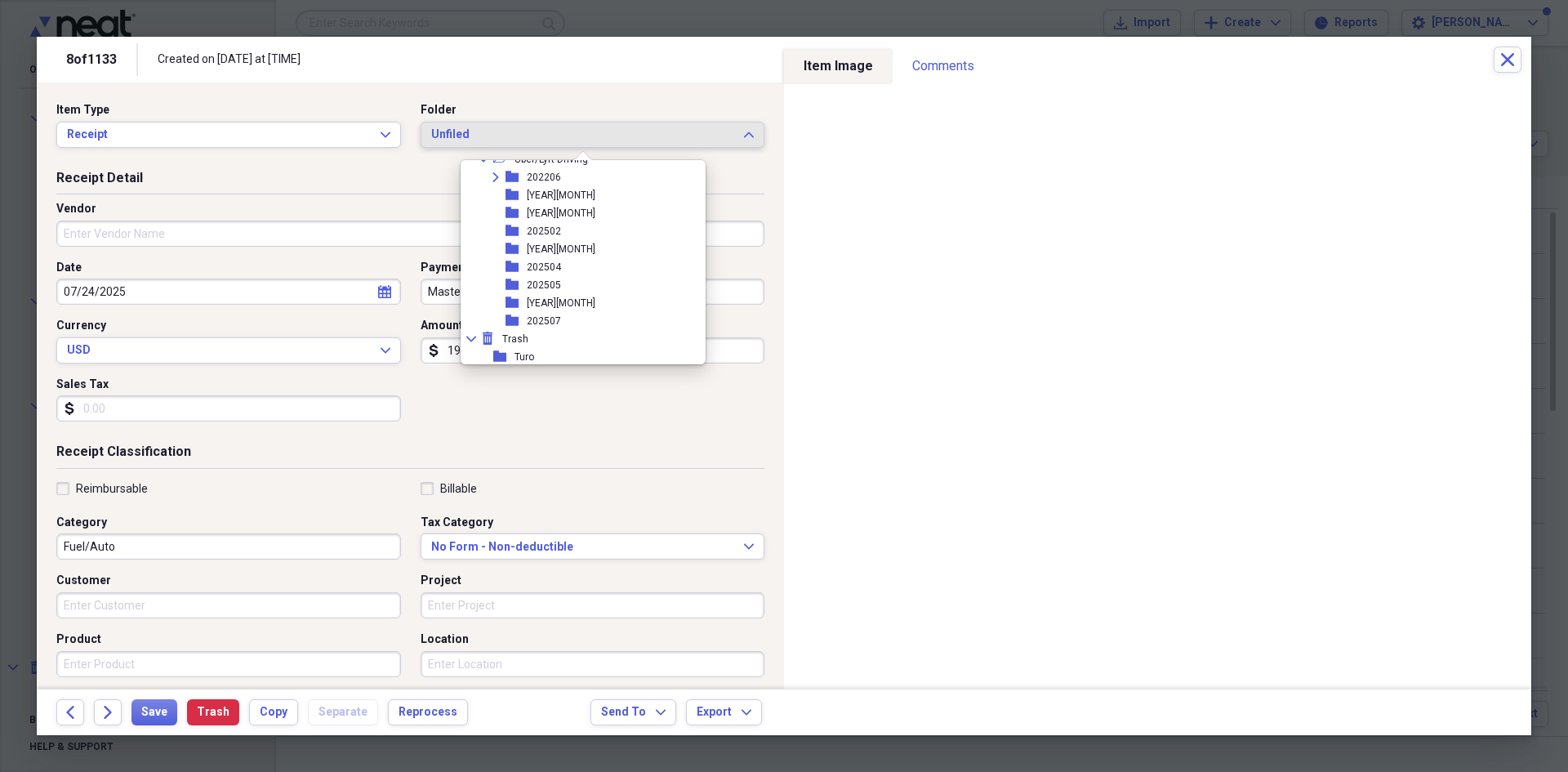 scroll, scrollTop: 365, scrollLeft: 0, axis: vertical 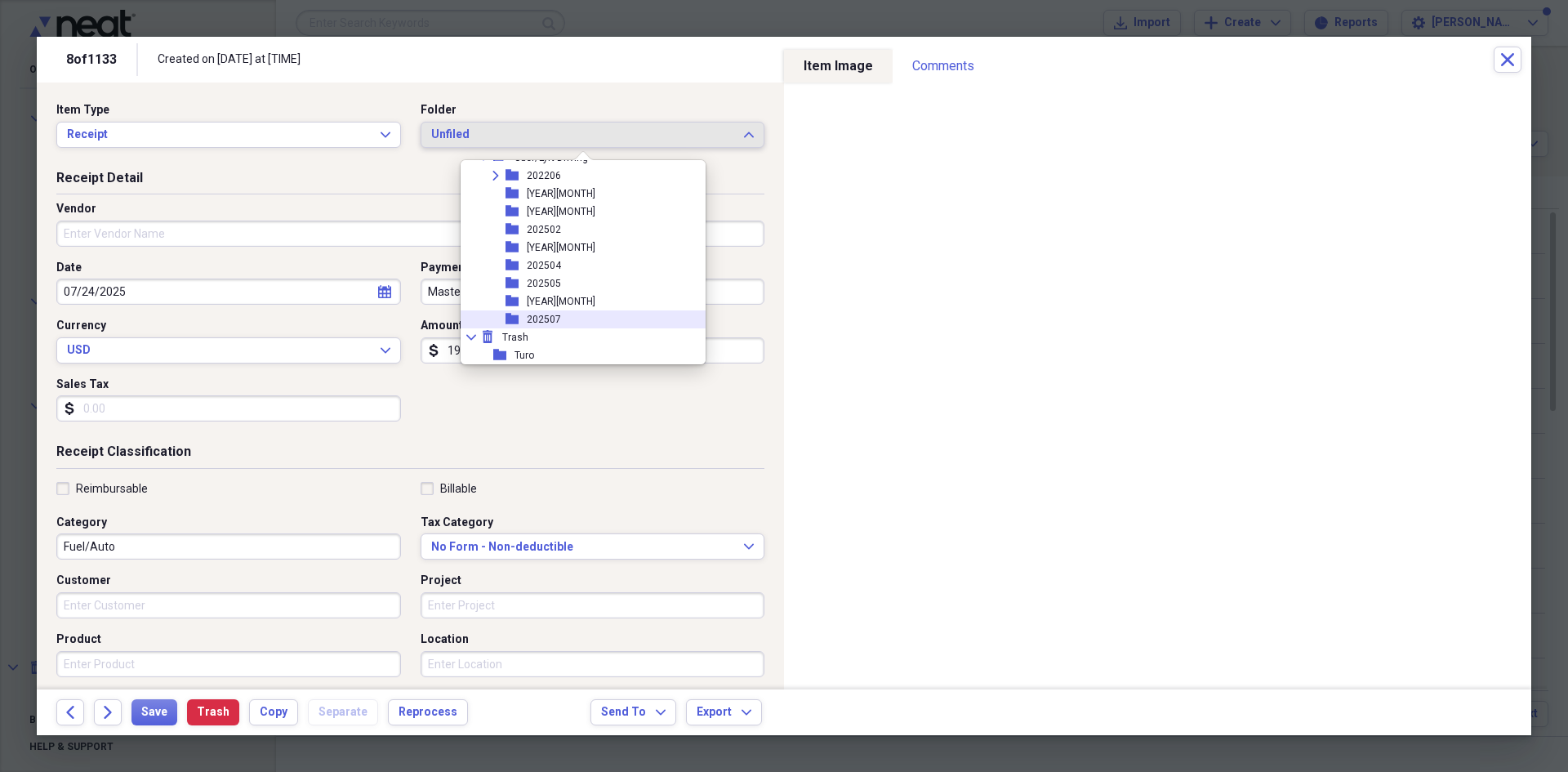 click on "202507" at bounding box center (544, 319) 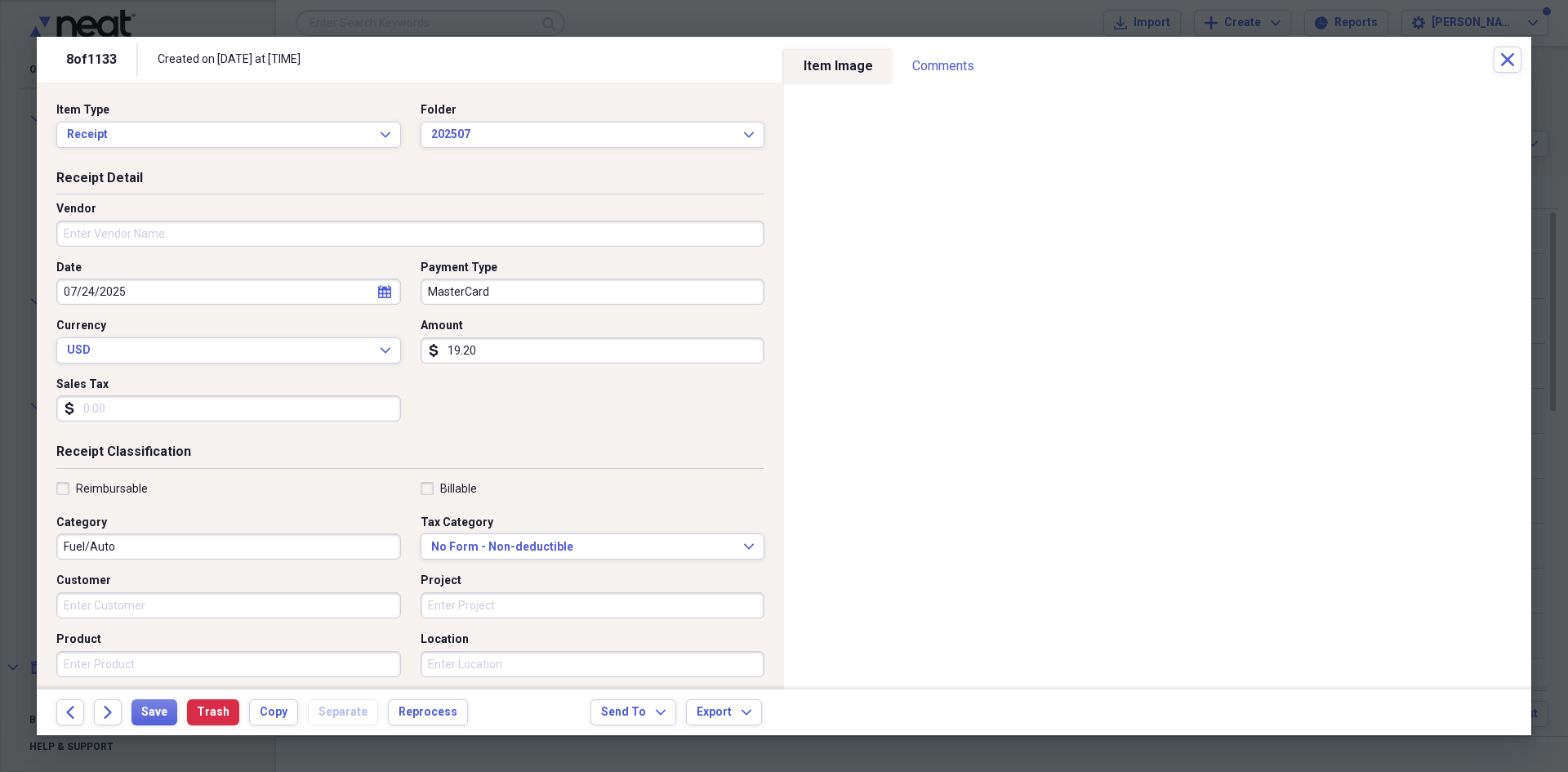 click on "Vendor" at bounding box center [410, 234] 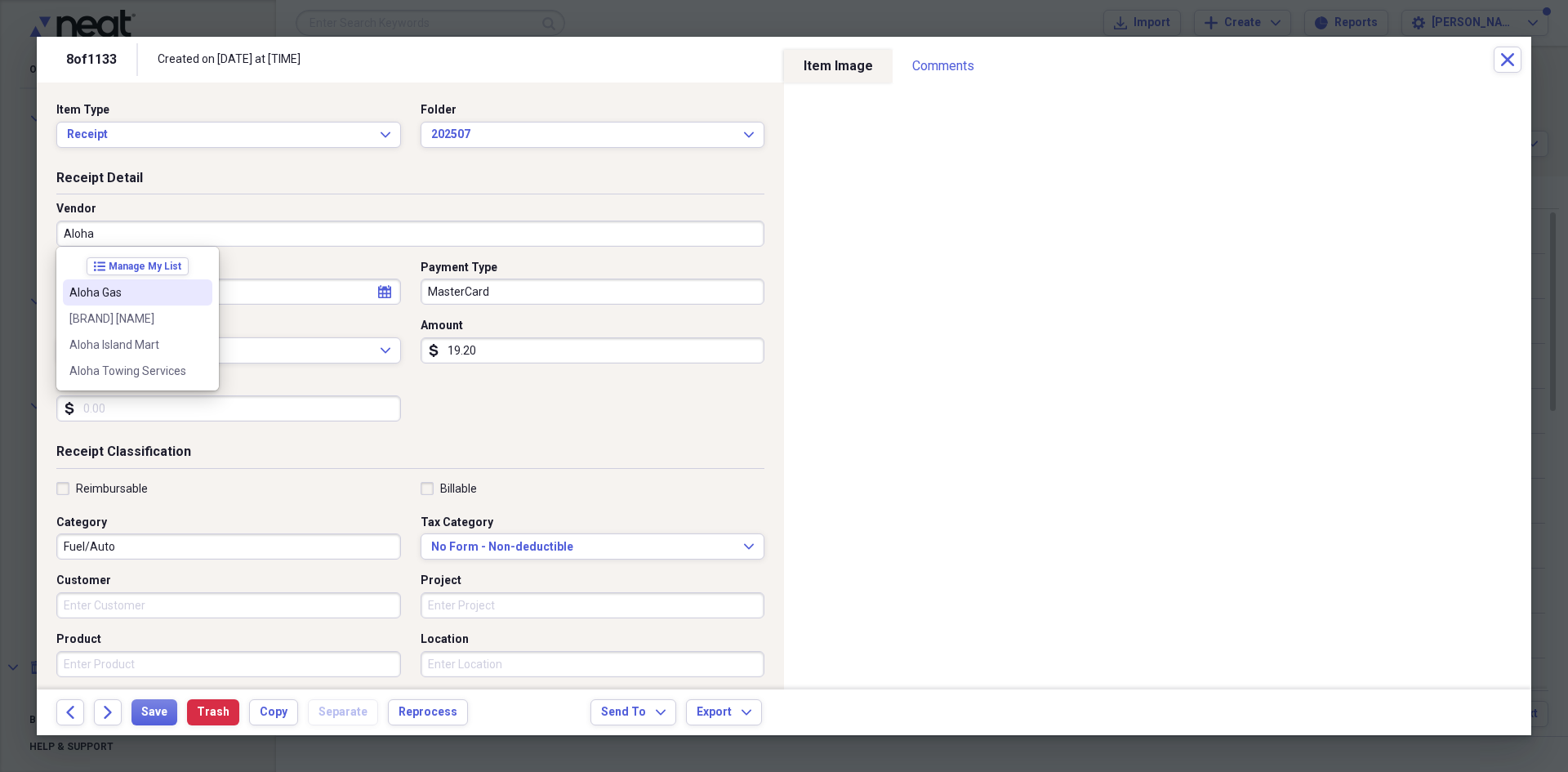 click on "Aloha Gas" at bounding box center [127, 292] 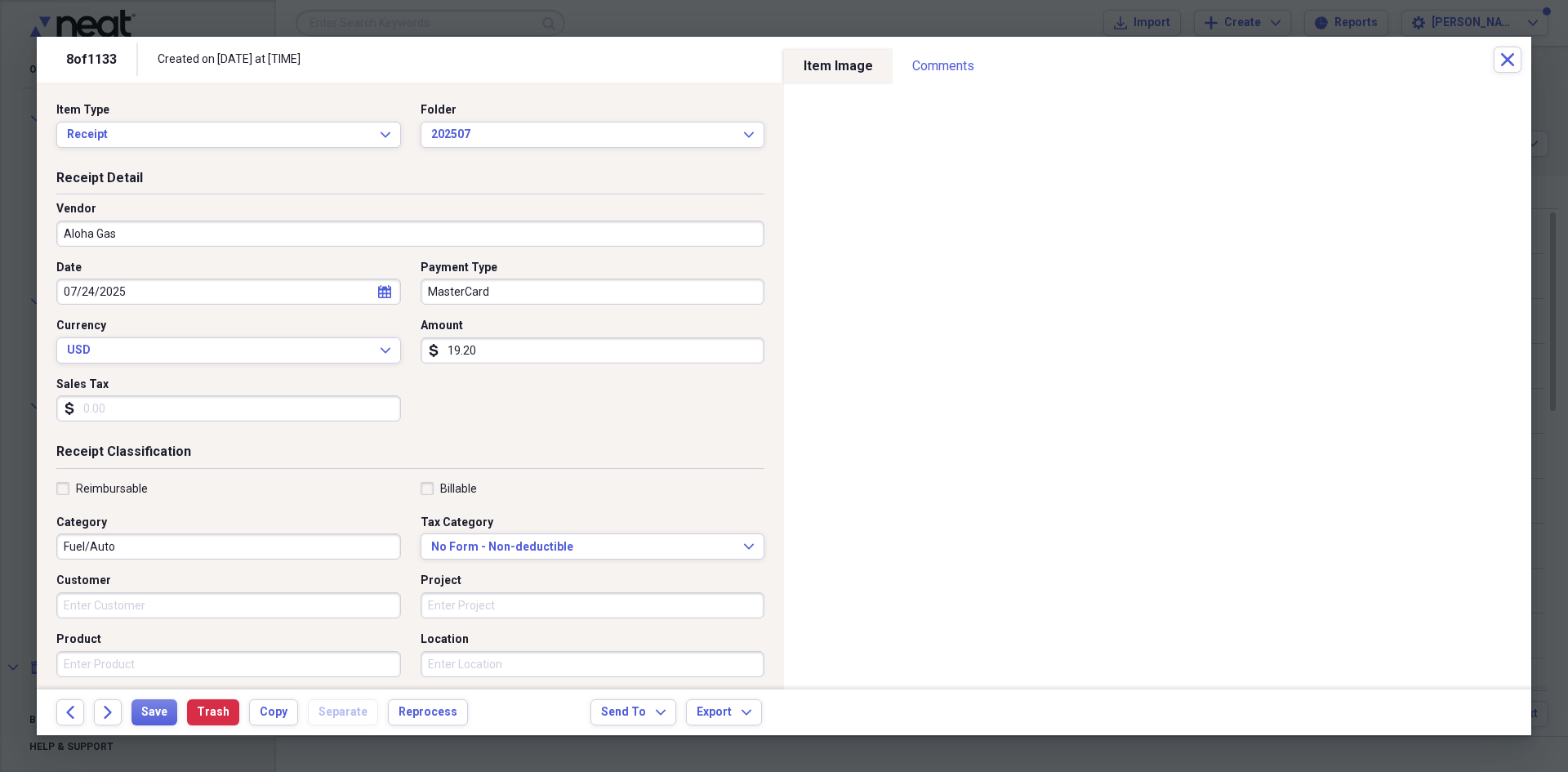 click on "Reimbursable" at bounding box center [112, 489] 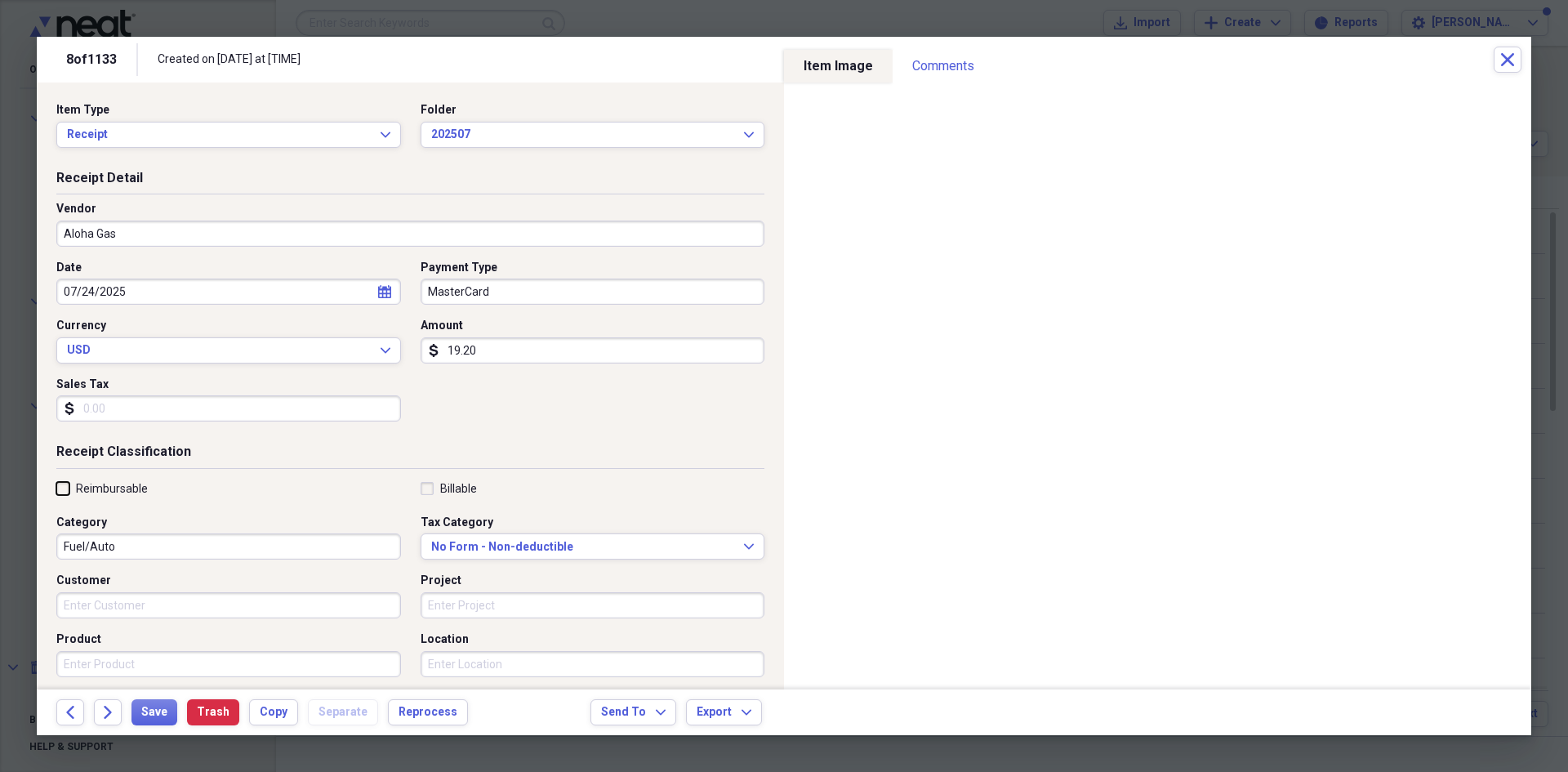click on "Reimbursable" at bounding box center (56, 488) 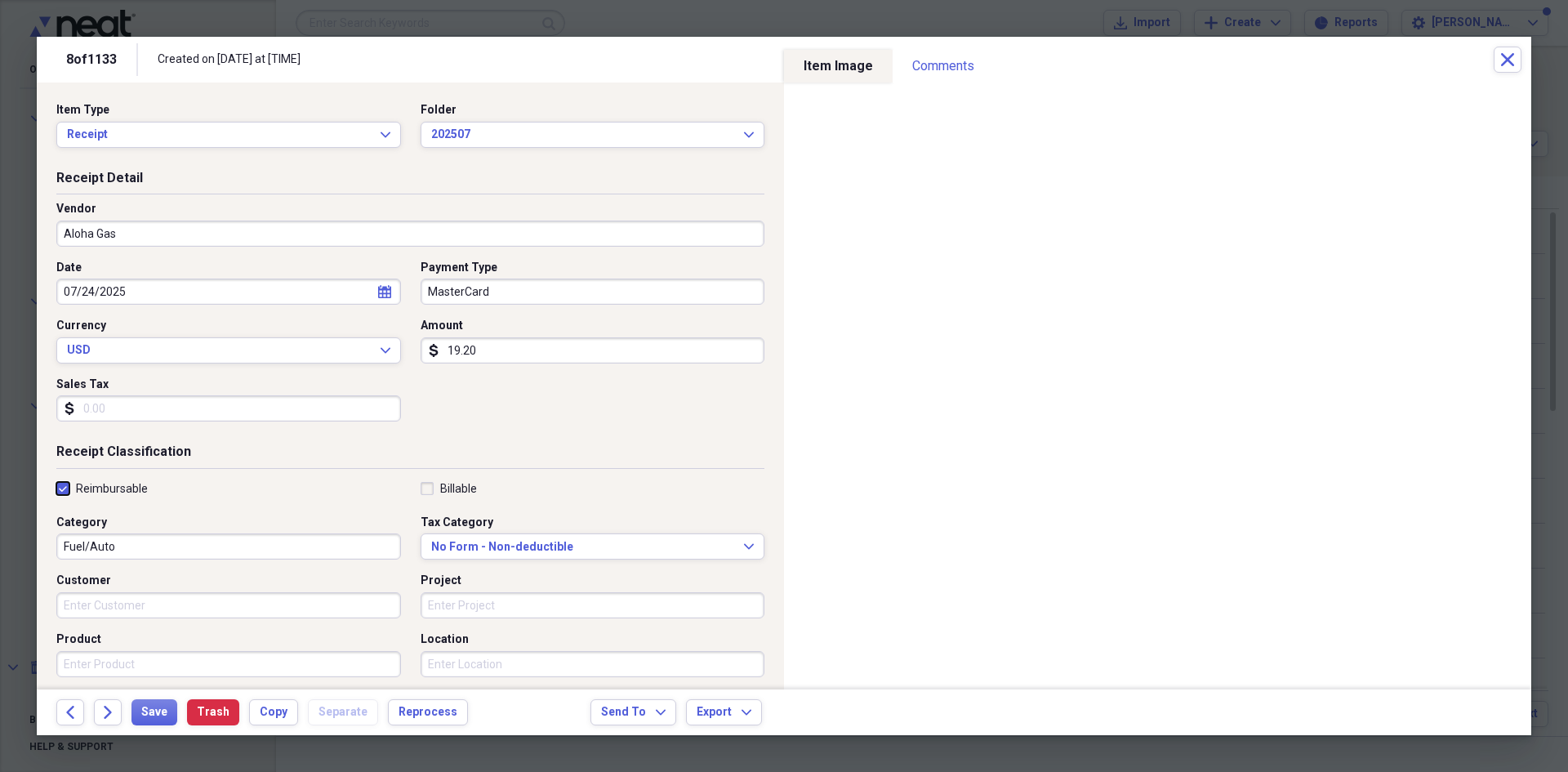 checkbox on "true" 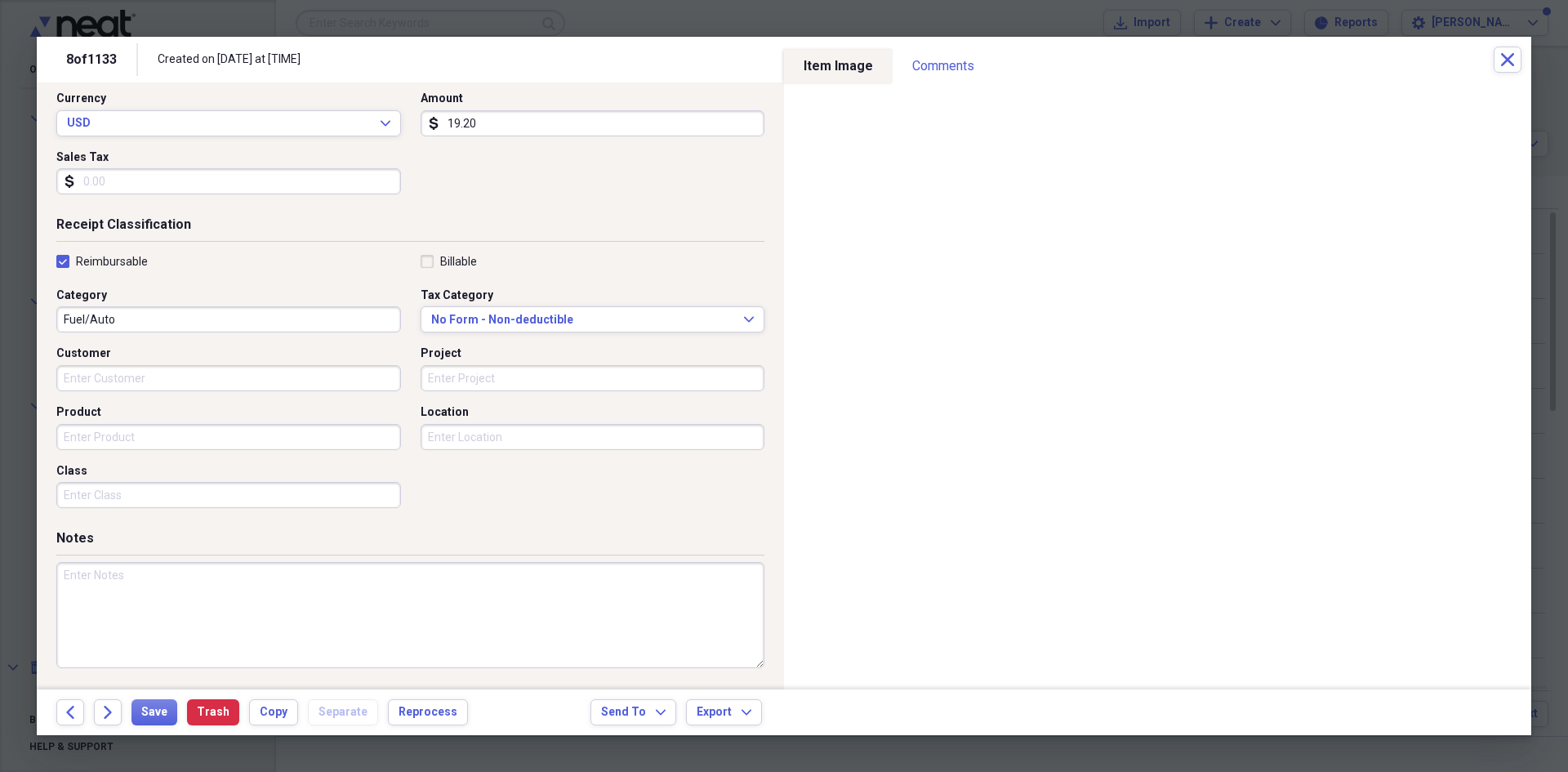 click at bounding box center (410, 615) 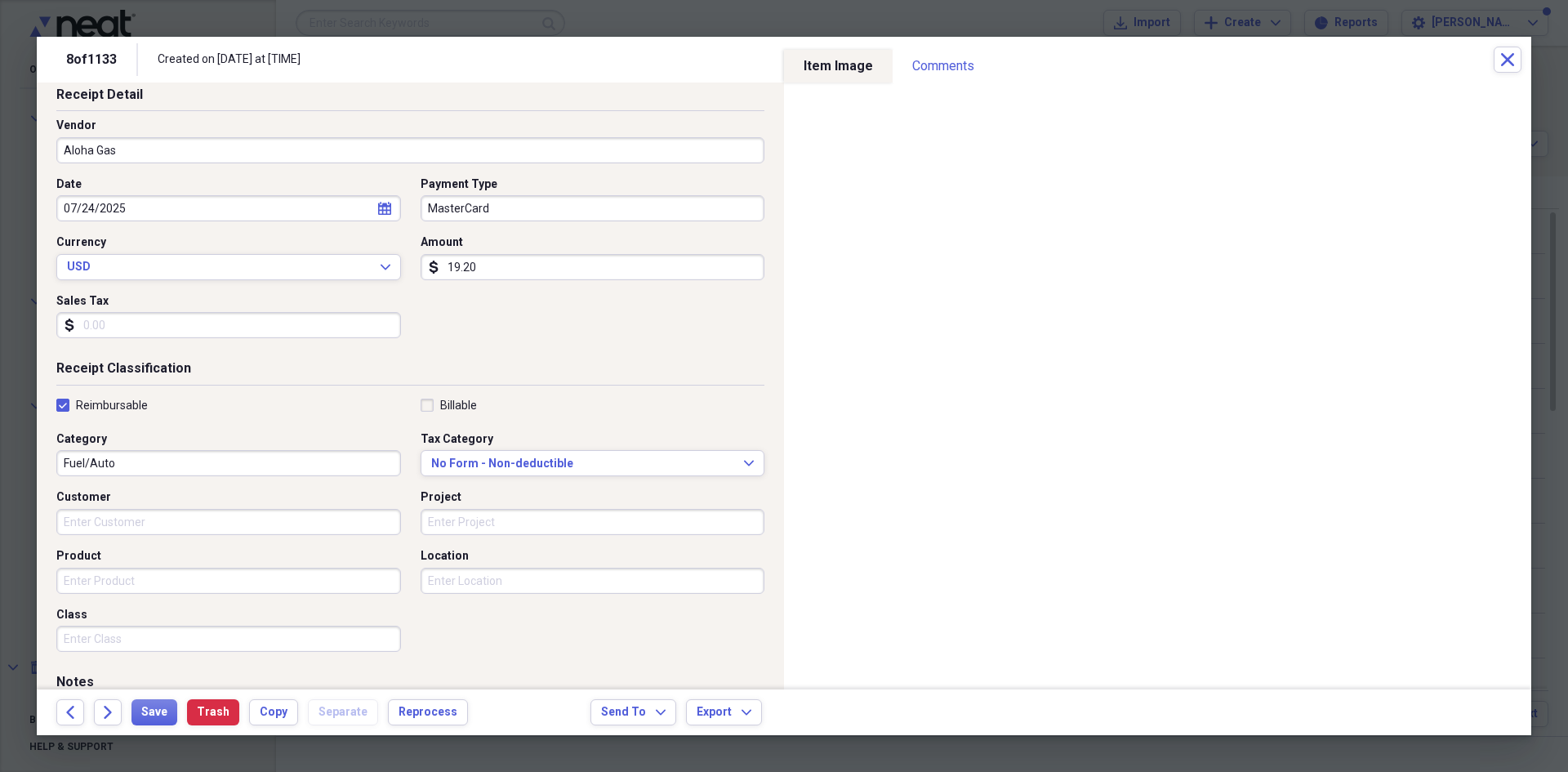 scroll, scrollTop: 0, scrollLeft: 0, axis: both 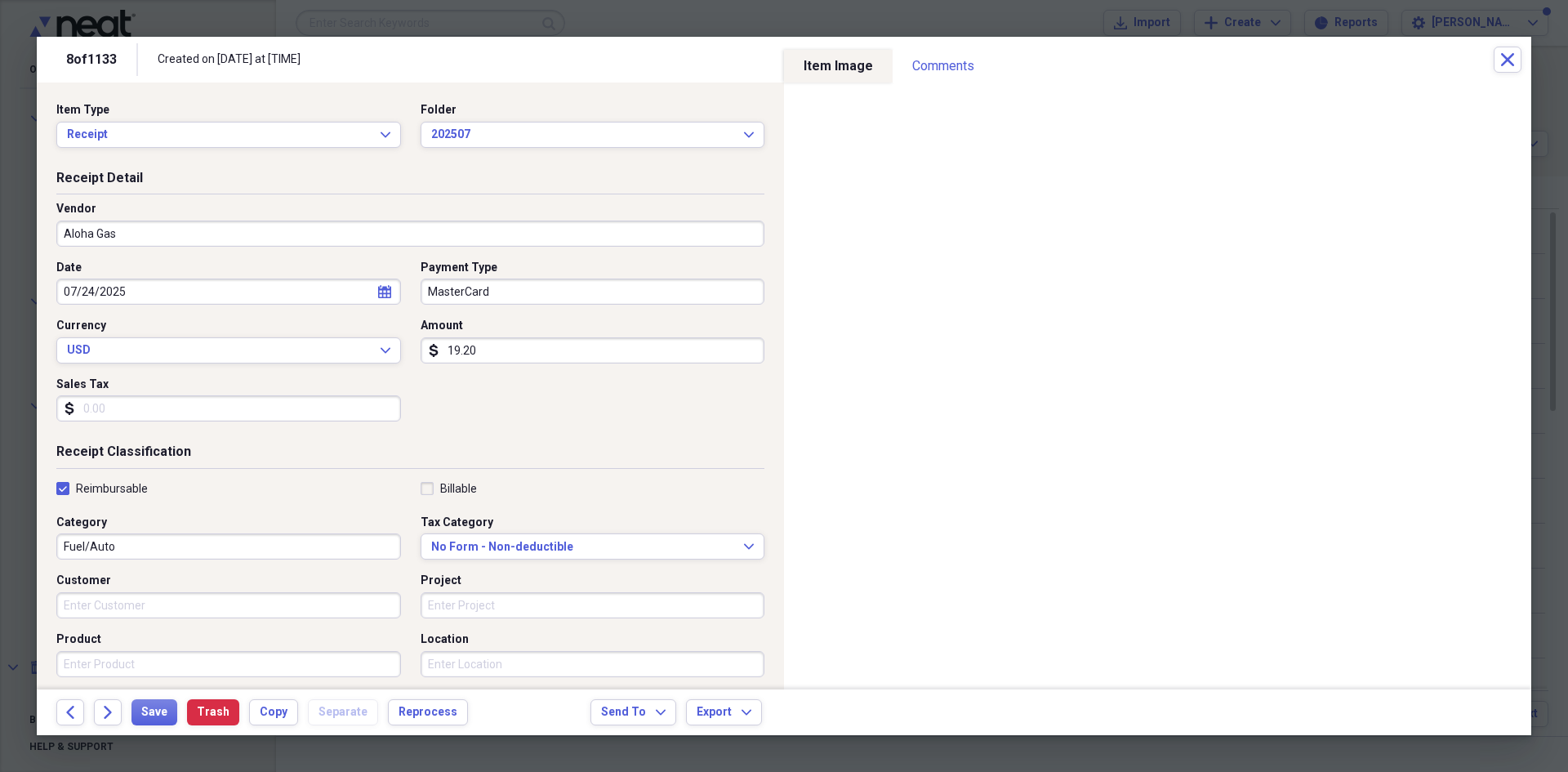 type on "MIleage 131161" 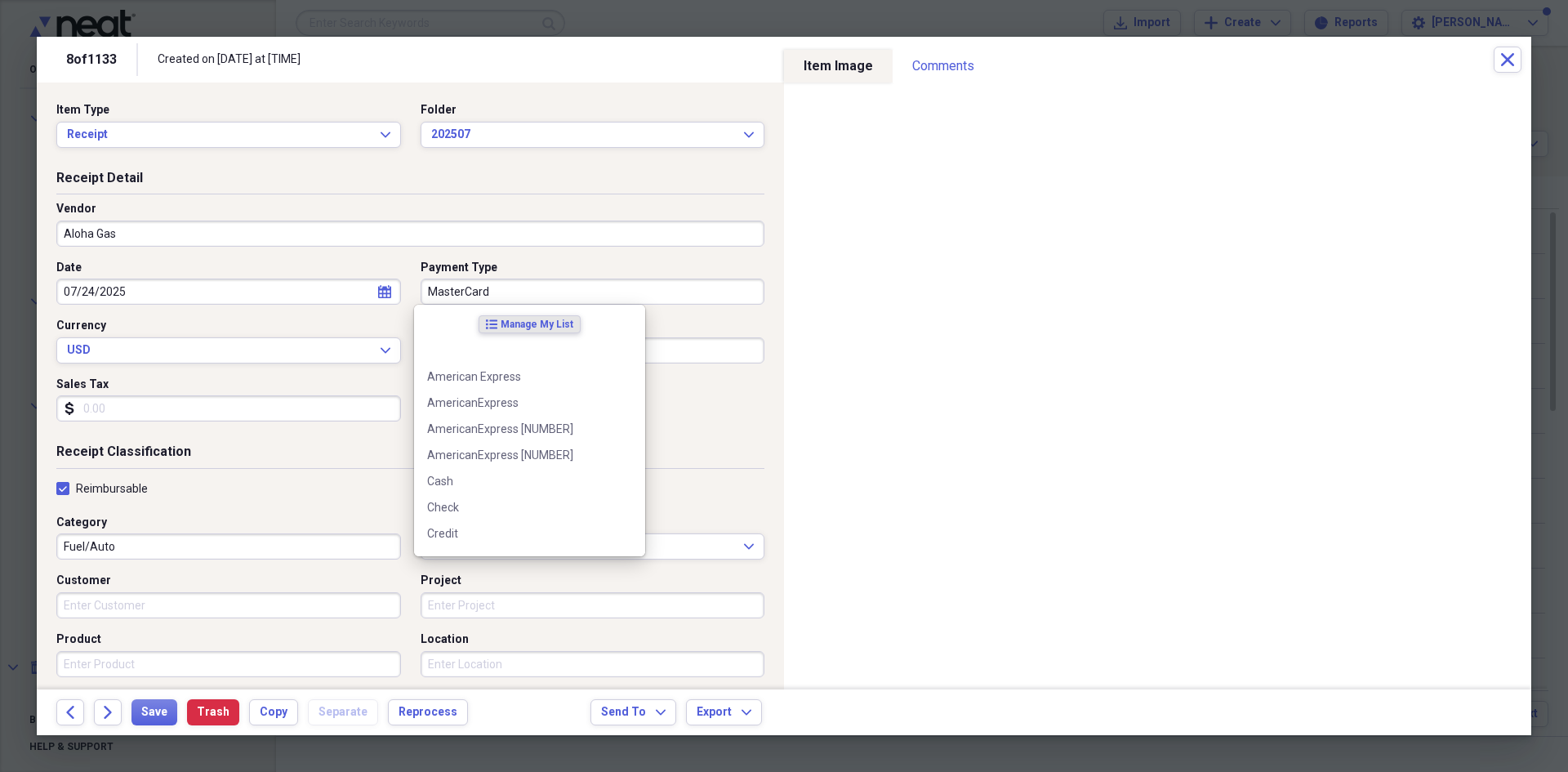 click on "MasterCard" at bounding box center [593, 292] 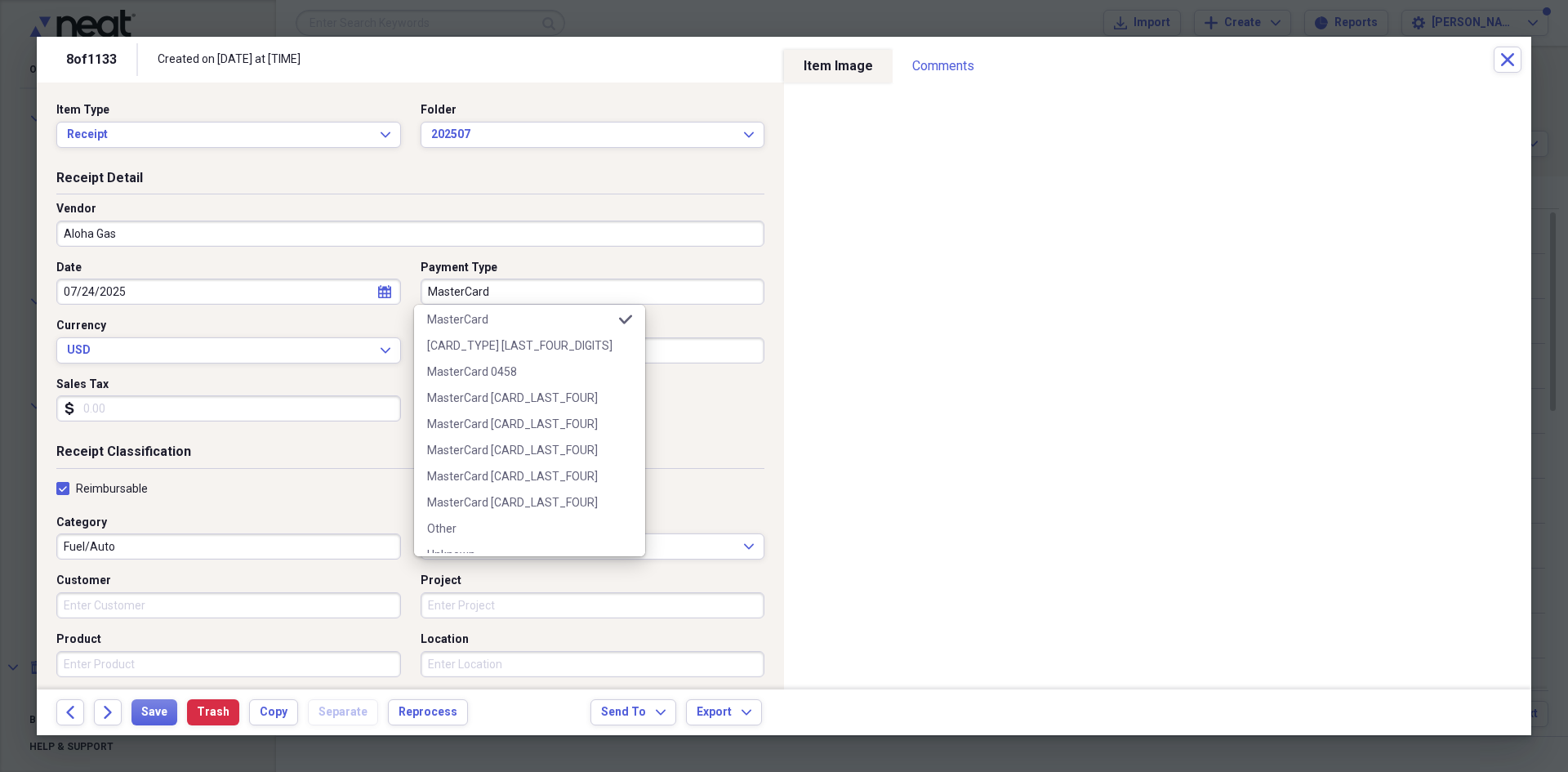 scroll, scrollTop: 326, scrollLeft: 0, axis: vertical 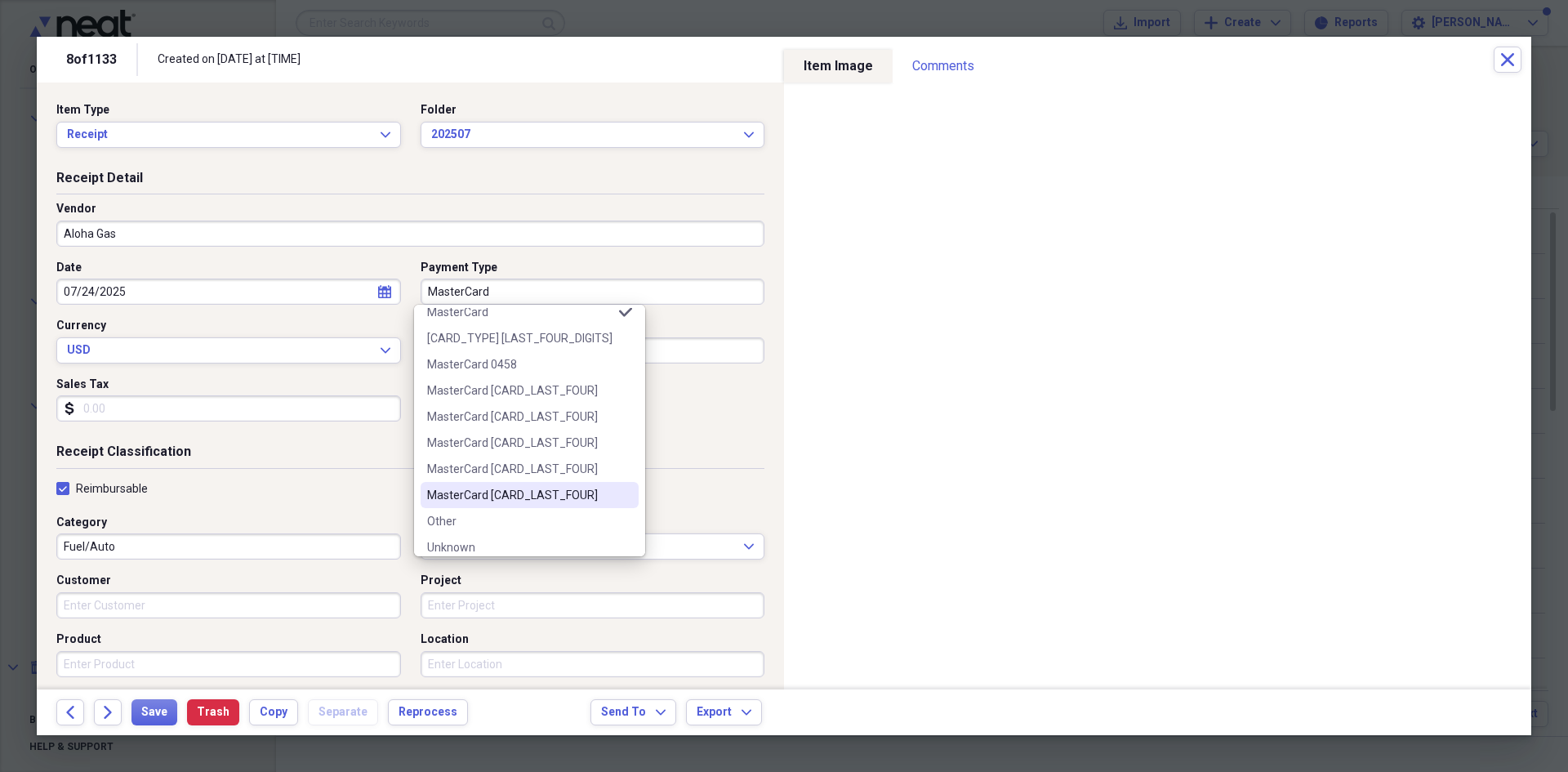 click on "MasterCard [CARD_LAST_FOUR]" at bounding box center [519, 495] 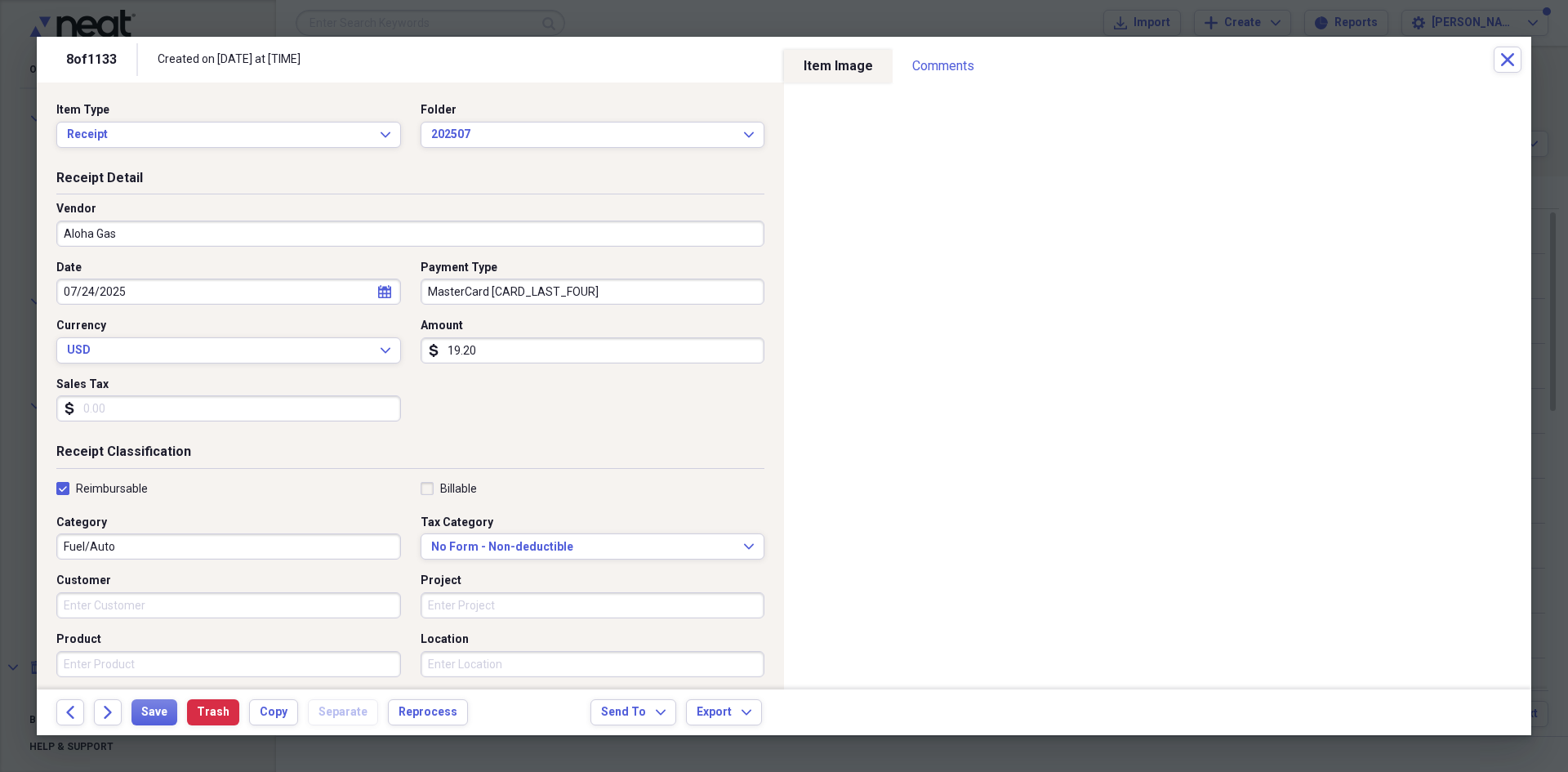 click on "Date [DATE] calendar Calendar Payment Type [CARD_TYPE] [LAST_FOUR_DIGITS] Currency USD Expand Amount dollar-sign [PRICE] Sales Tax dollar-sign" at bounding box center (410, 347) 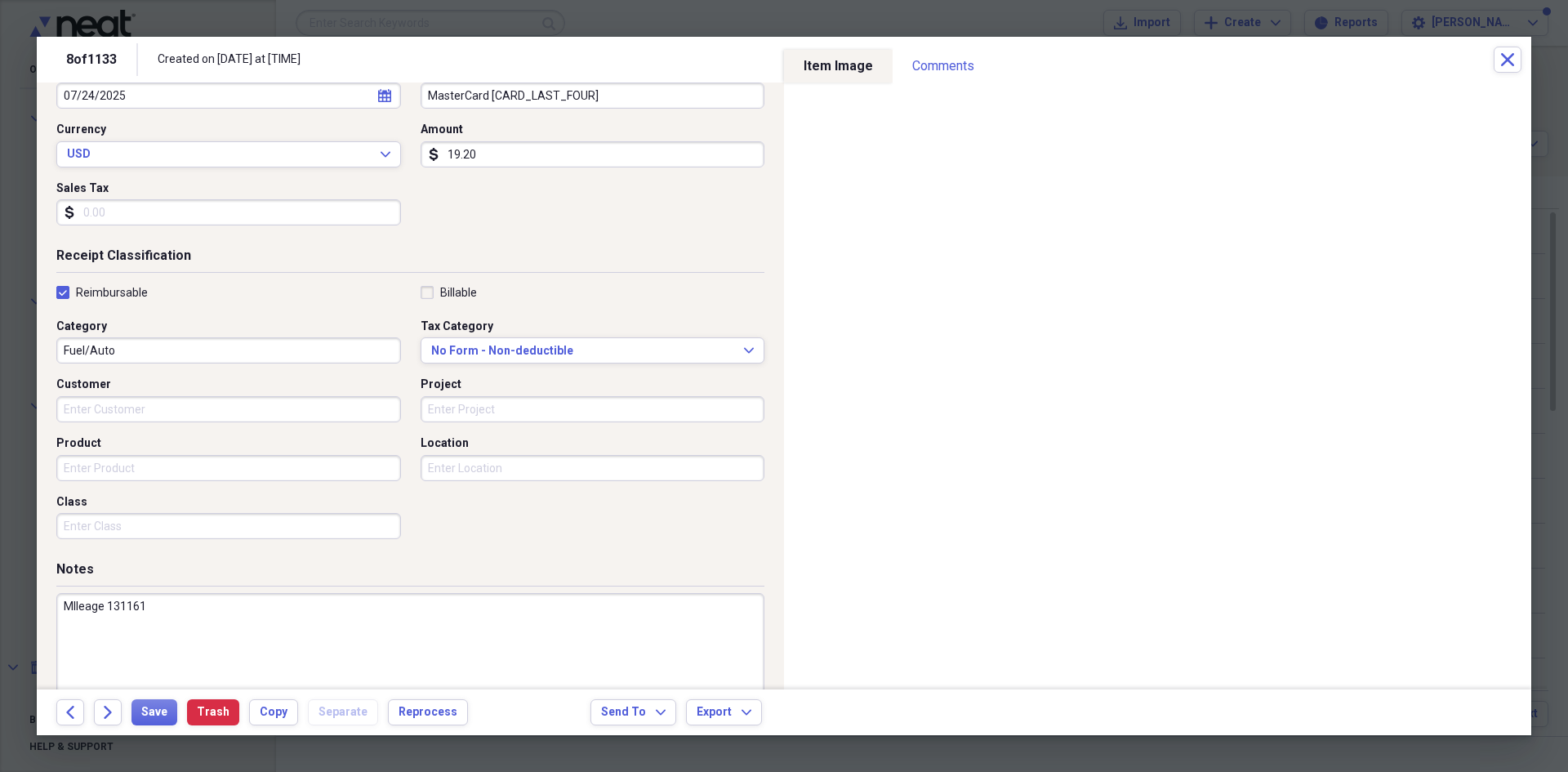 scroll, scrollTop: 227, scrollLeft: 0, axis: vertical 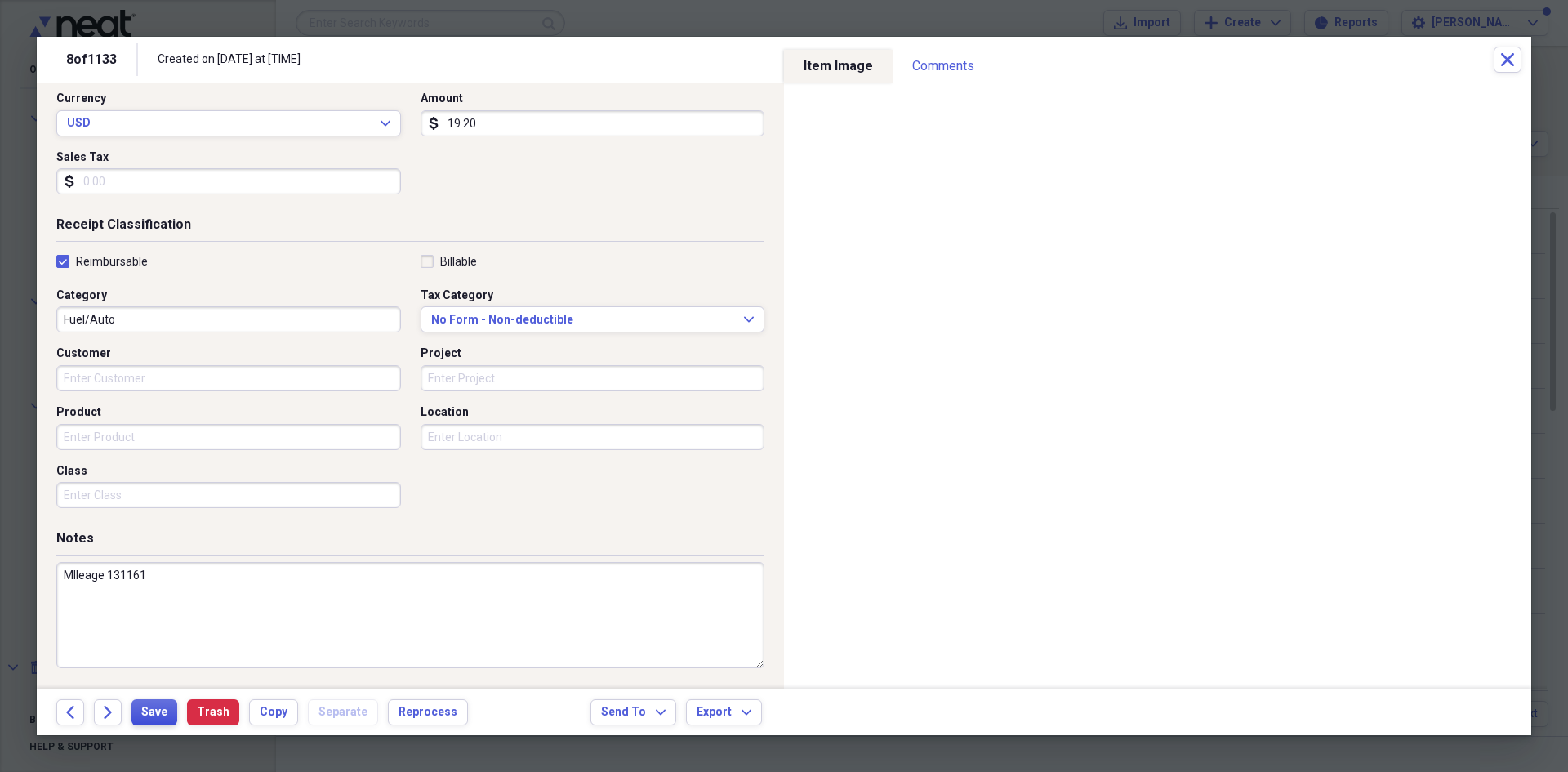 click on "Save" at bounding box center (154, 712) 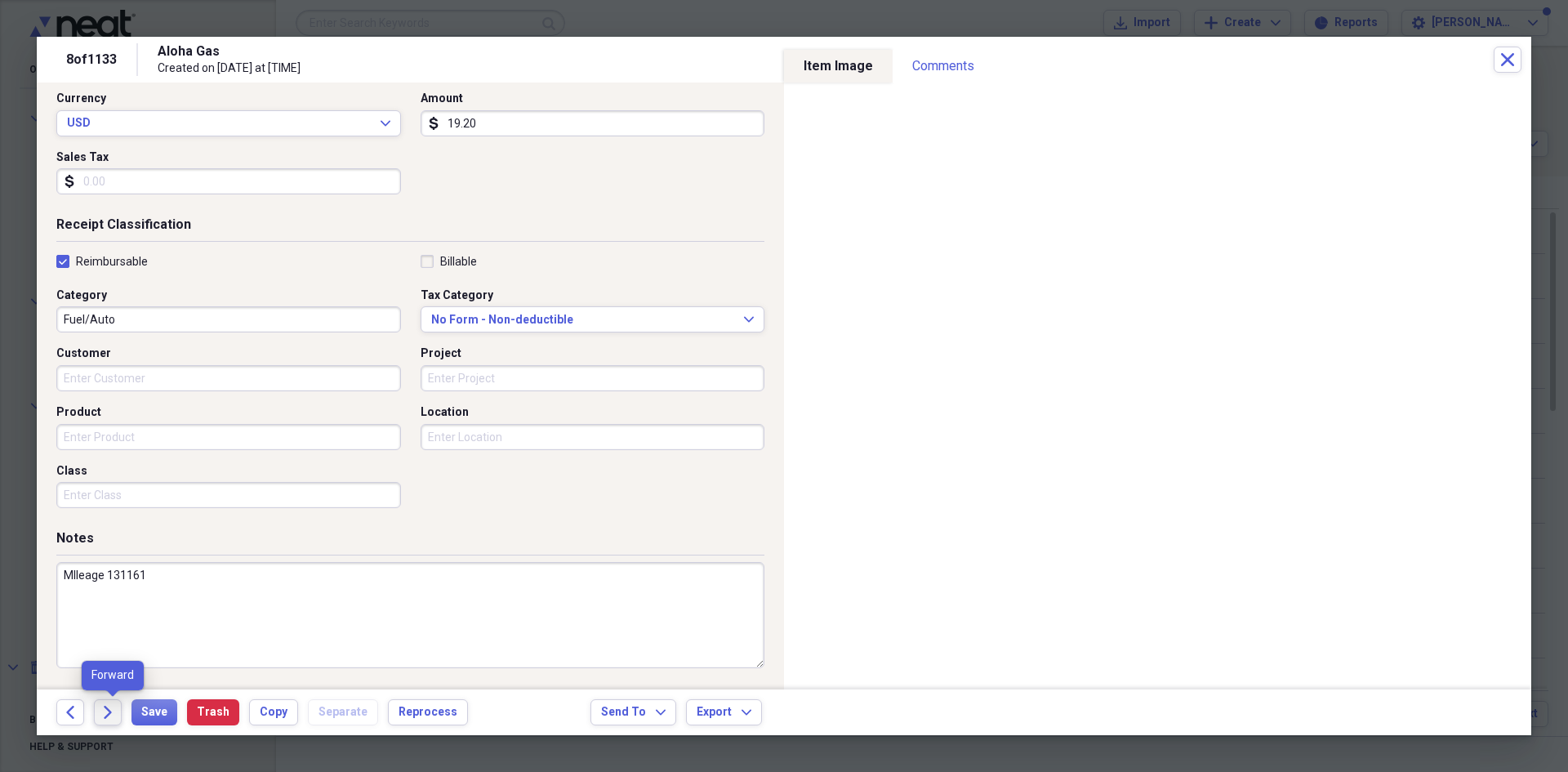 click on "Forward" 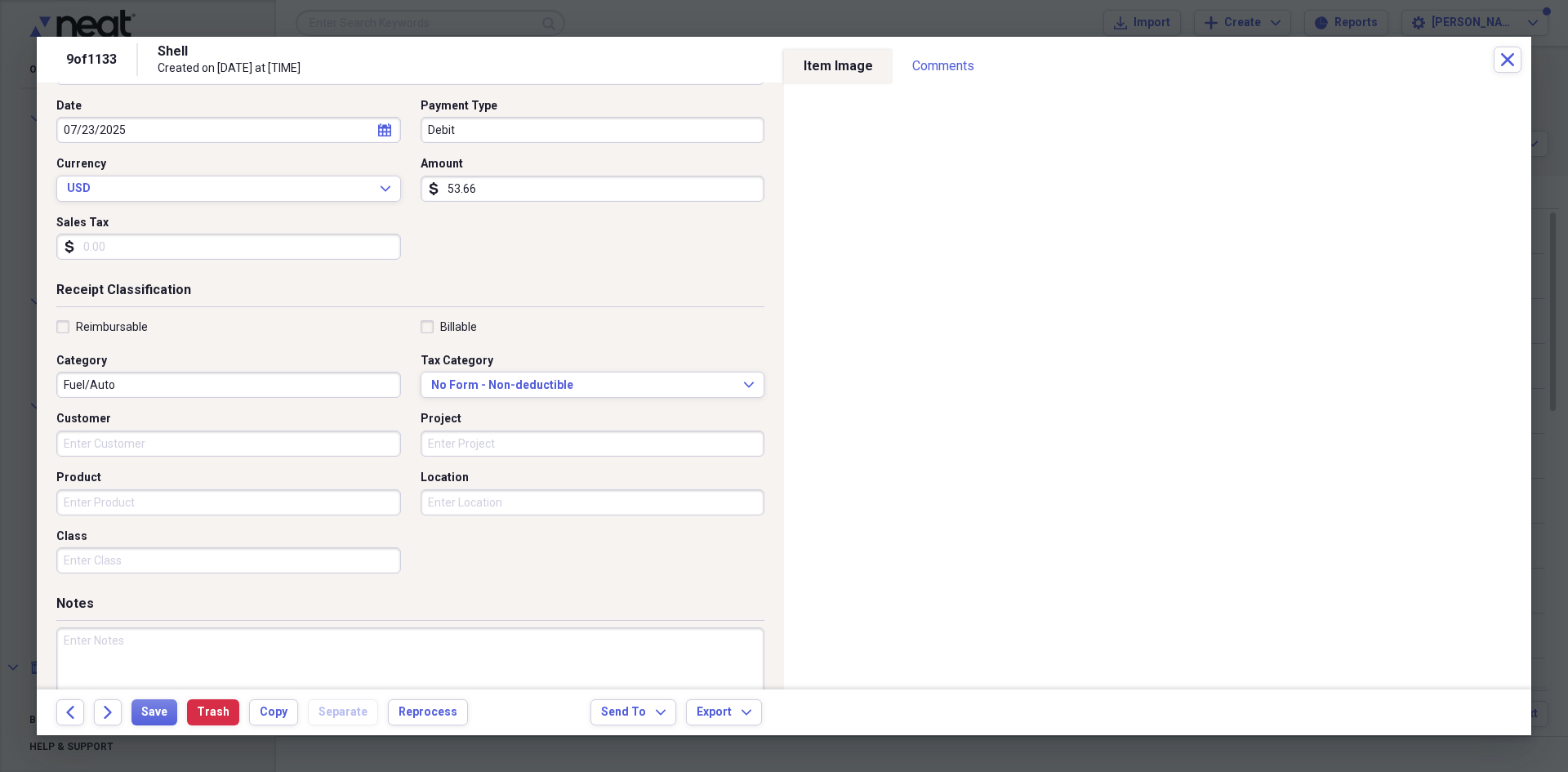 scroll, scrollTop: 163, scrollLeft: 0, axis: vertical 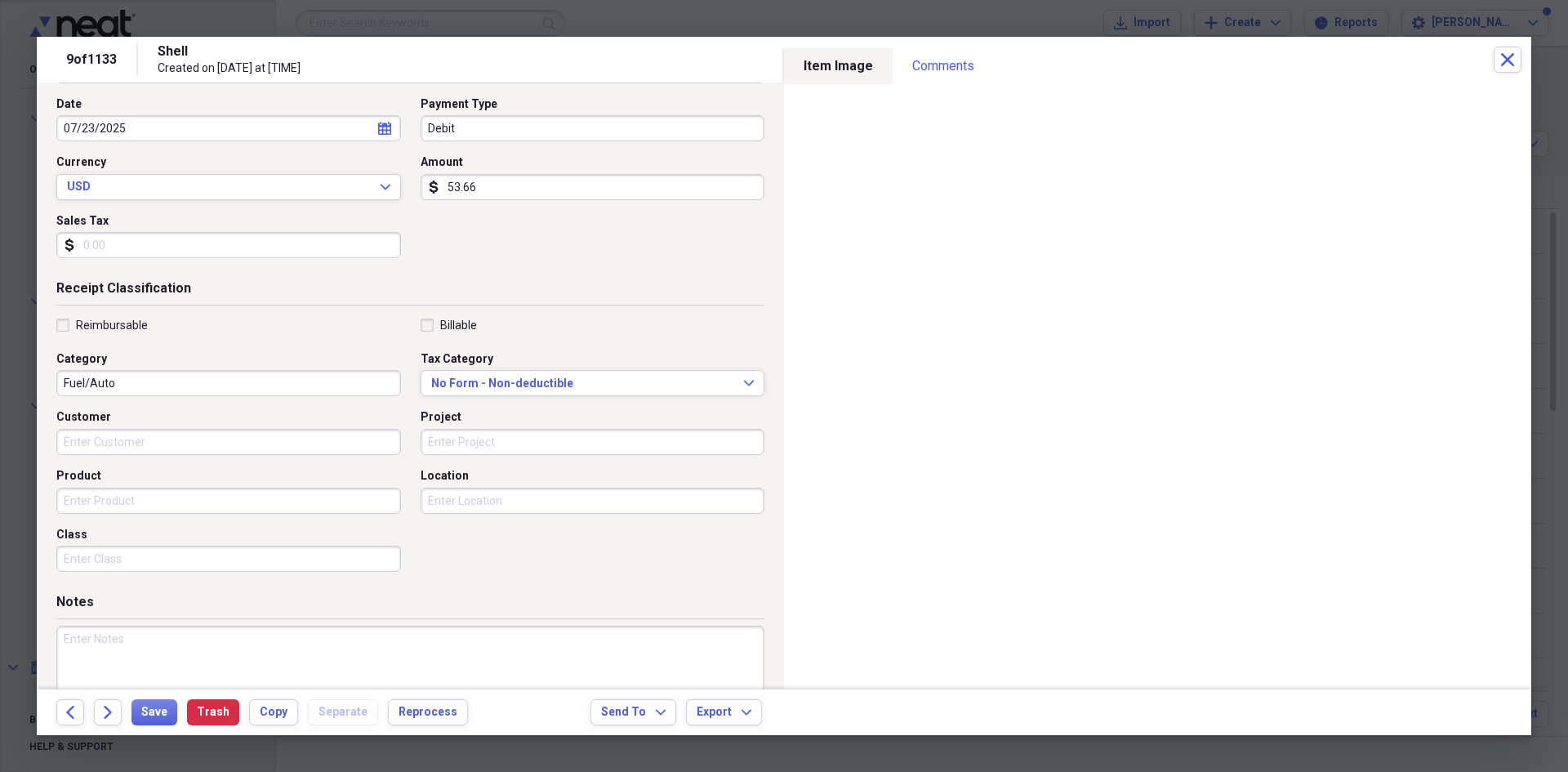 click at bounding box center [410, 679] 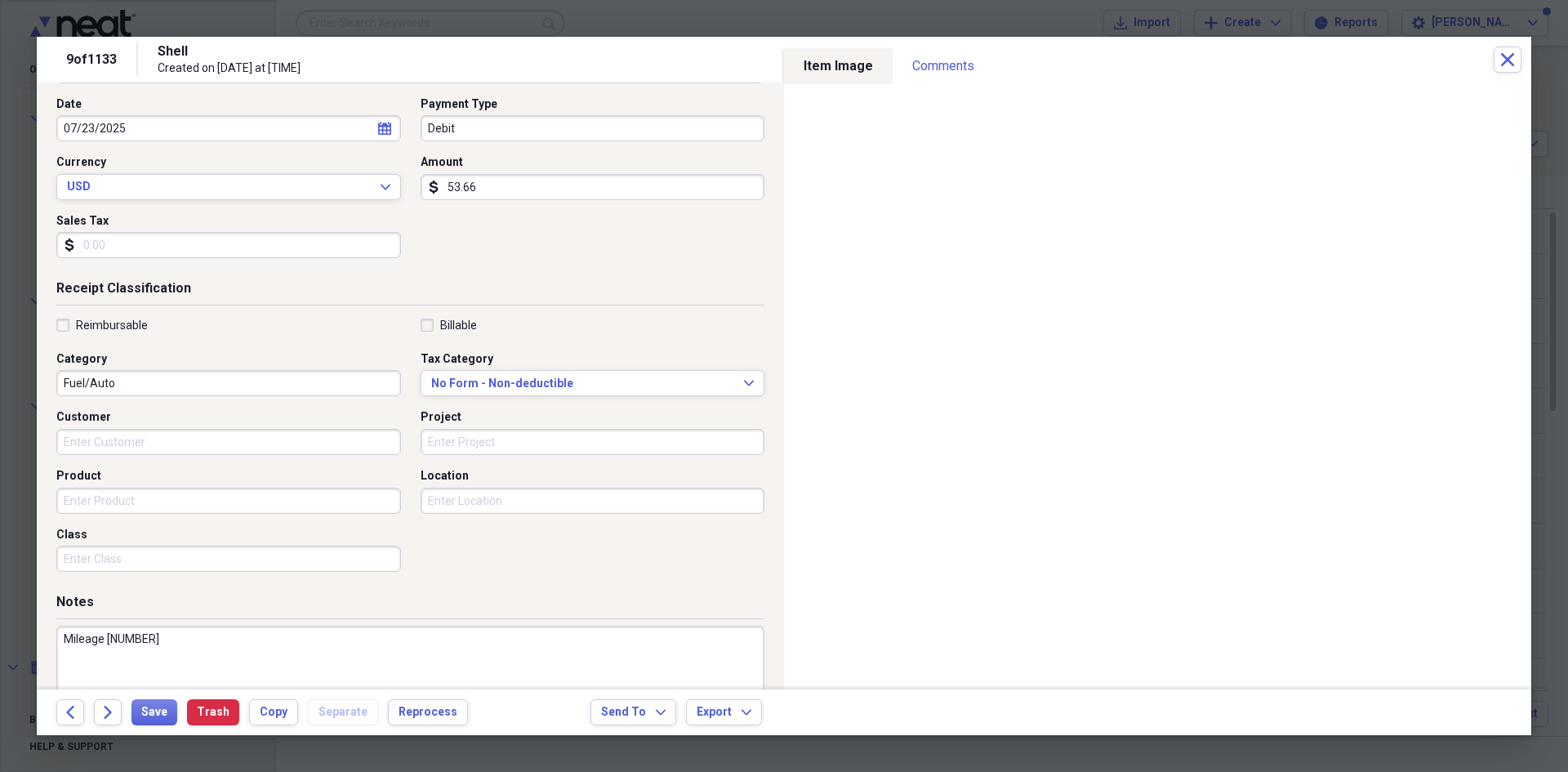 type on "Mileage [NUMBER]" 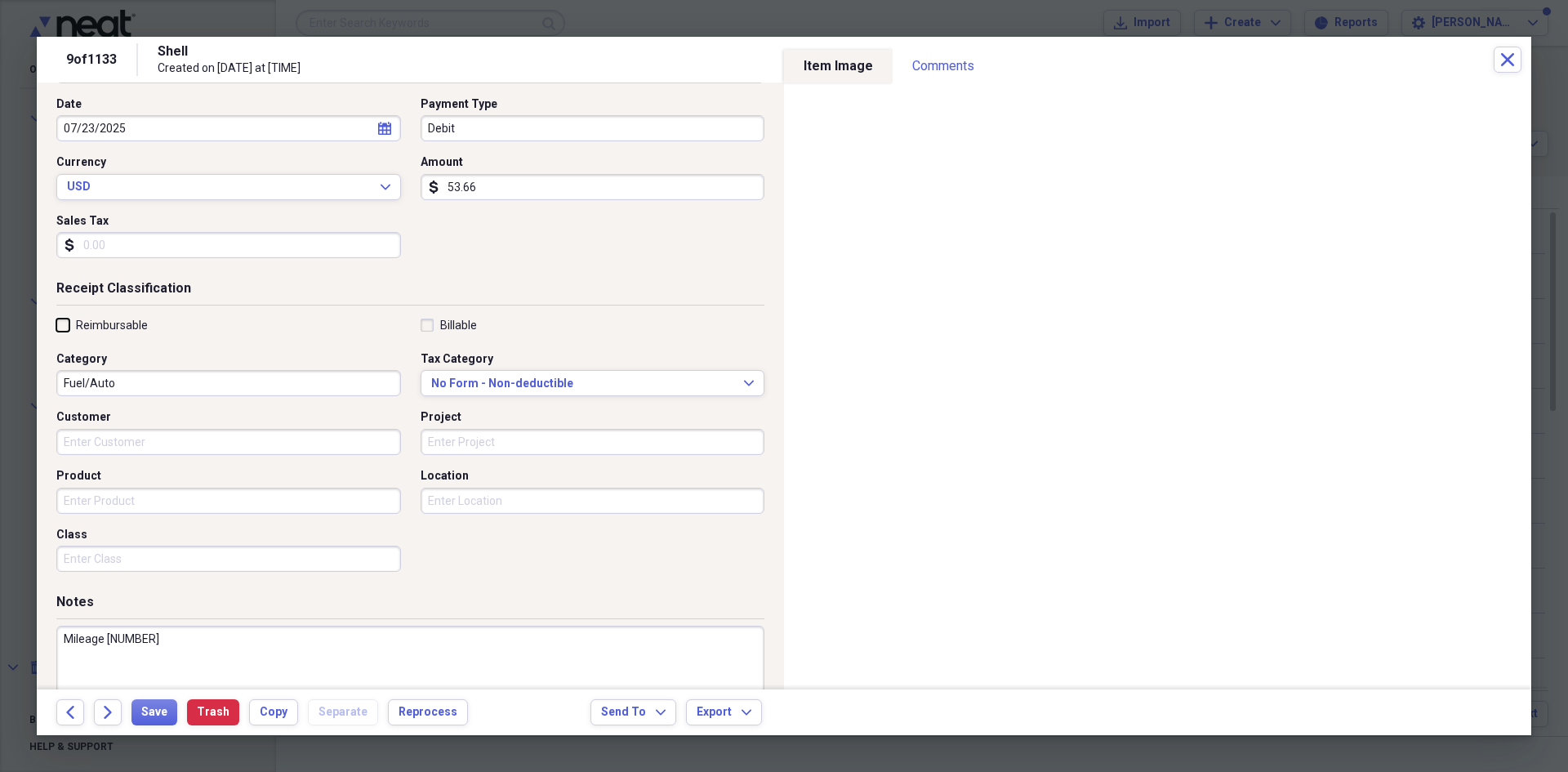 click on "Reimbursable" at bounding box center (56, 324) 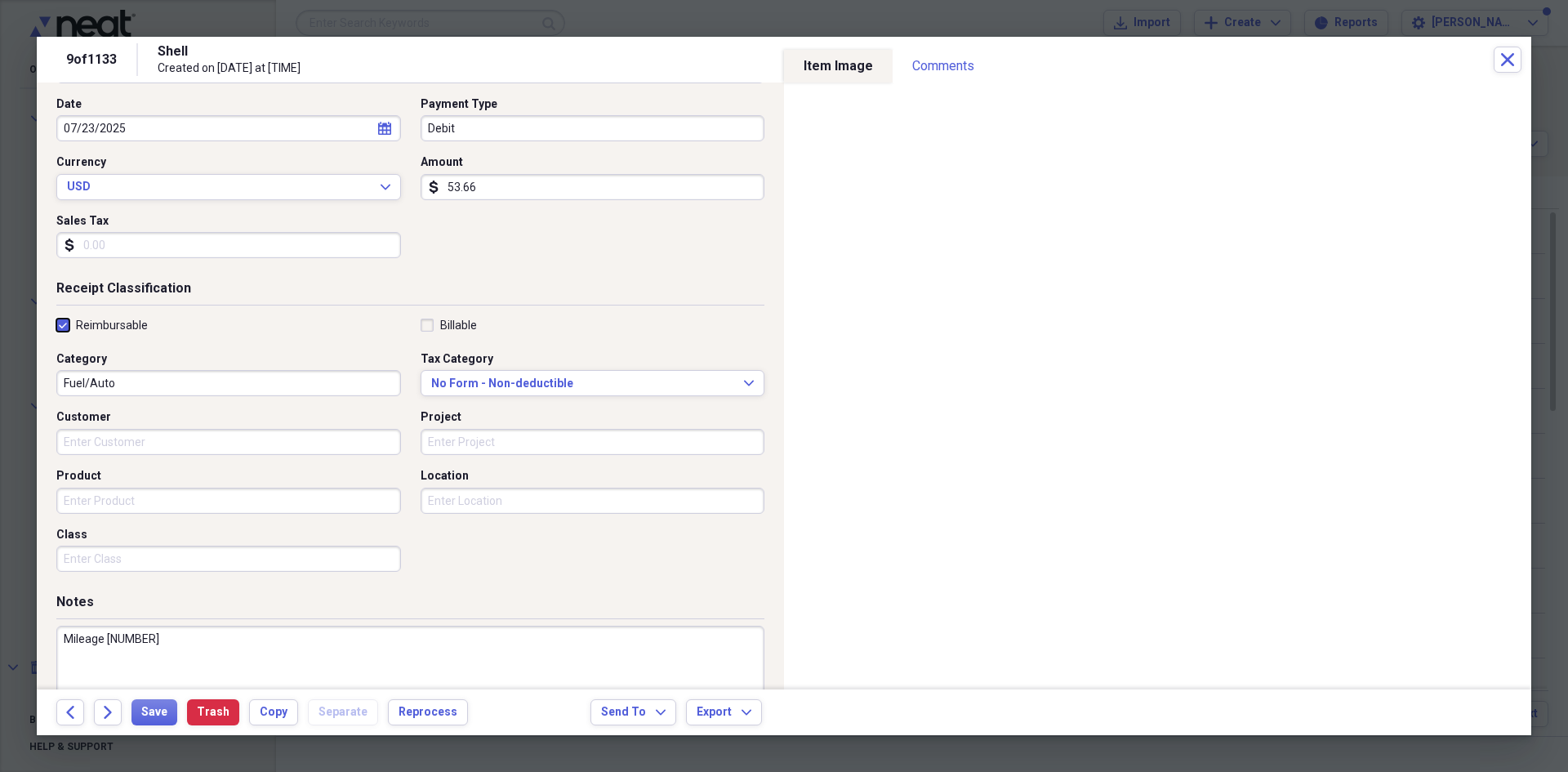 checkbox on "true" 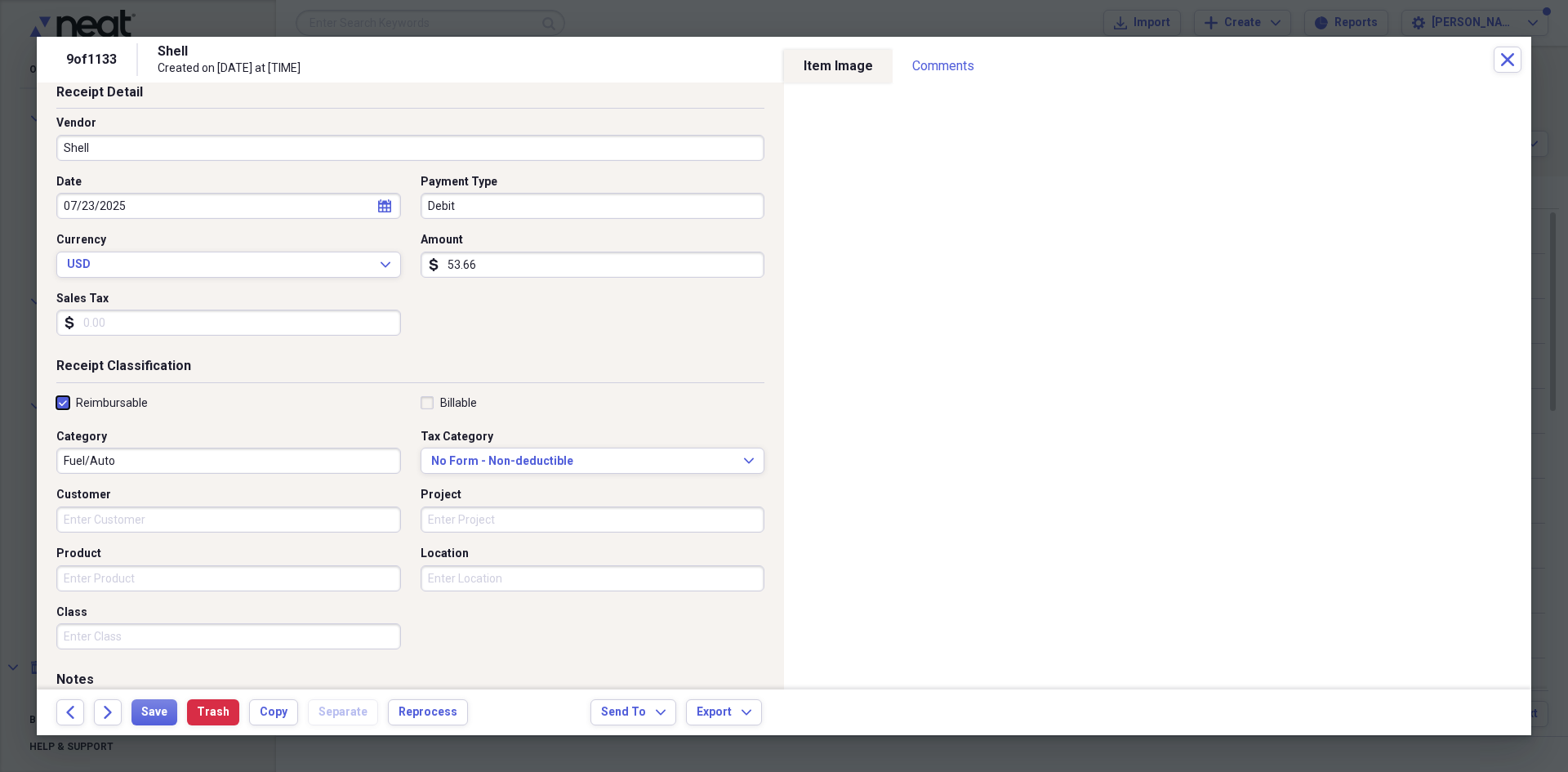 scroll, scrollTop: 0, scrollLeft: 0, axis: both 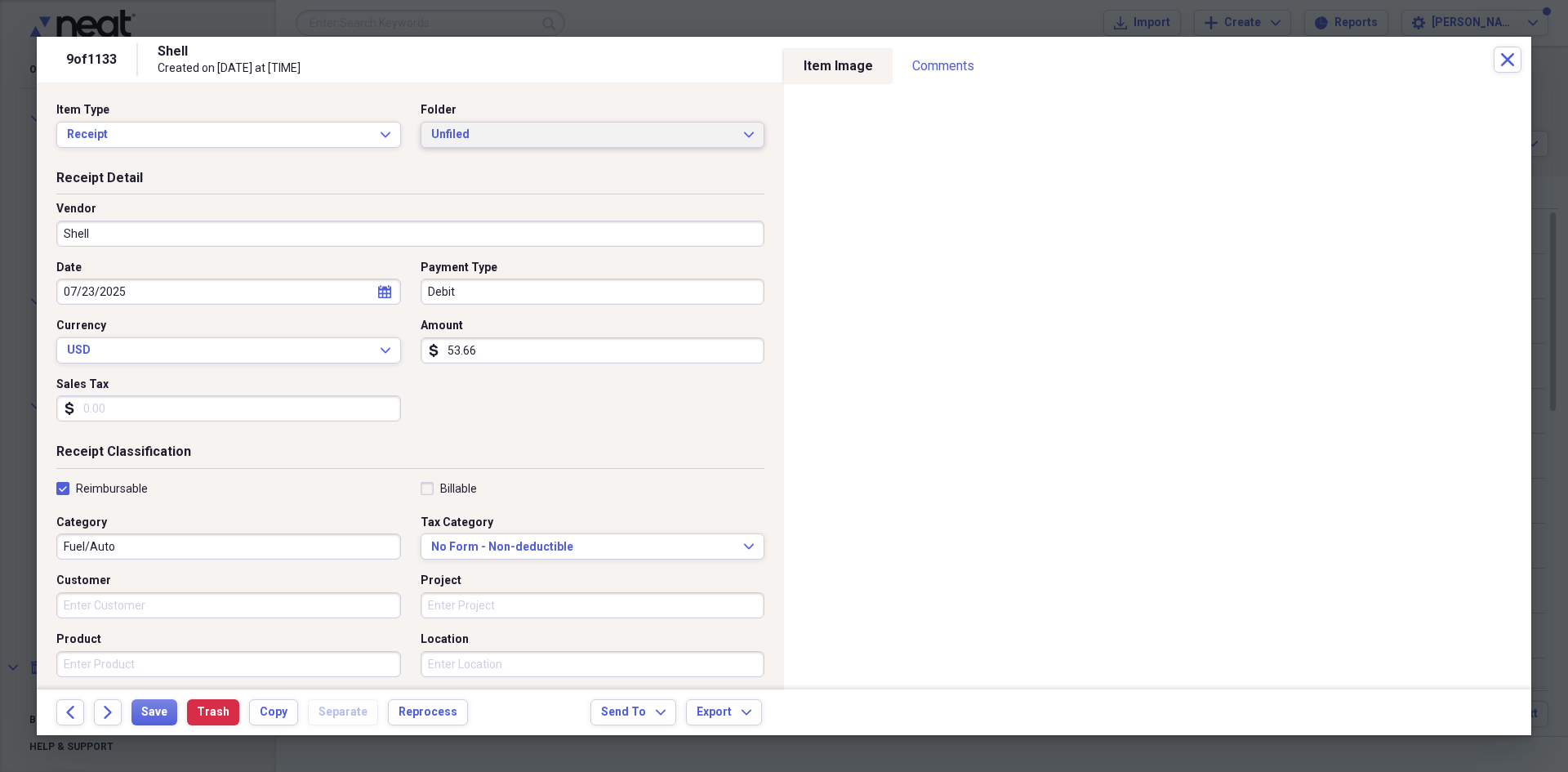 click on "Unfiled" at bounding box center (583, 135) 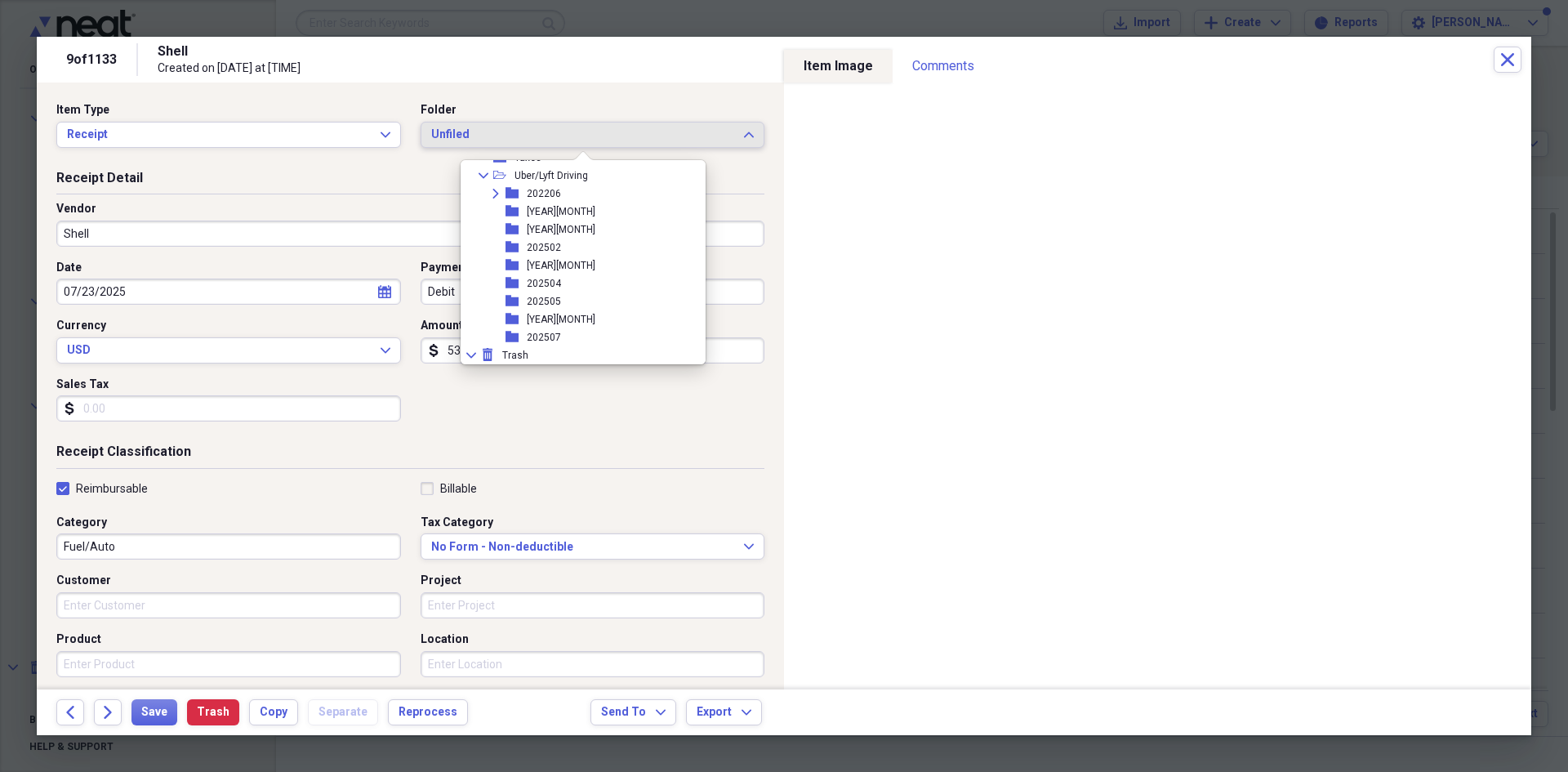 scroll, scrollTop: 365, scrollLeft: 0, axis: vertical 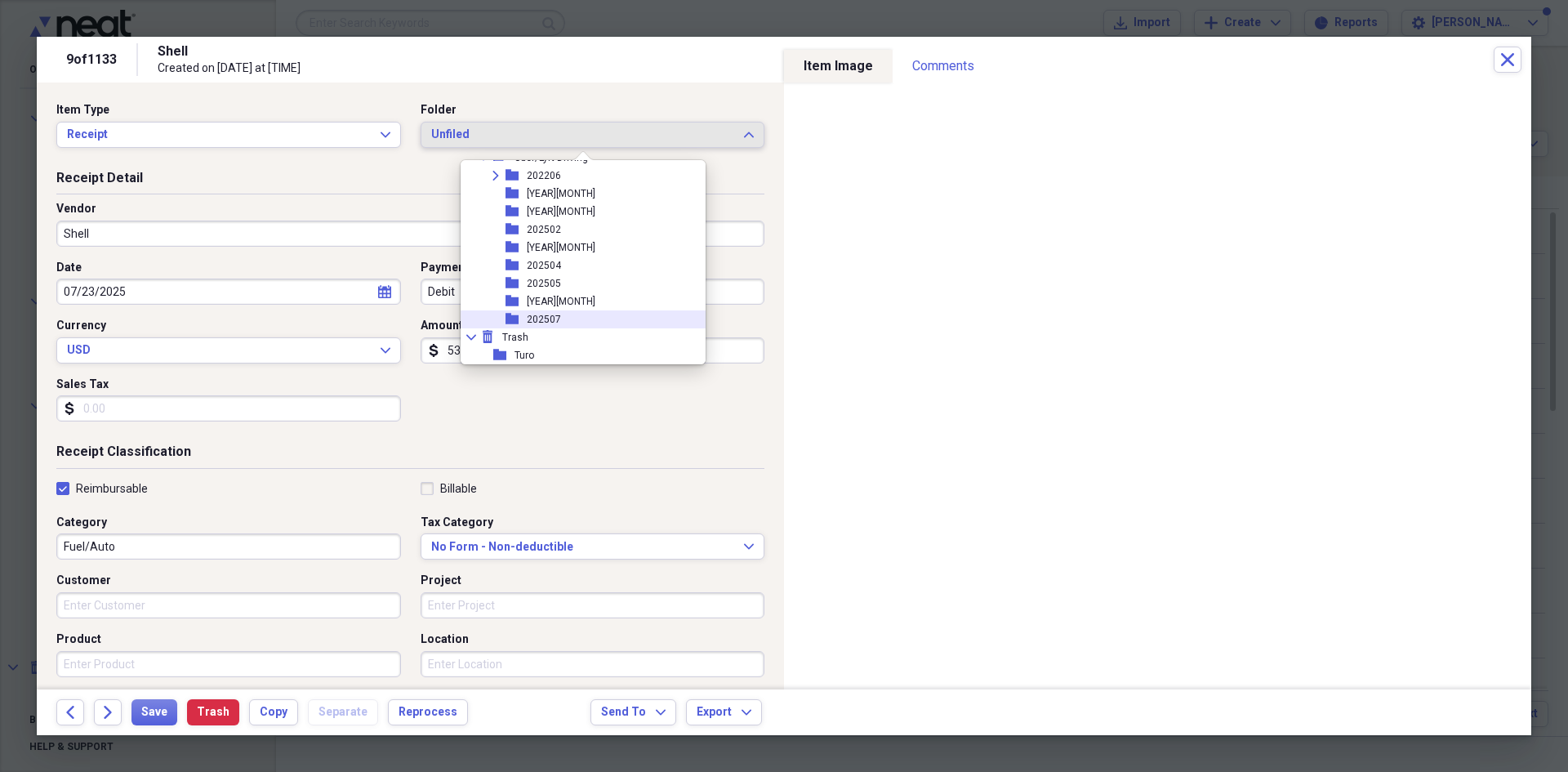 click on "202507" at bounding box center (544, 319) 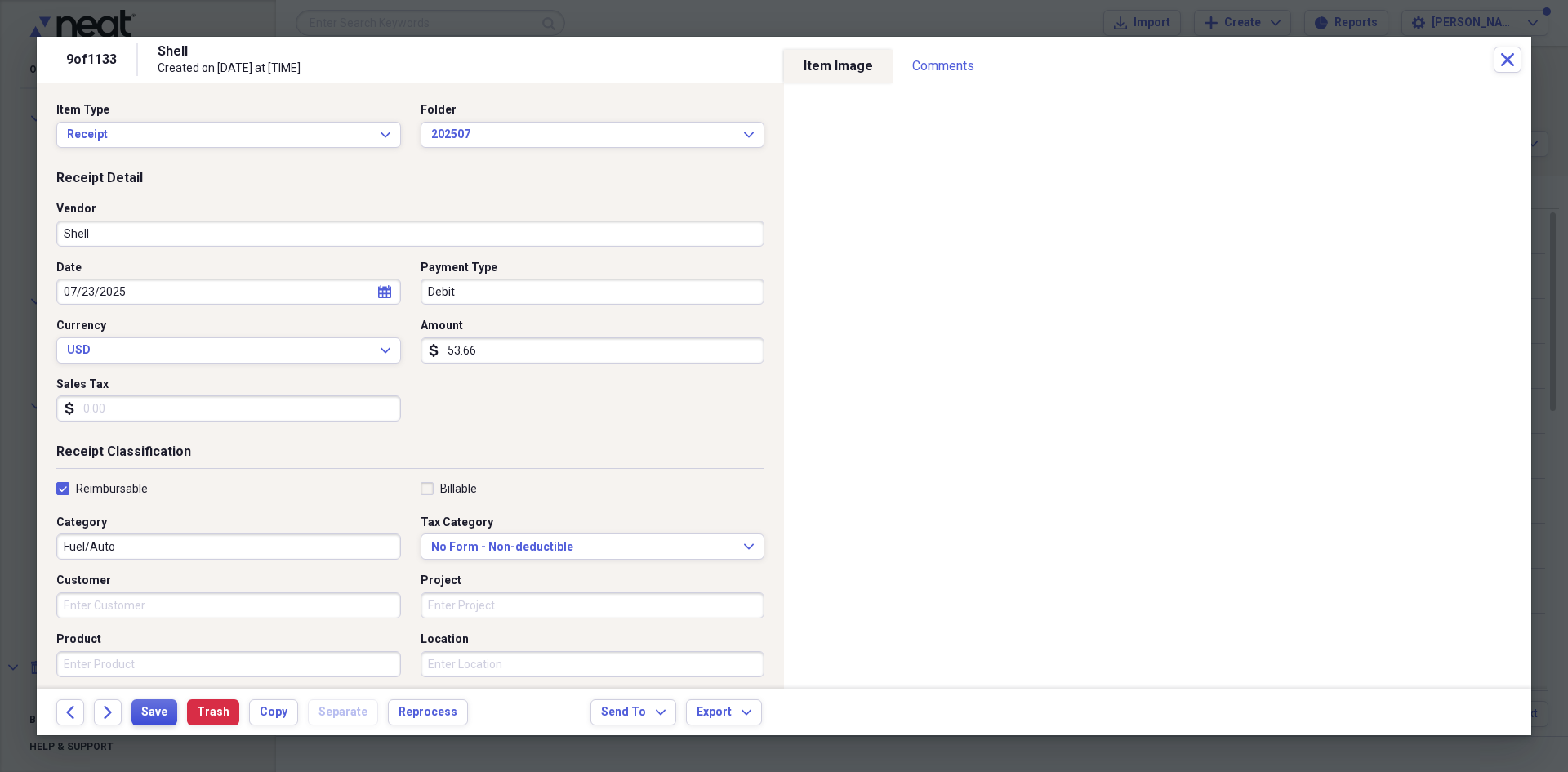 click on "Save" at bounding box center (154, 712) 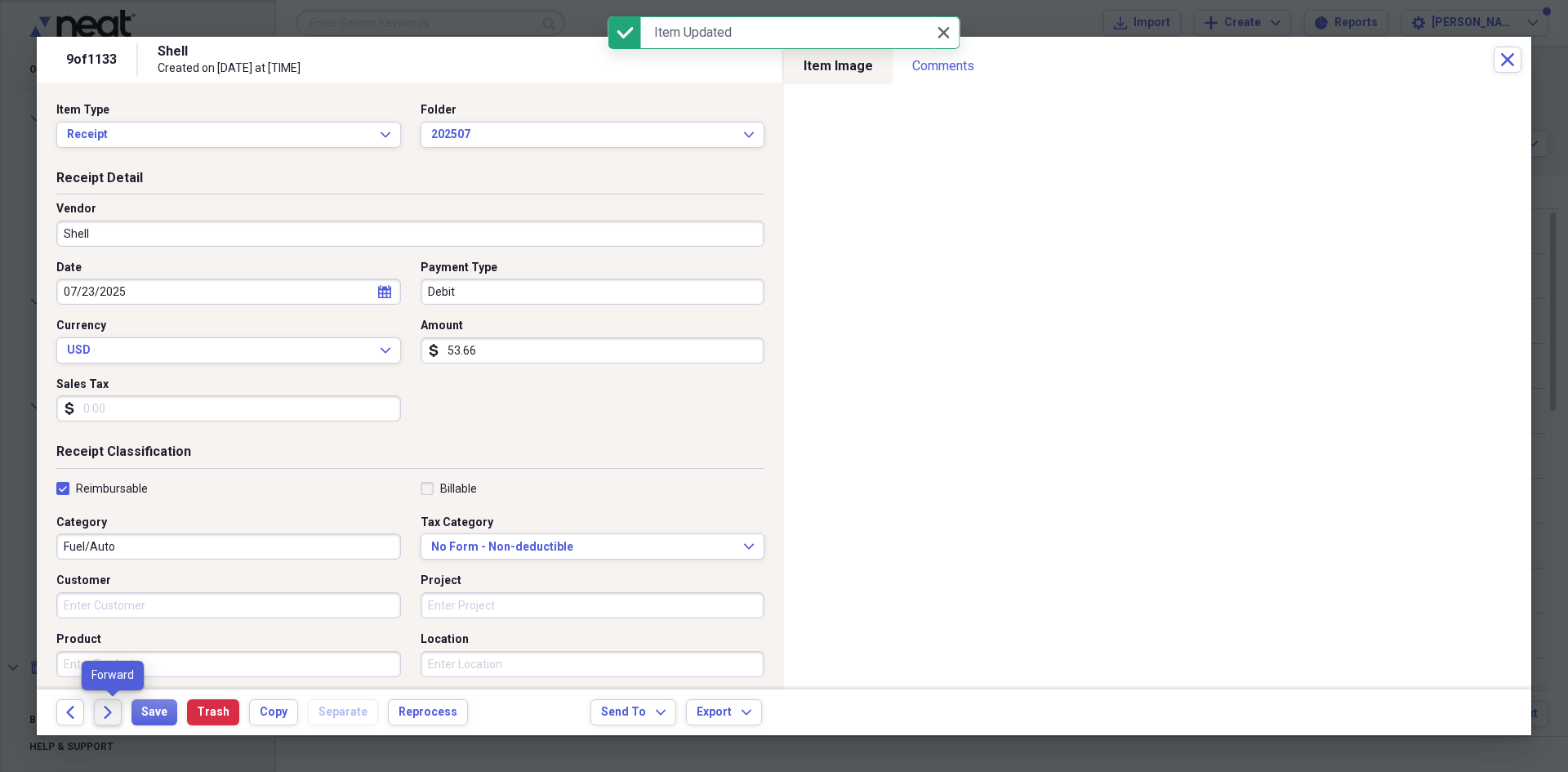 click on "Forward" at bounding box center [108, 712] 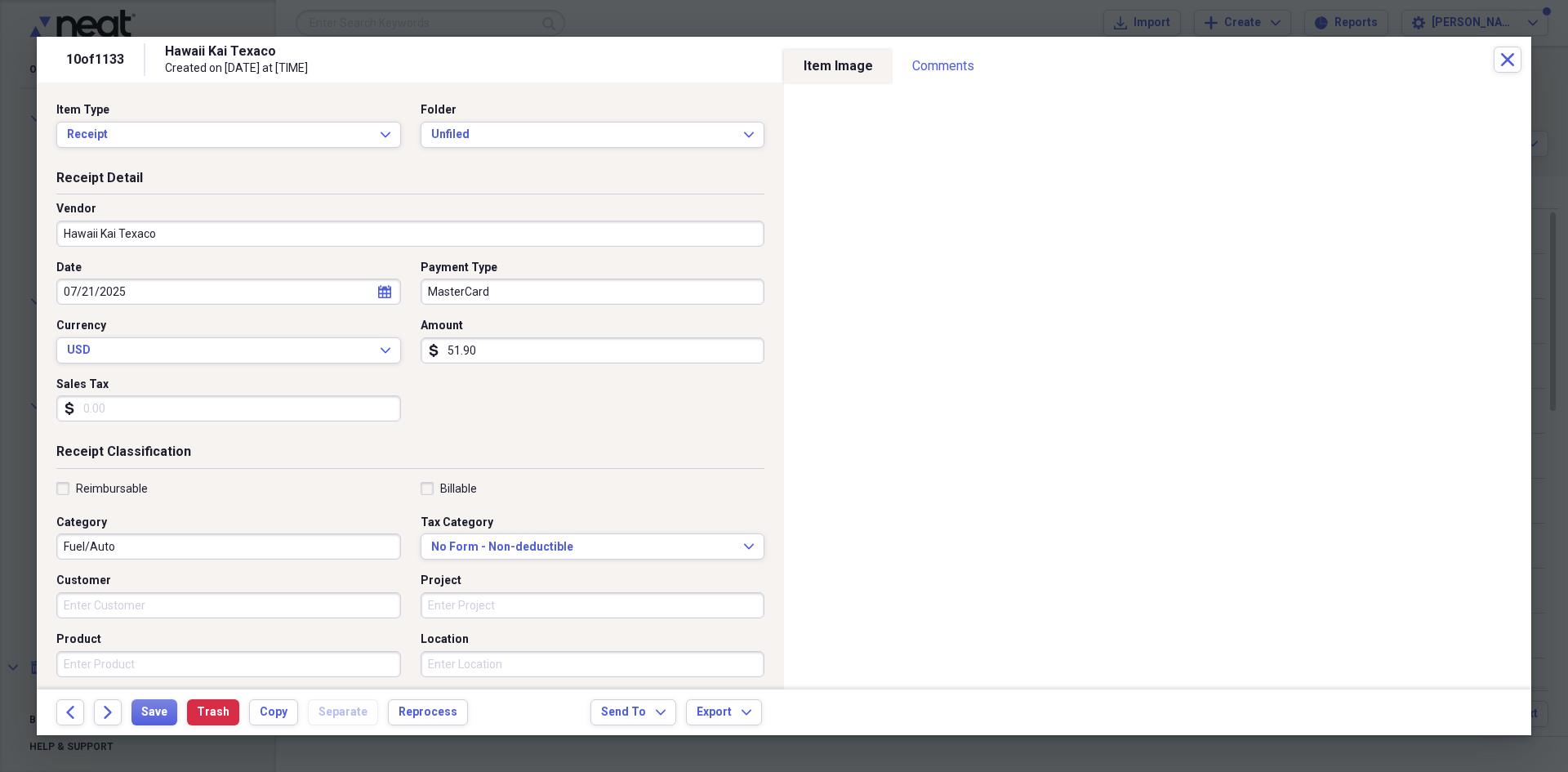 click on "MasterCard" at bounding box center [593, 292] 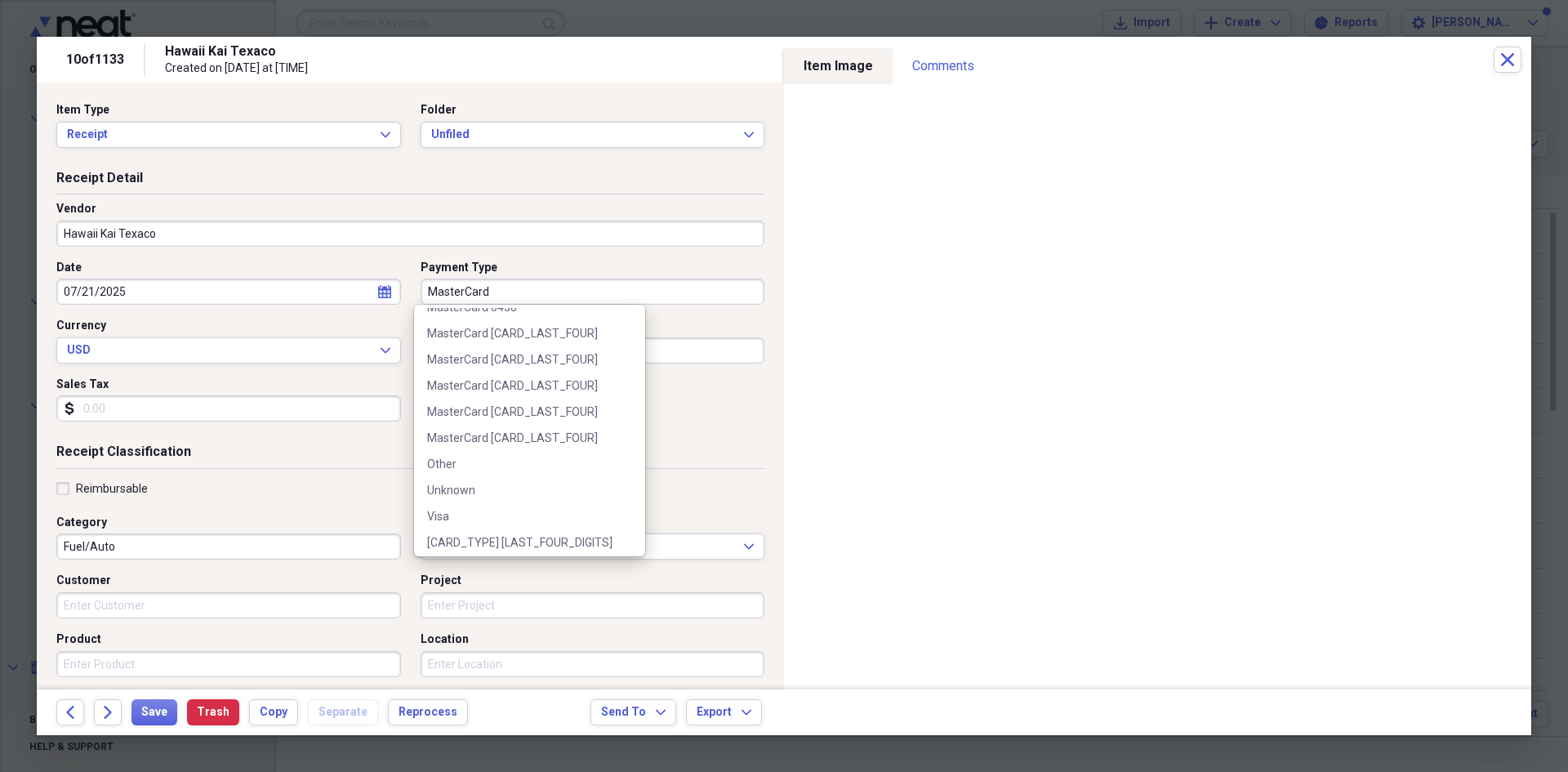 scroll, scrollTop: 356, scrollLeft: 0, axis: vertical 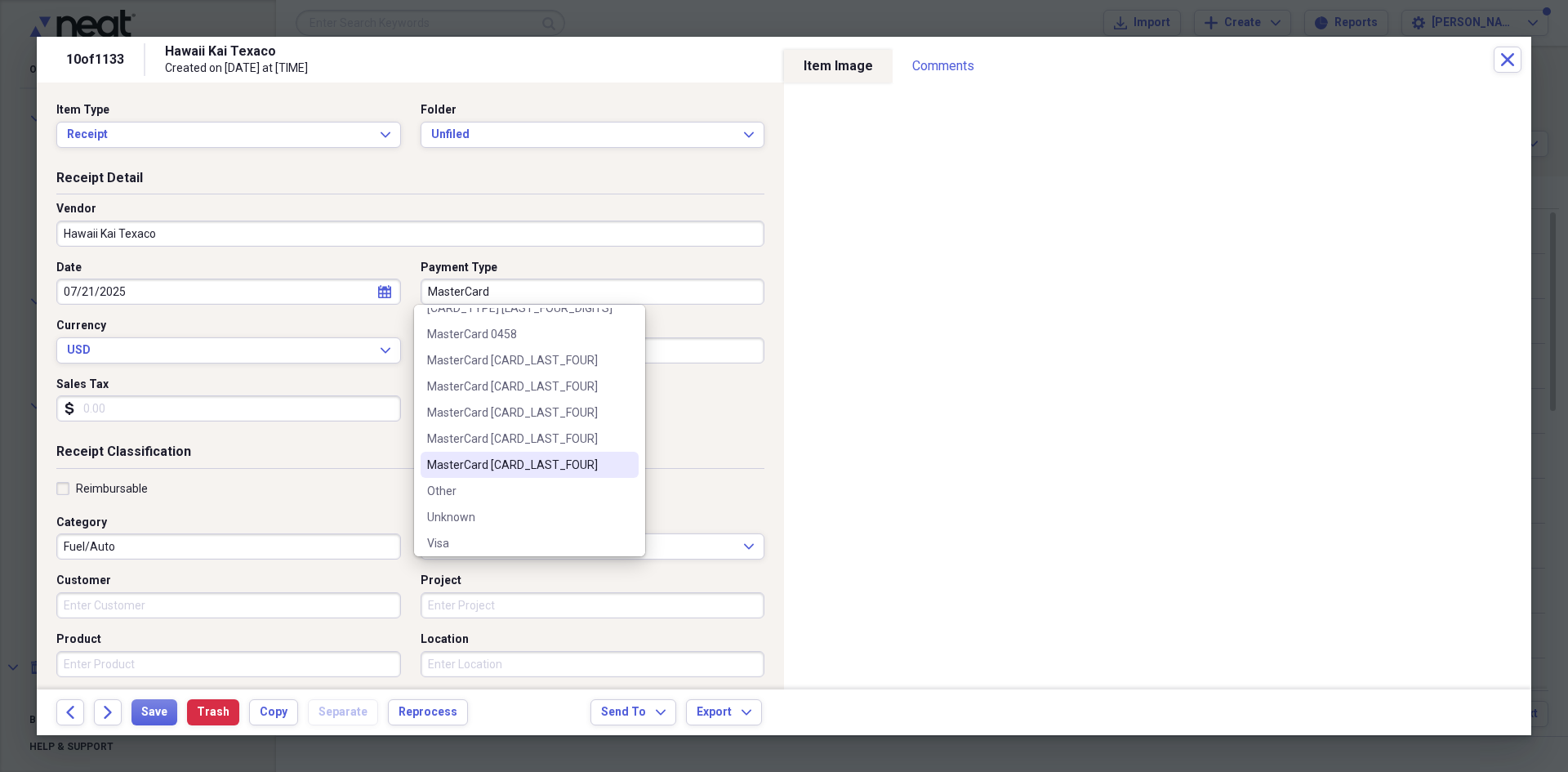 click on "MasterCard [CARD_LAST_FOUR]" at bounding box center (519, 465) 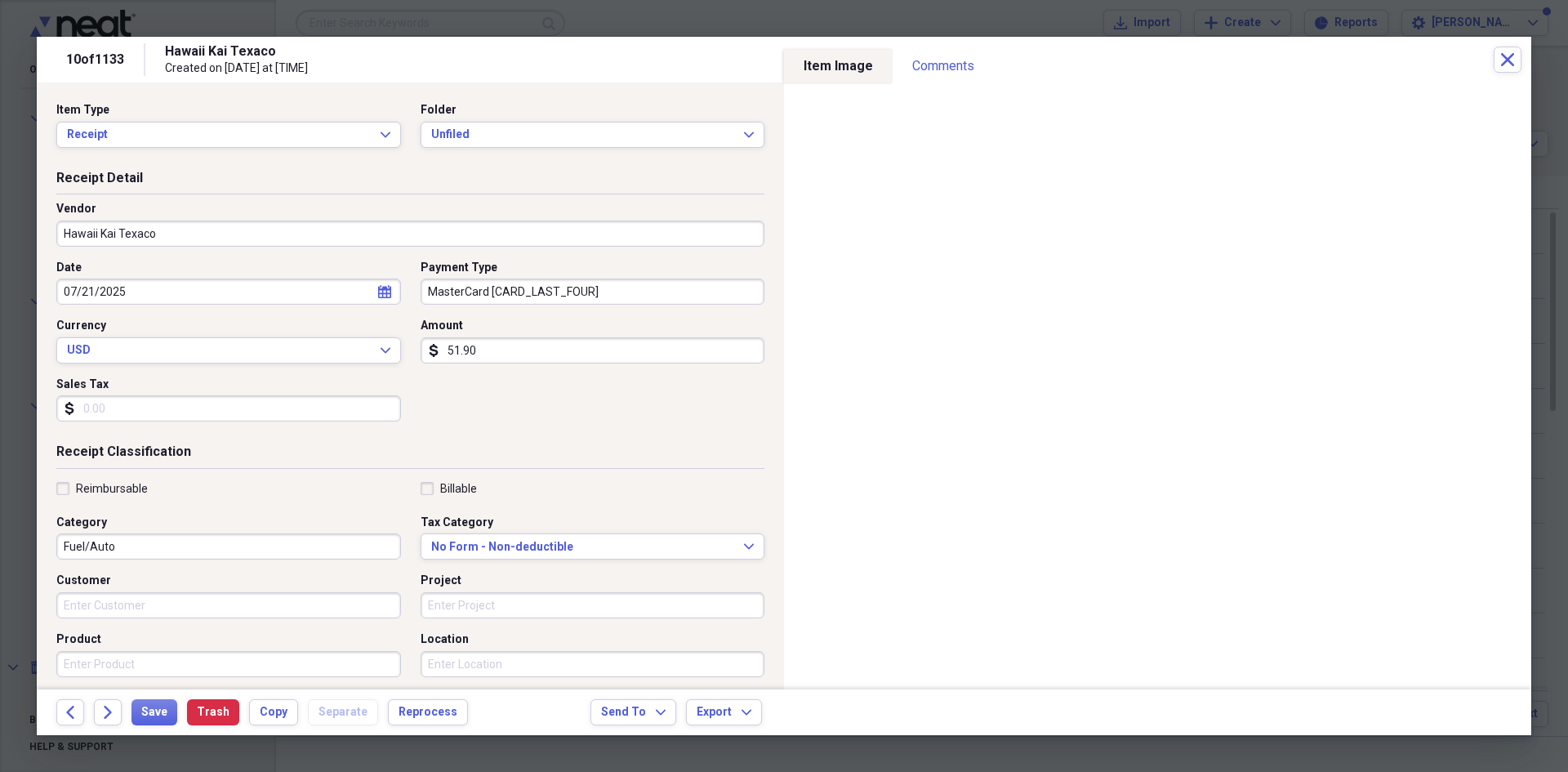 click on "Reimbursable" at bounding box center [112, 489] 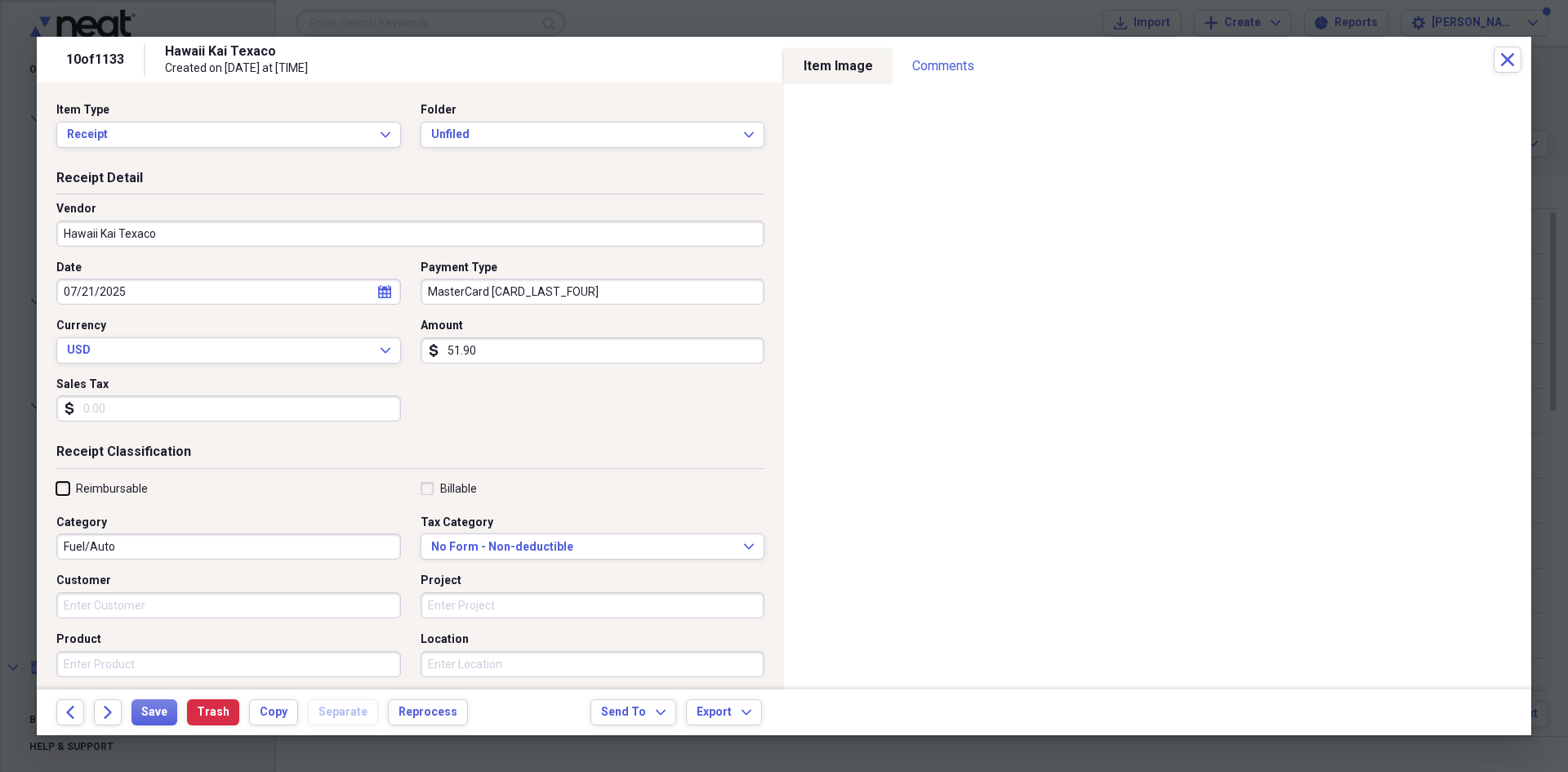 click on "Reimbursable" at bounding box center [56, 488] 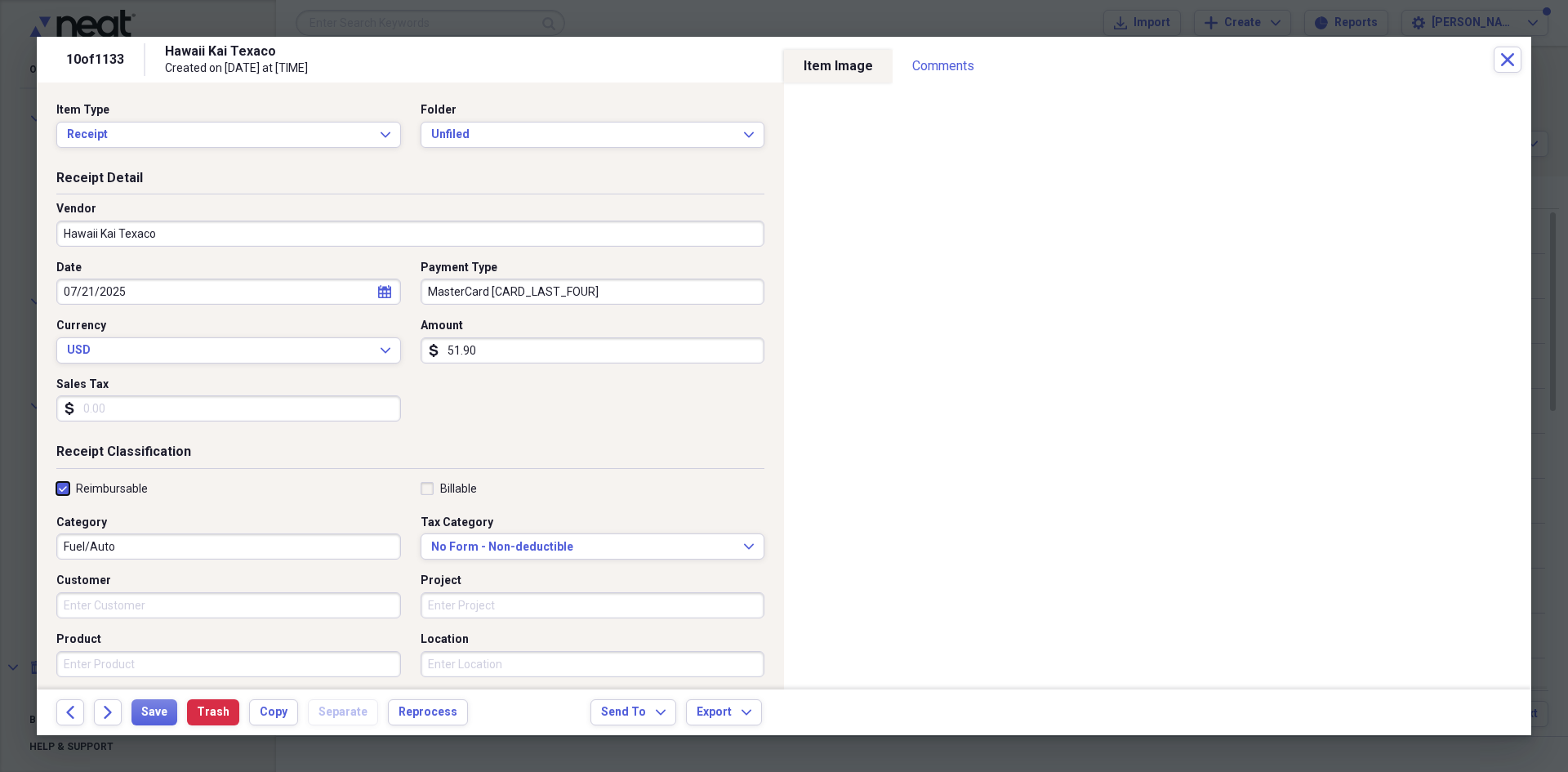 checkbox on "true" 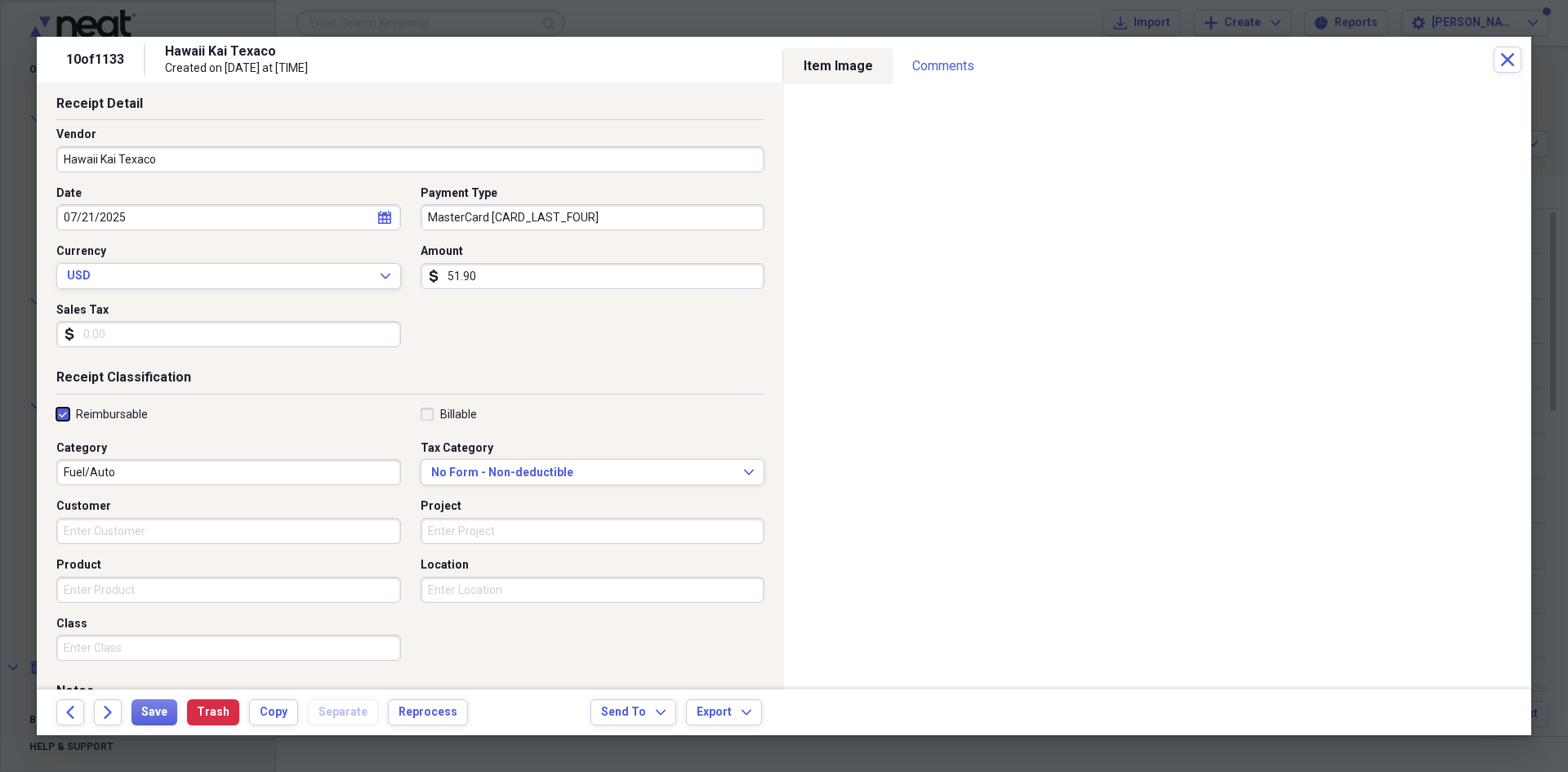 scroll, scrollTop: 227, scrollLeft: 0, axis: vertical 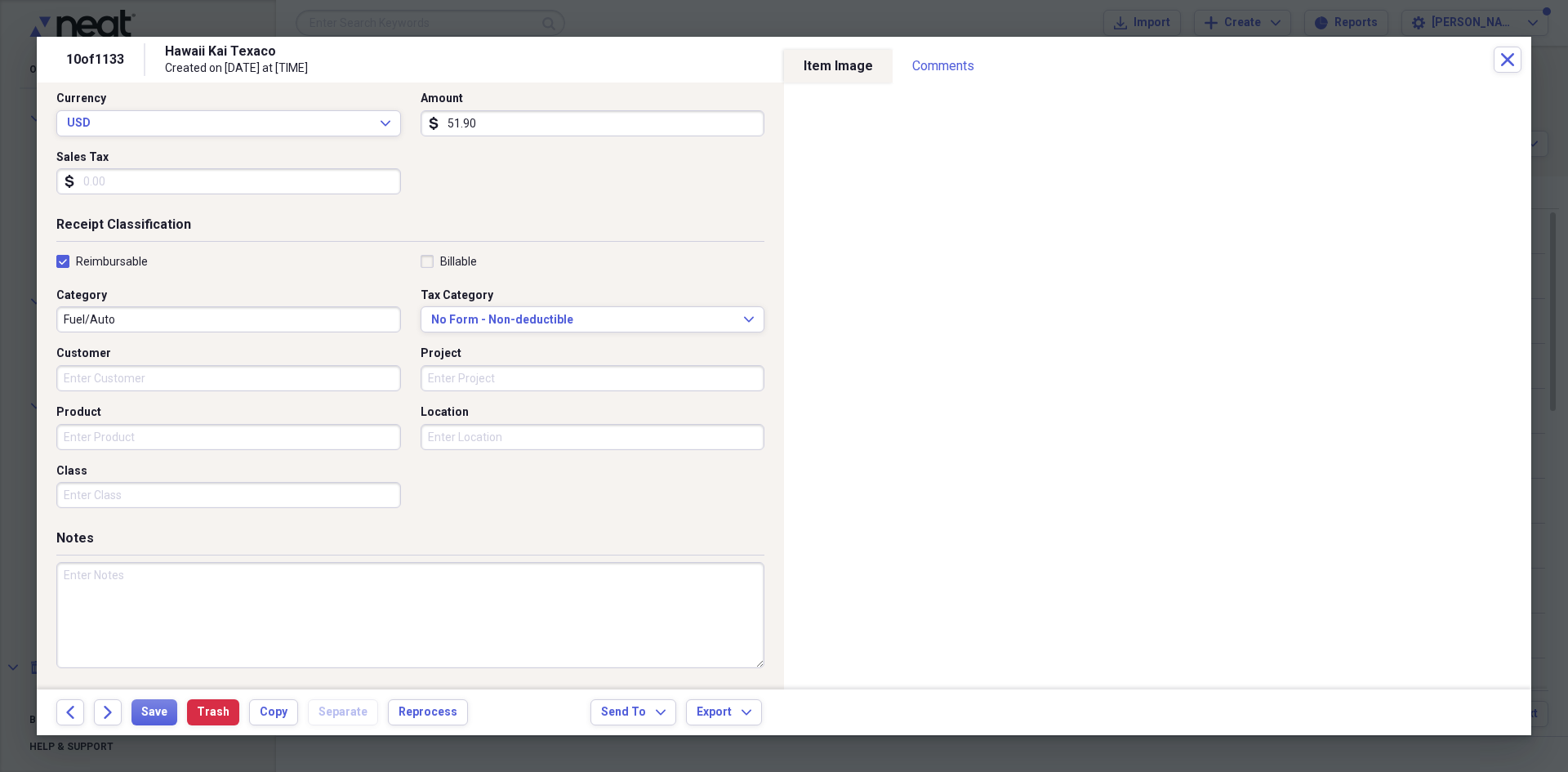 click at bounding box center (410, 615) 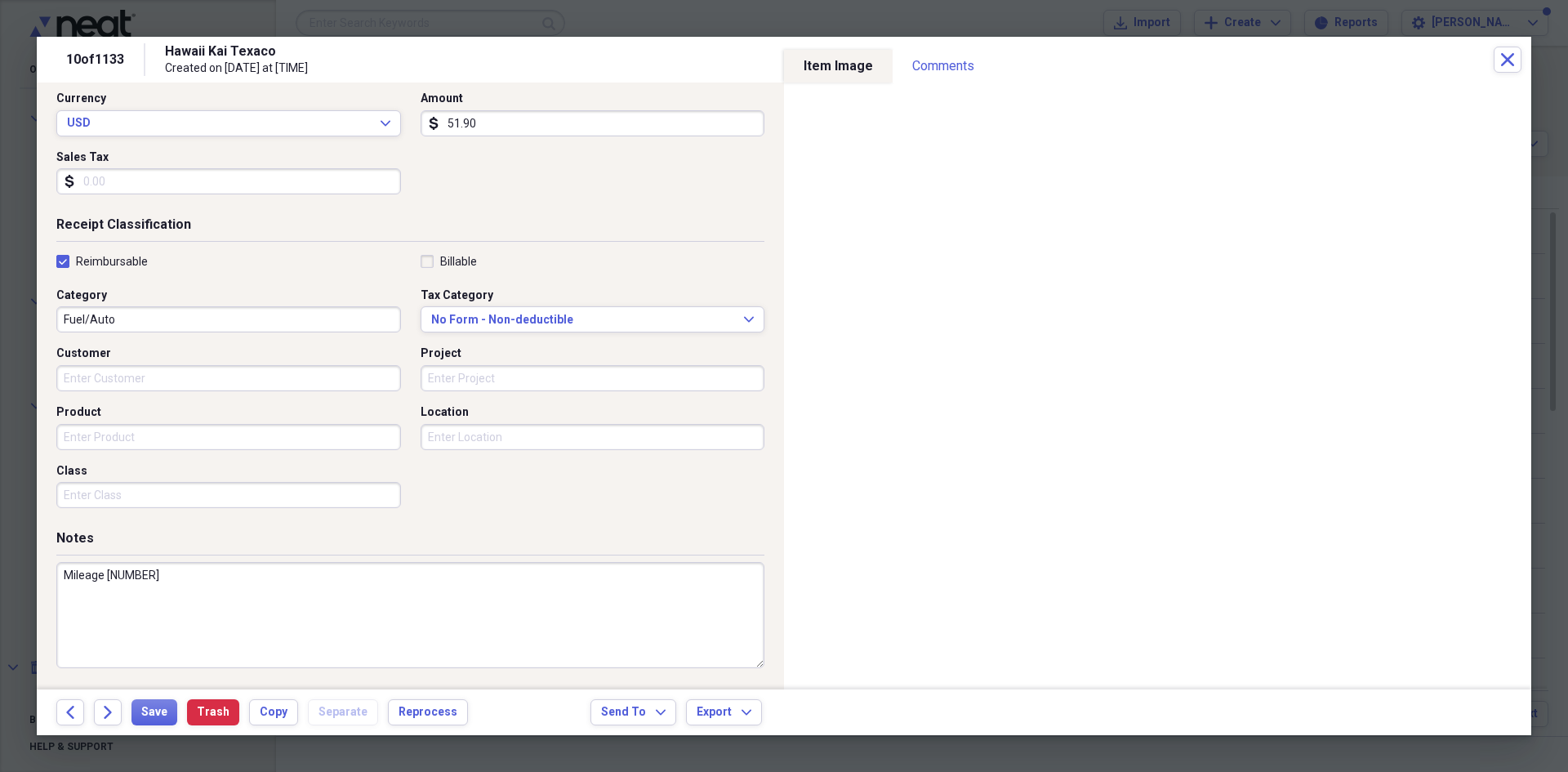 type on "Mileage [NUMBER]" 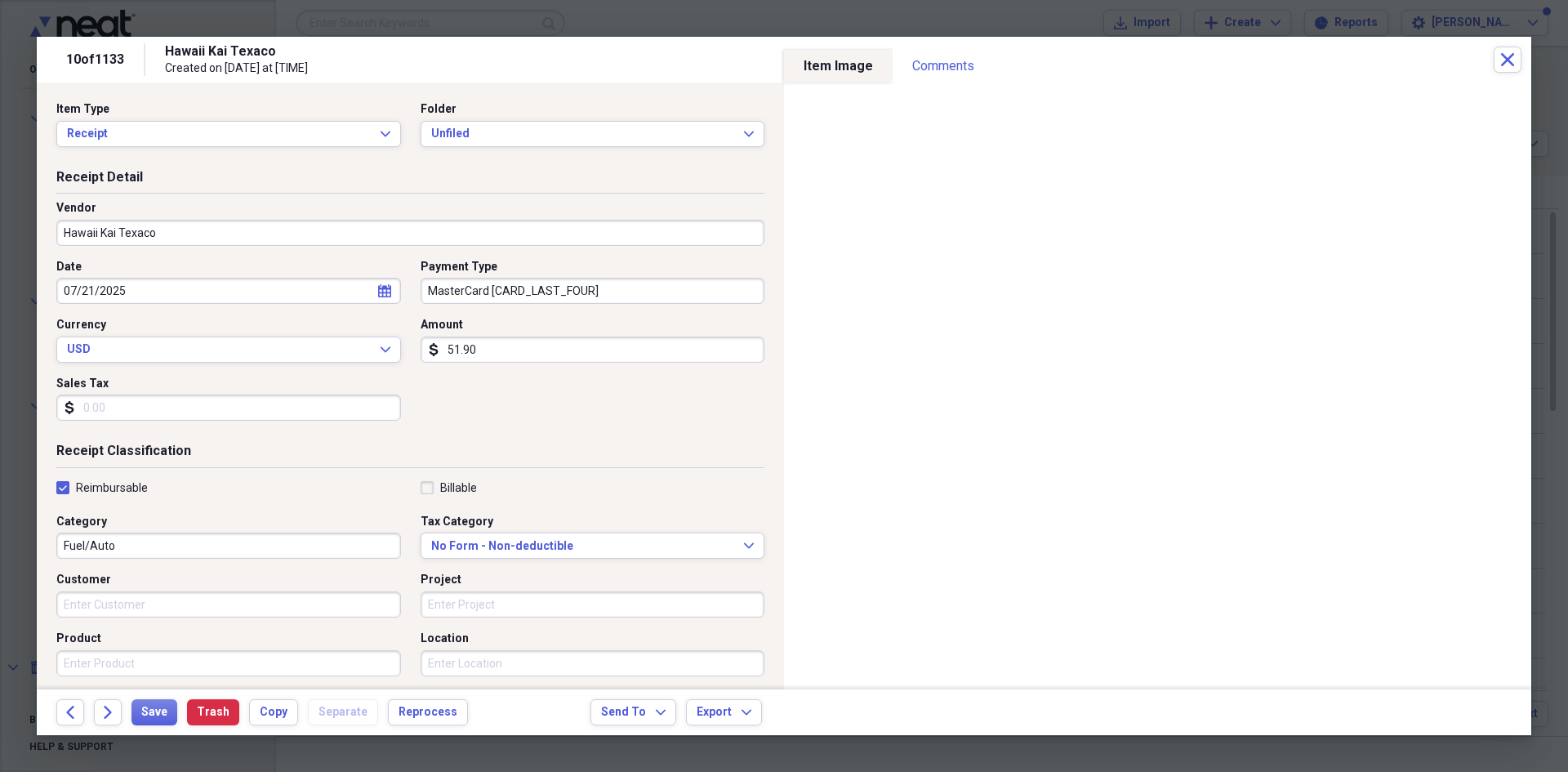 scroll, scrollTop: 0, scrollLeft: 0, axis: both 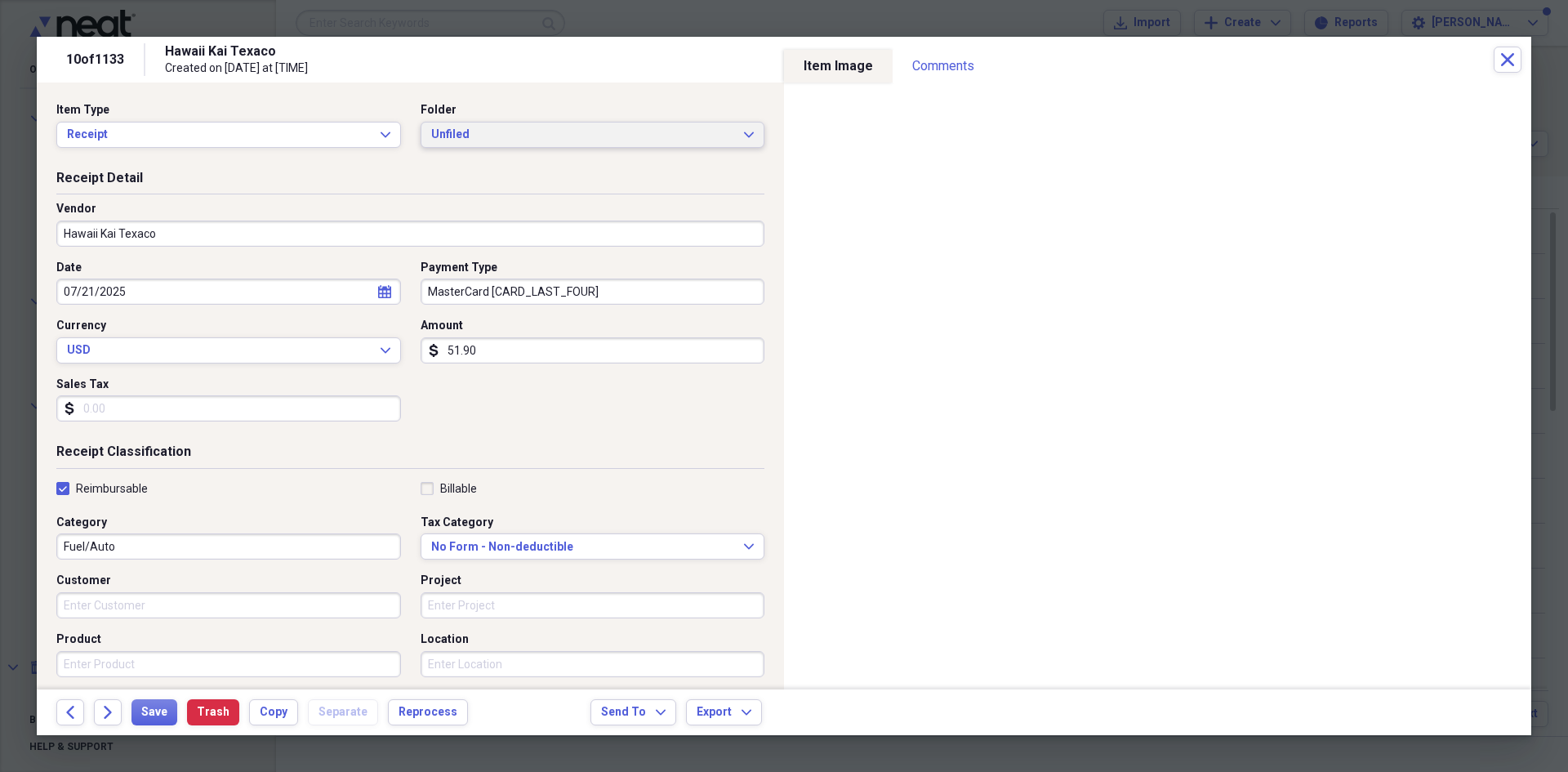 click on "Unfiled" at bounding box center (583, 135) 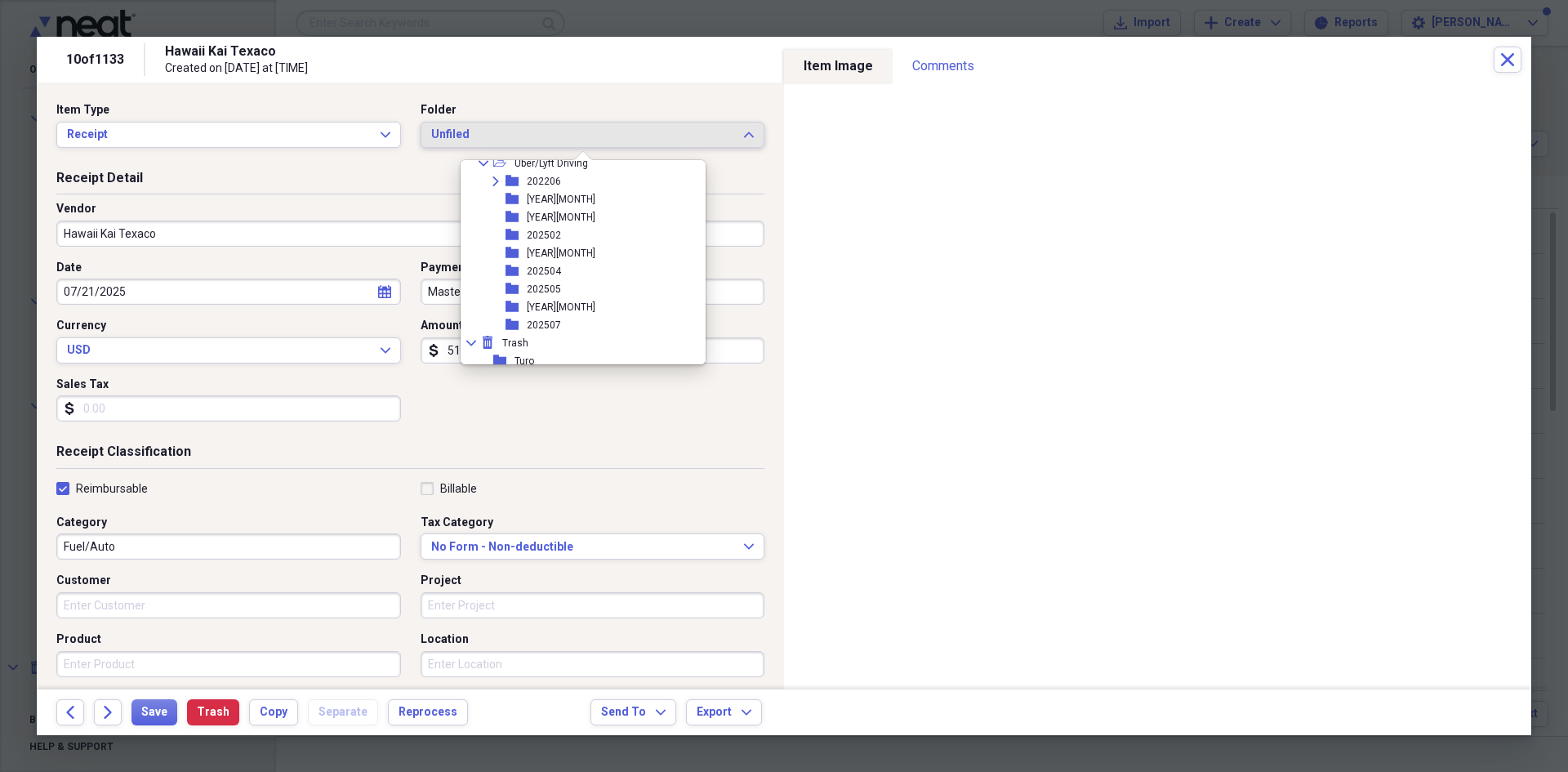 scroll, scrollTop: 363, scrollLeft: 0, axis: vertical 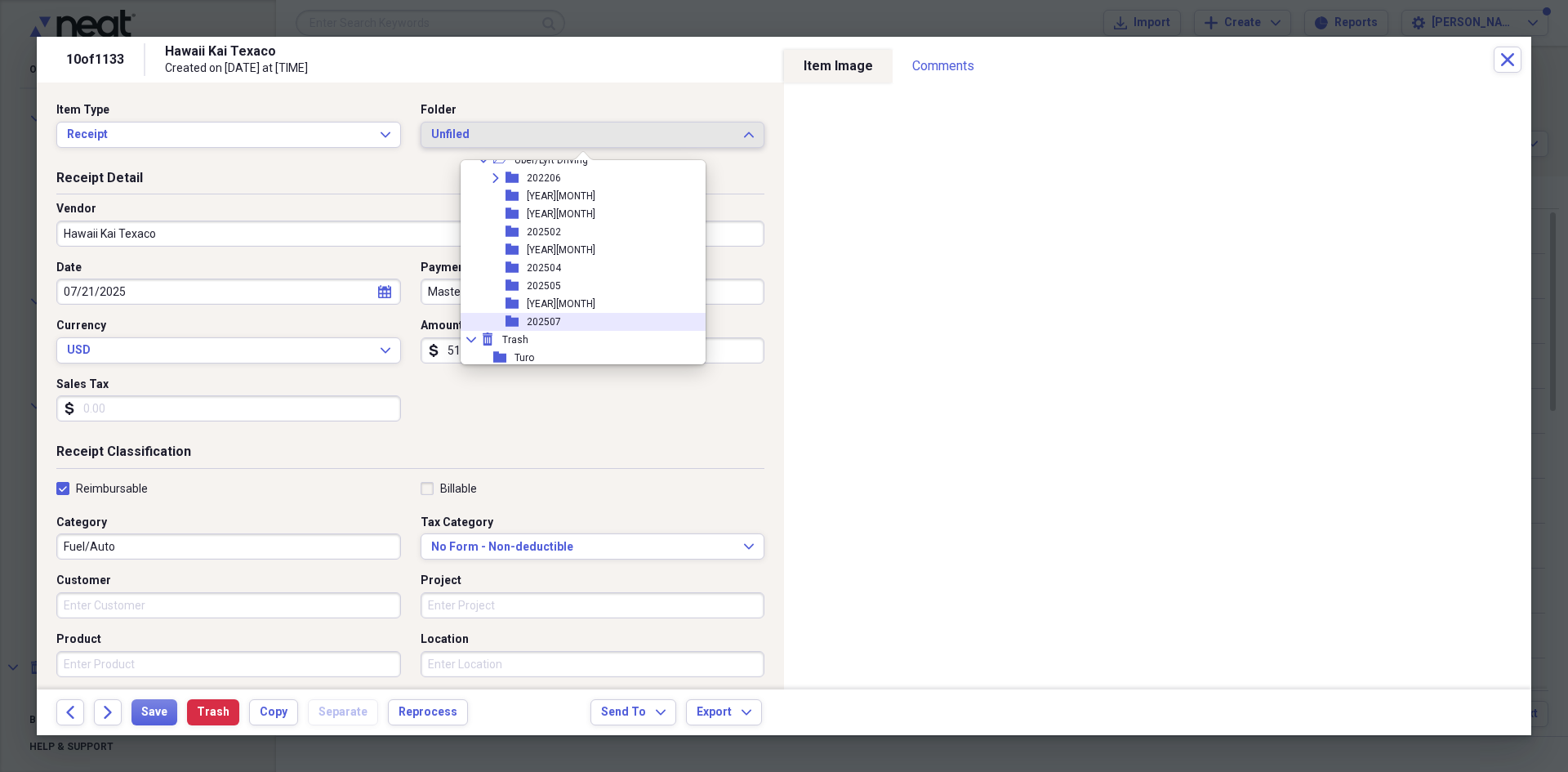 click on "202507" at bounding box center (544, 322) 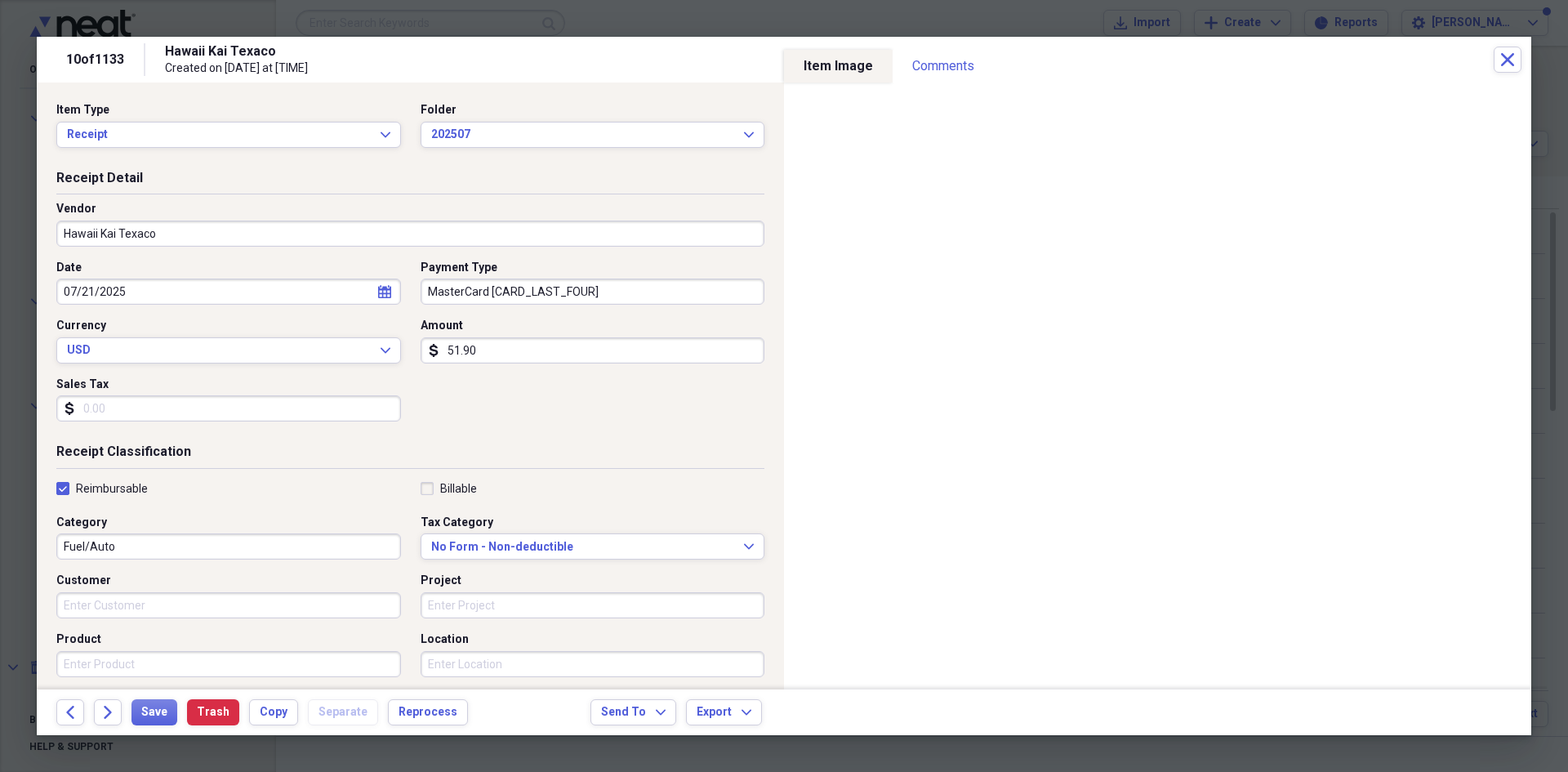 click on "Date [DATE] calendar Calendar Payment Type [CARD_TYPE] [LAST_FOUR_DIGITS] Currency USD Expand Amount dollar-sign [PRICE] Sales Tax dollar-sign" at bounding box center [410, 347] 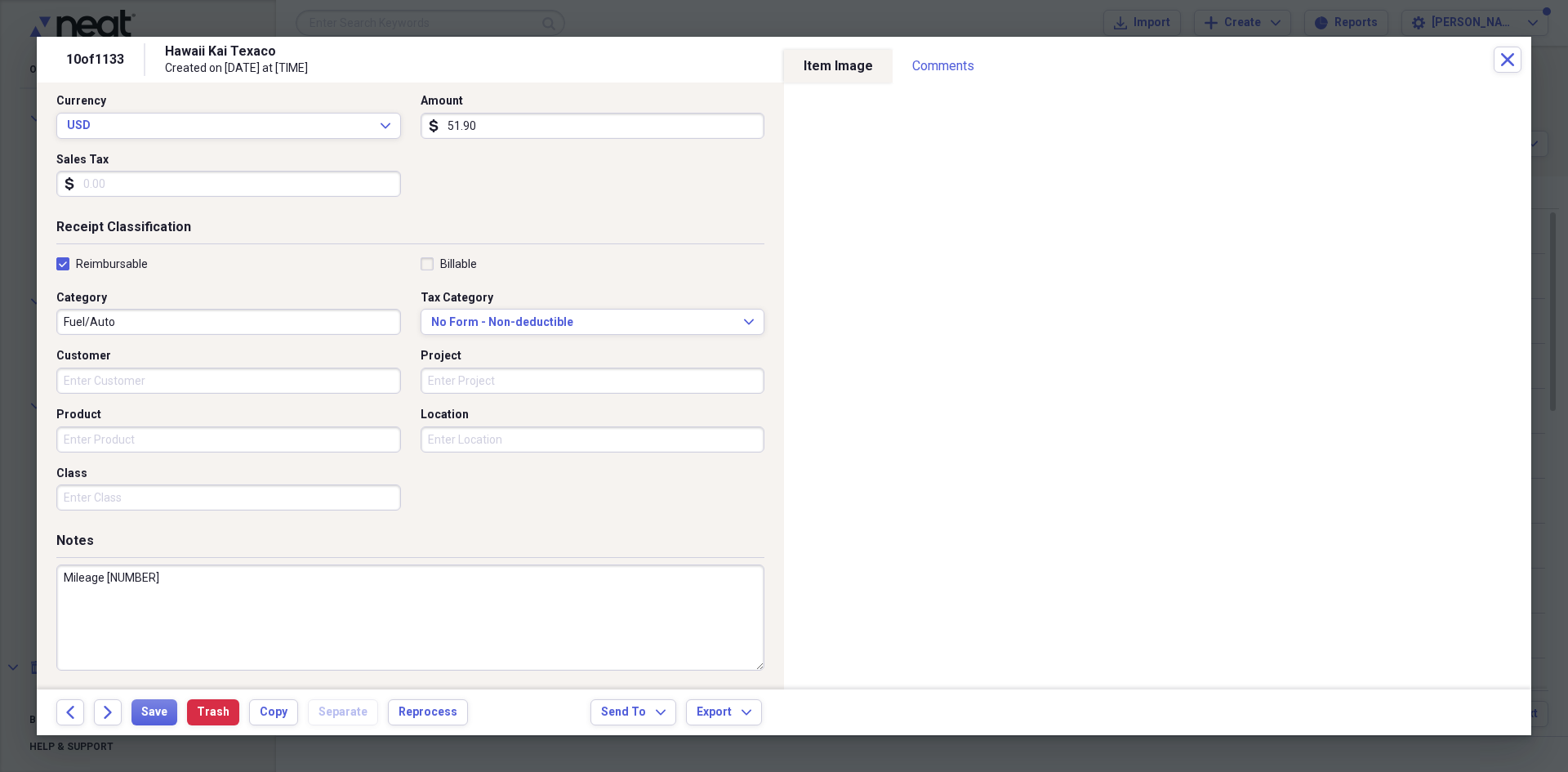 scroll, scrollTop: 227, scrollLeft: 0, axis: vertical 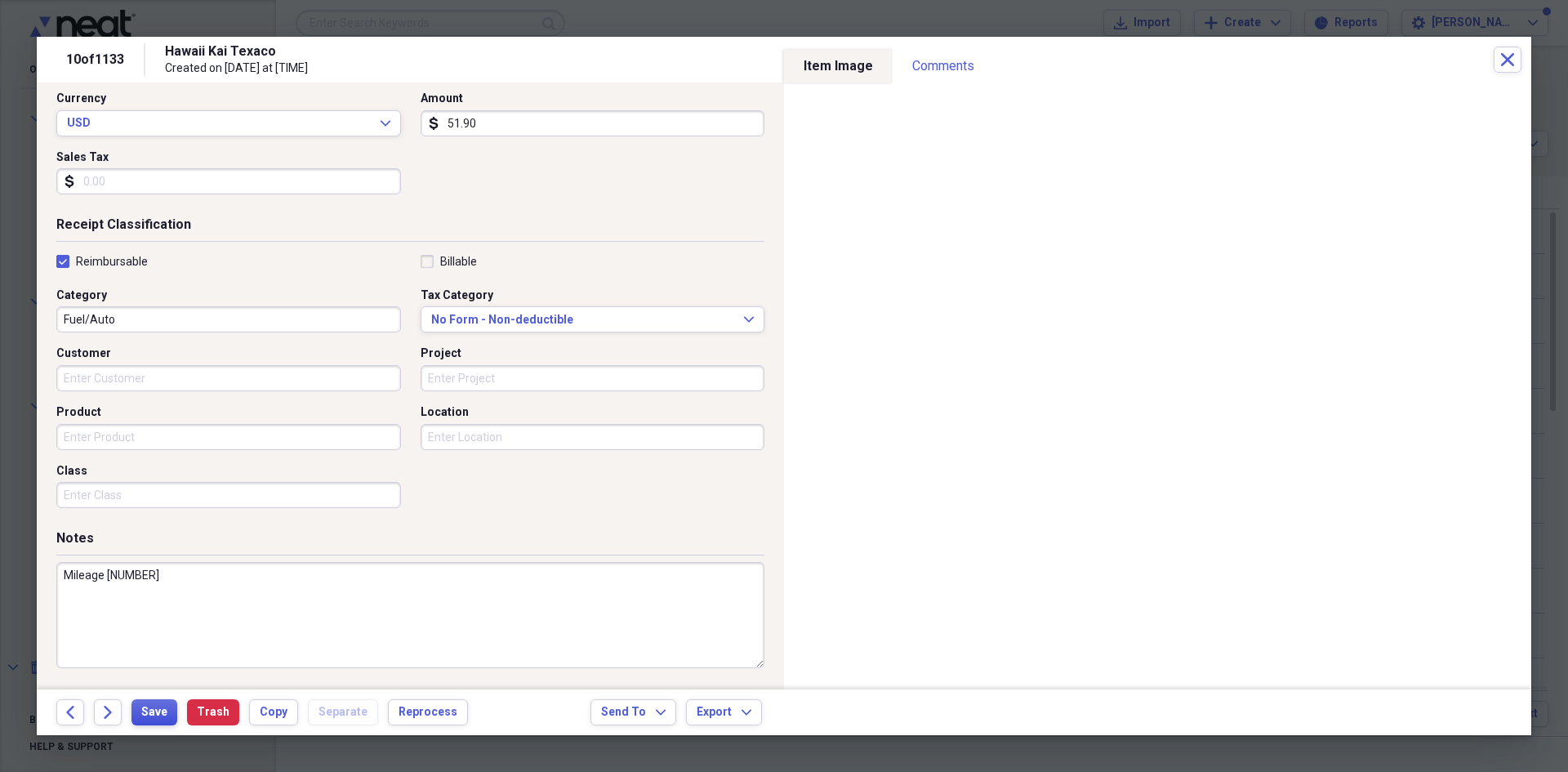 click on "Save" at bounding box center [154, 712] 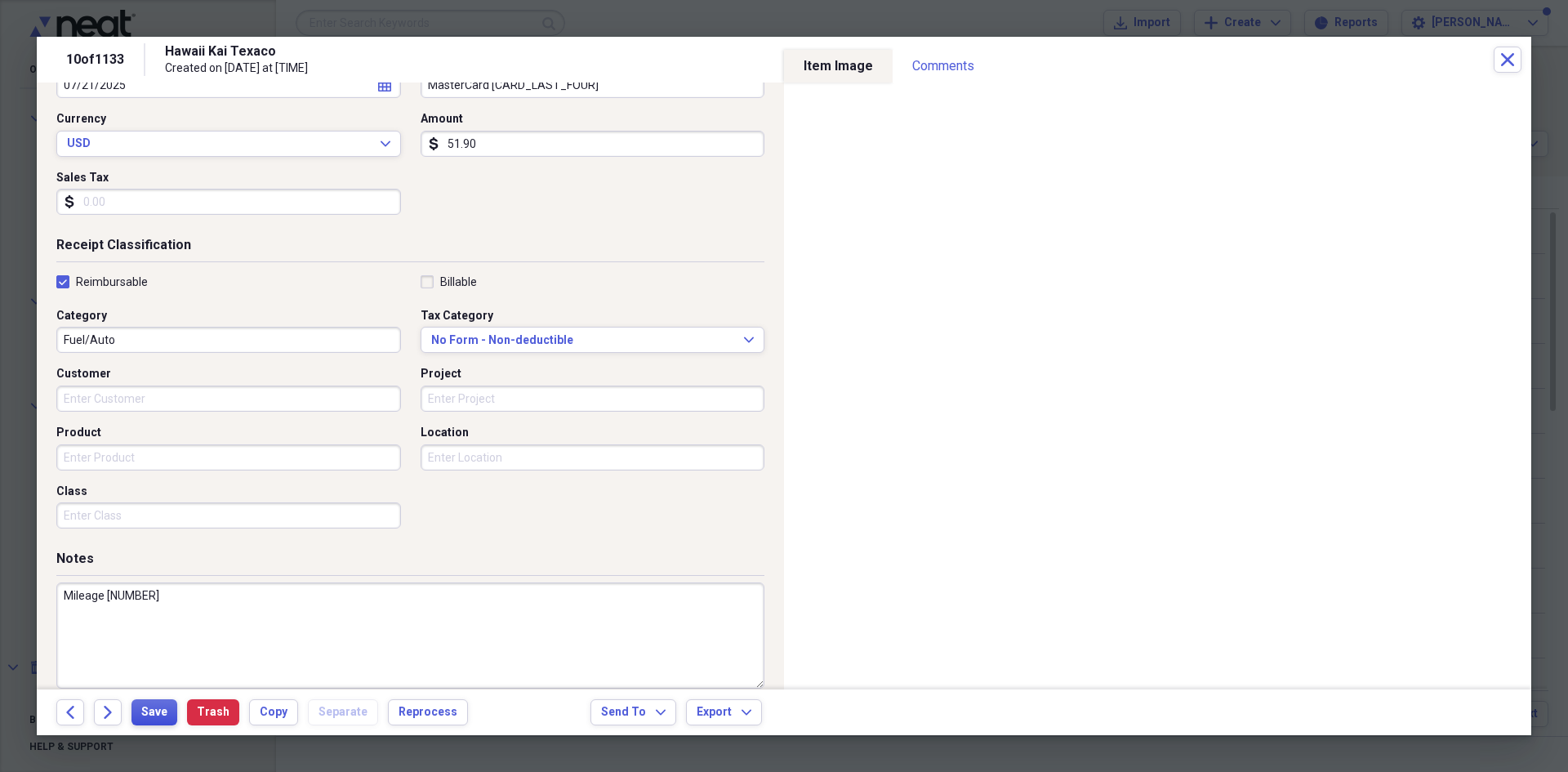 scroll, scrollTop: 227, scrollLeft: 0, axis: vertical 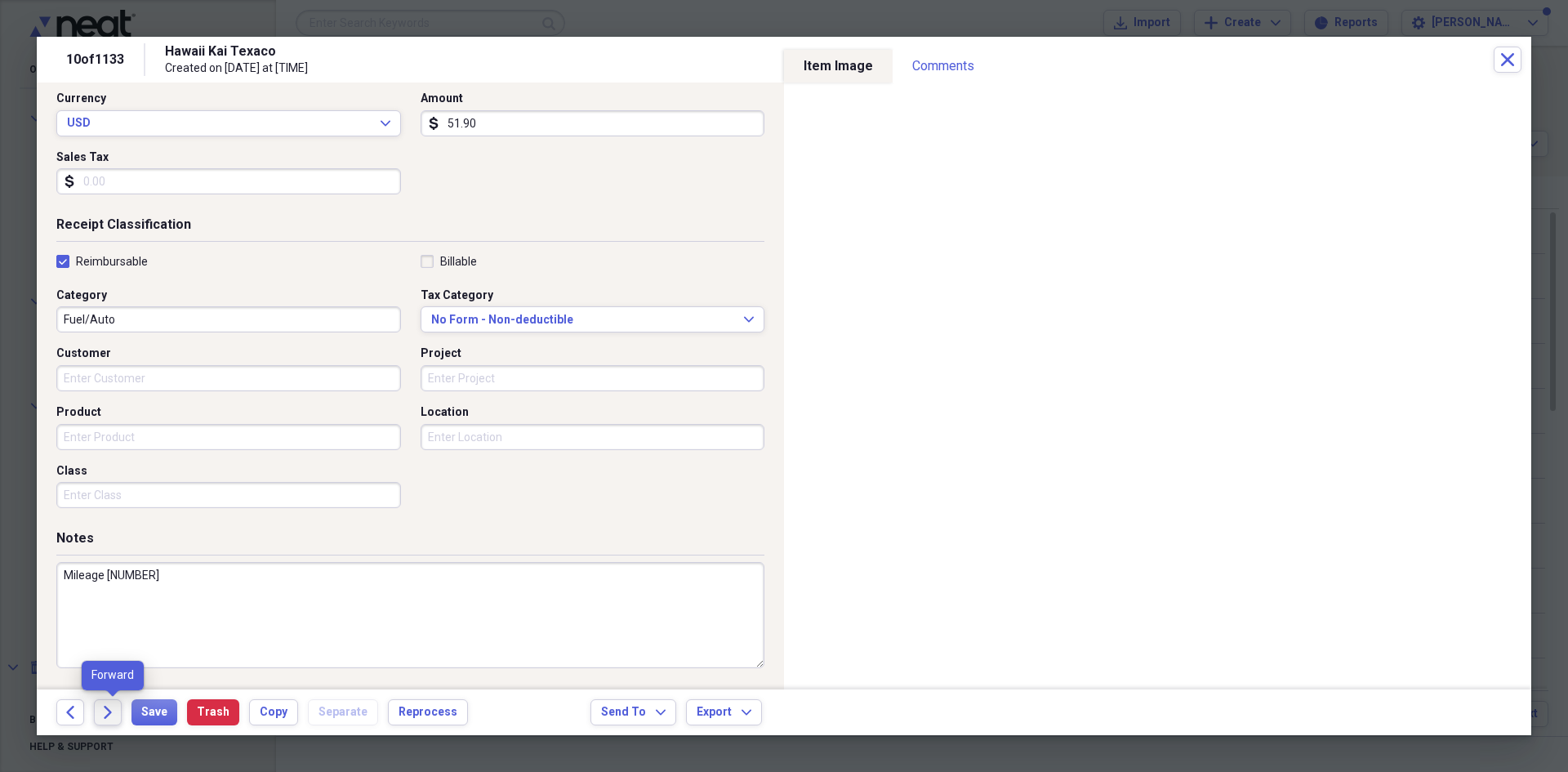 click 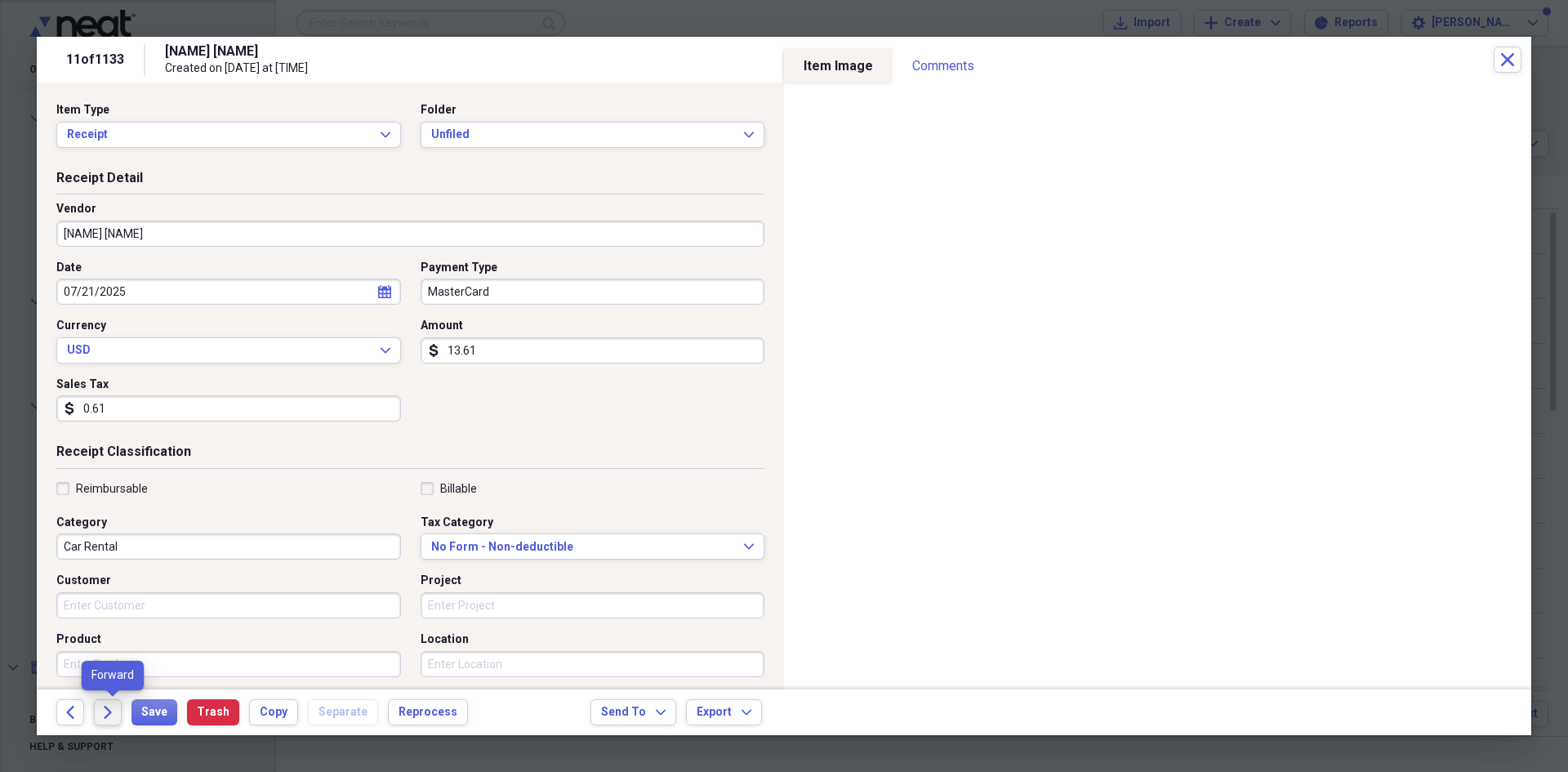 click on "Forward" 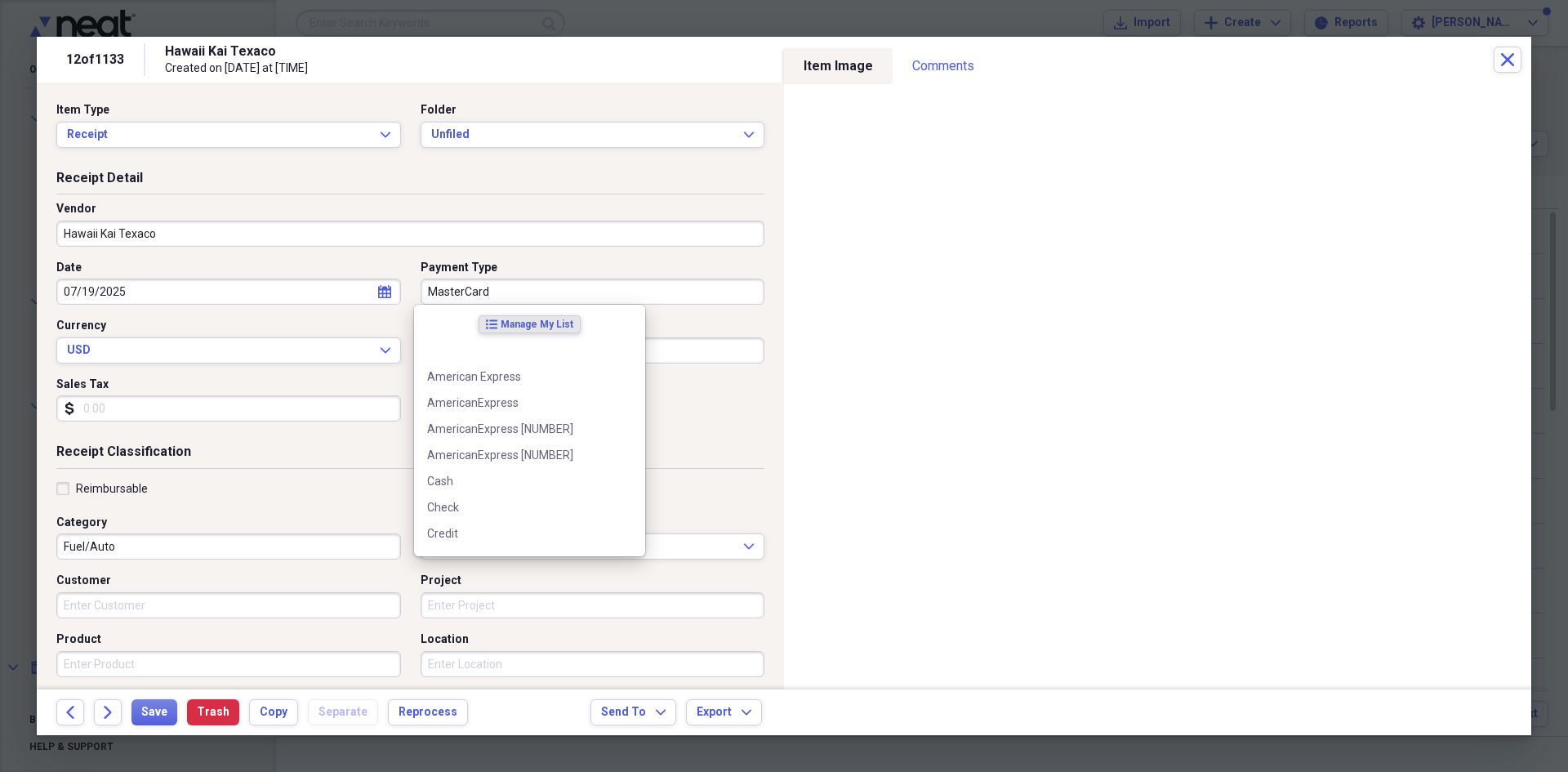 click on "MasterCard" at bounding box center [593, 292] 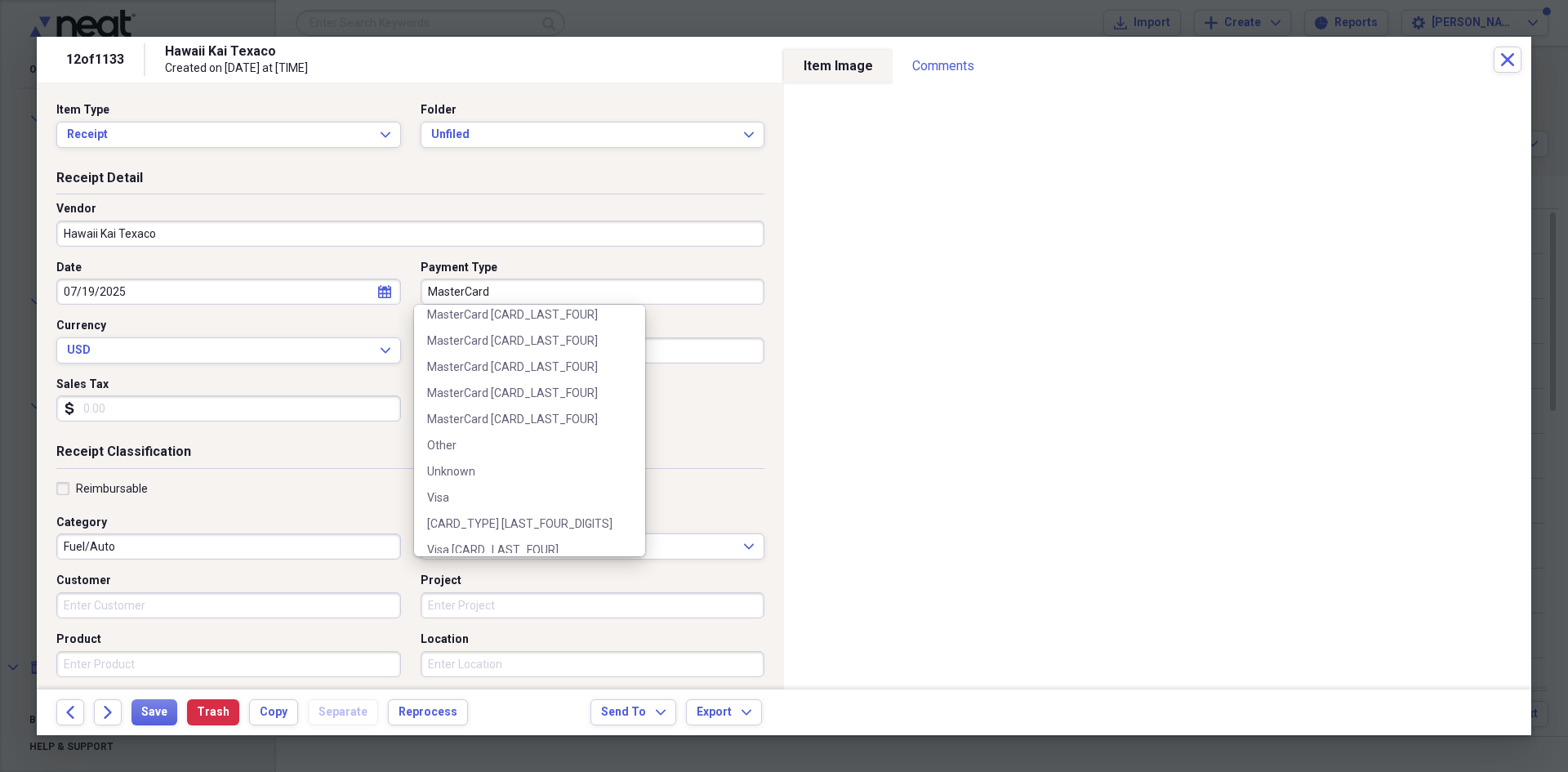 scroll, scrollTop: 379, scrollLeft: 0, axis: vertical 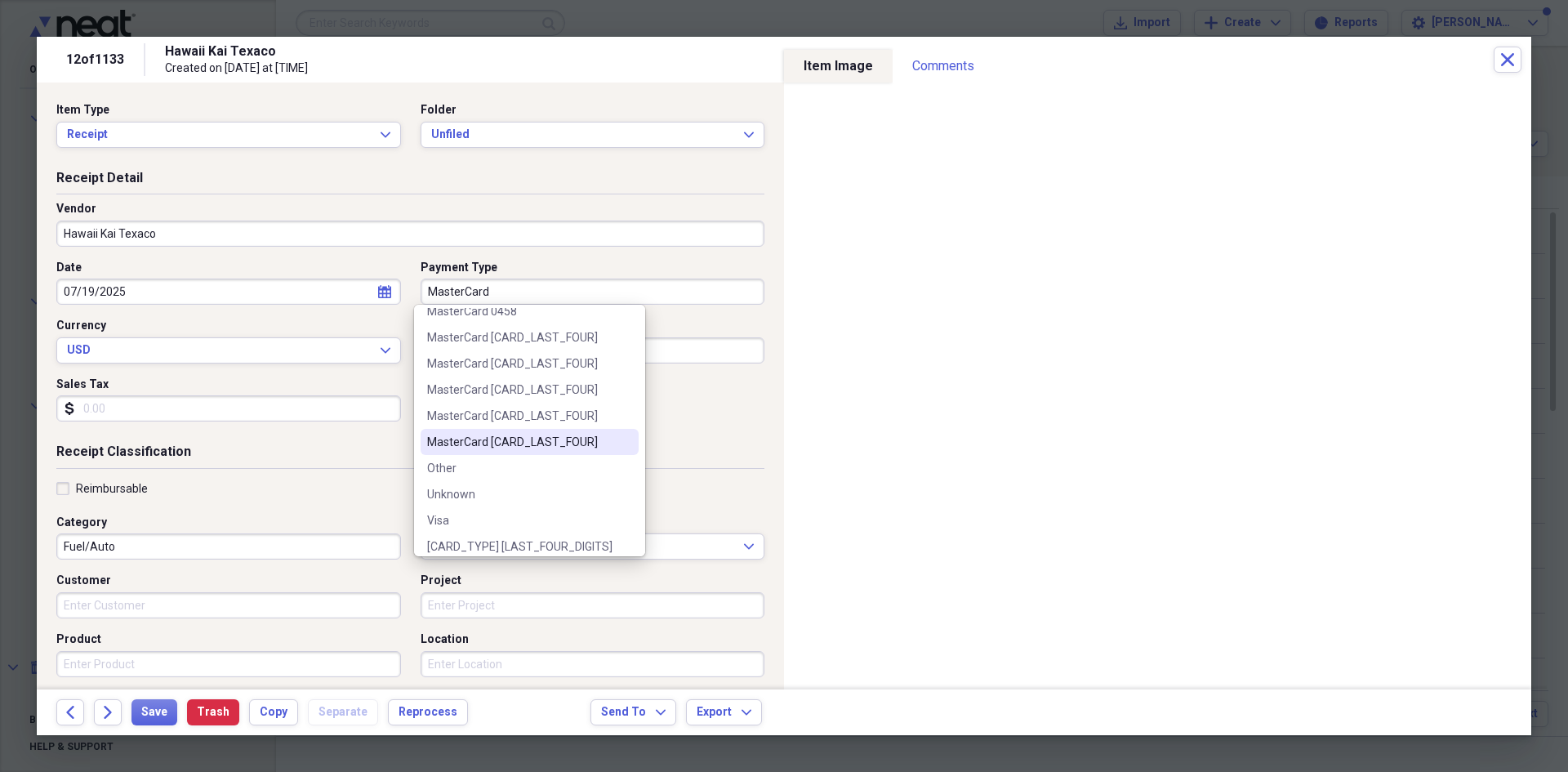 click on "MasterCard [CARD_LAST_FOUR]" at bounding box center [519, 442] 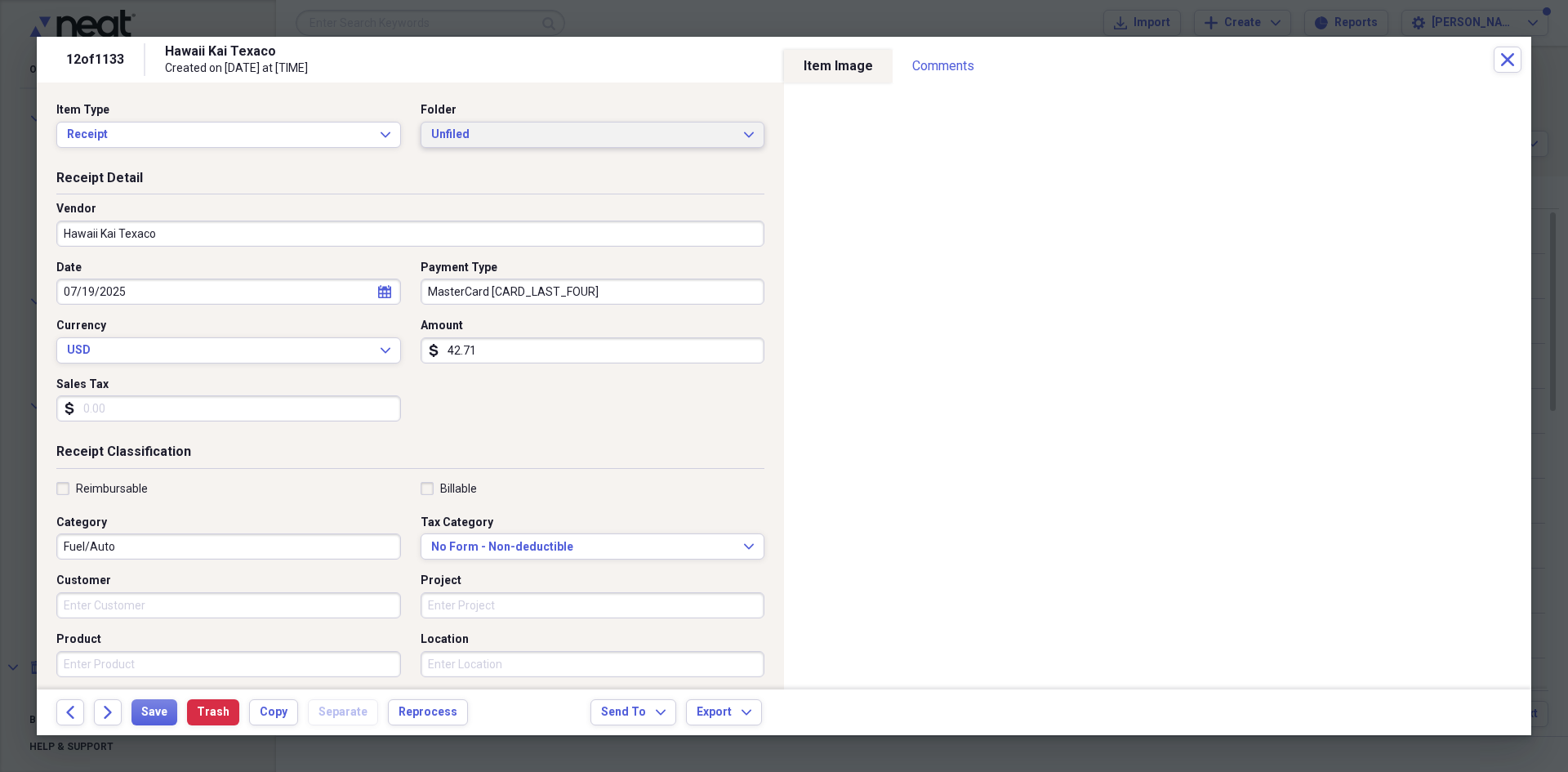 click on "Unfiled" at bounding box center (583, 135) 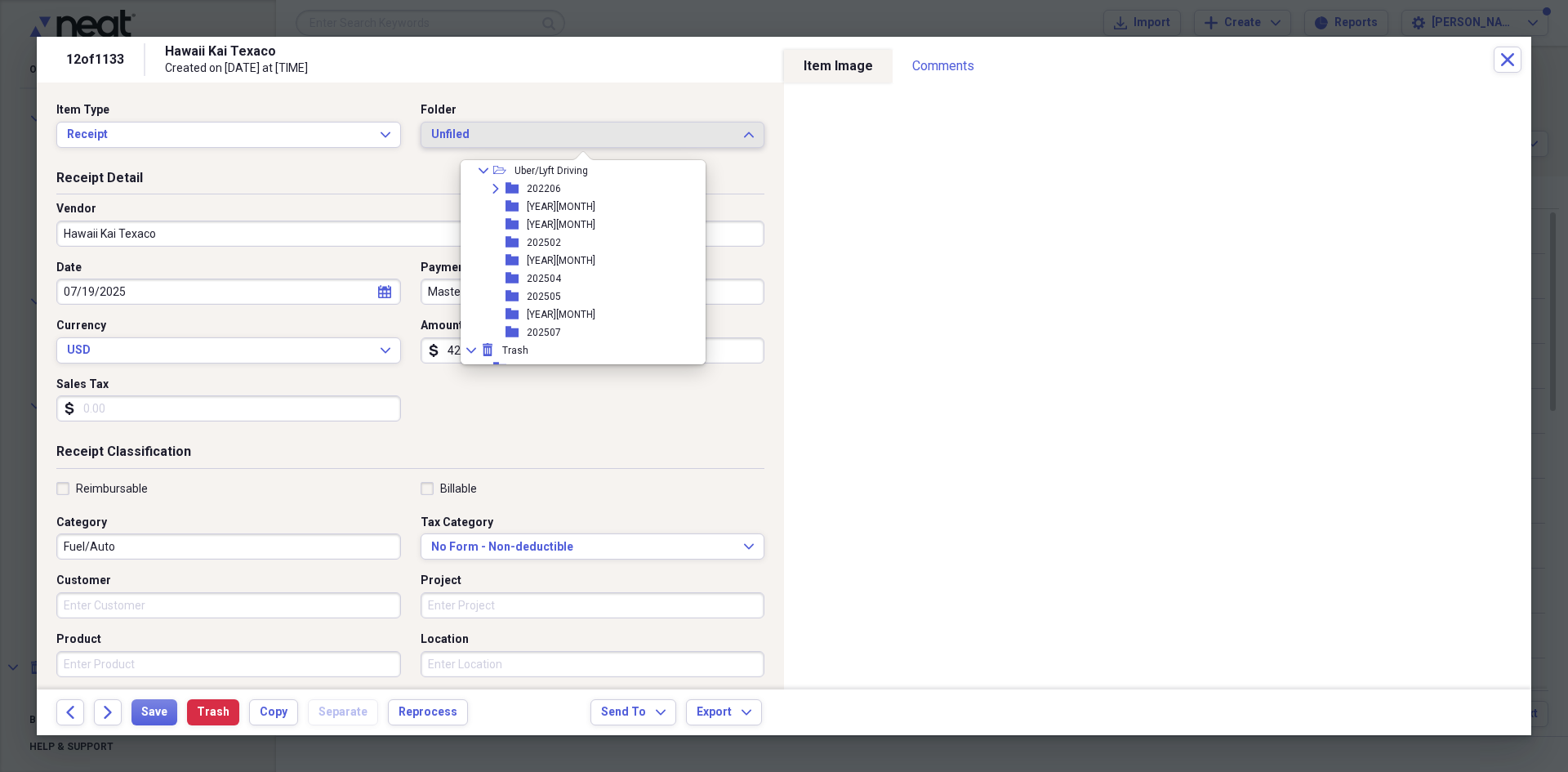 scroll, scrollTop: 365, scrollLeft: 0, axis: vertical 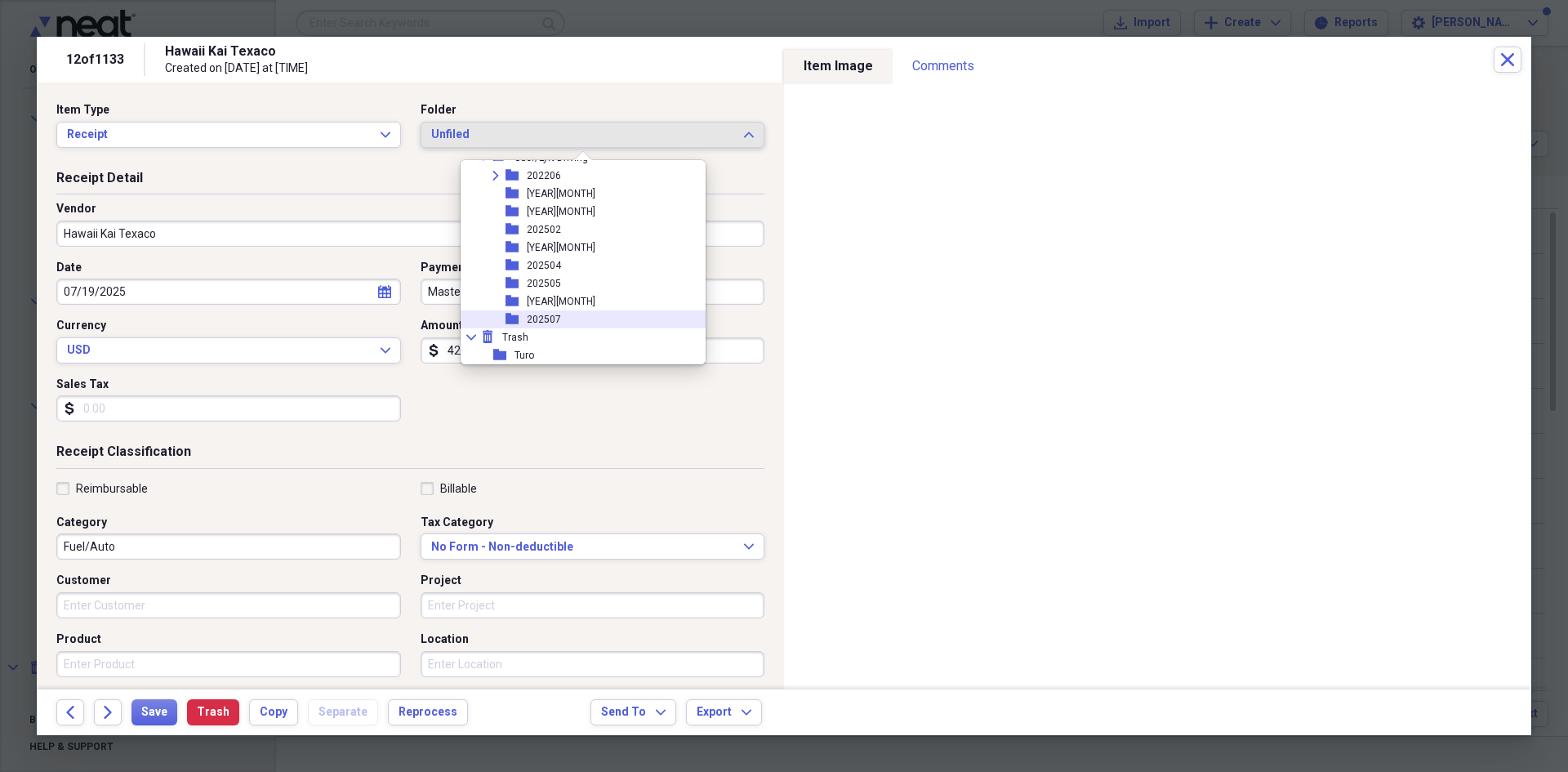 click on "202507" at bounding box center (544, 319) 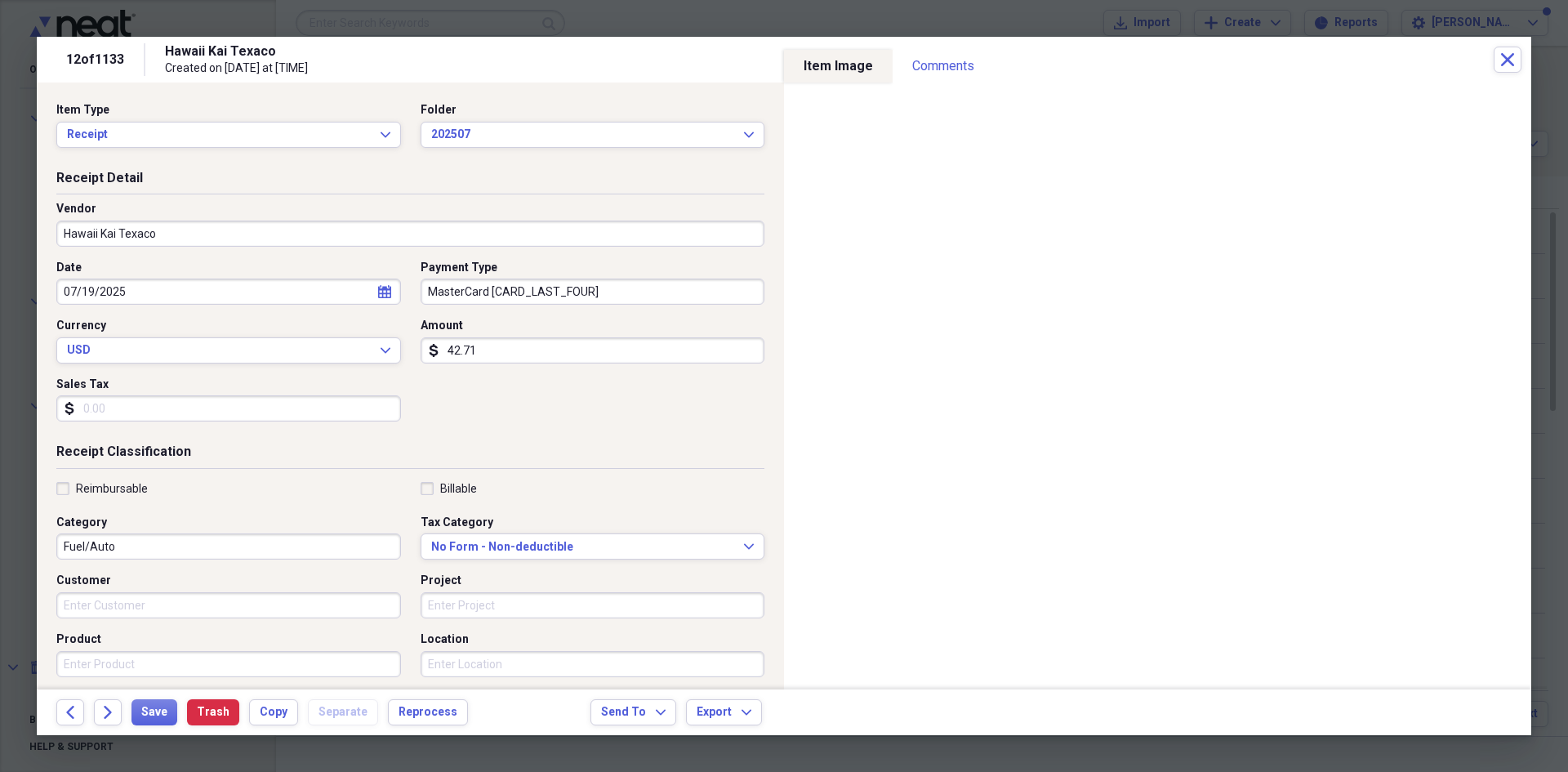 click on "Reimbursable" at bounding box center [229, 489] 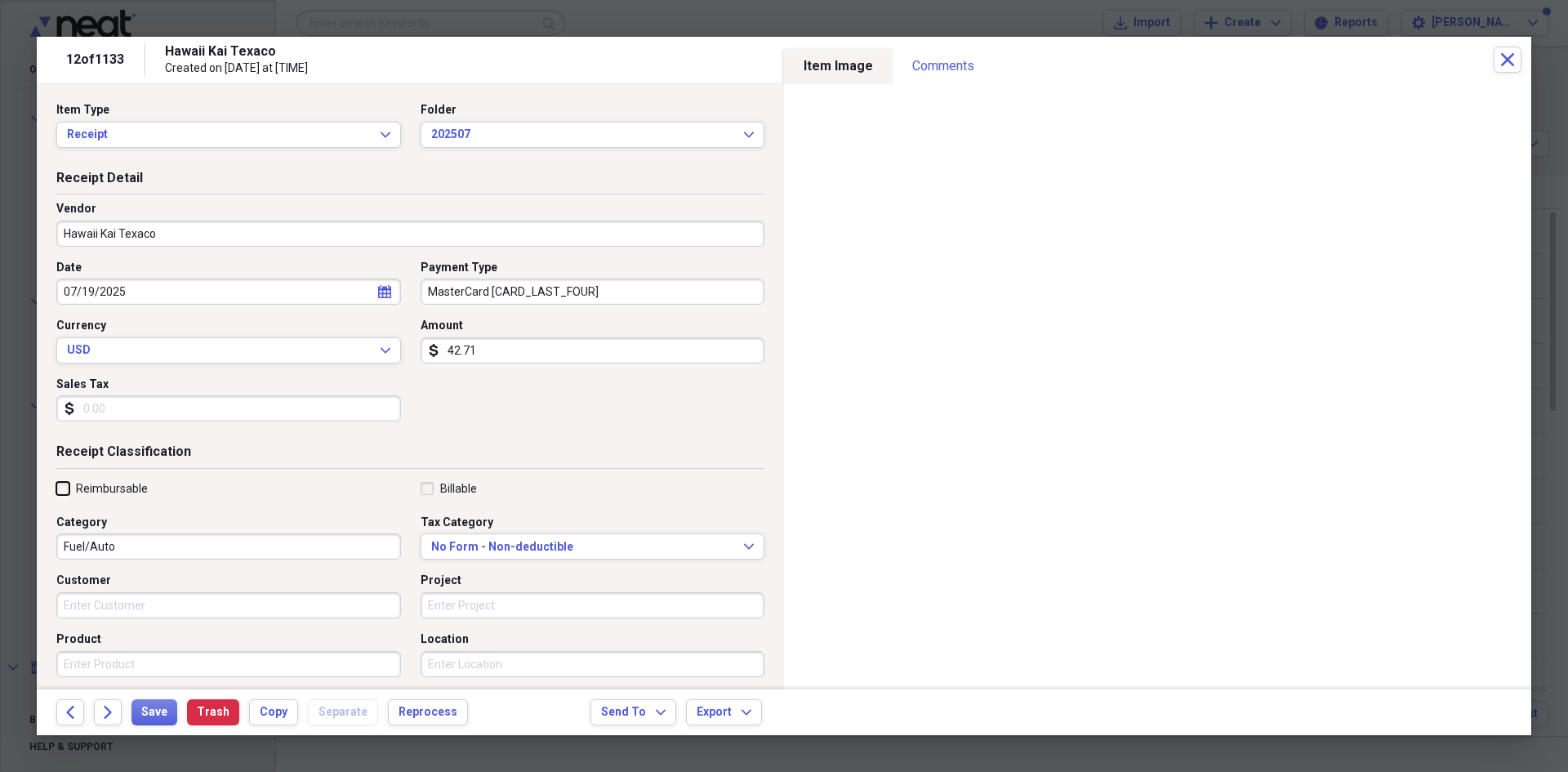 click on "Reimbursable" at bounding box center [56, 488] 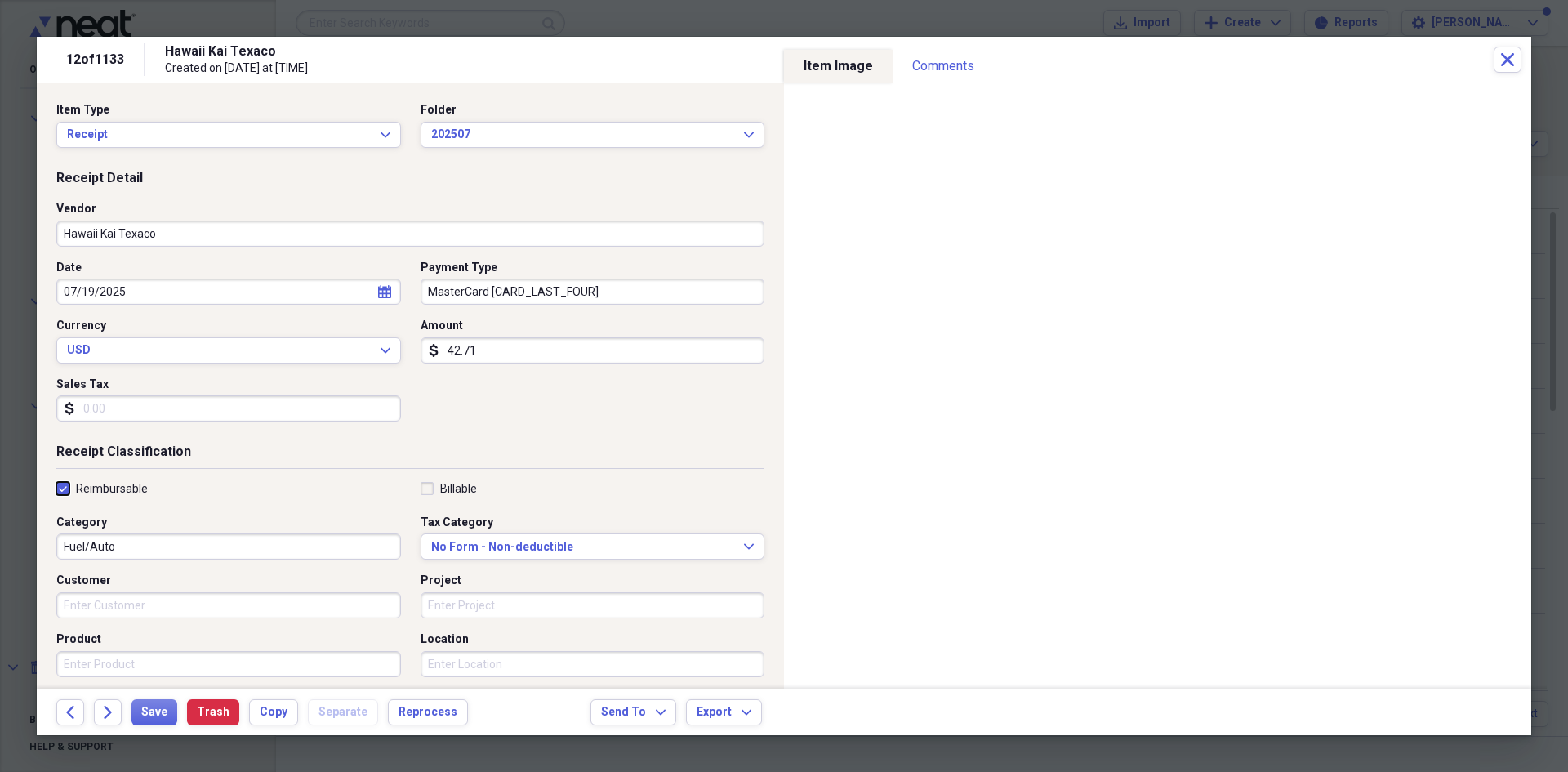 checkbox on "true" 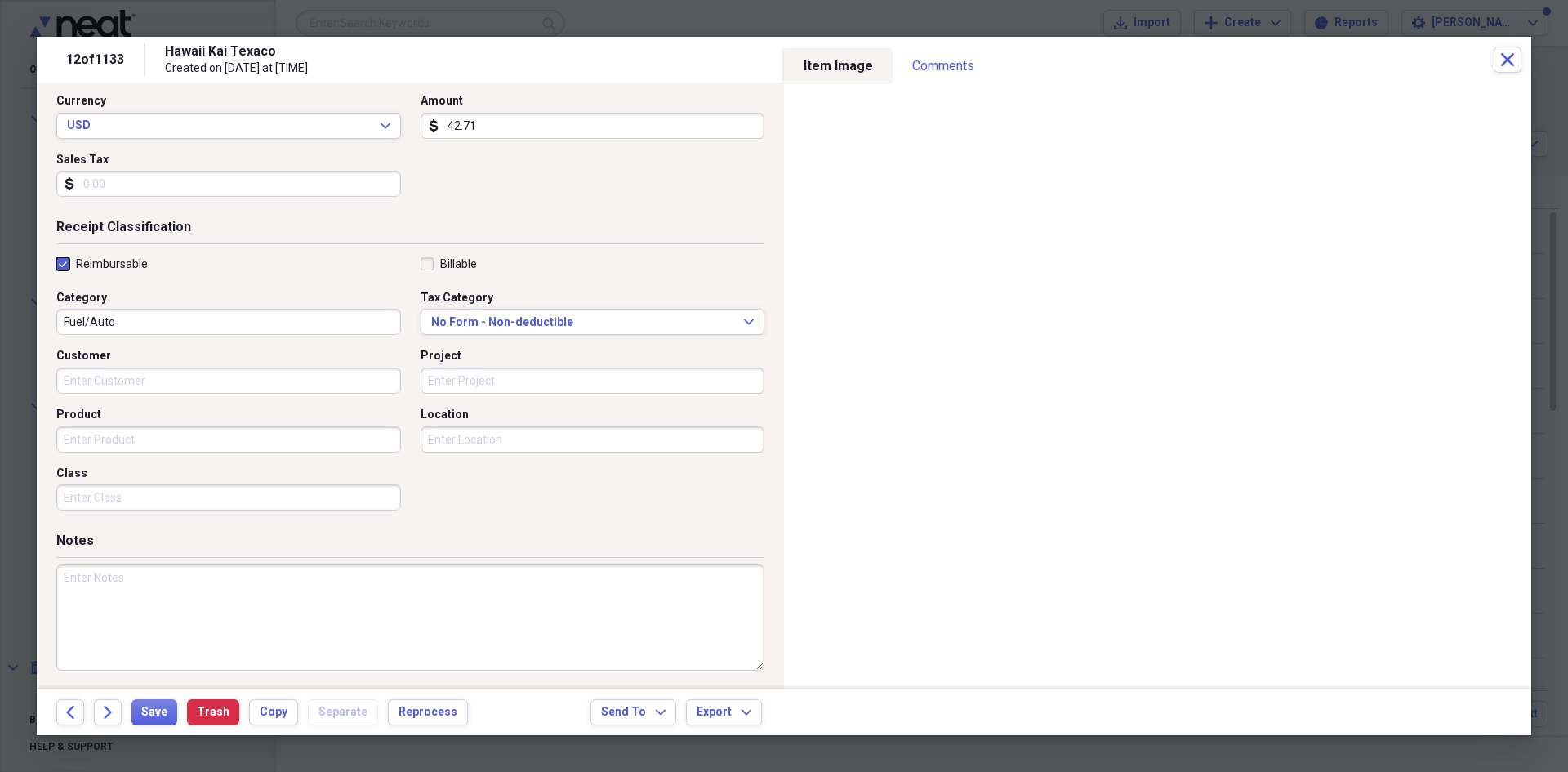 scroll, scrollTop: 227, scrollLeft: 0, axis: vertical 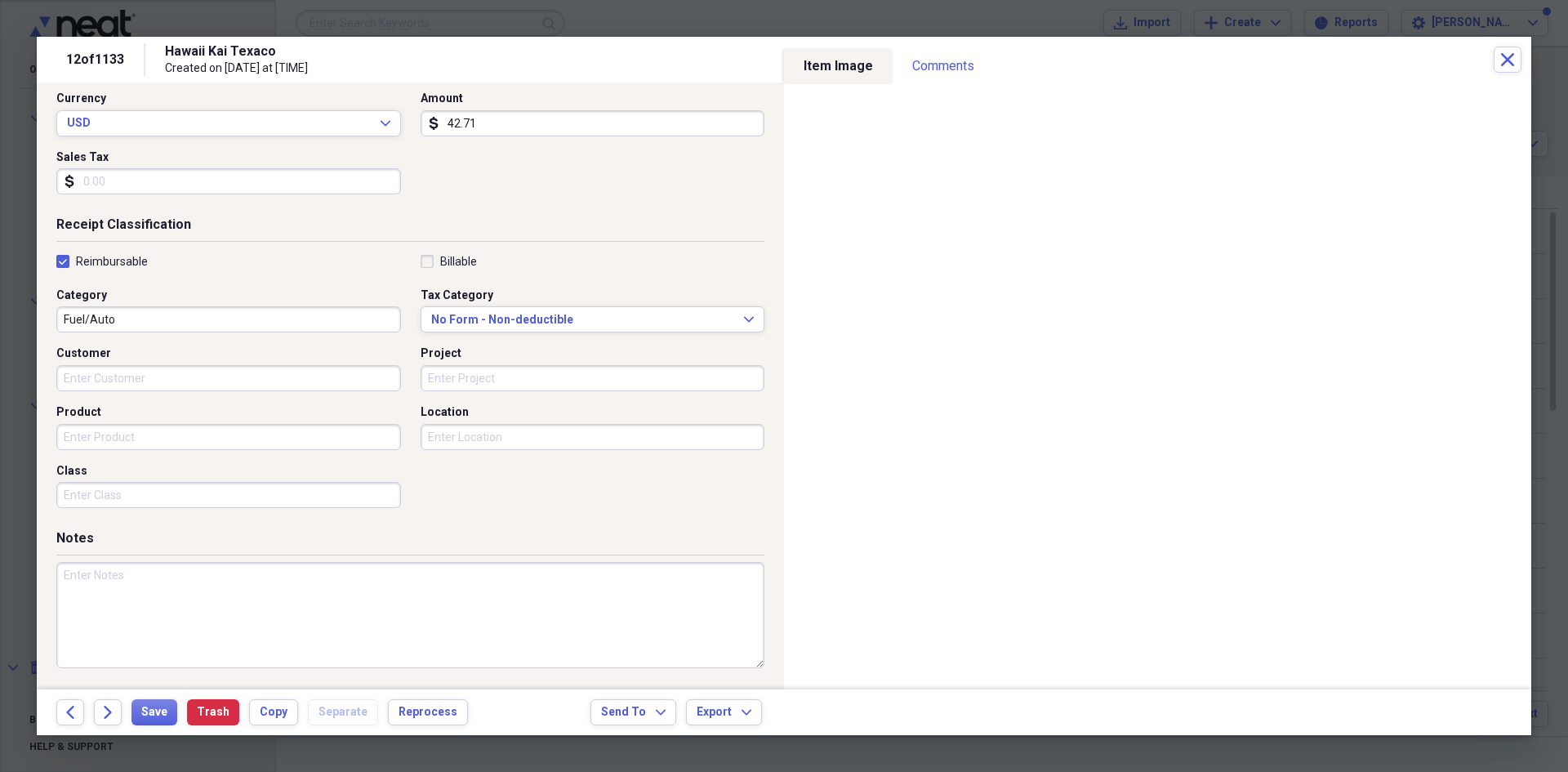 click at bounding box center [410, 615] 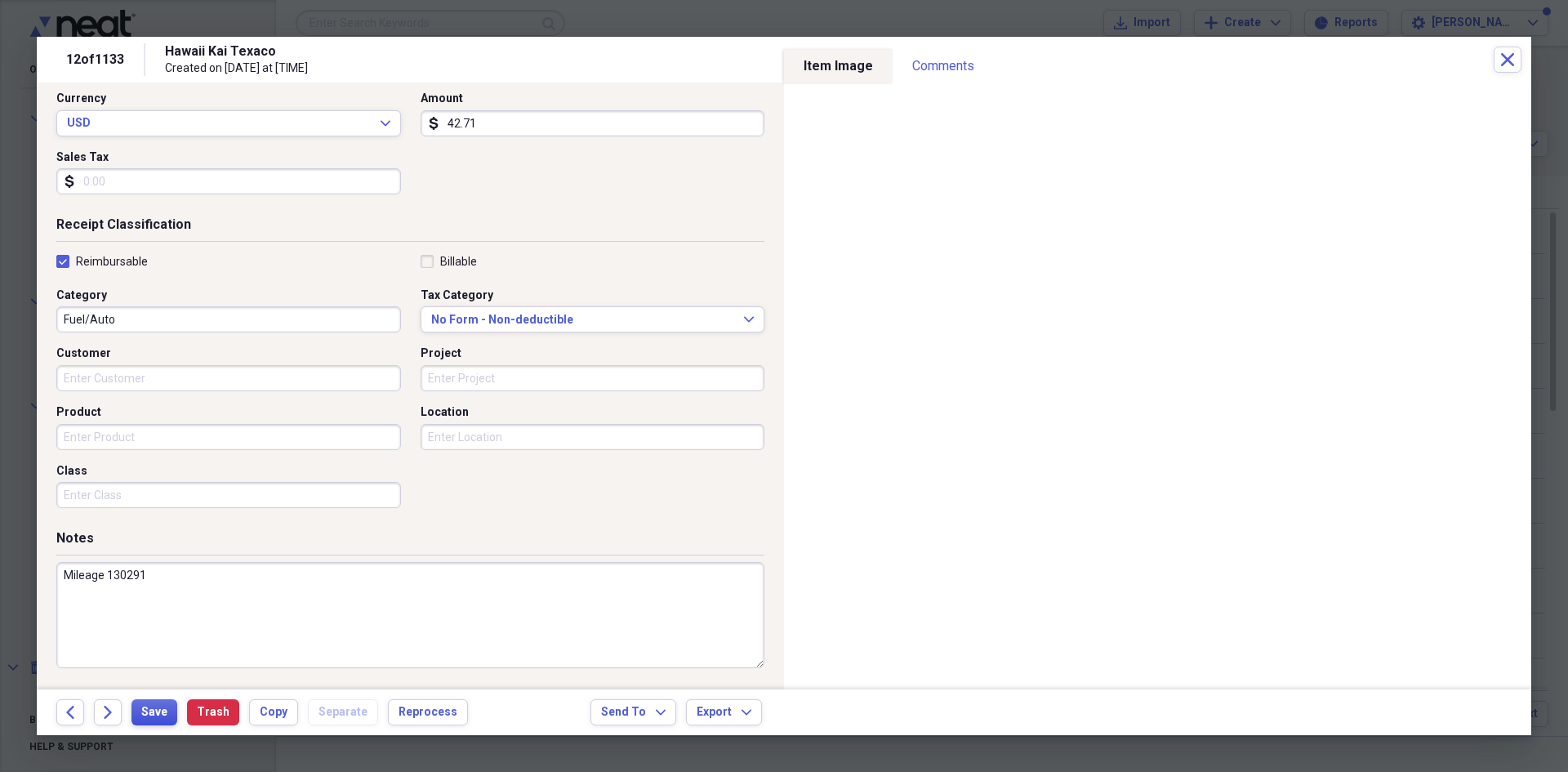 type on "Mileage 130291" 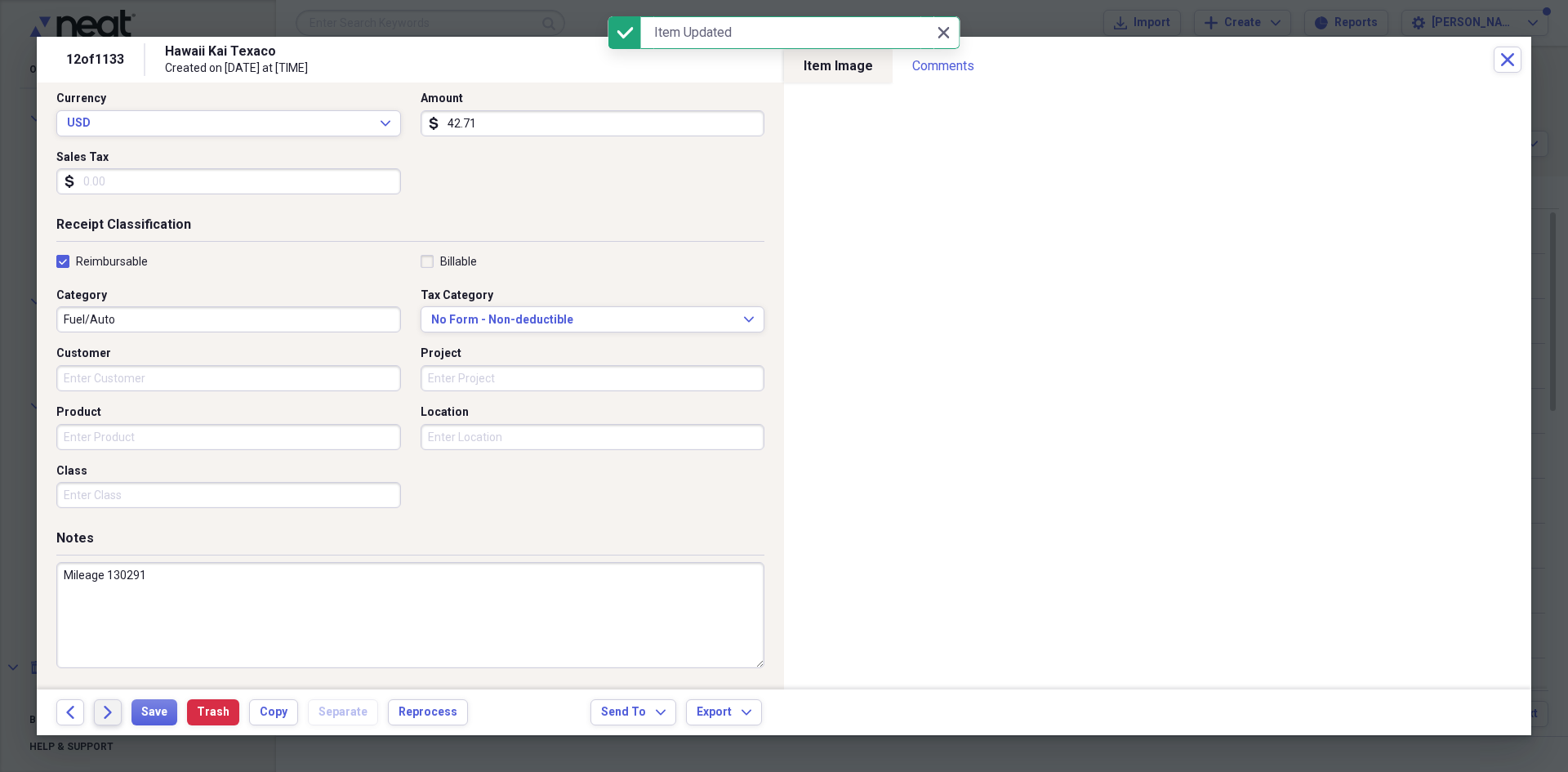 click on "Forward" 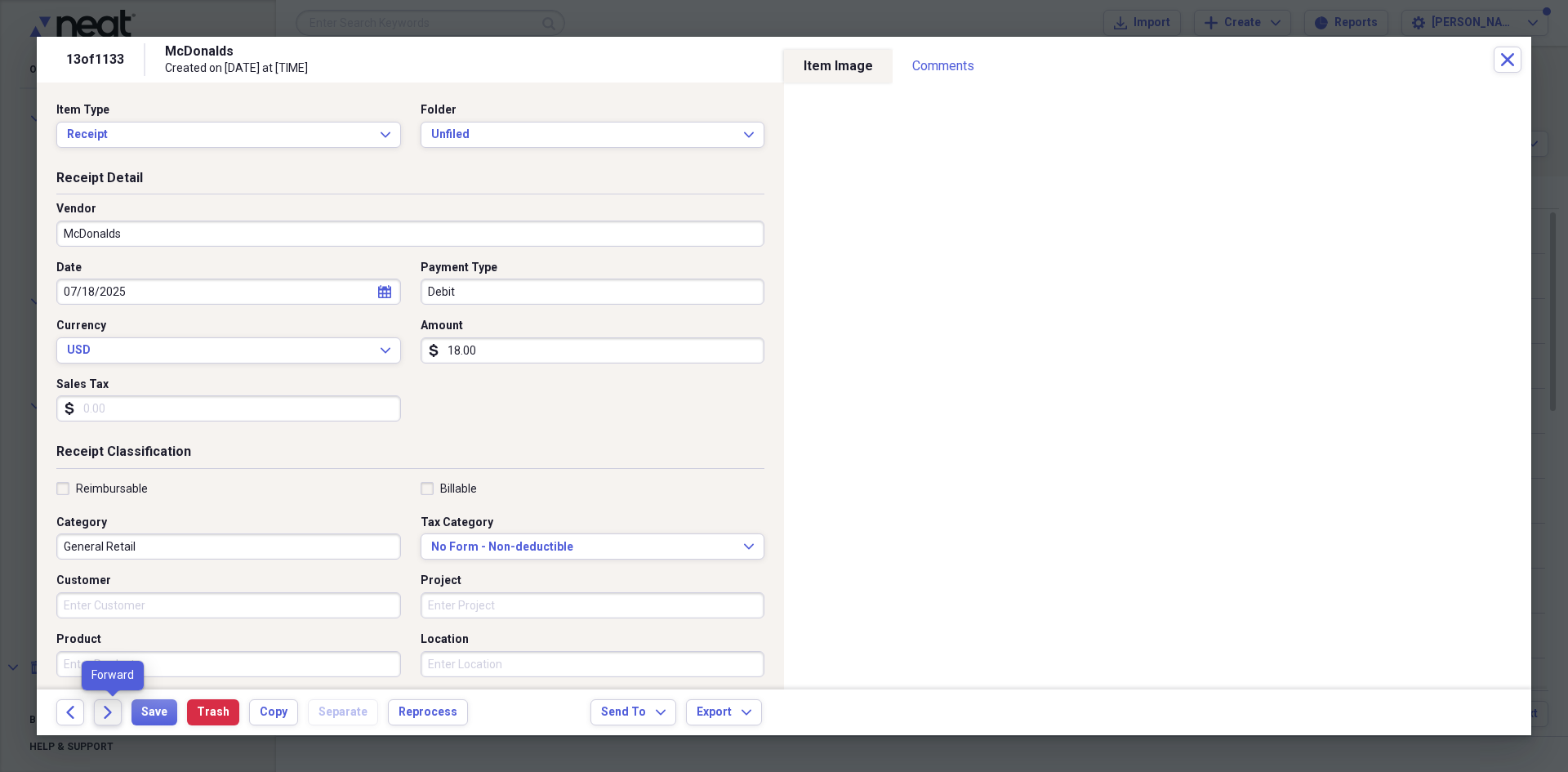 click on "Forward" at bounding box center [108, 712] 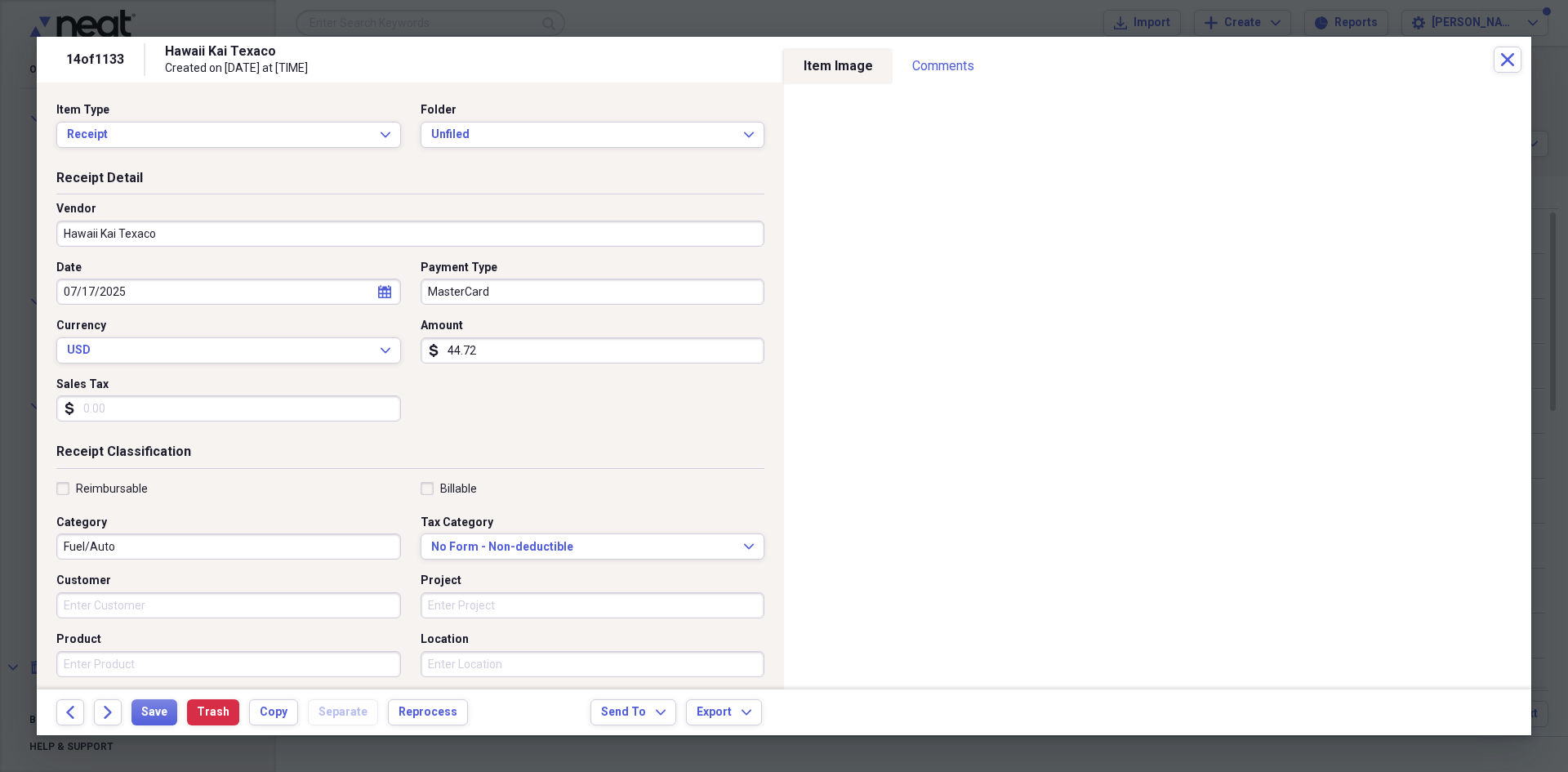 click on "MasterCard" at bounding box center [593, 292] 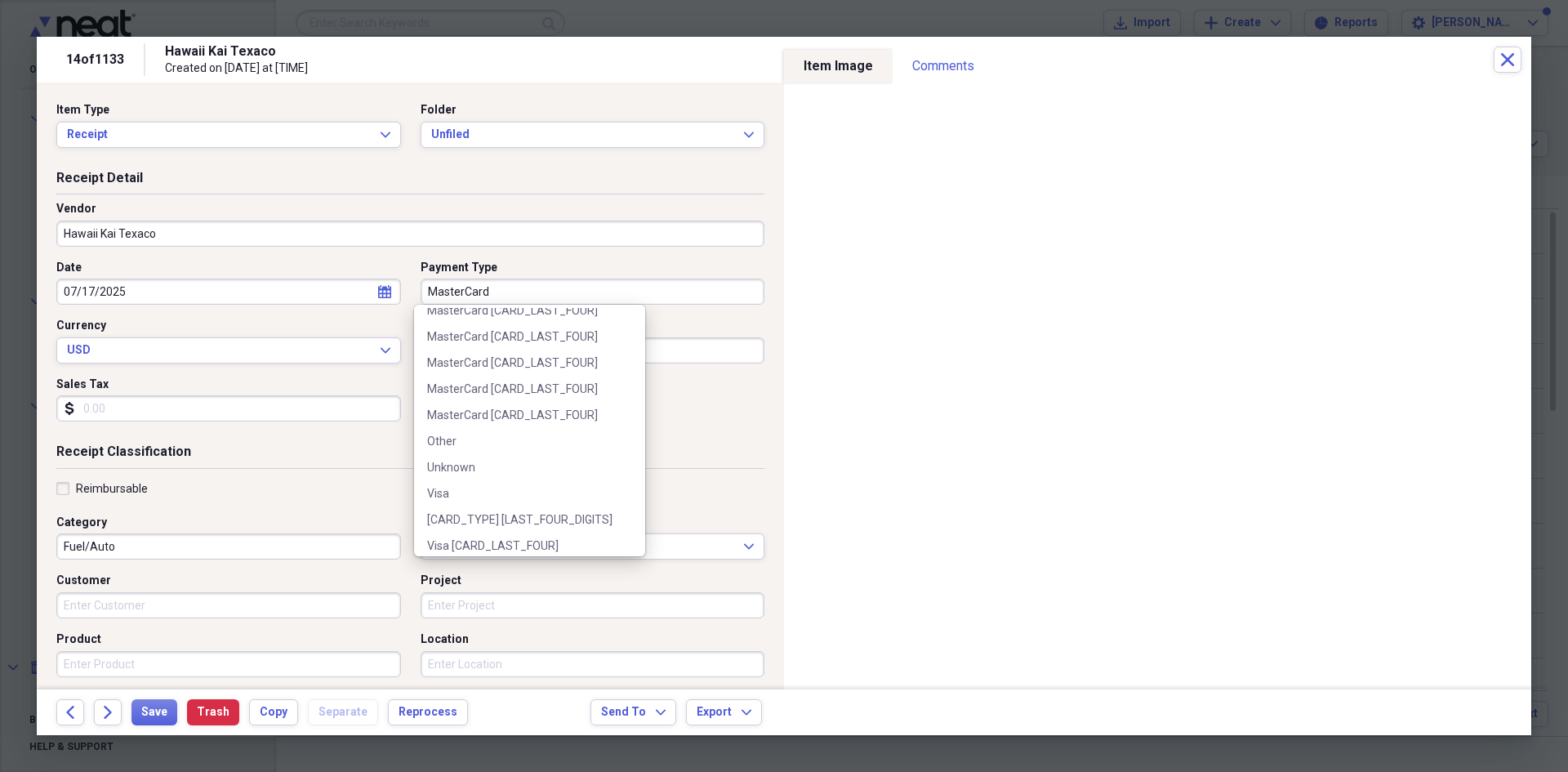 scroll, scrollTop: 402, scrollLeft: 0, axis: vertical 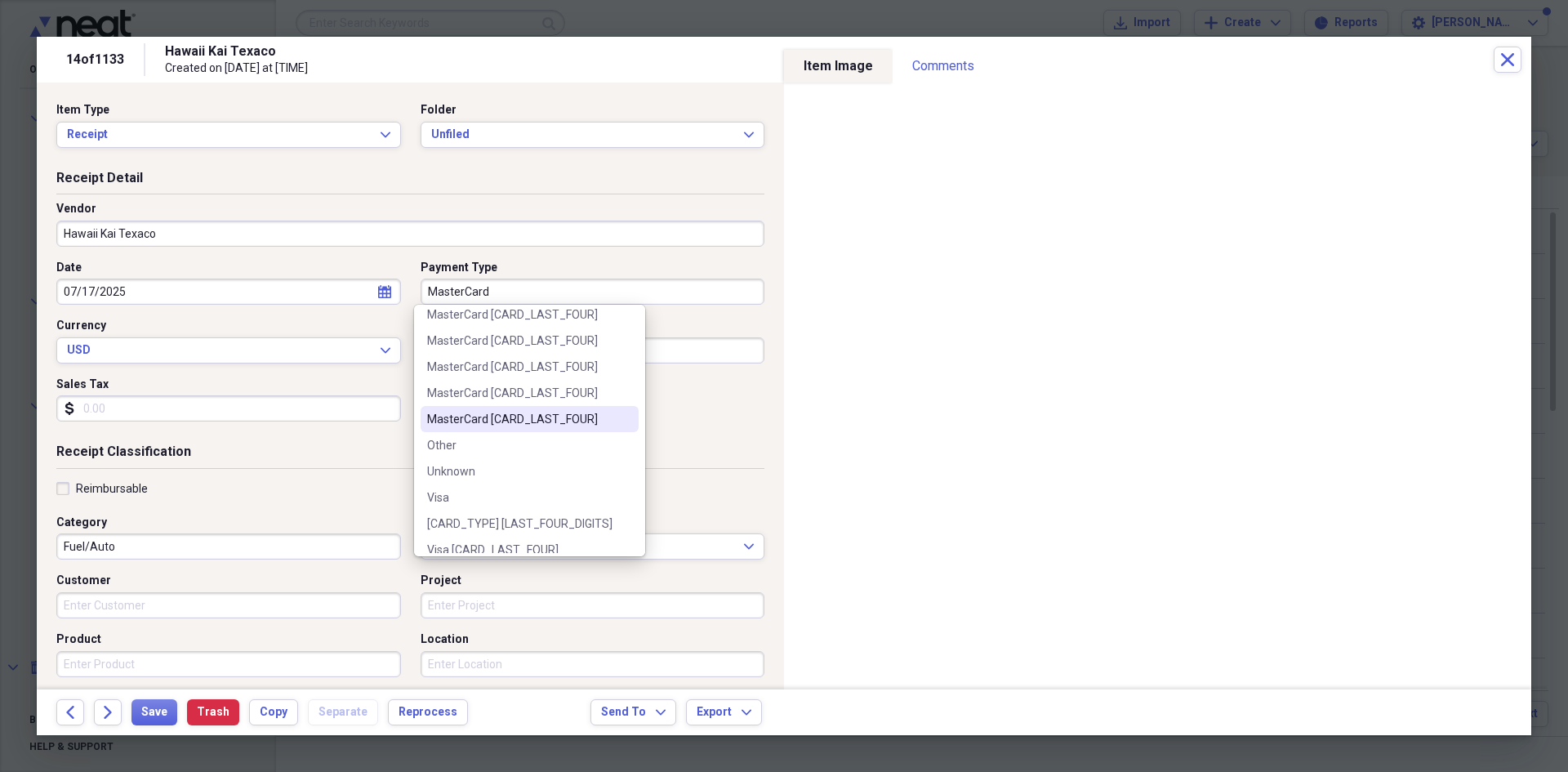 click on "MasterCard [CARD_LAST_FOUR]" at bounding box center [519, 419] 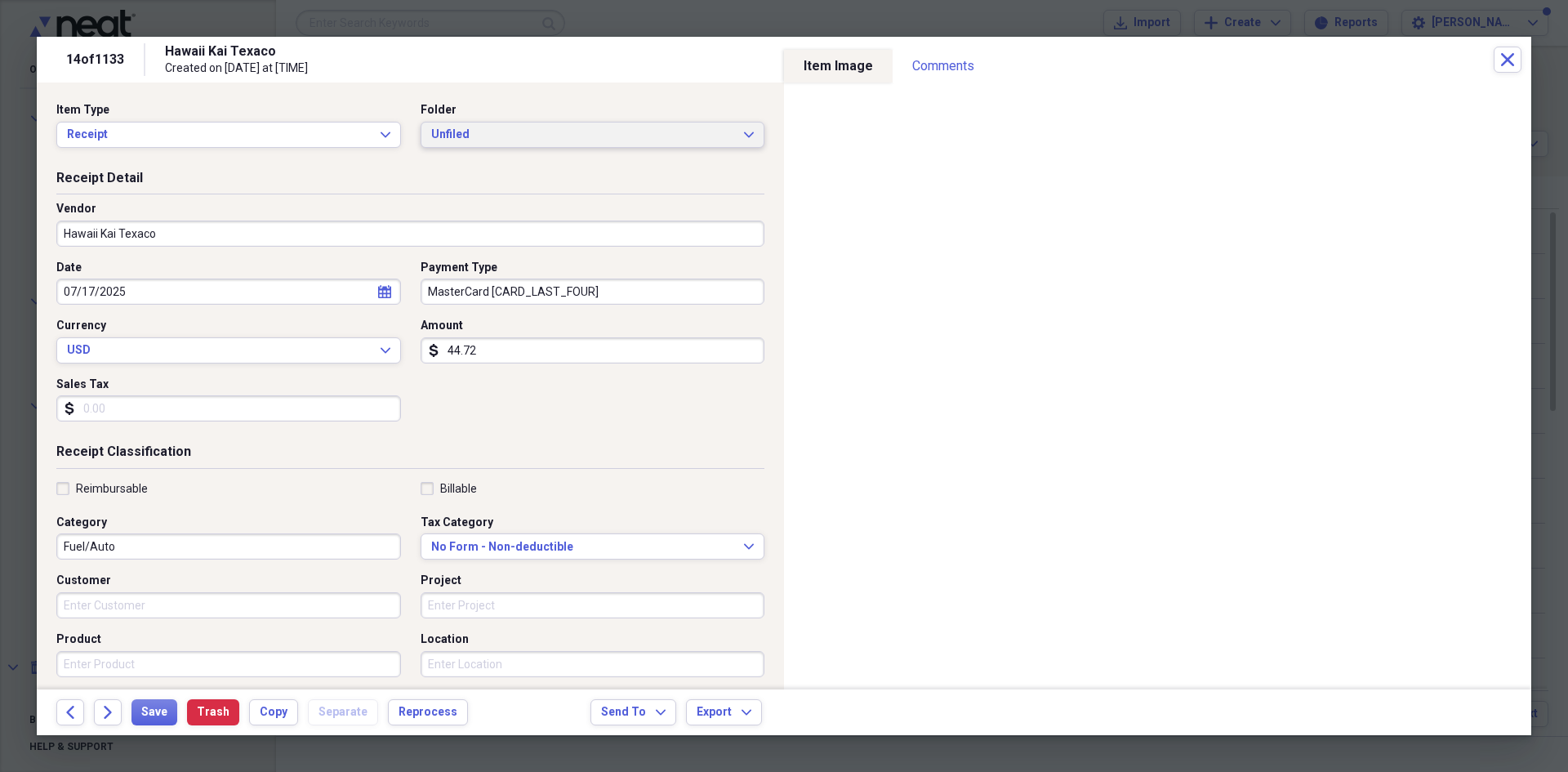 click on "Unfiled" at bounding box center [583, 135] 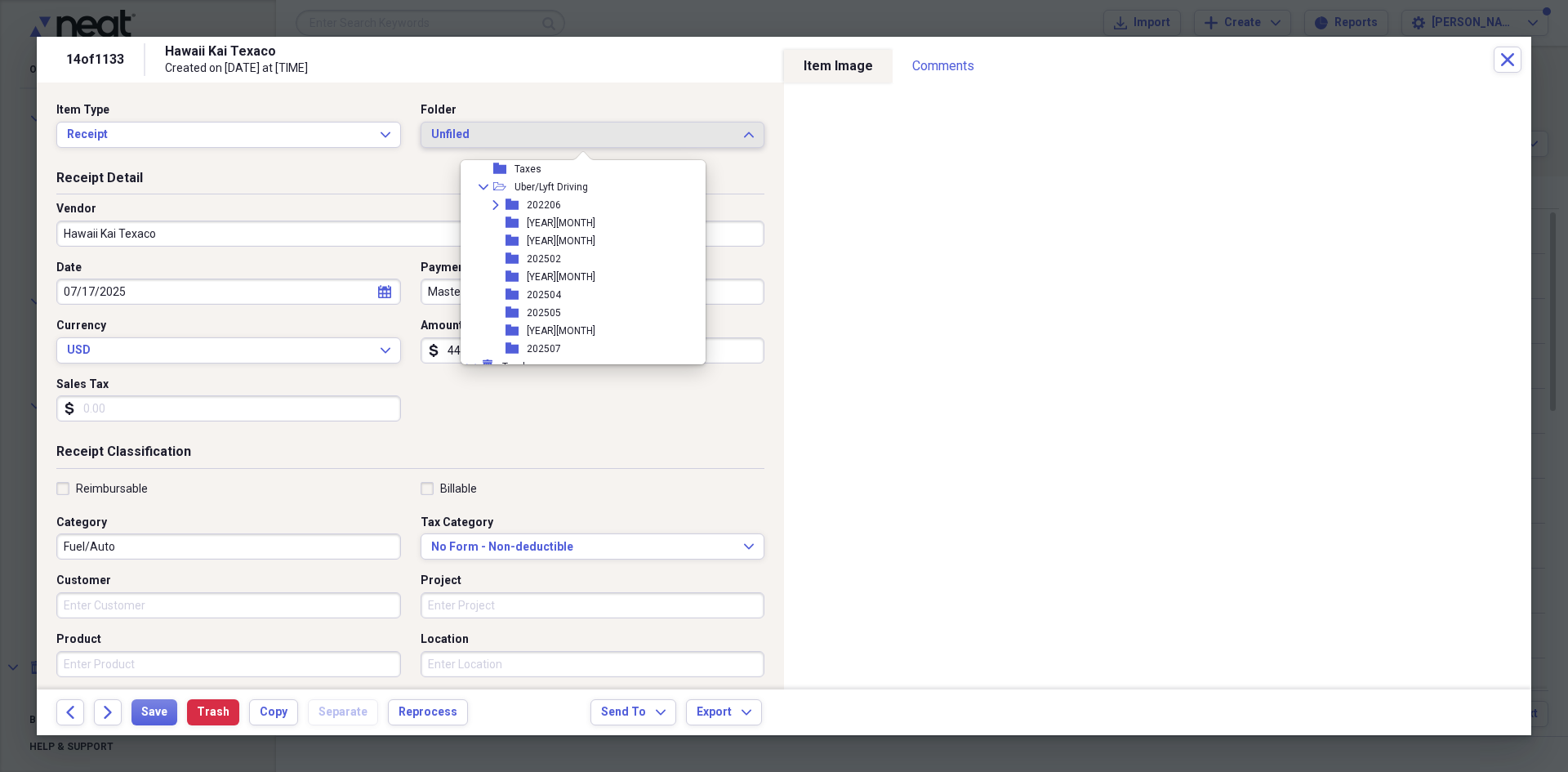 scroll, scrollTop: 365, scrollLeft: 0, axis: vertical 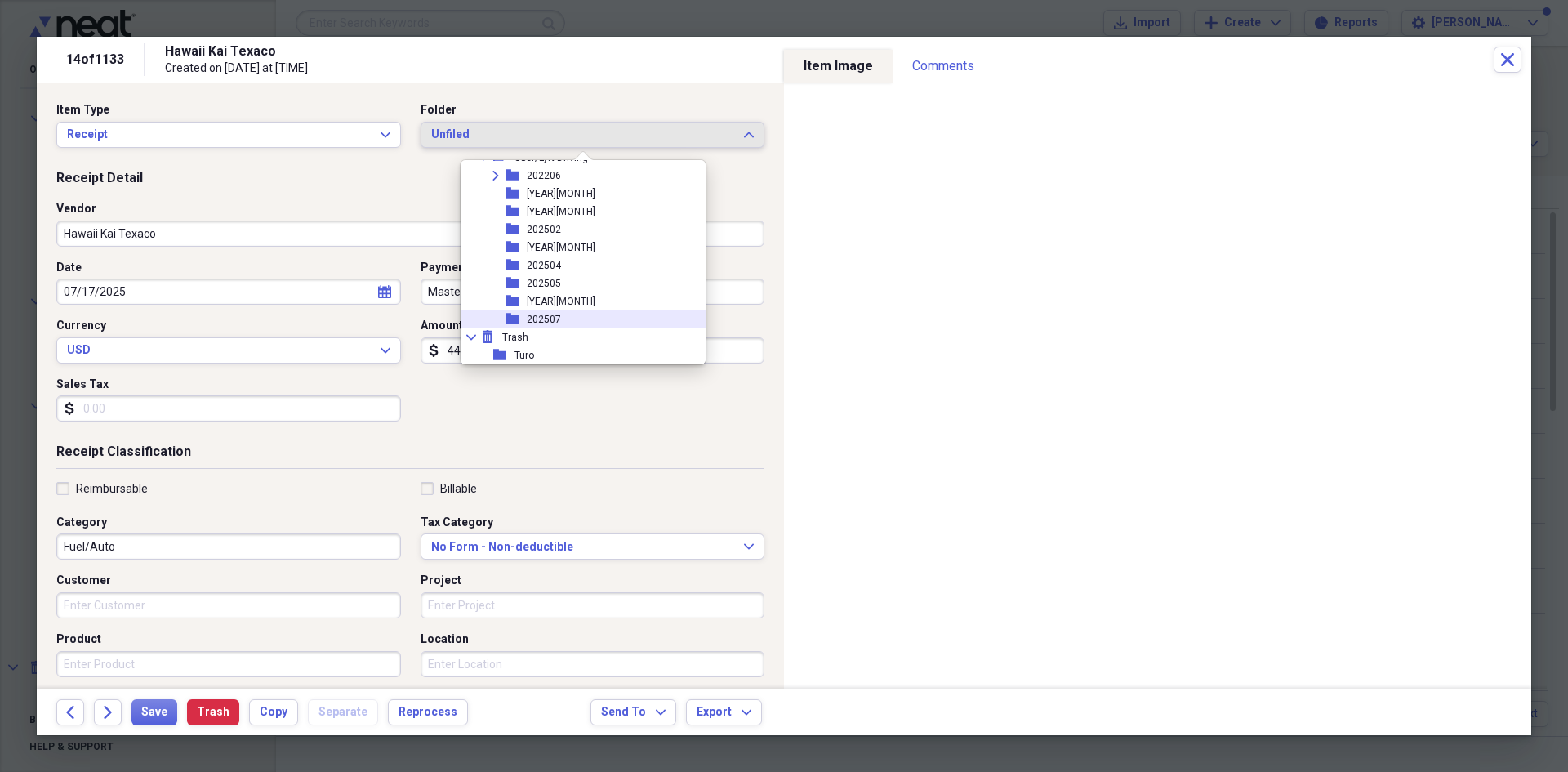 click on "202507" at bounding box center [544, 319] 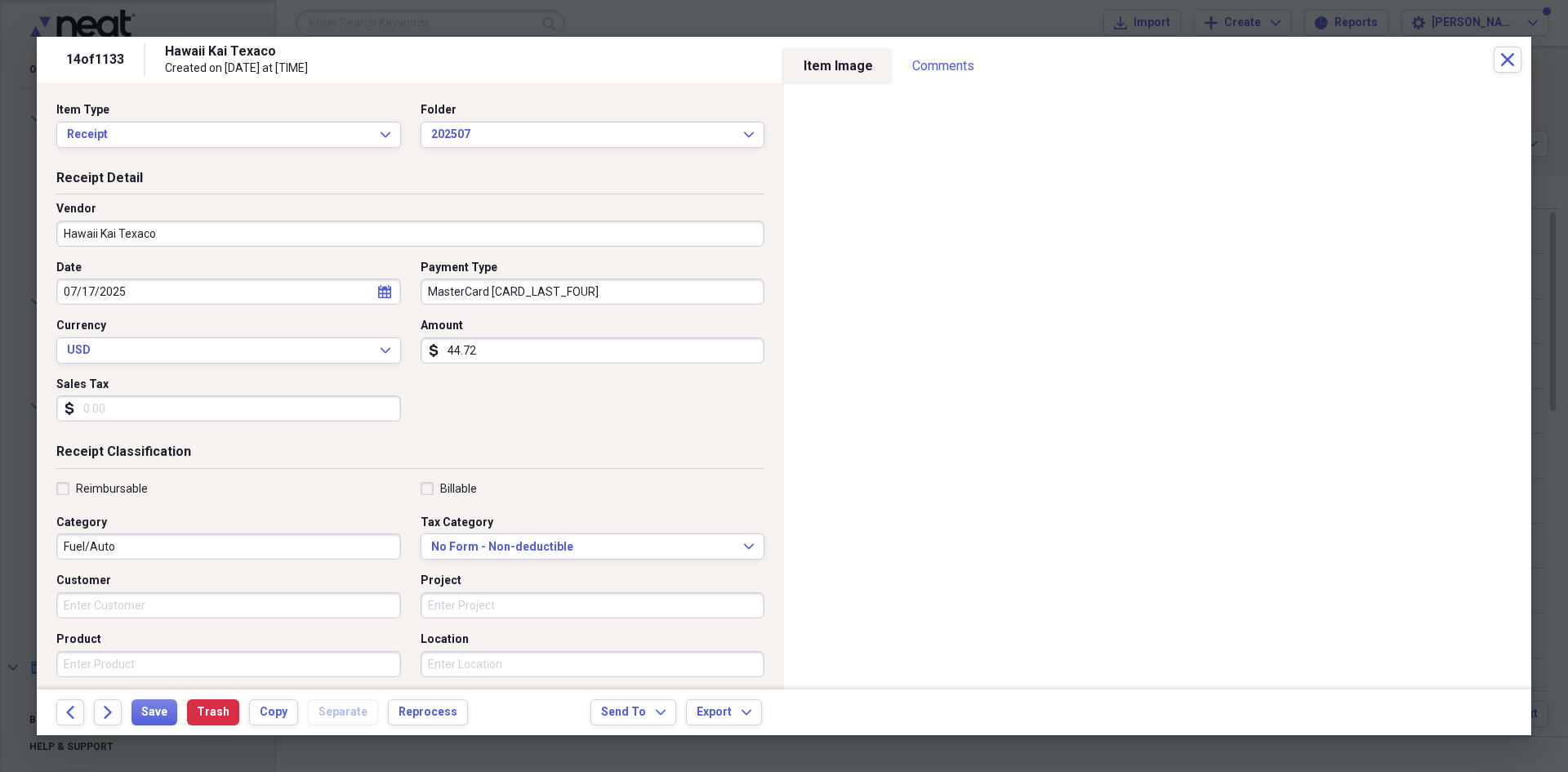 click on "Reimbursable" at bounding box center (112, 489) 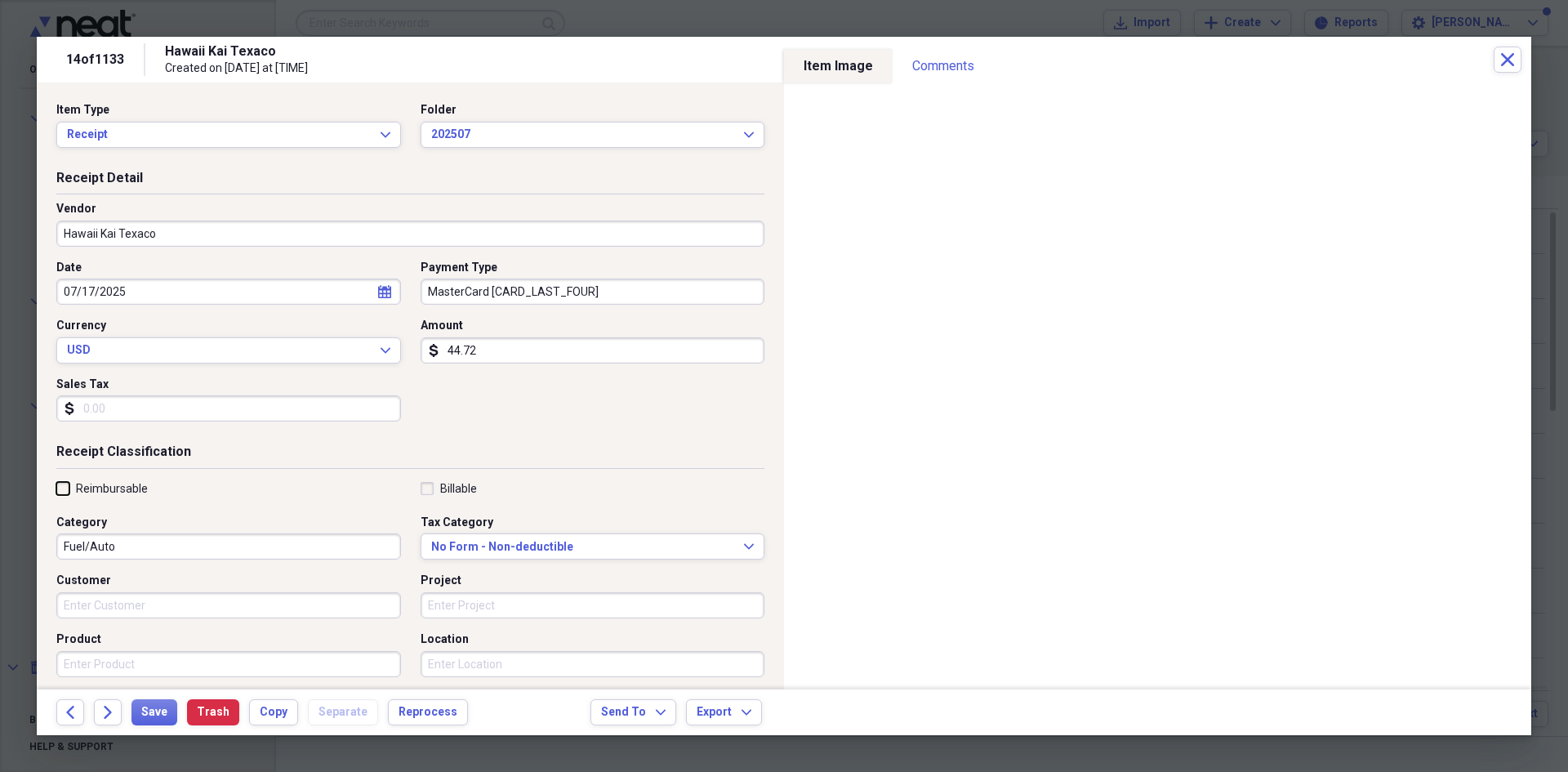 click on "Reimbursable" at bounding box center (56, 488) 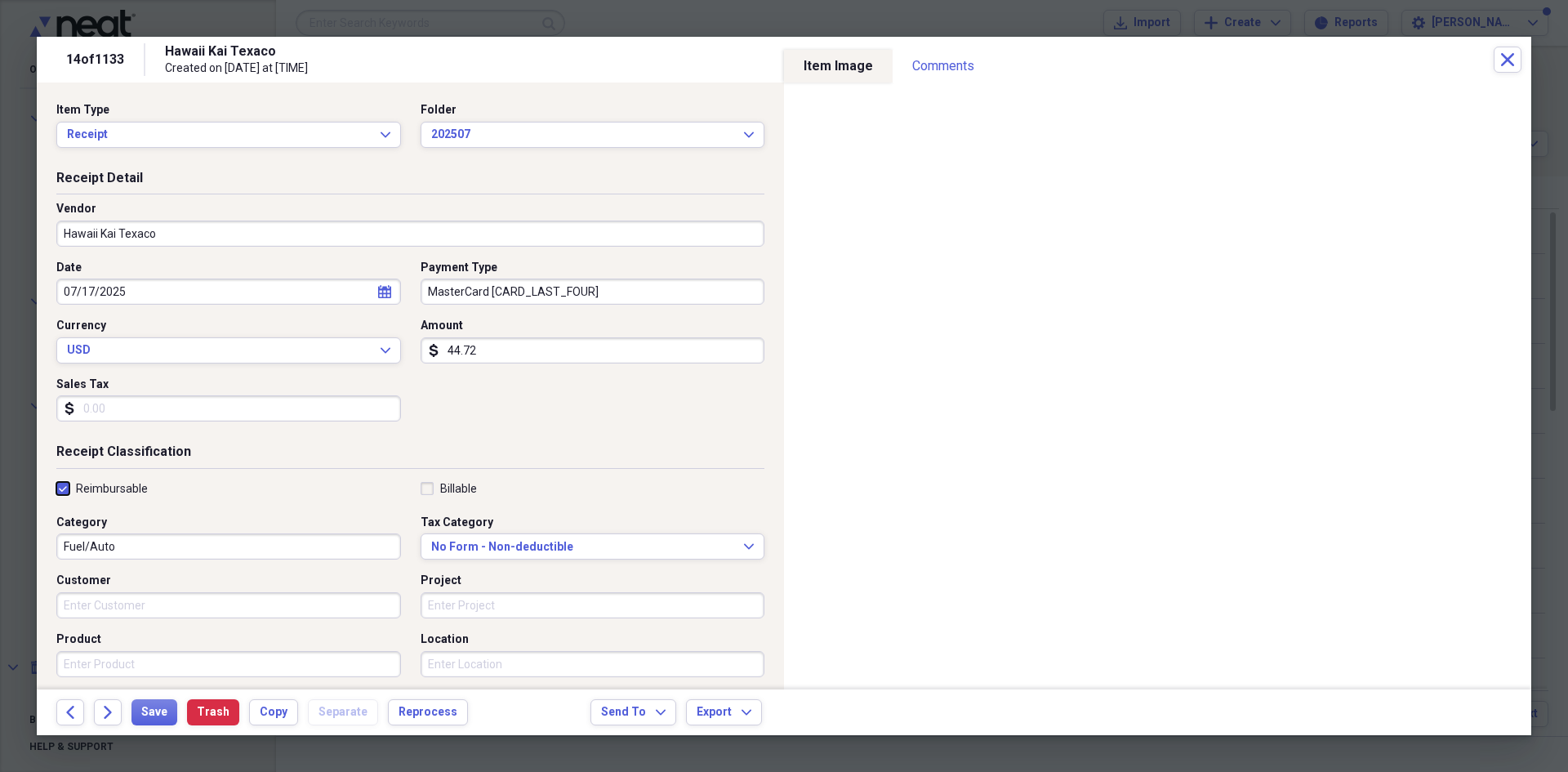 checkbox on "true" 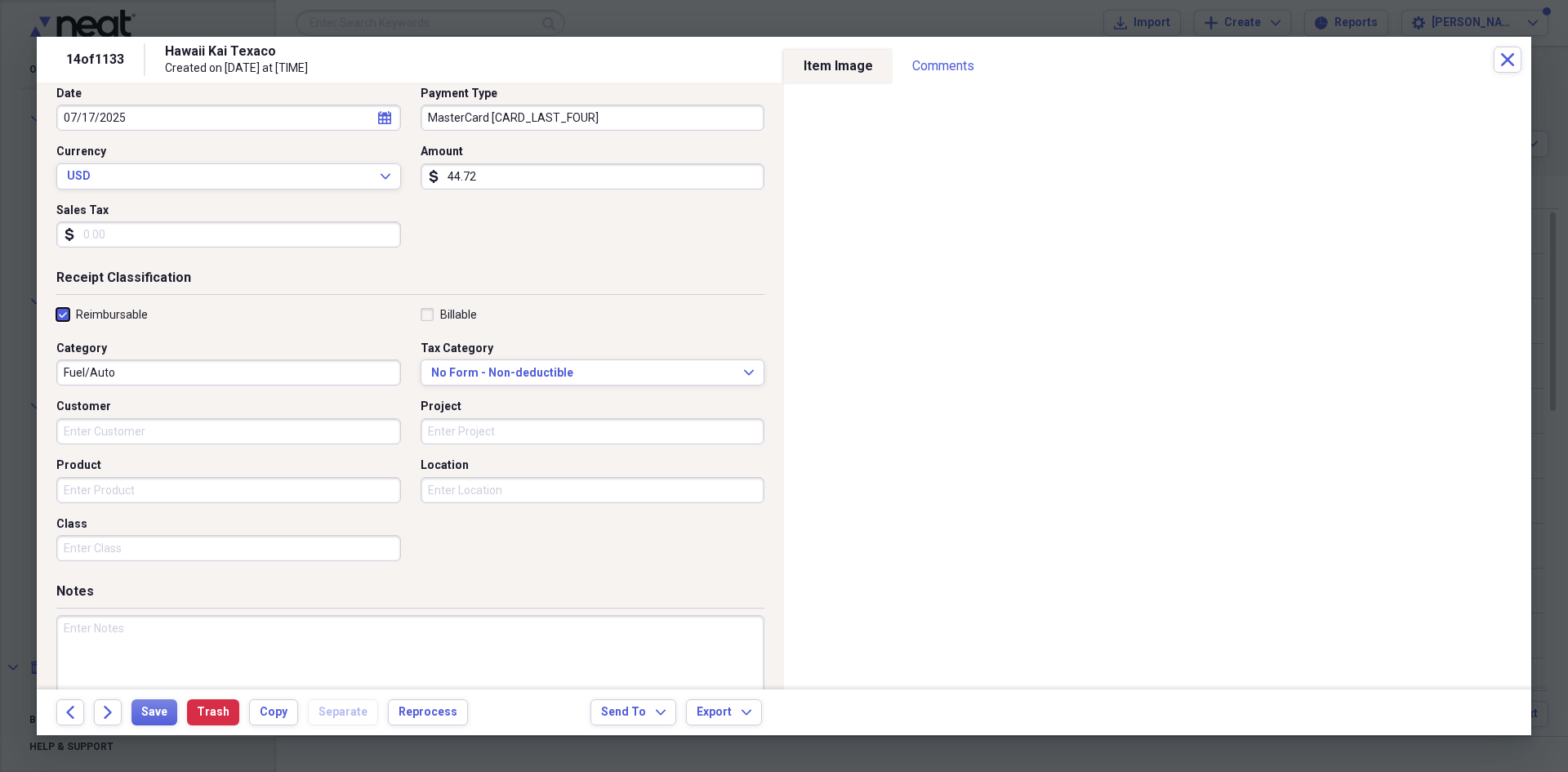scroll, scrollTop: 227, scrollLeft: 0, axis: vertical 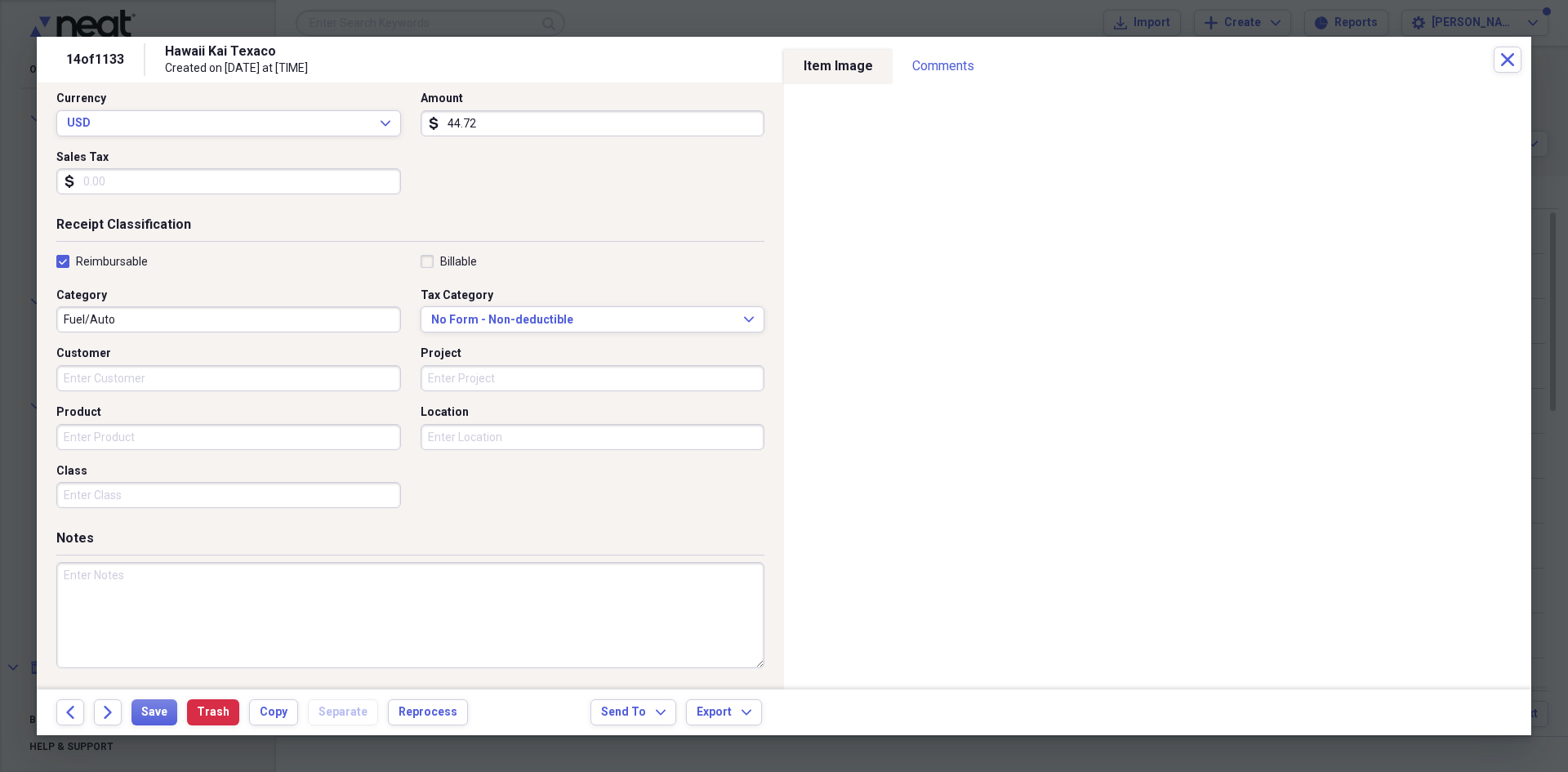 click at bounding box center (410, 615) 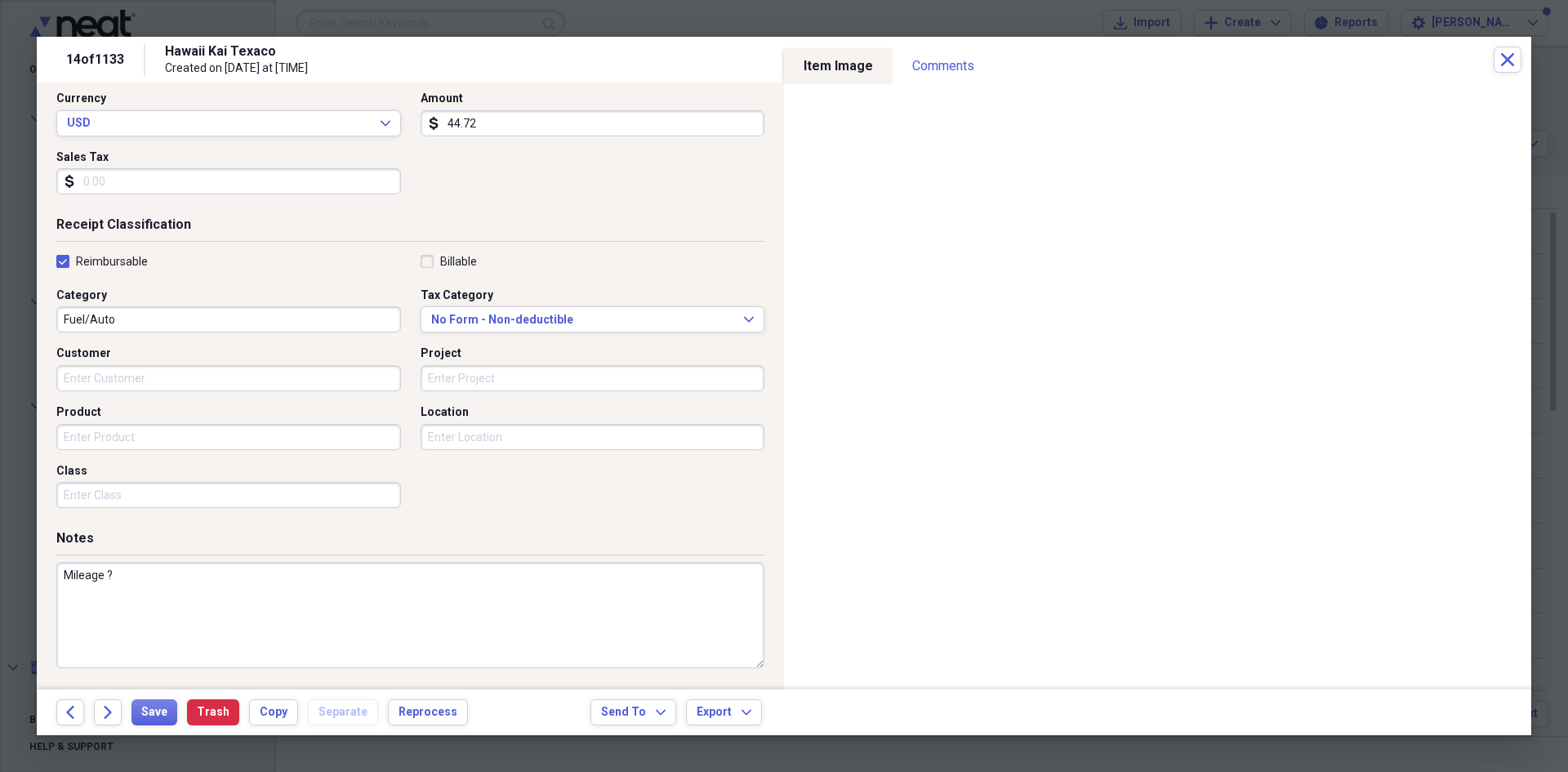type on "Mileage ?" 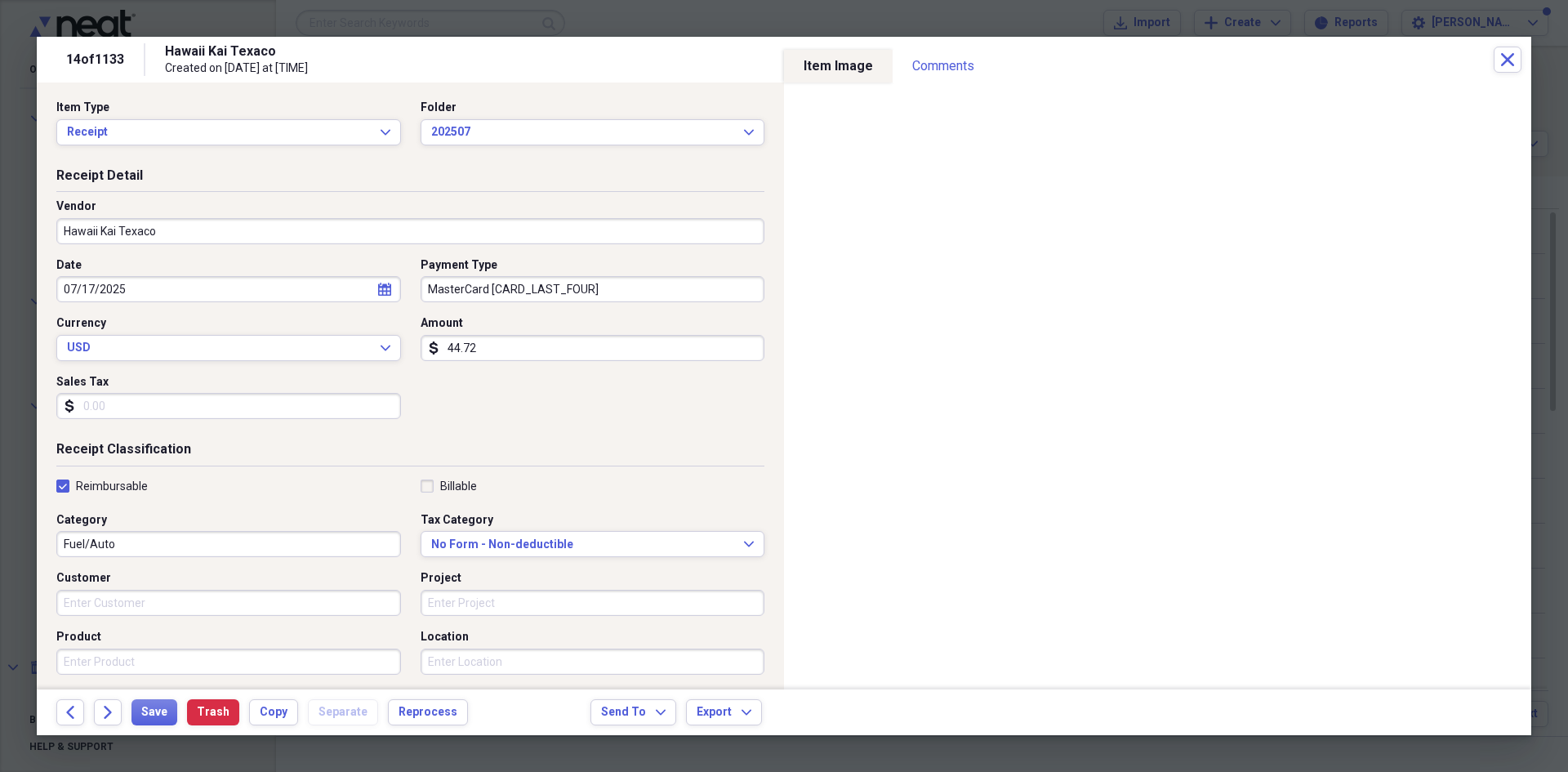 scroll, scrollTop: 0, scrollLeft: 0, axis: both 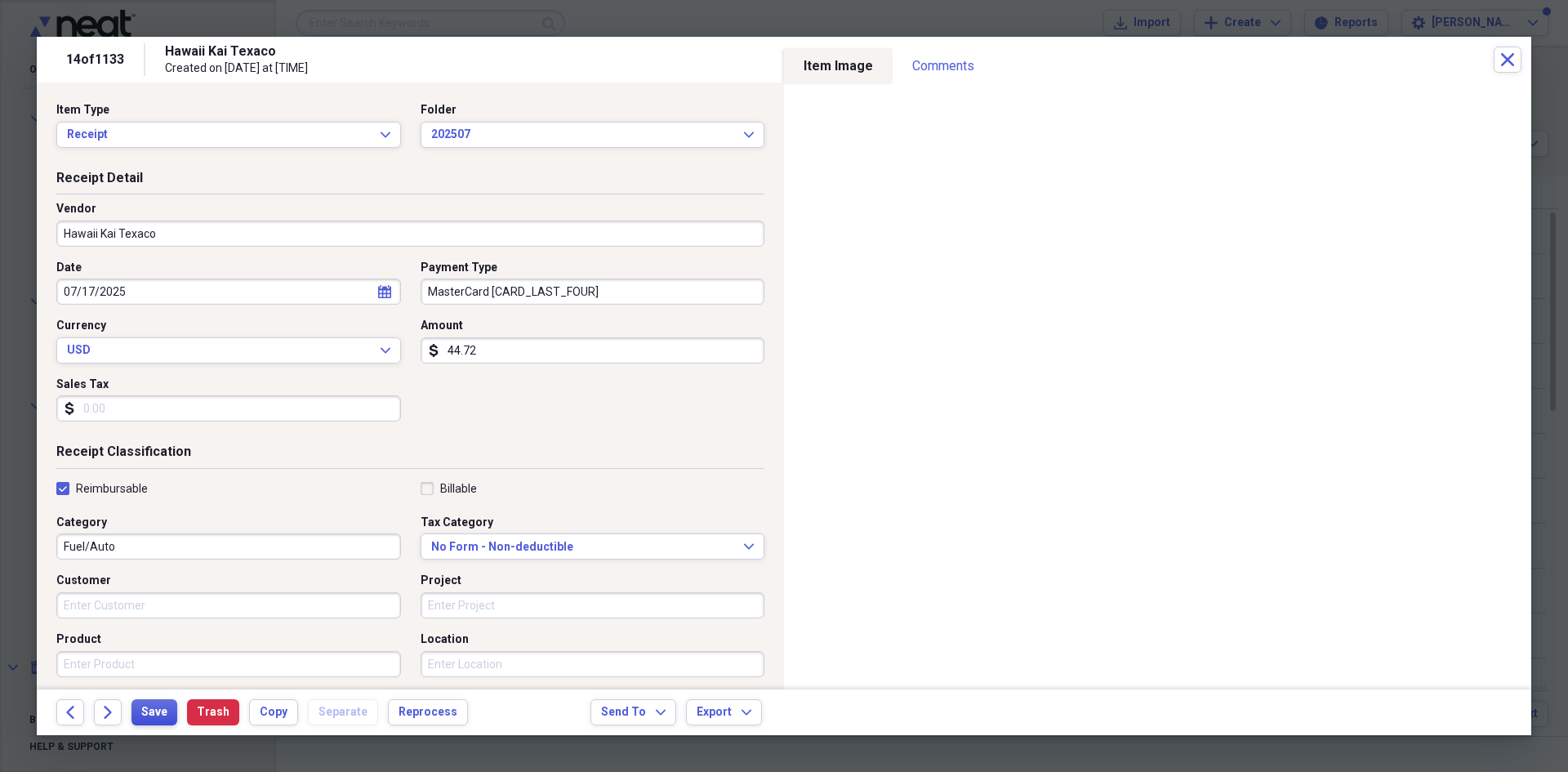 click on "Save" at bounding box center [154, 712] 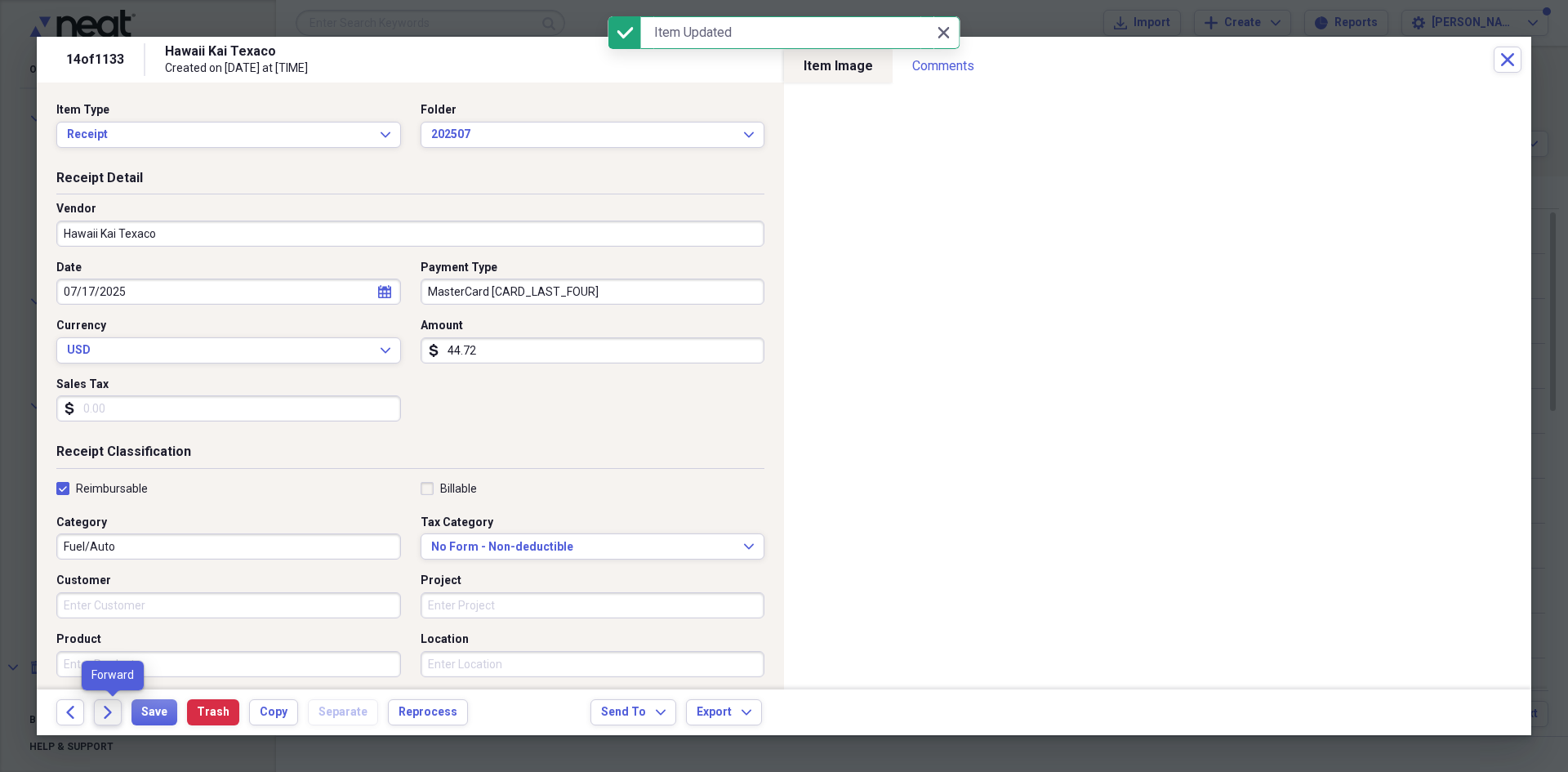 click on "Forward" 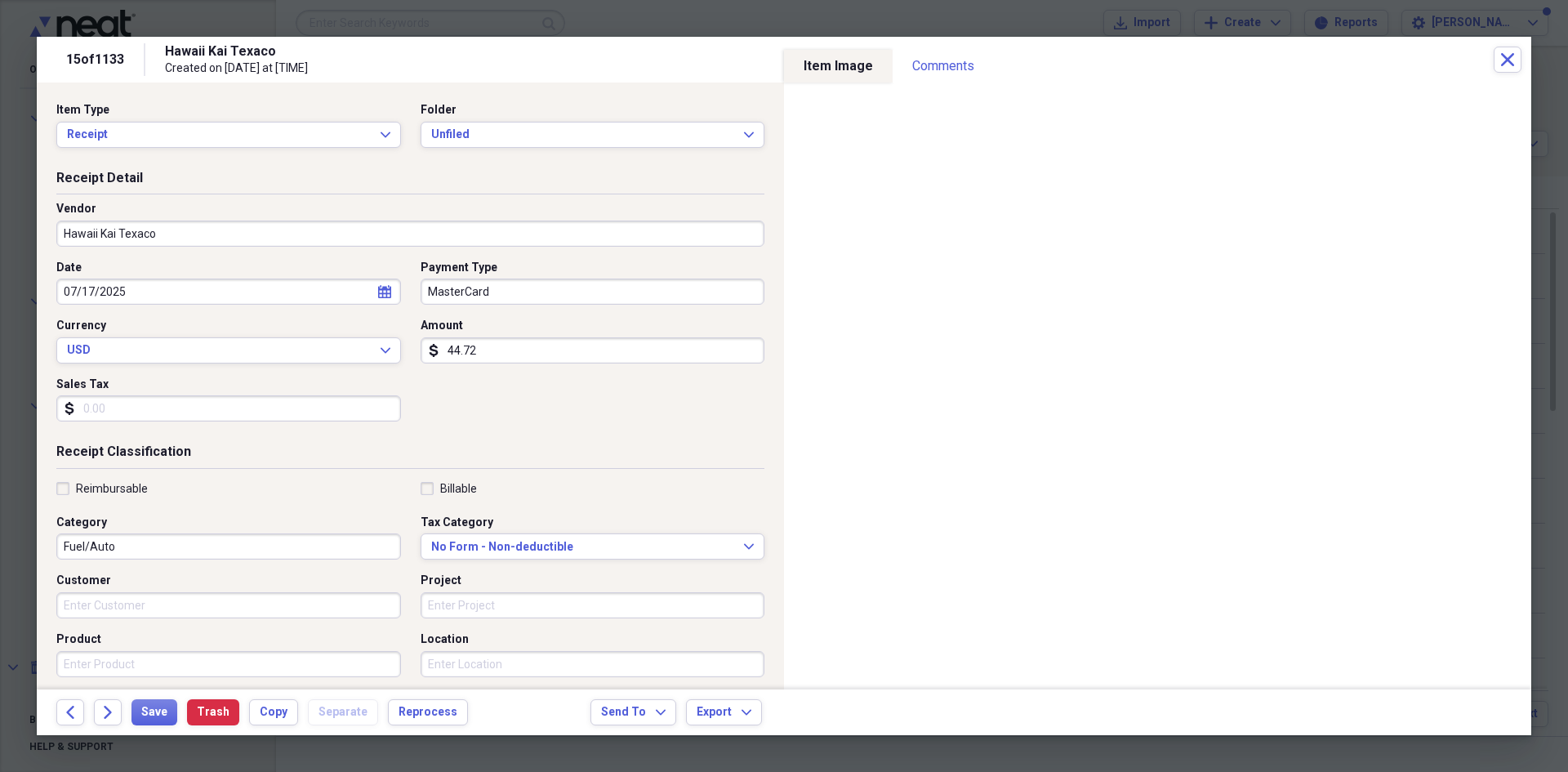 click on "Reimbursable" at bounding box center [112, 489] 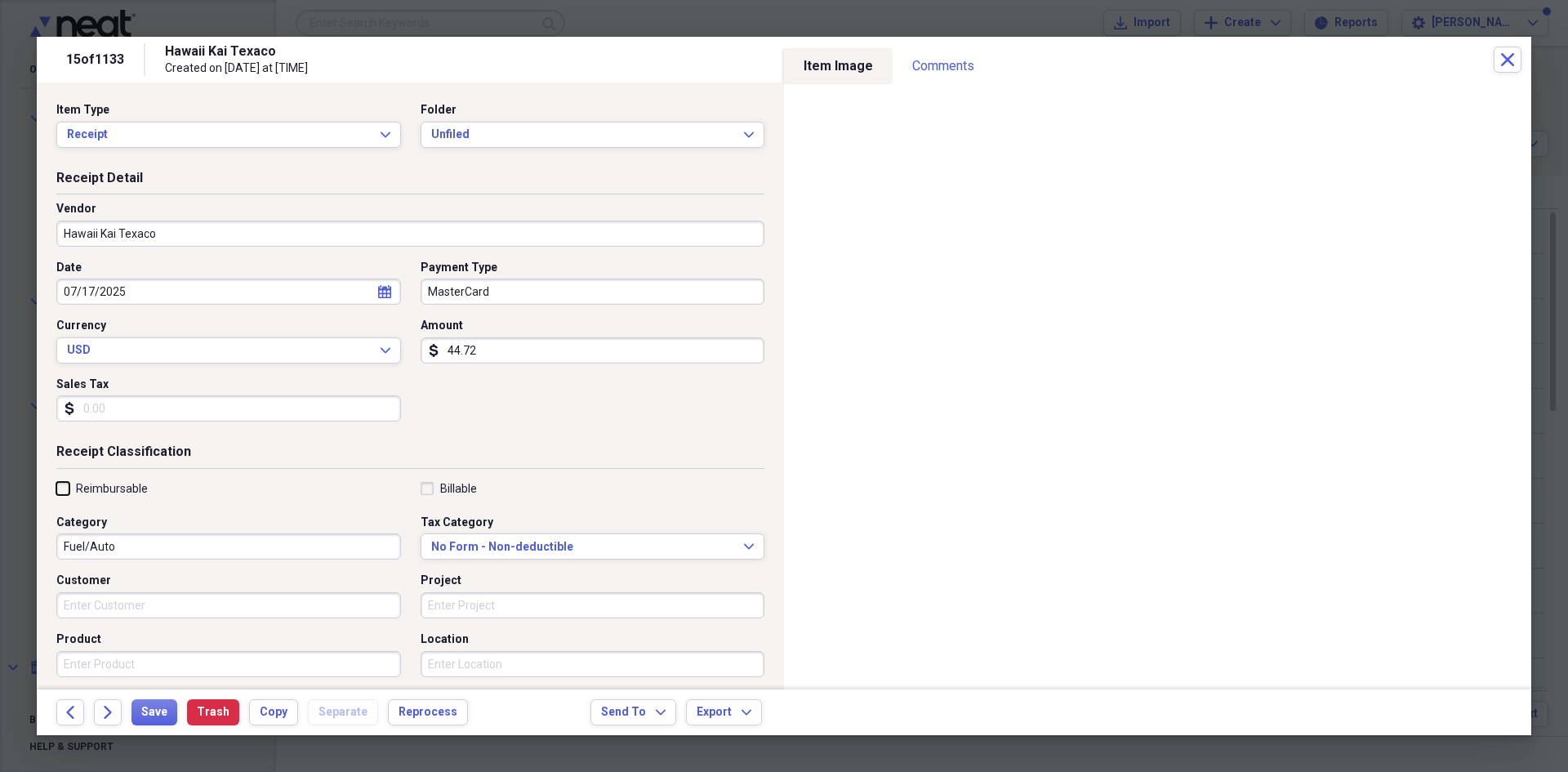 click on "Reimbursable" at bounding box center (56, 488) 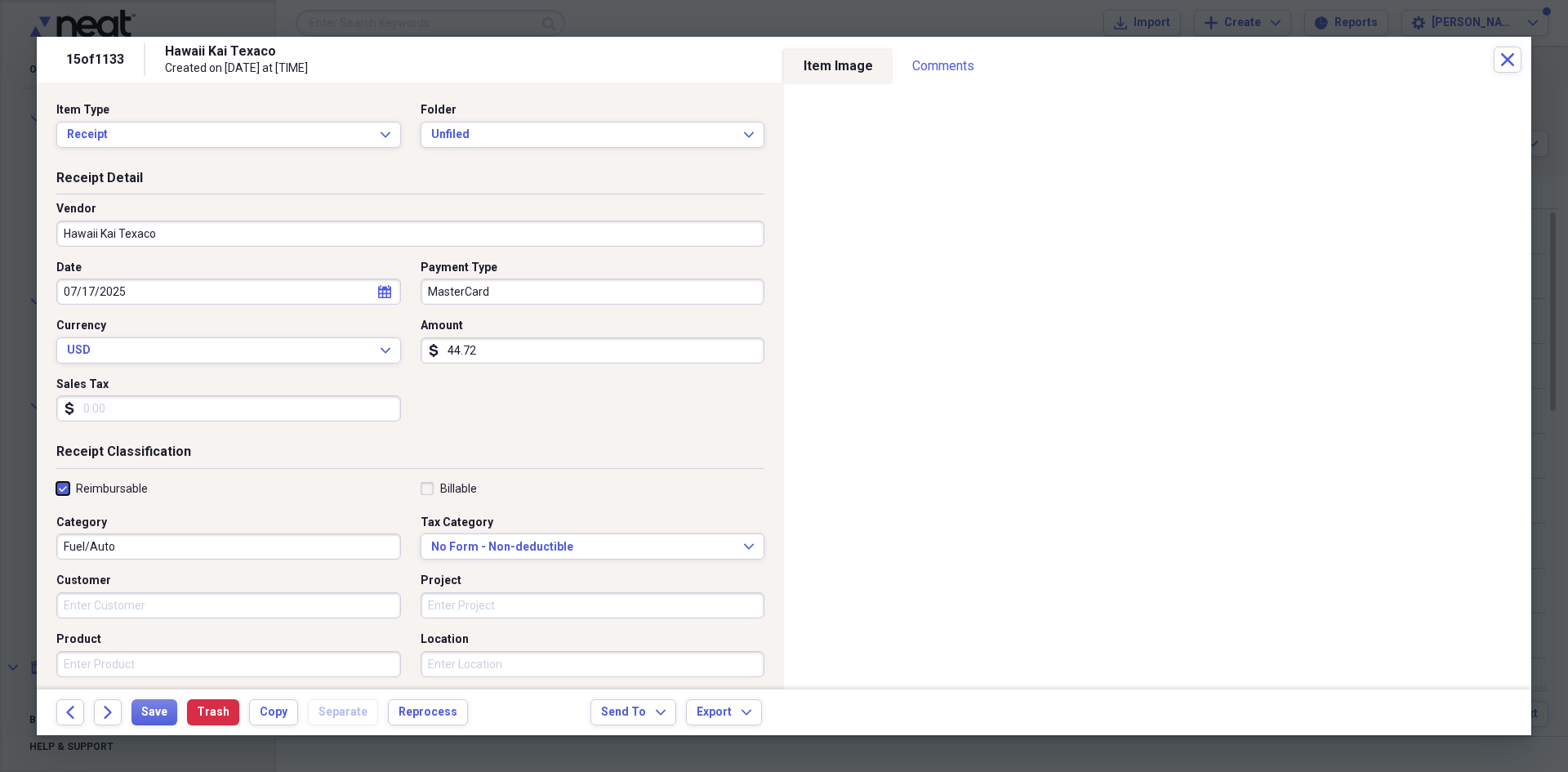 checkbox on "true" 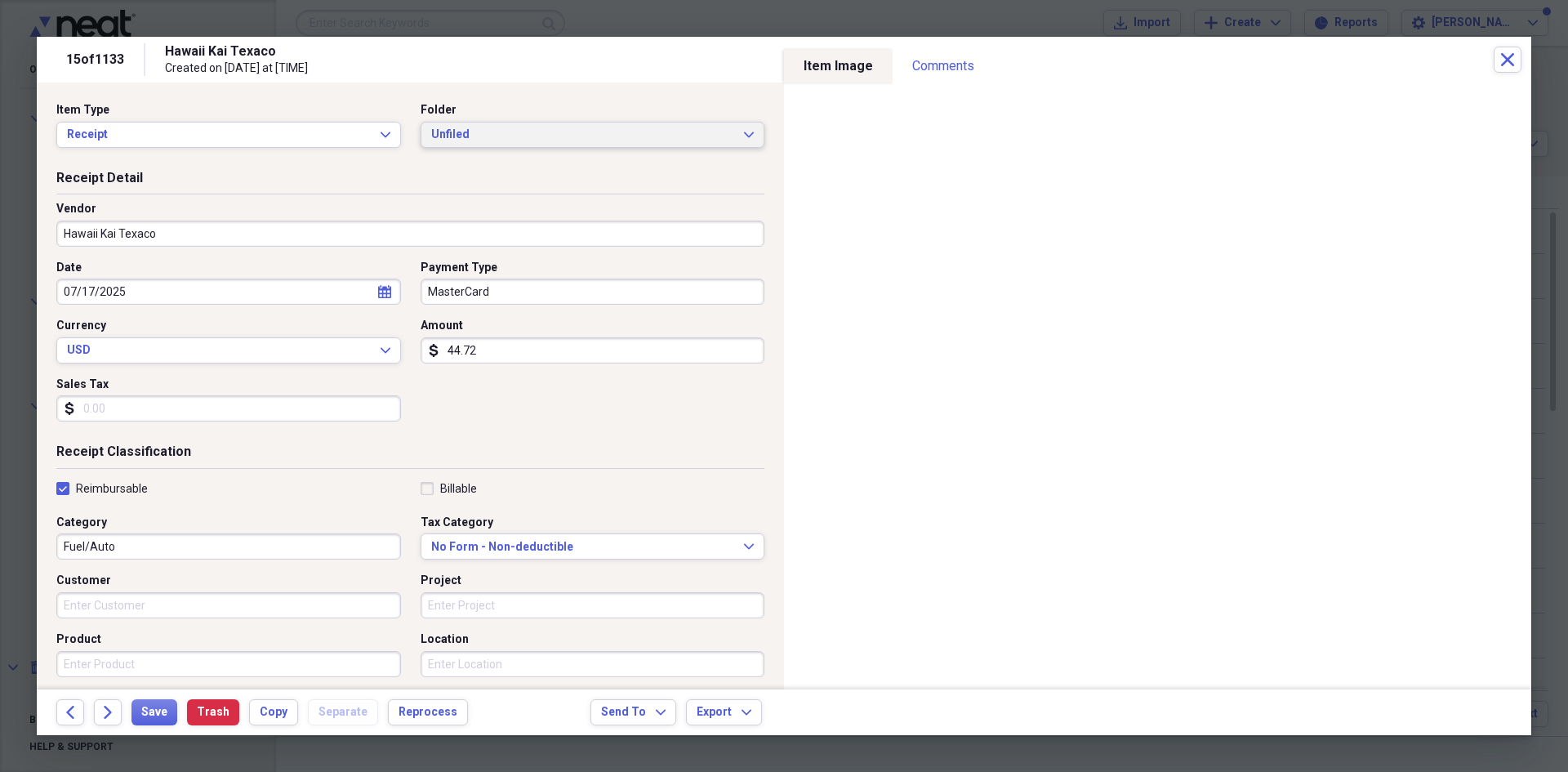 click on "Expand" 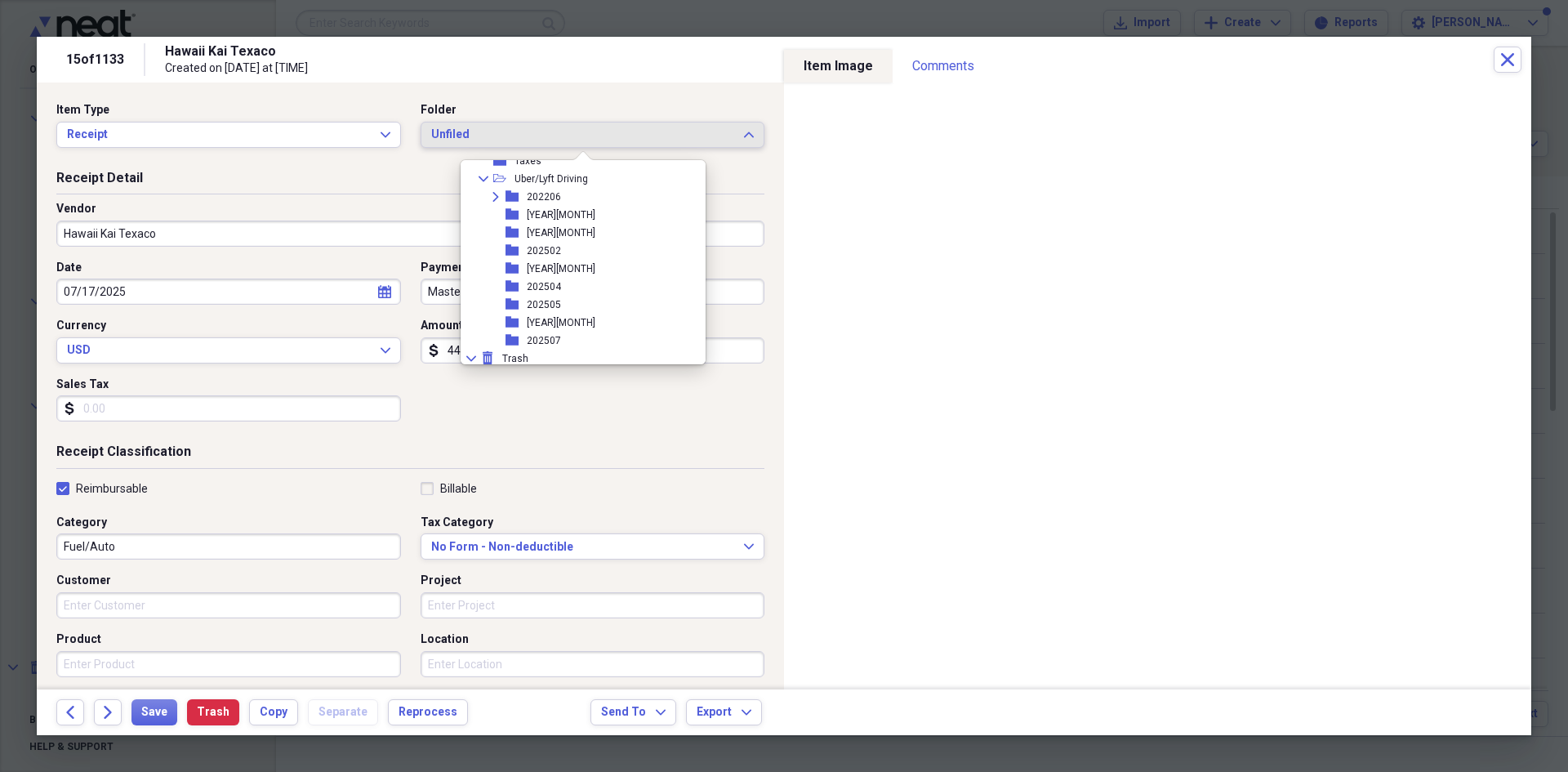 scroll, scrollTop: 365, scrollLeft: 0, axis: vertical 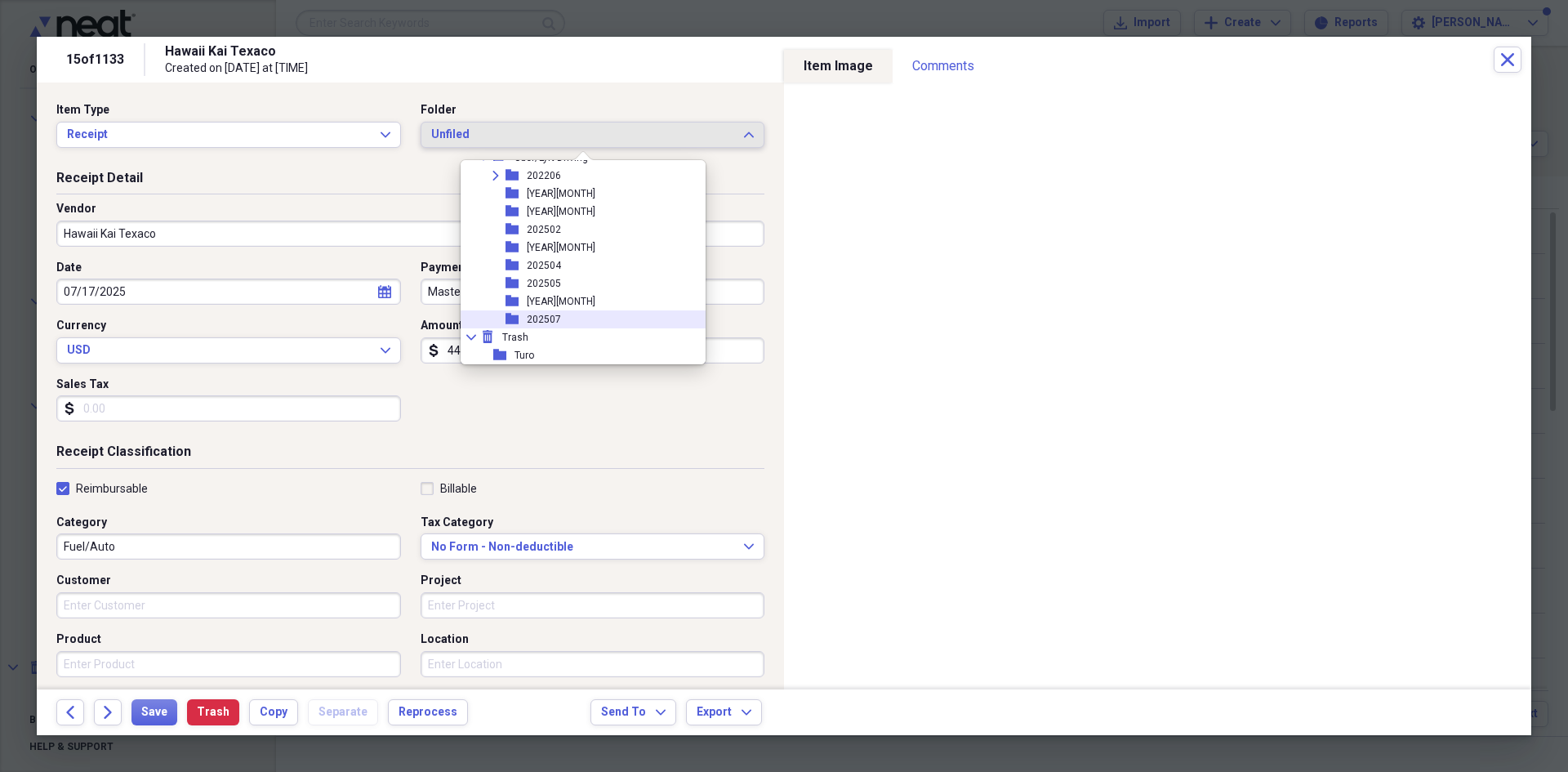 click on "202507" at bounding box center [544, 319] 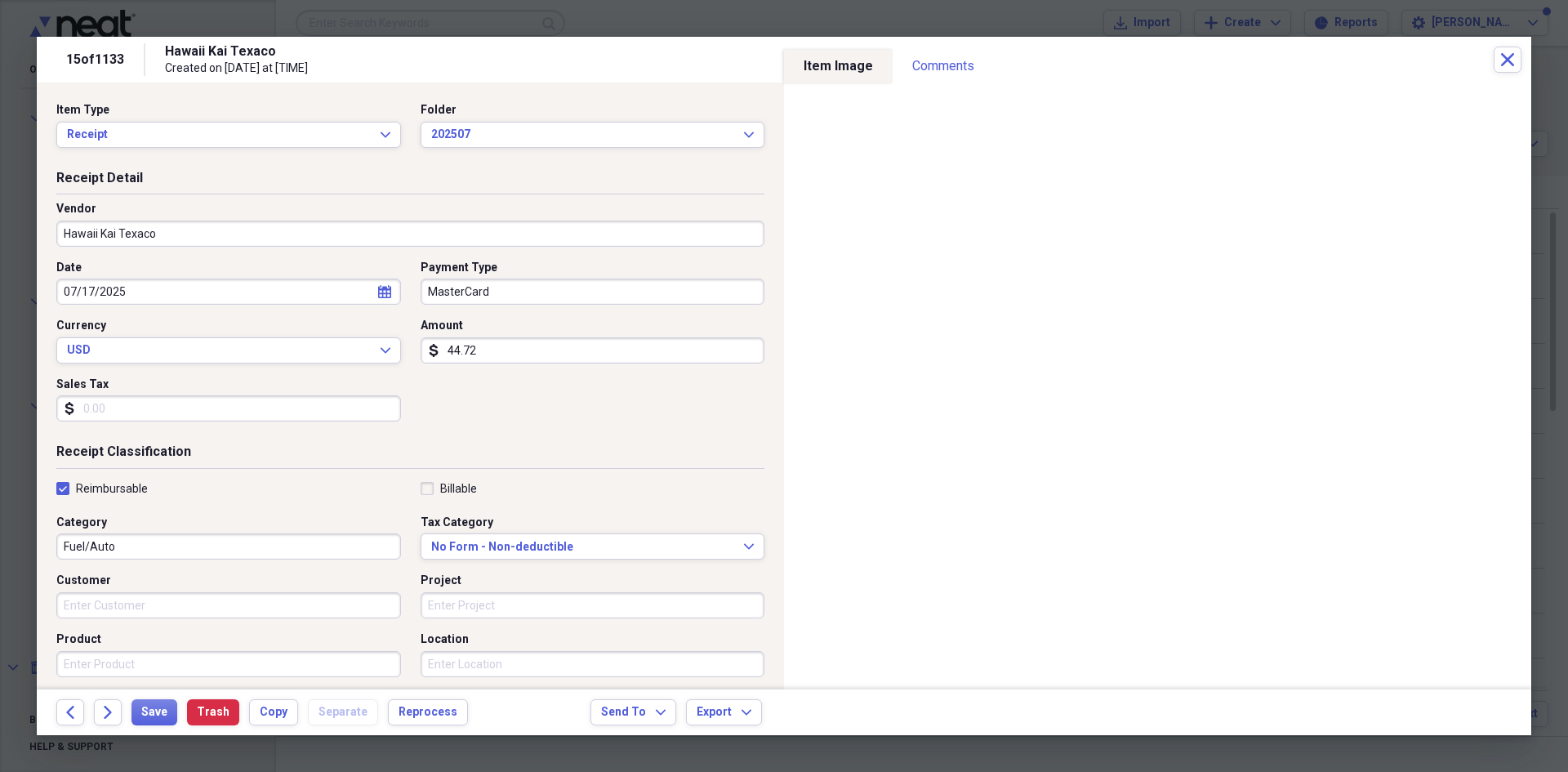 click on "Date [DATE] calendar Calendar Payment Type MasterCard Currency USD Expand Amount dollar-sign [AMOUNT] Sales Tax dollar-sign" at bounding box center (410, 347) 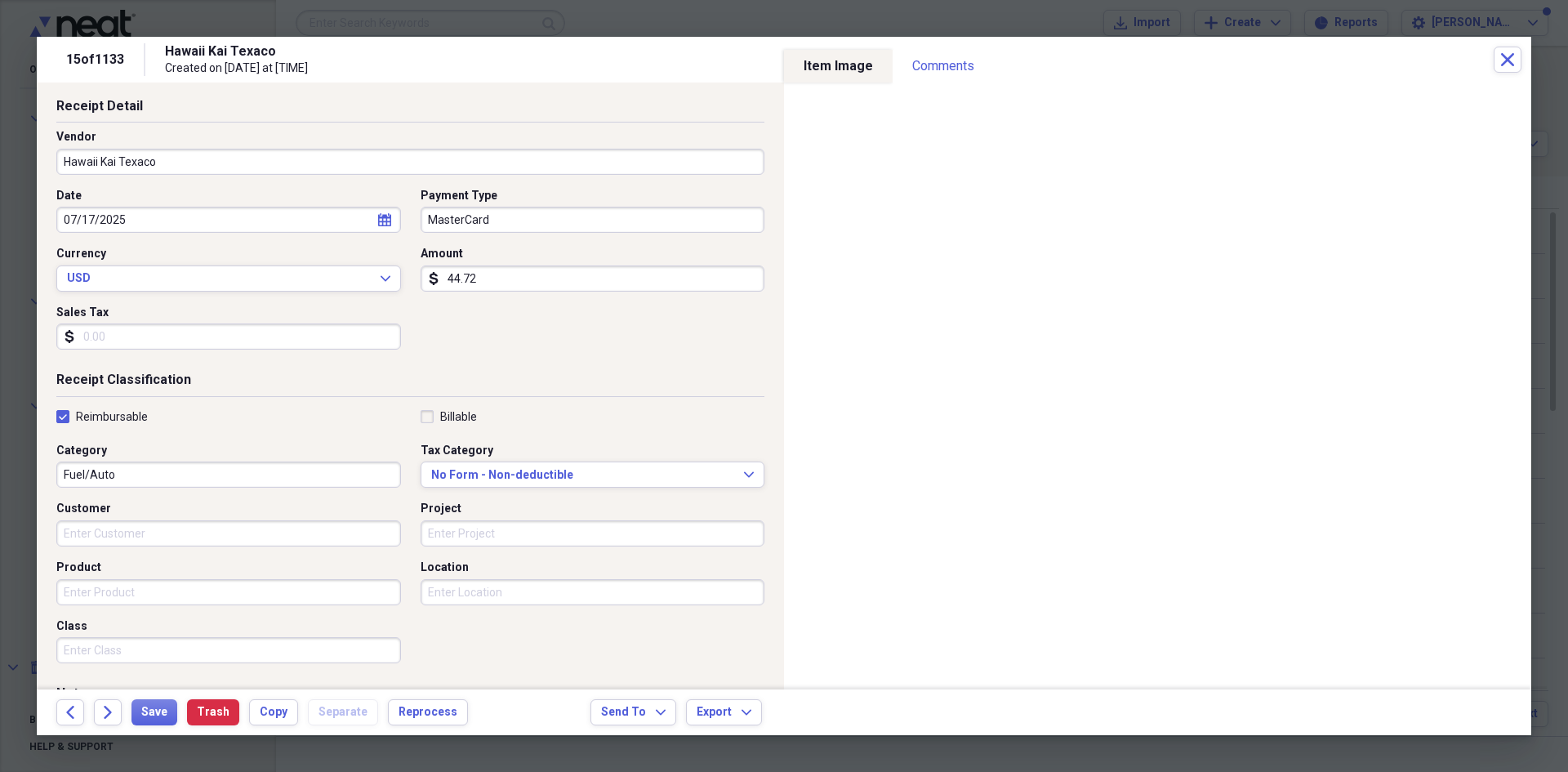 scroll, scrollTop: 227, scrollLeft: 0, axis: vertical 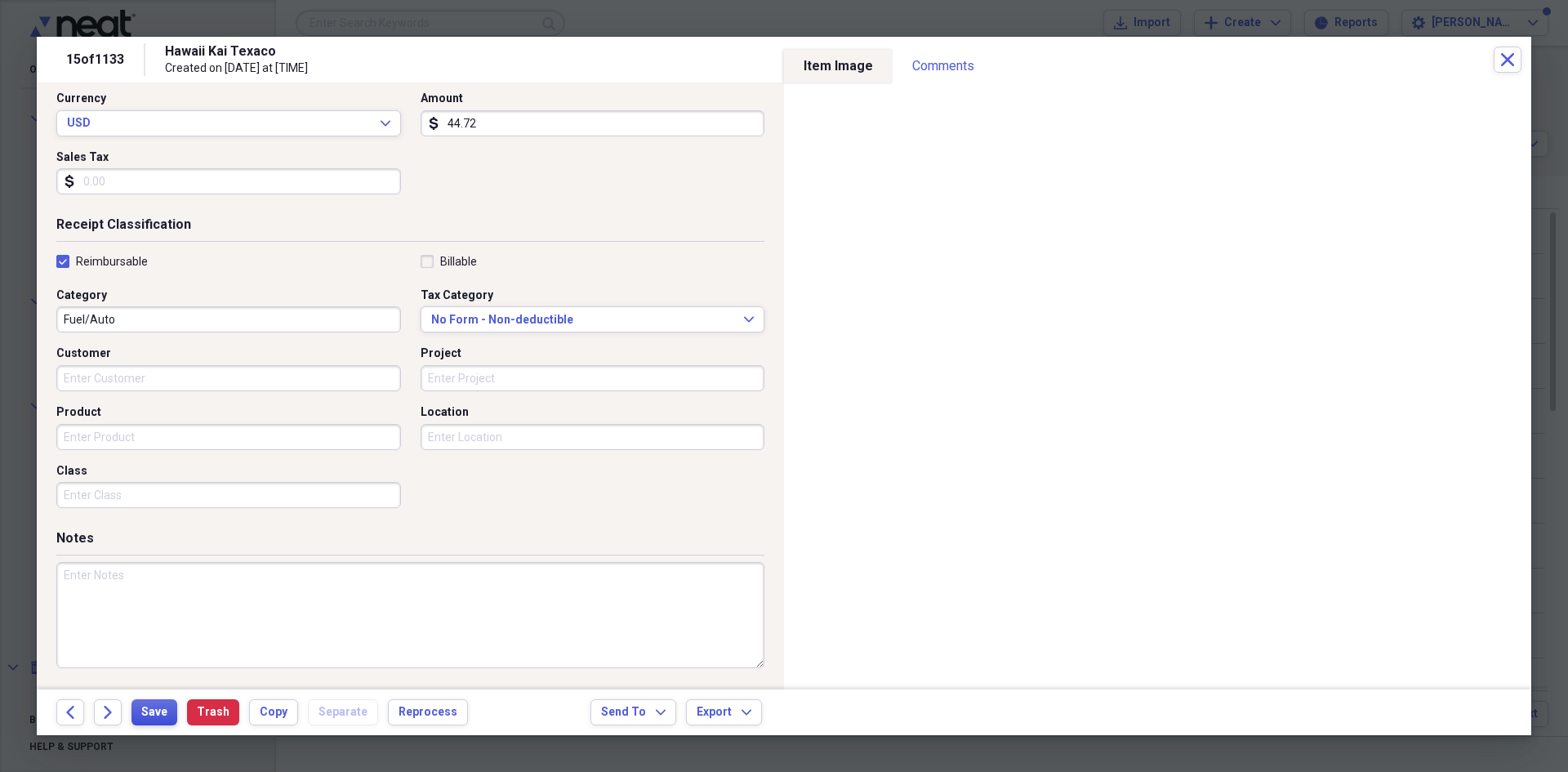 click on "Save" at bounding box center [154, 712] 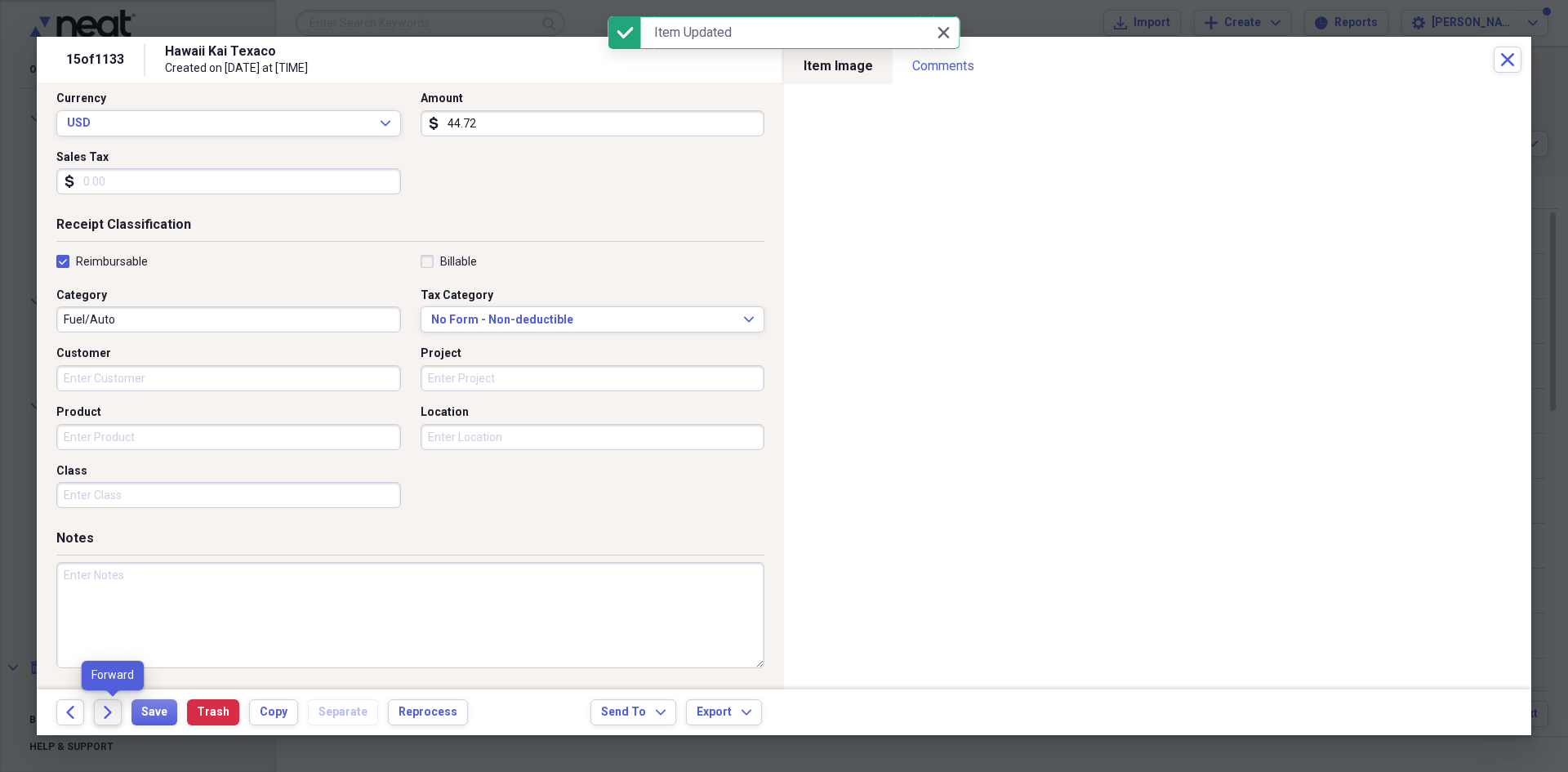 click 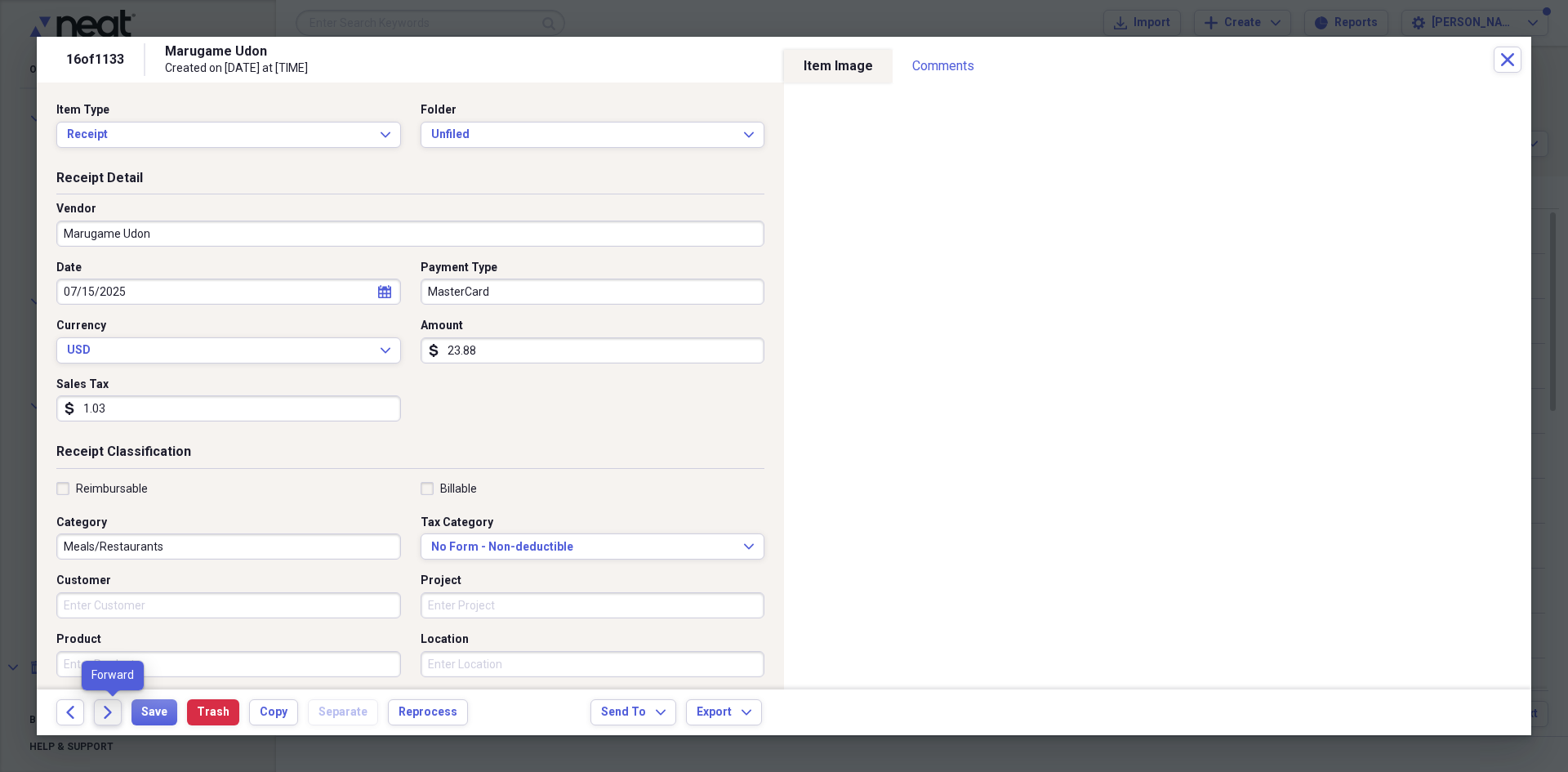 click on "Forward" 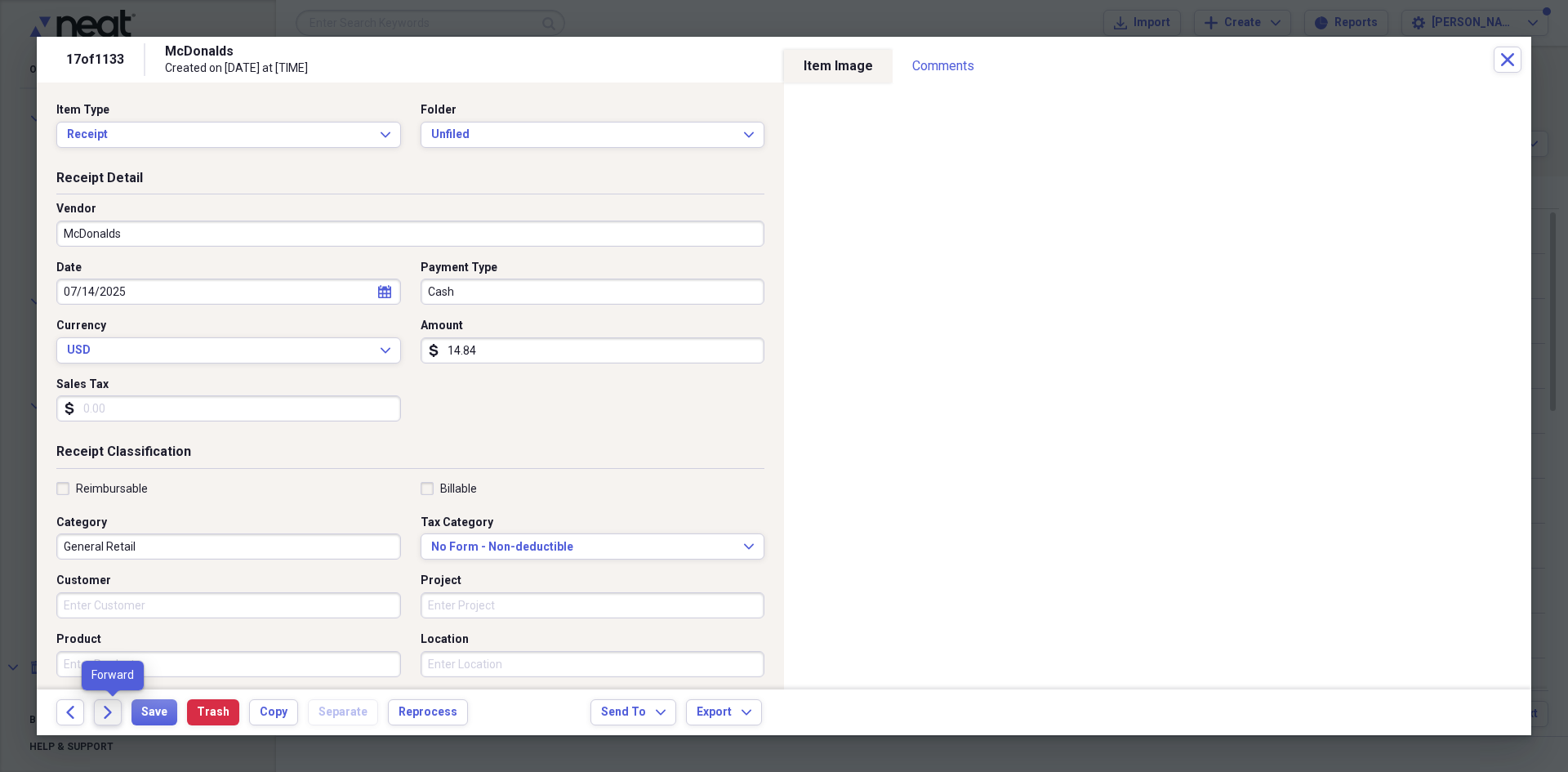 click on "Forward" 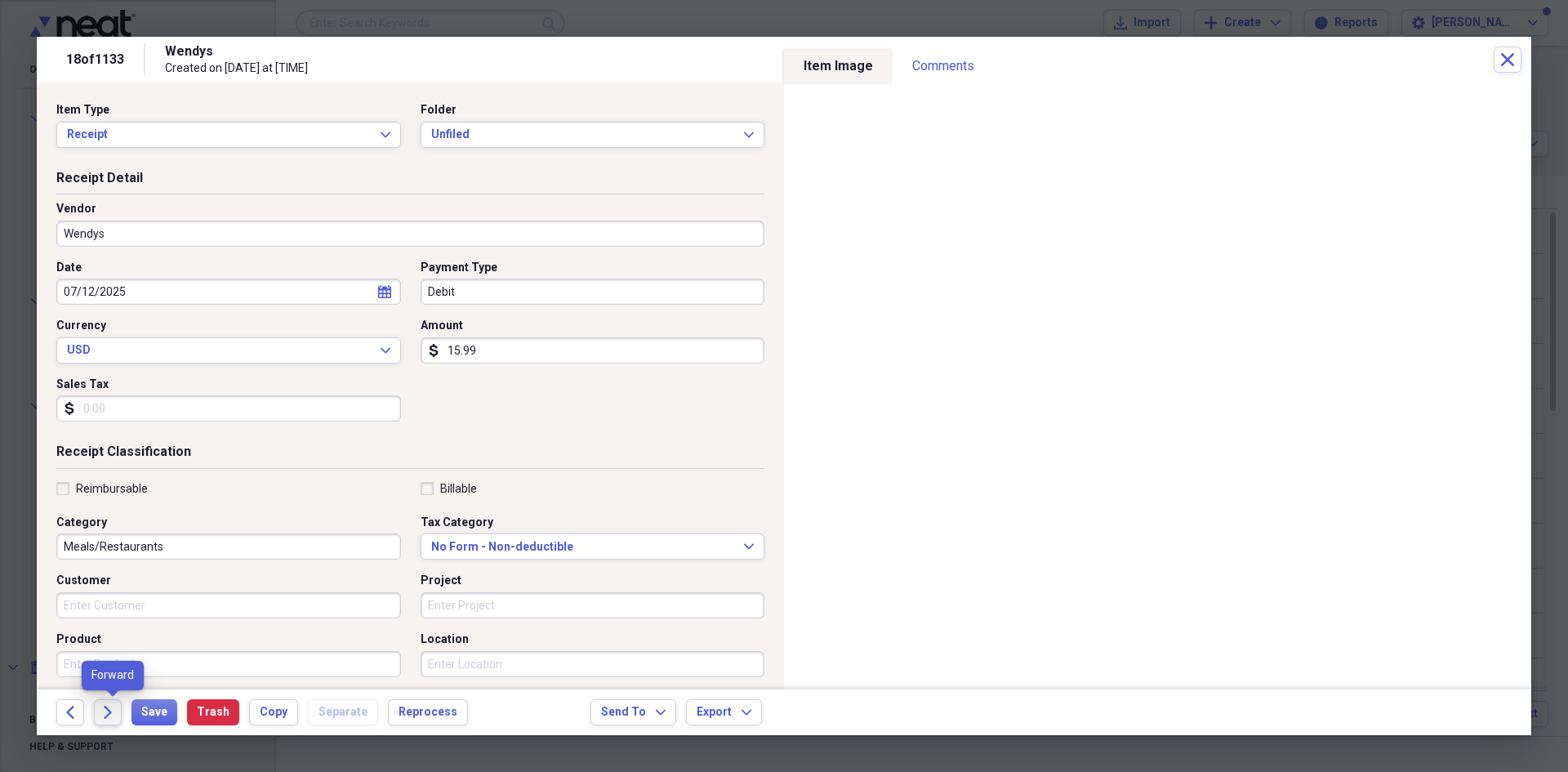 click on "Forward" 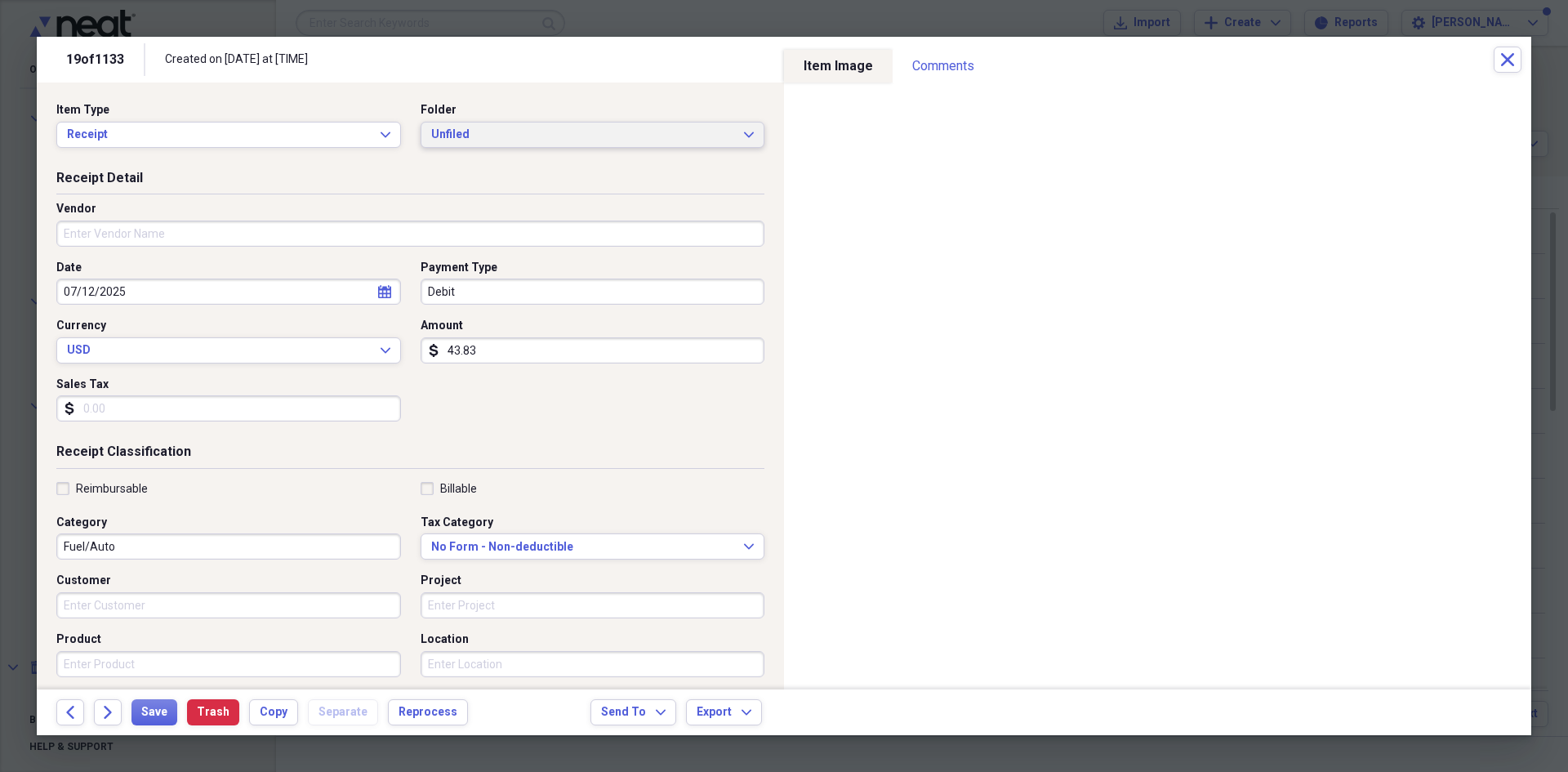 click on "Expand" 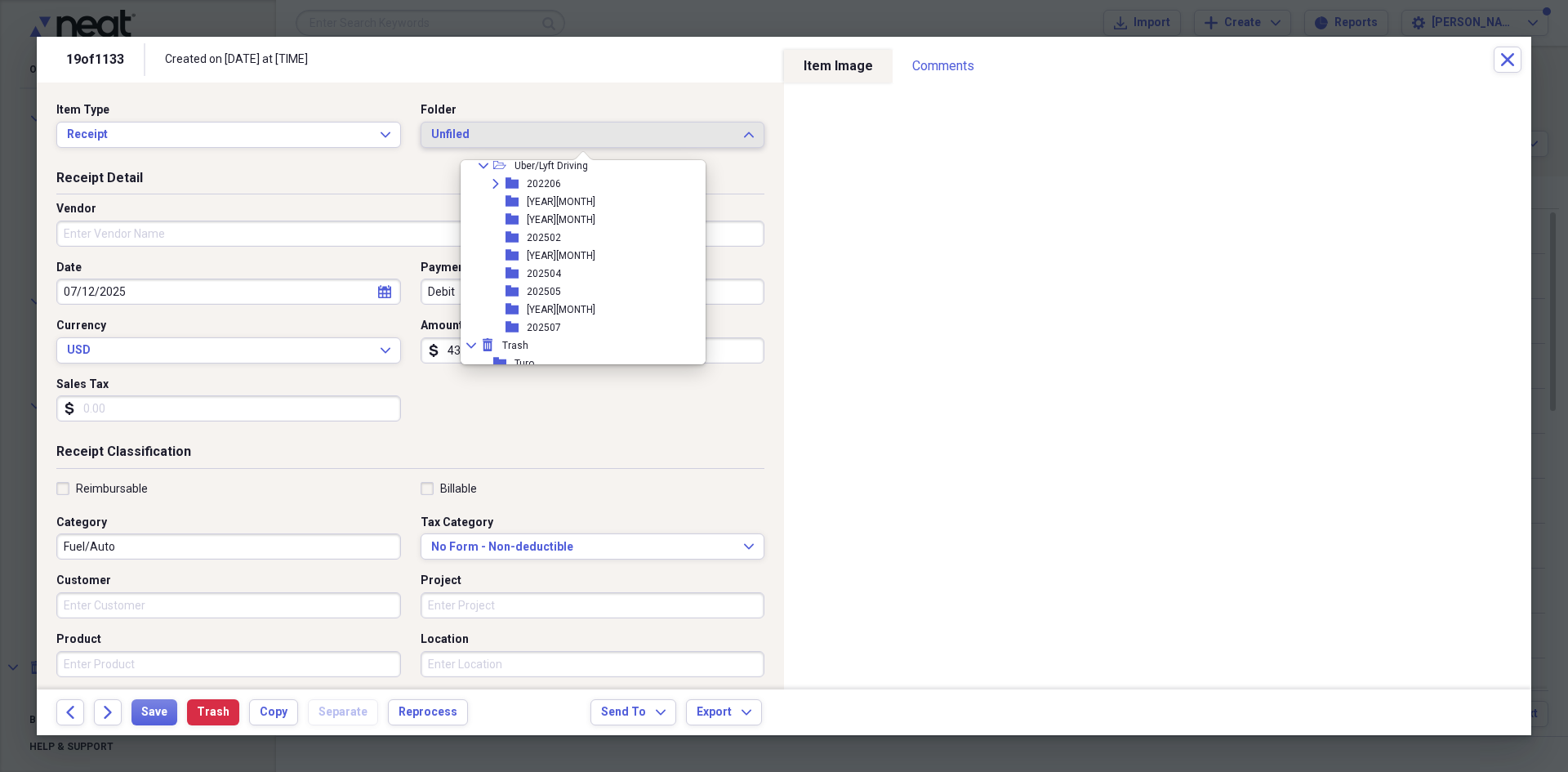 scroll, scrollTop: 365, scrollLeft: 0, axis: vertical 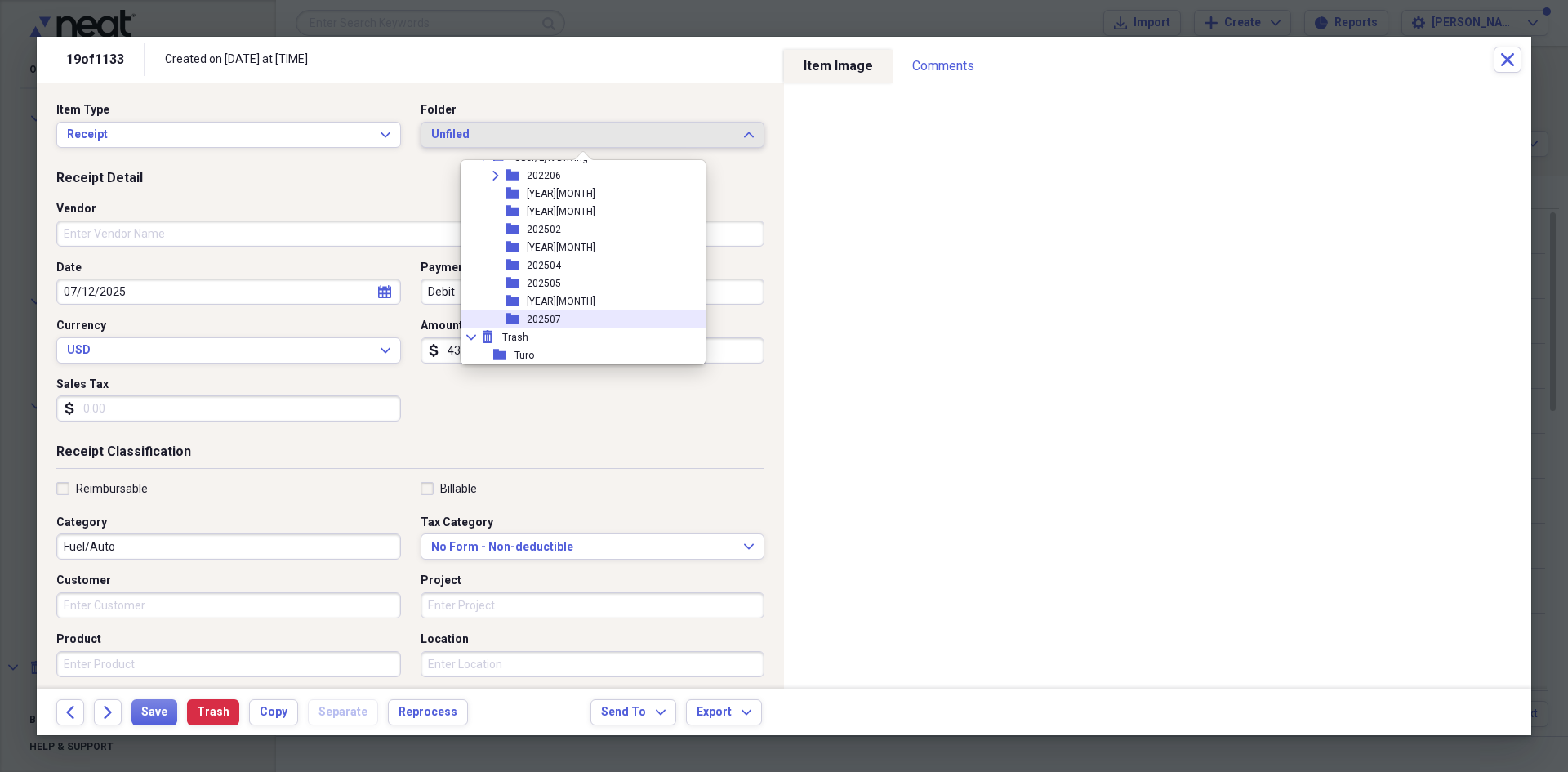 click on "202507" at bounding box center (544, 319) 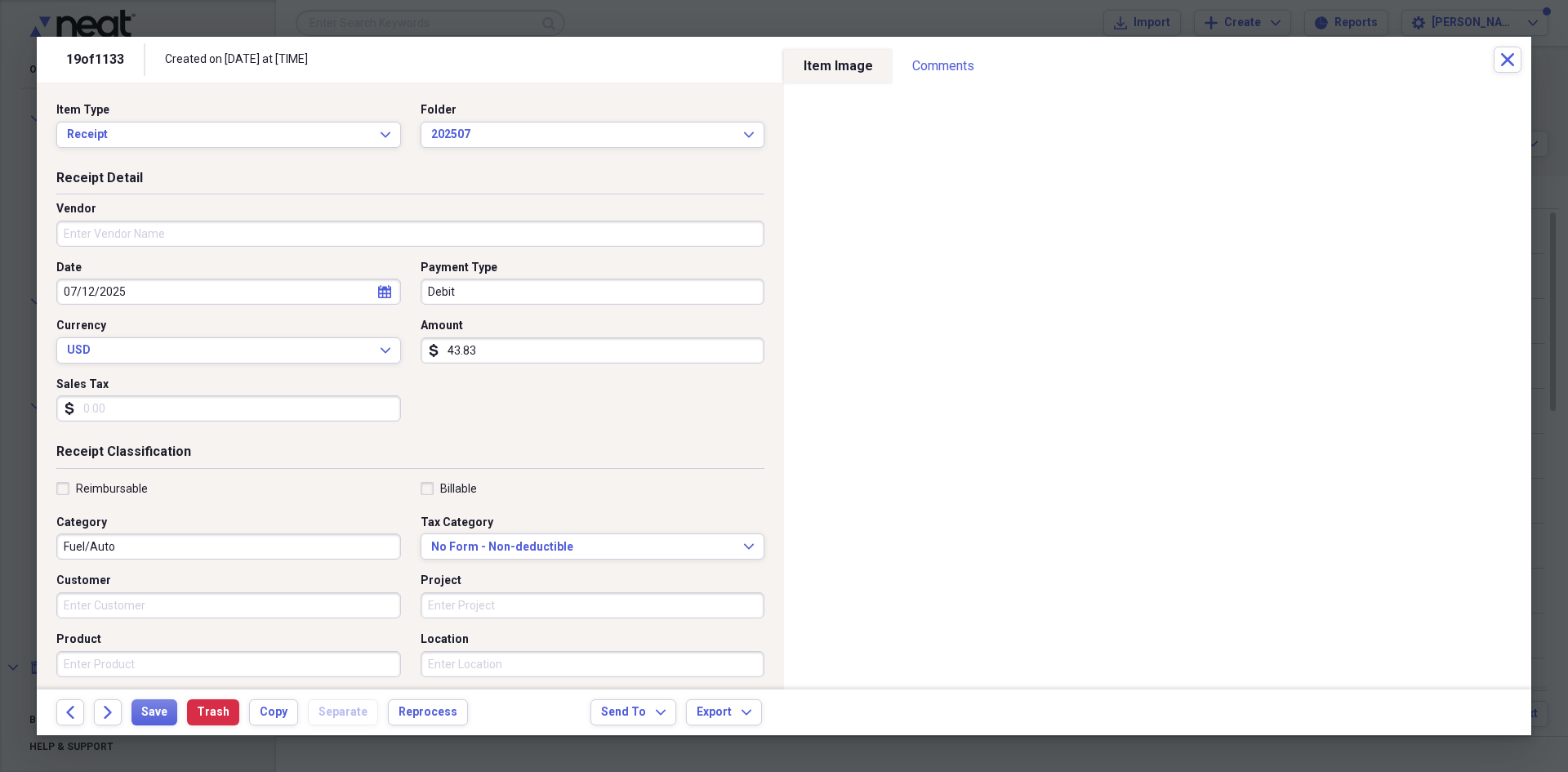 click on "Vendor" at bounding box center (410, 234) 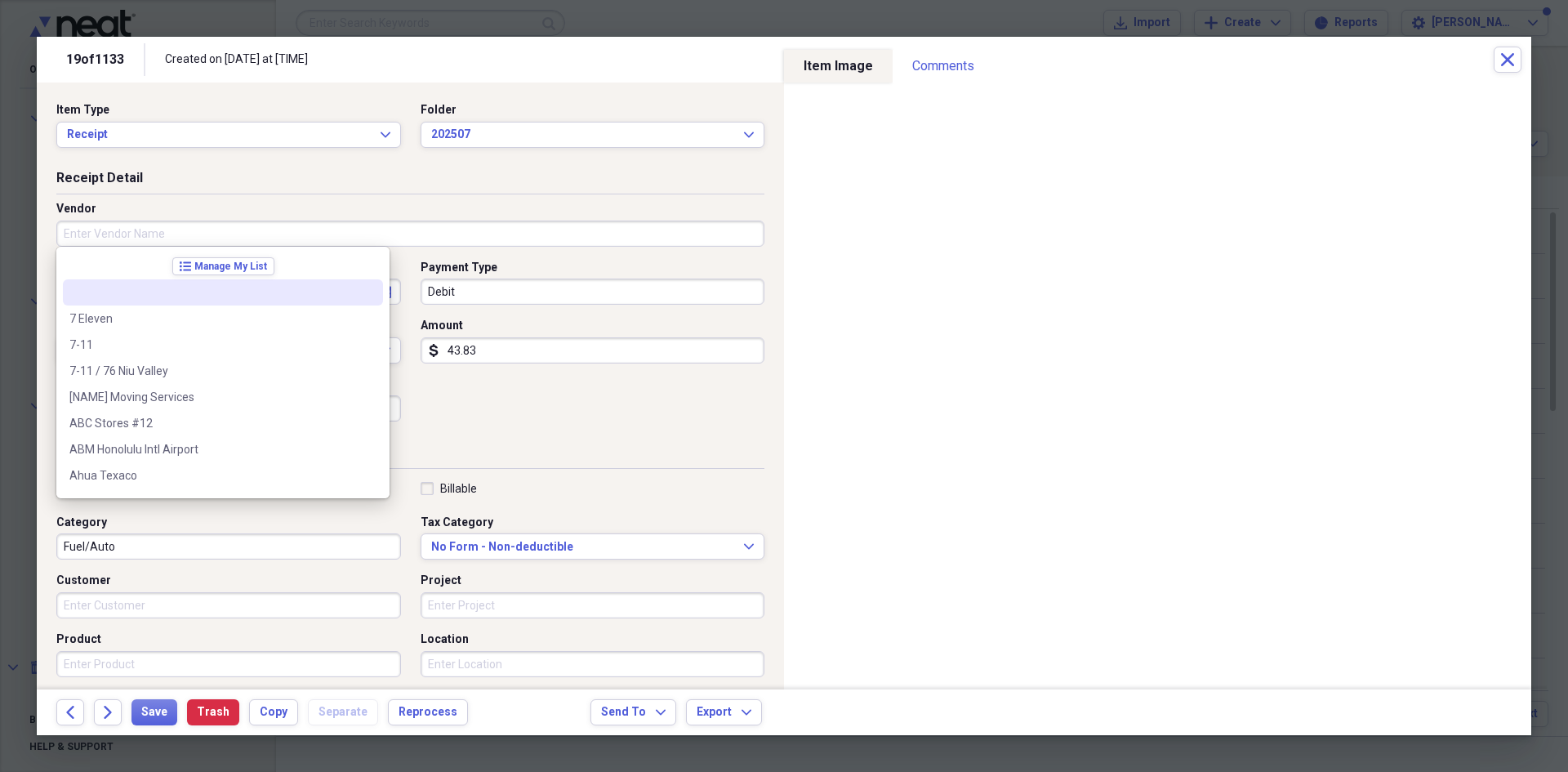 click on "Vendor" at bounding box center [410, 234] 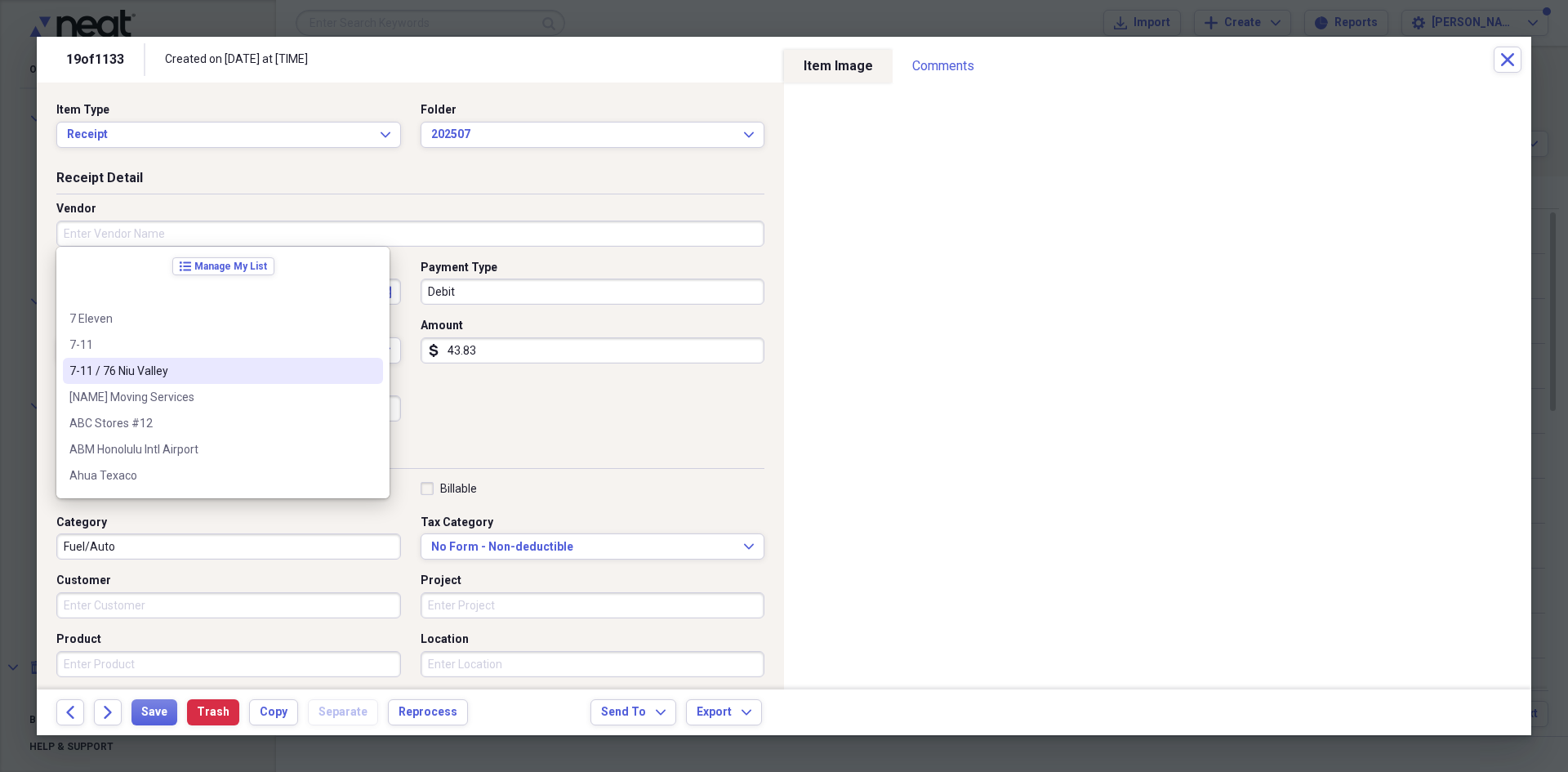 click on "7-11 / 76 Niu Valley" at bounding box center (213, 371) 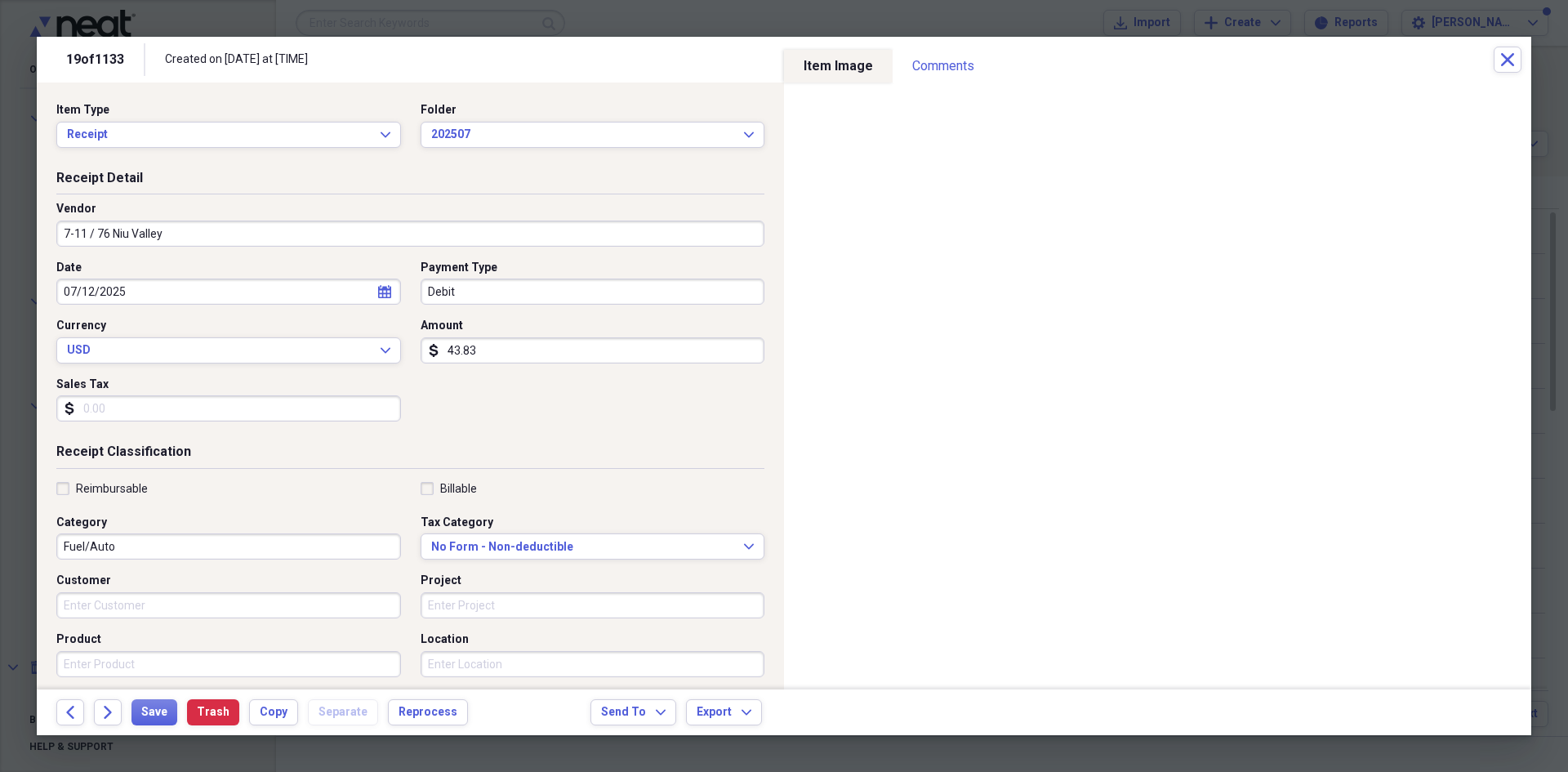 click on "Reimbursable" at bounding box center [112, 489] 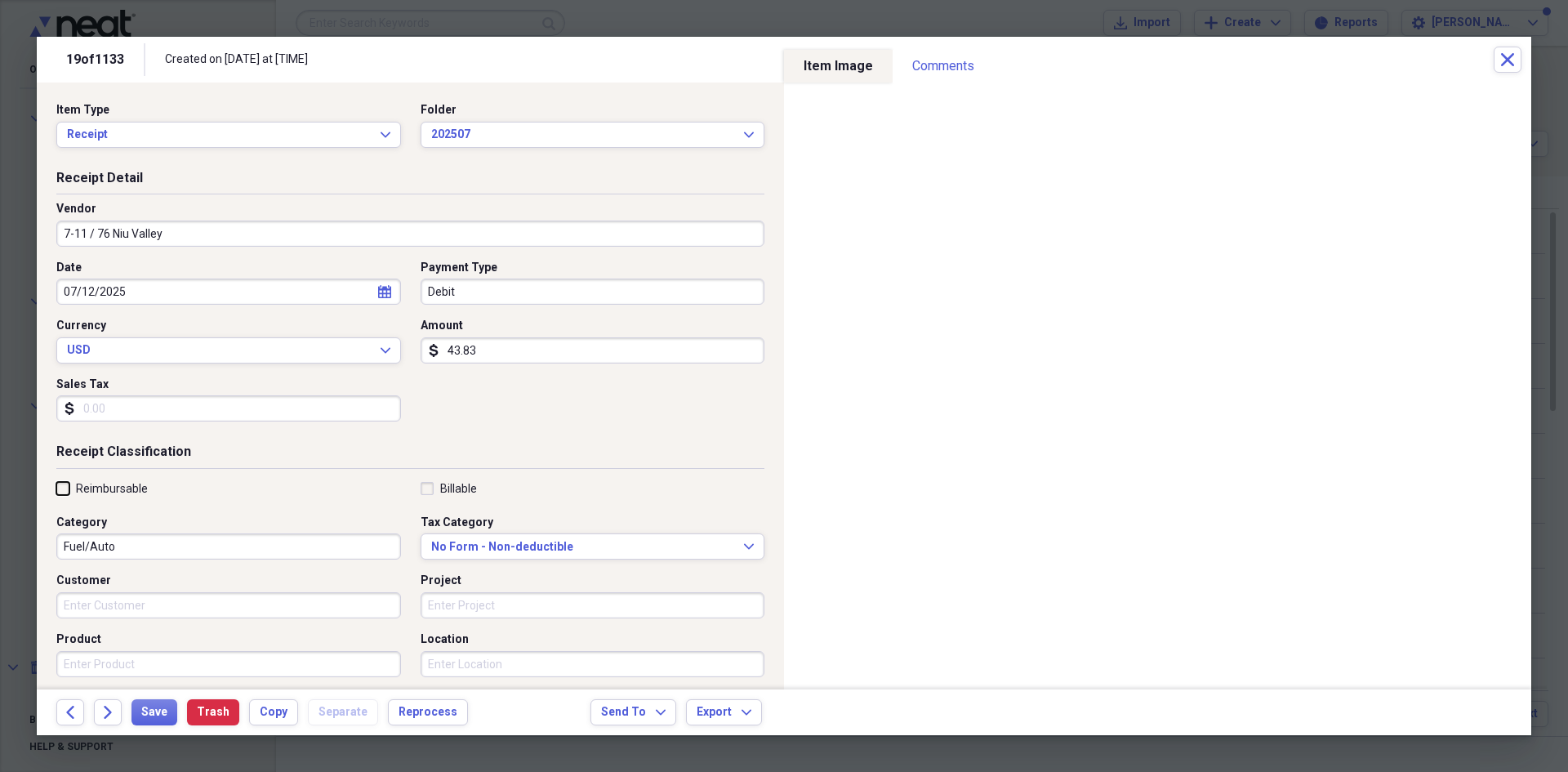 click on "Reimbursable" at bounding box center (56, 488) 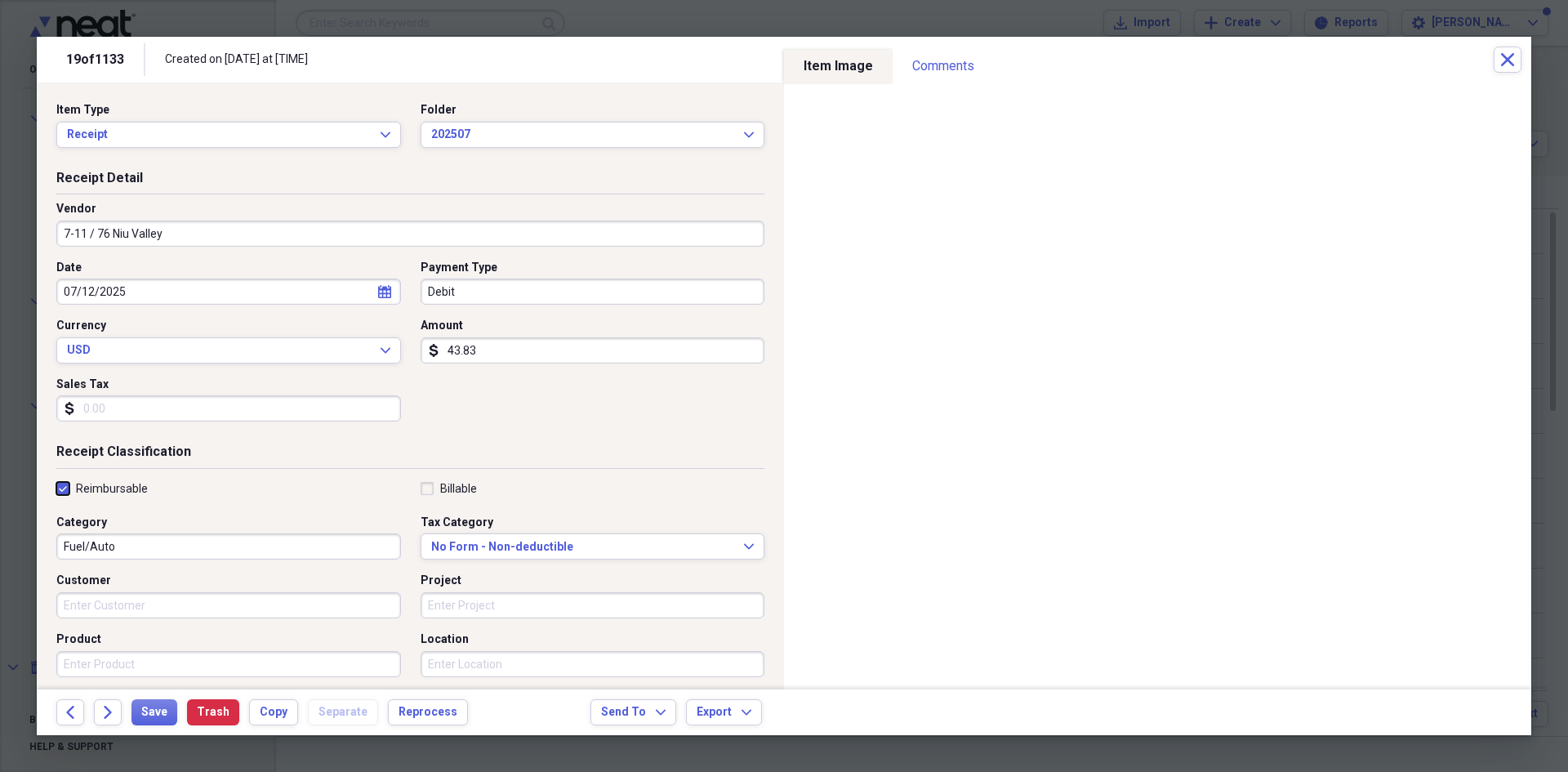 checkbox on "true" 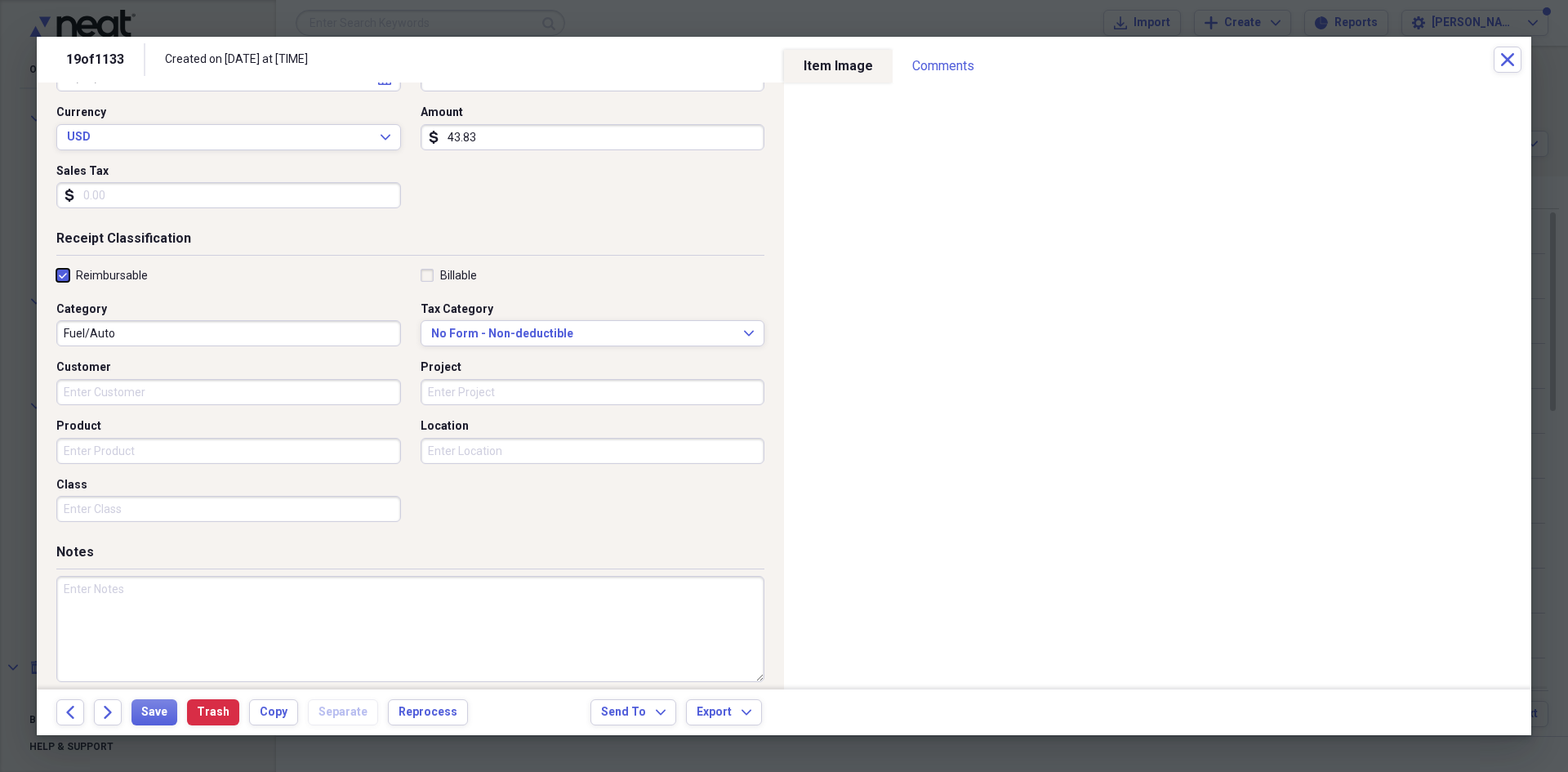 scroll, scrollTop: 227, scrollLeft: 0, axis: vertical 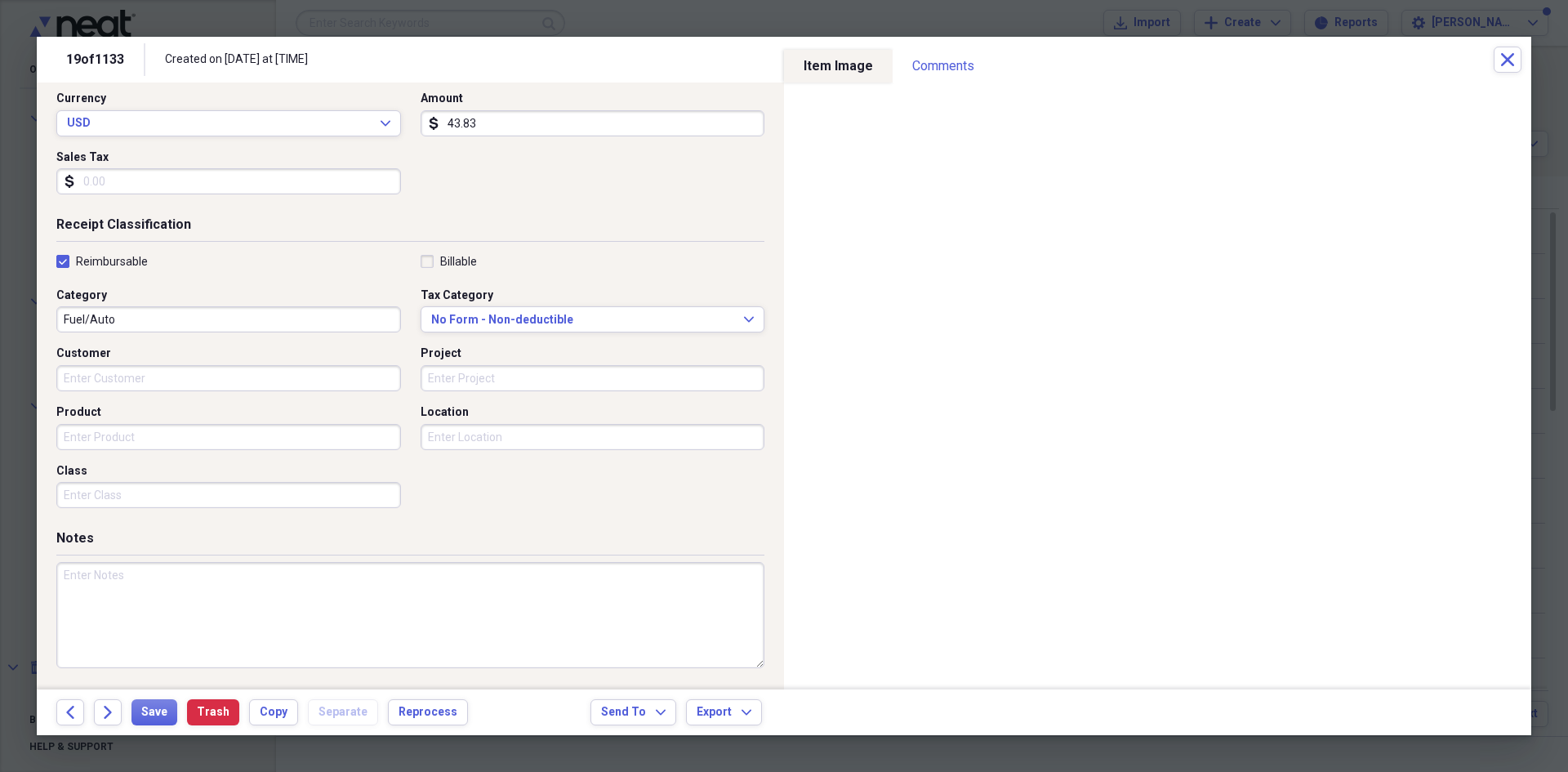 click at bounding box center (410, 615) 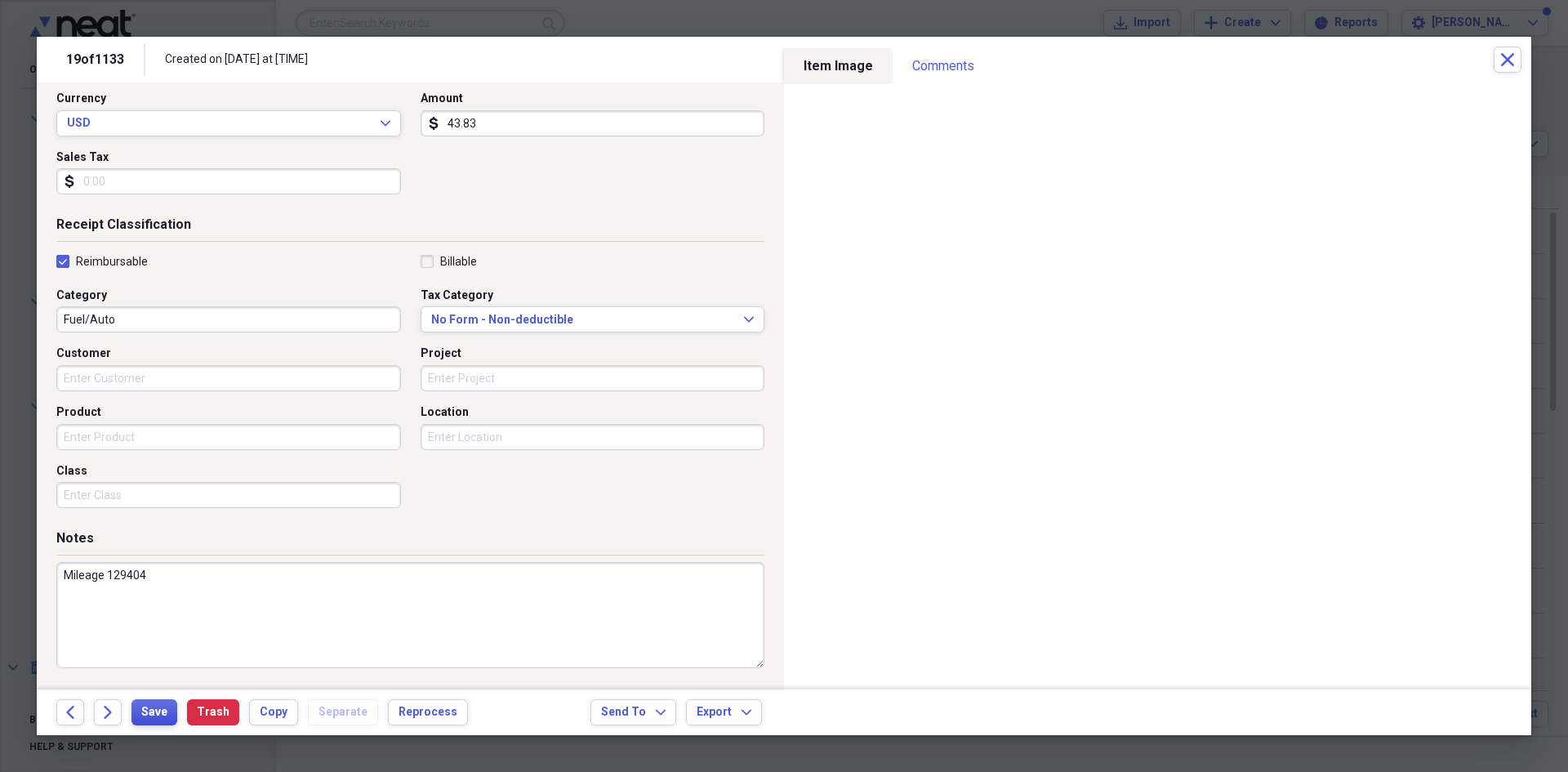 type on "Mileage 129404" 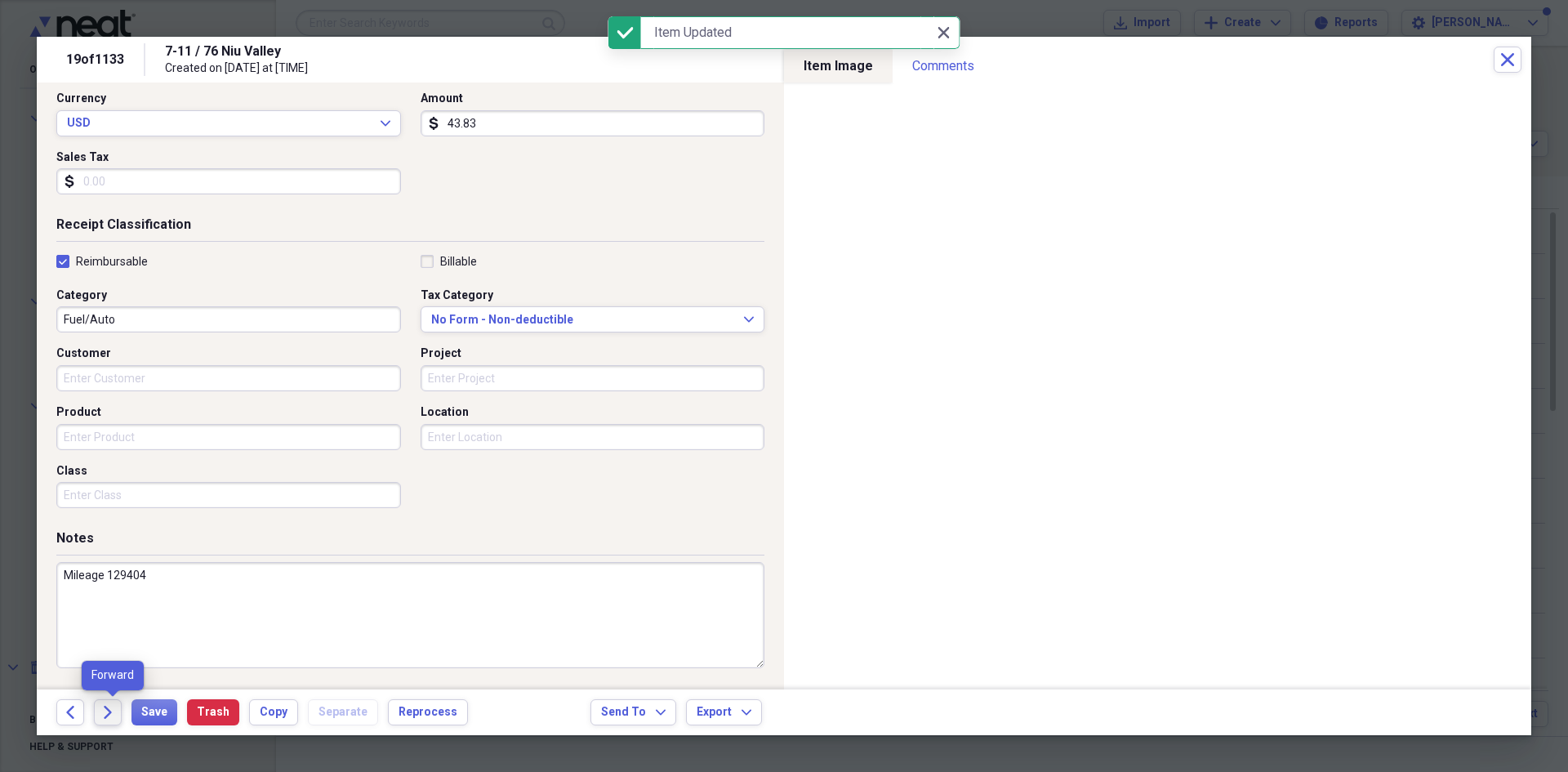 click on "Forward" 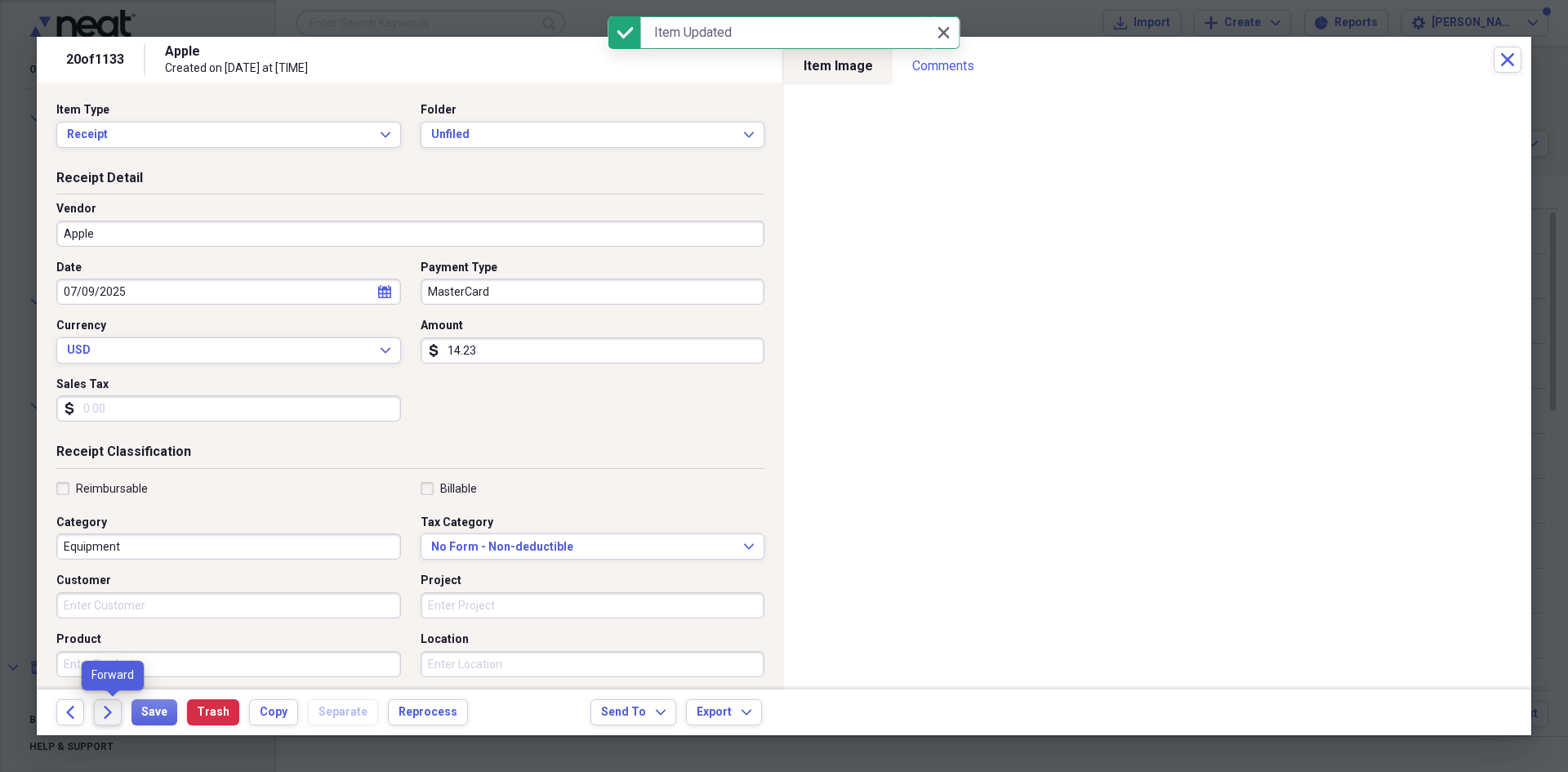 click on "Forward" at bounding box center (108, 712) 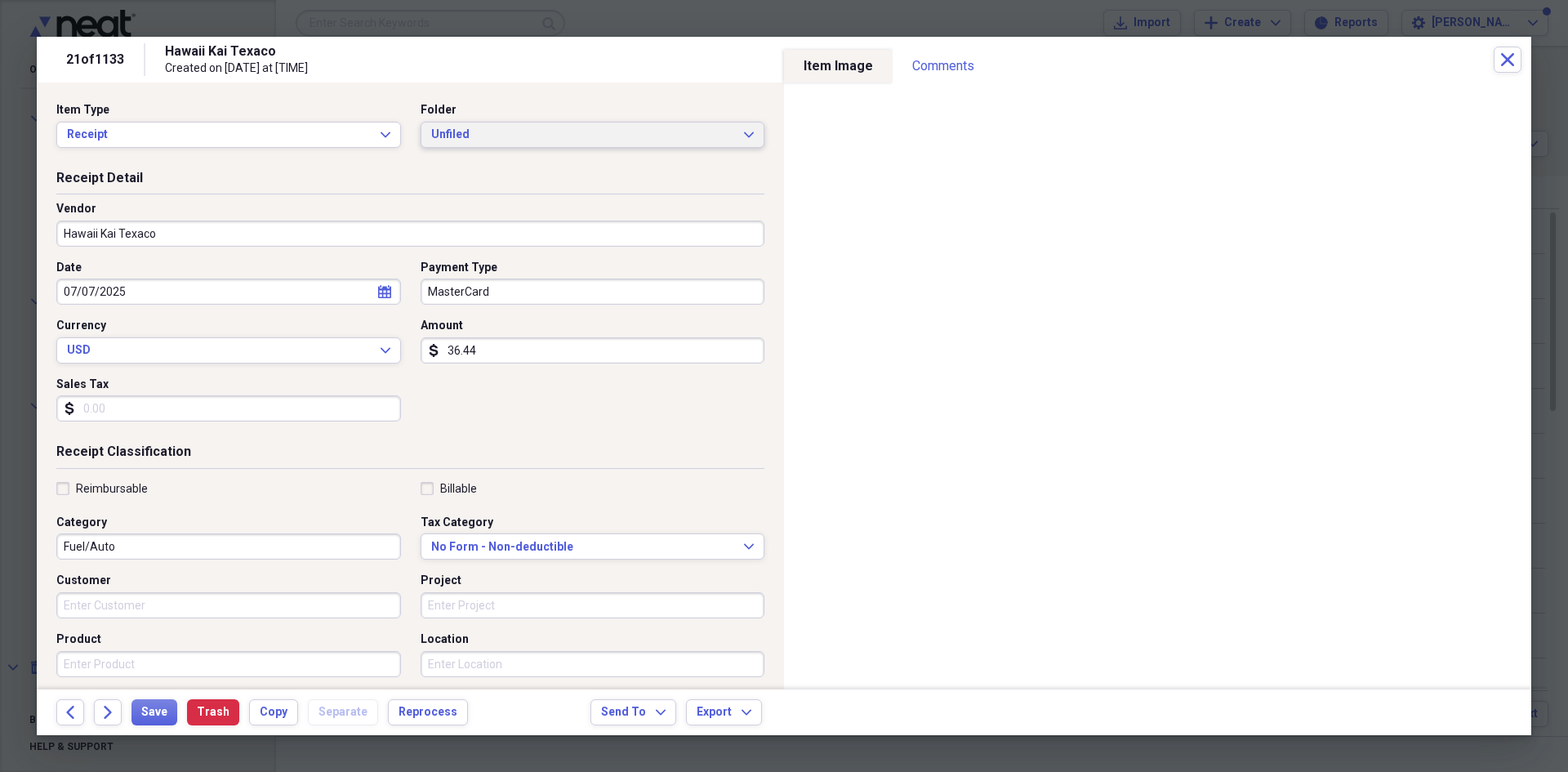 click on "Unfiled" at bounding box center [583, 135] 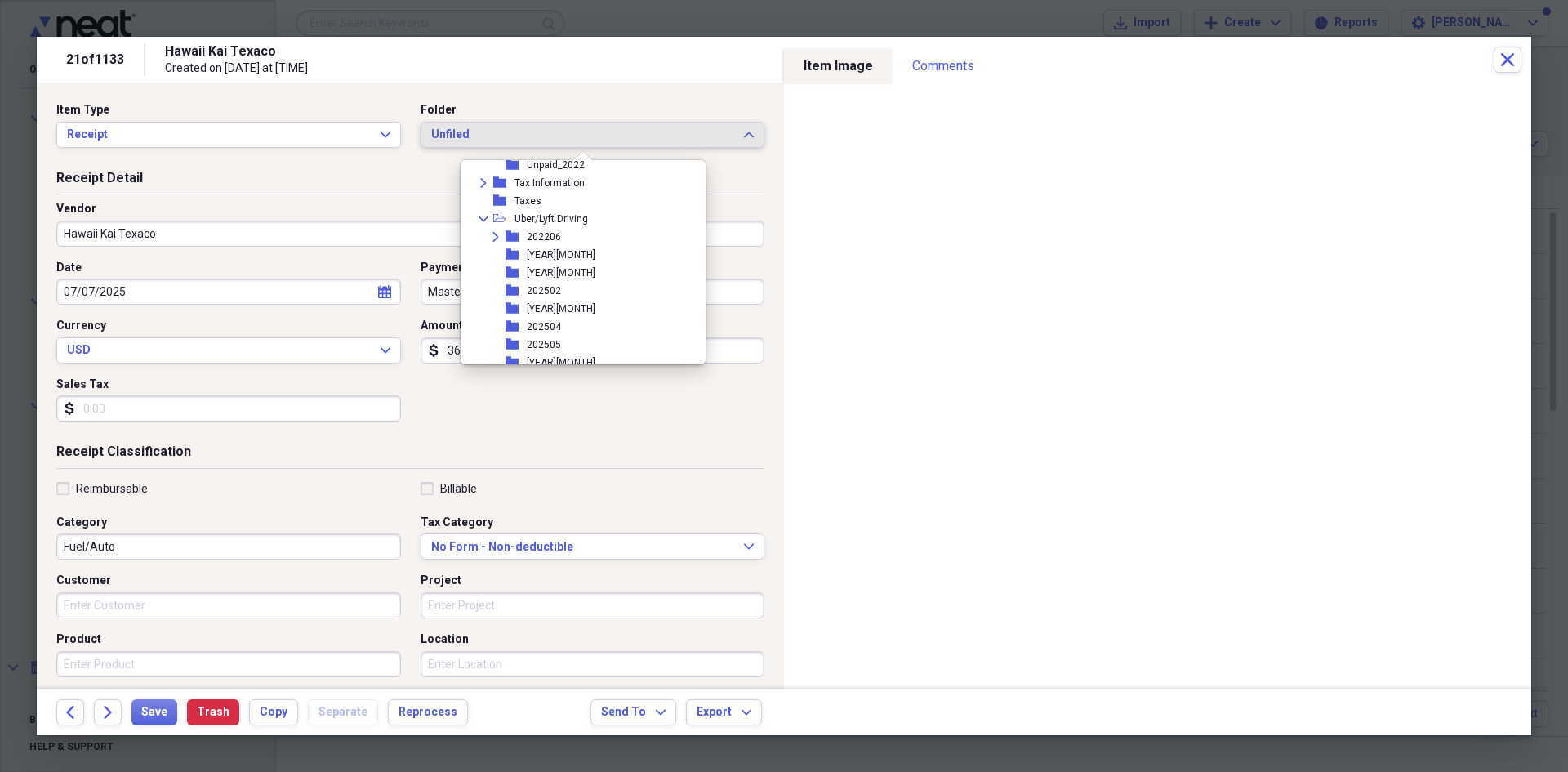 scroll, scrollTop: 355, scrollLeft: 0, axis: vertical 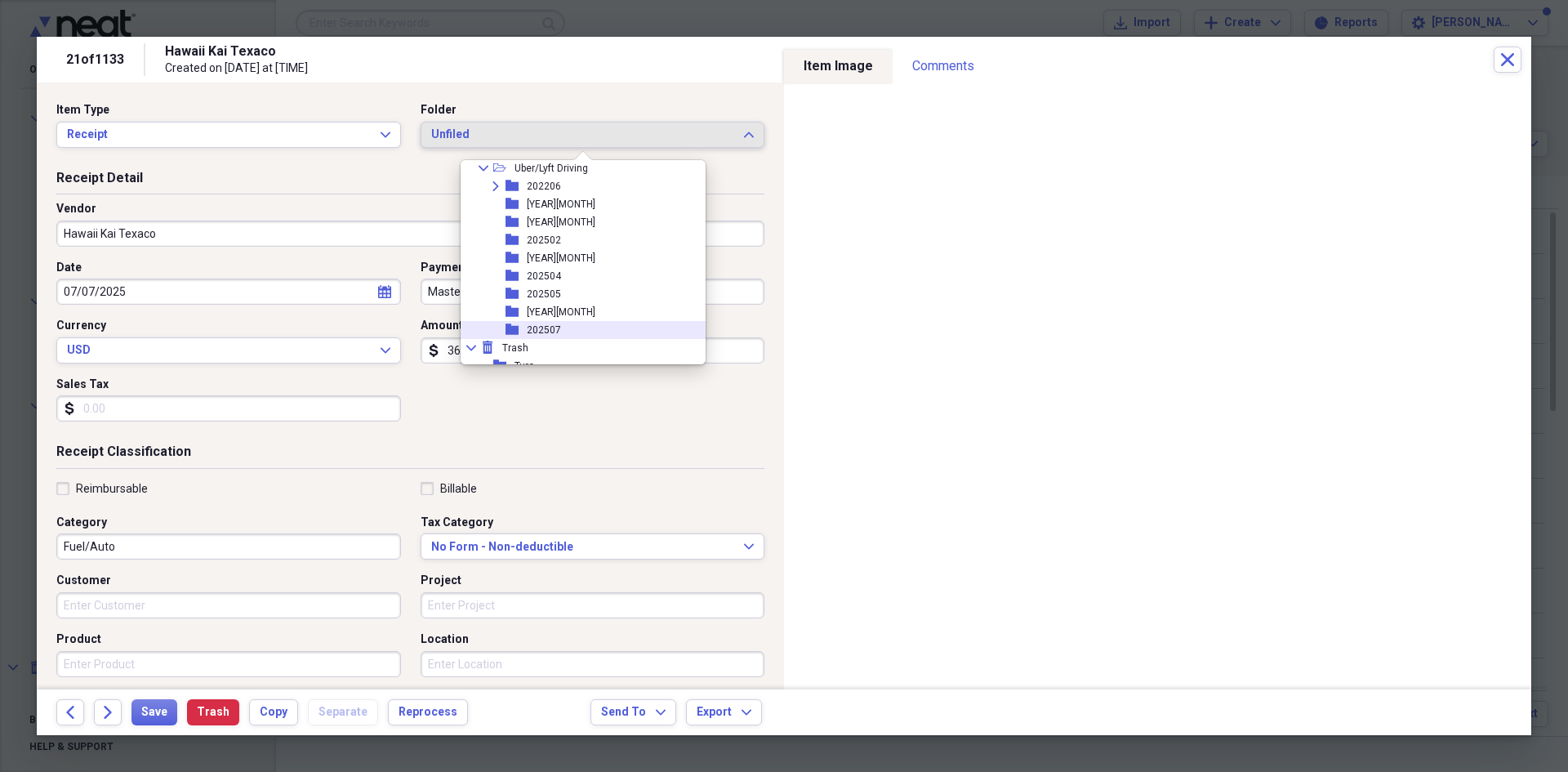 click on "folder 202507" at bounding box center [577, 330] 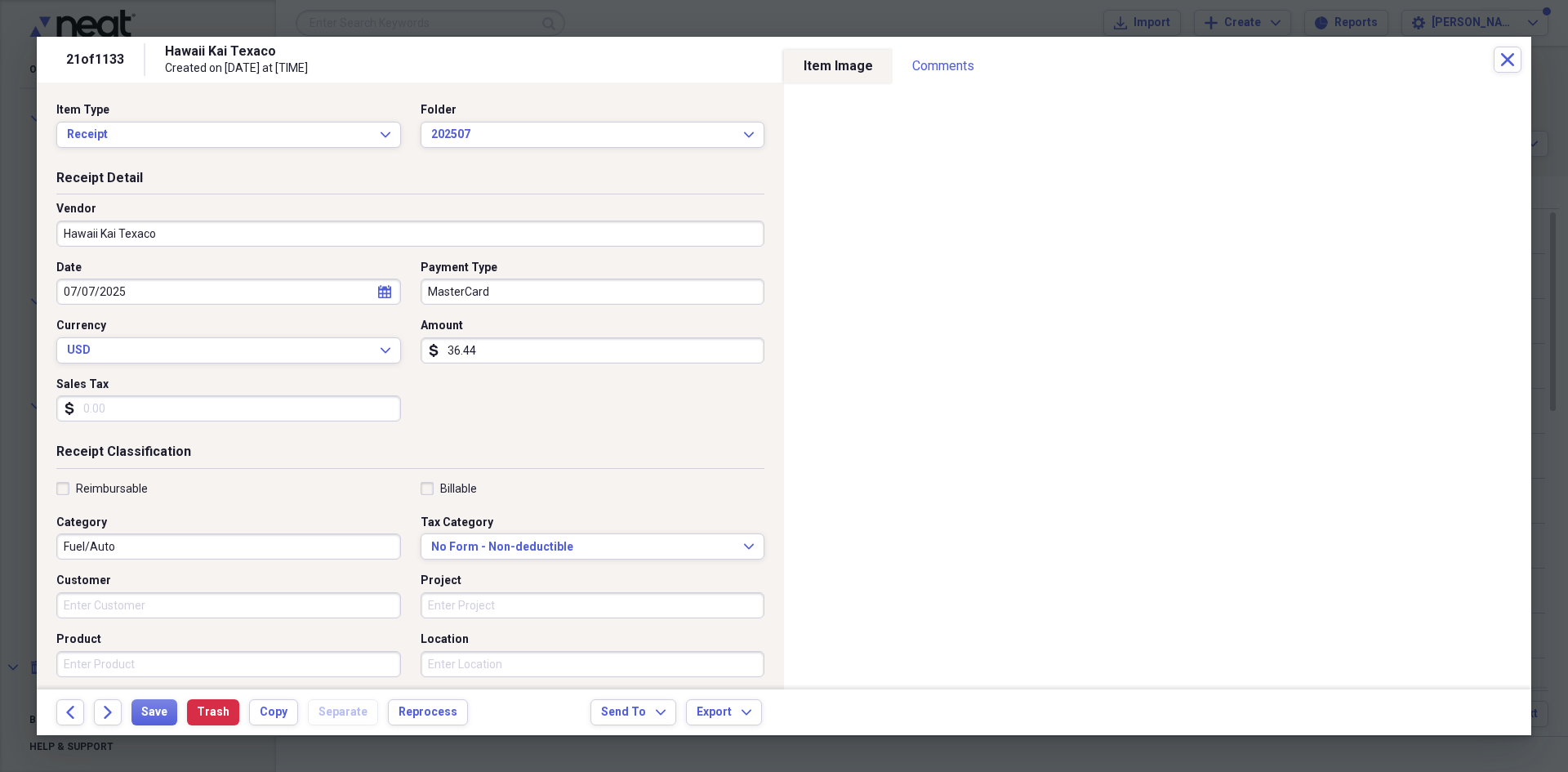 click on "MasterCard" at bounding box center [593, 292] 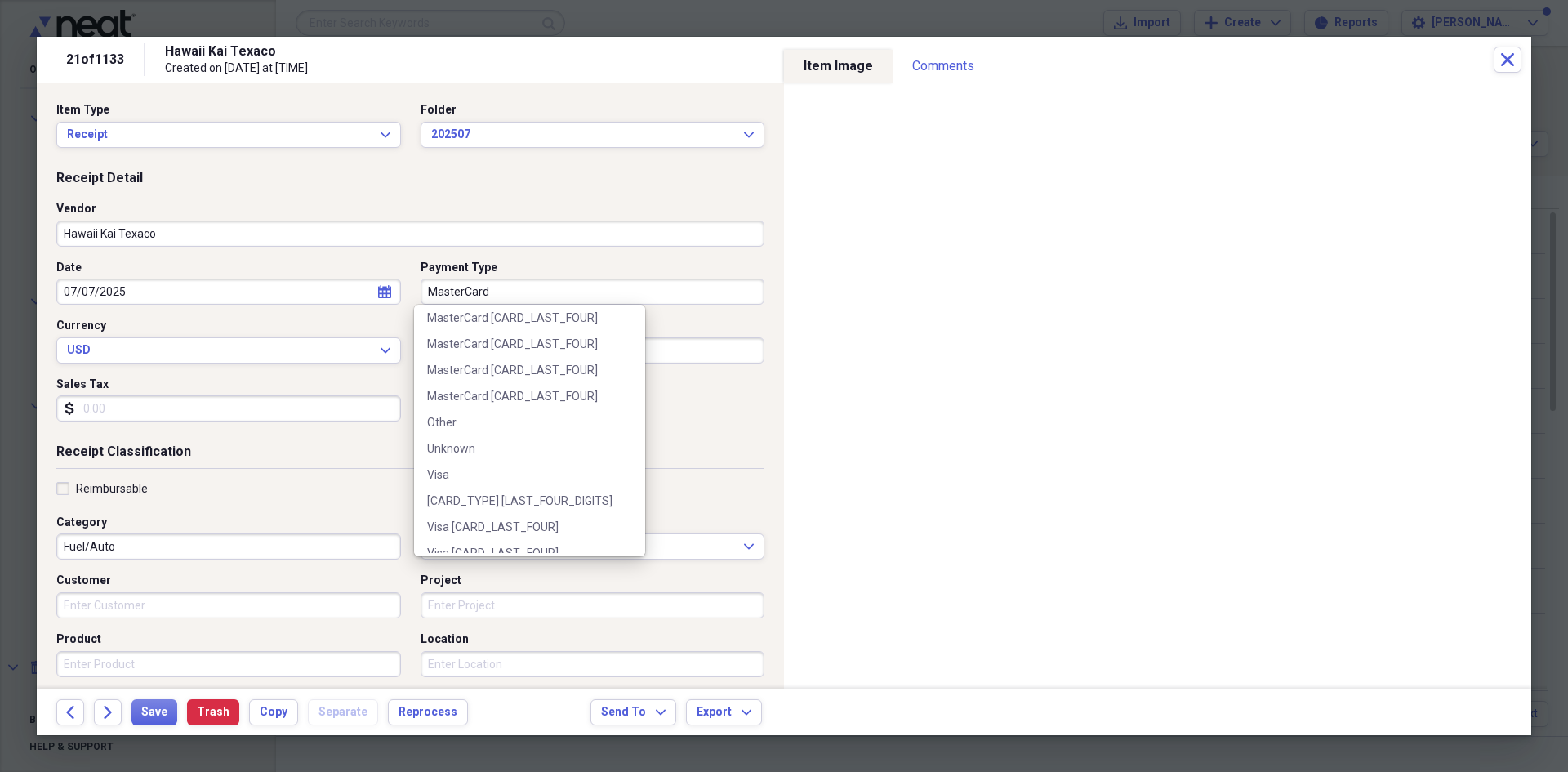 scroll, scrollTop: 413, scrollLeft: 0, axis: vertical 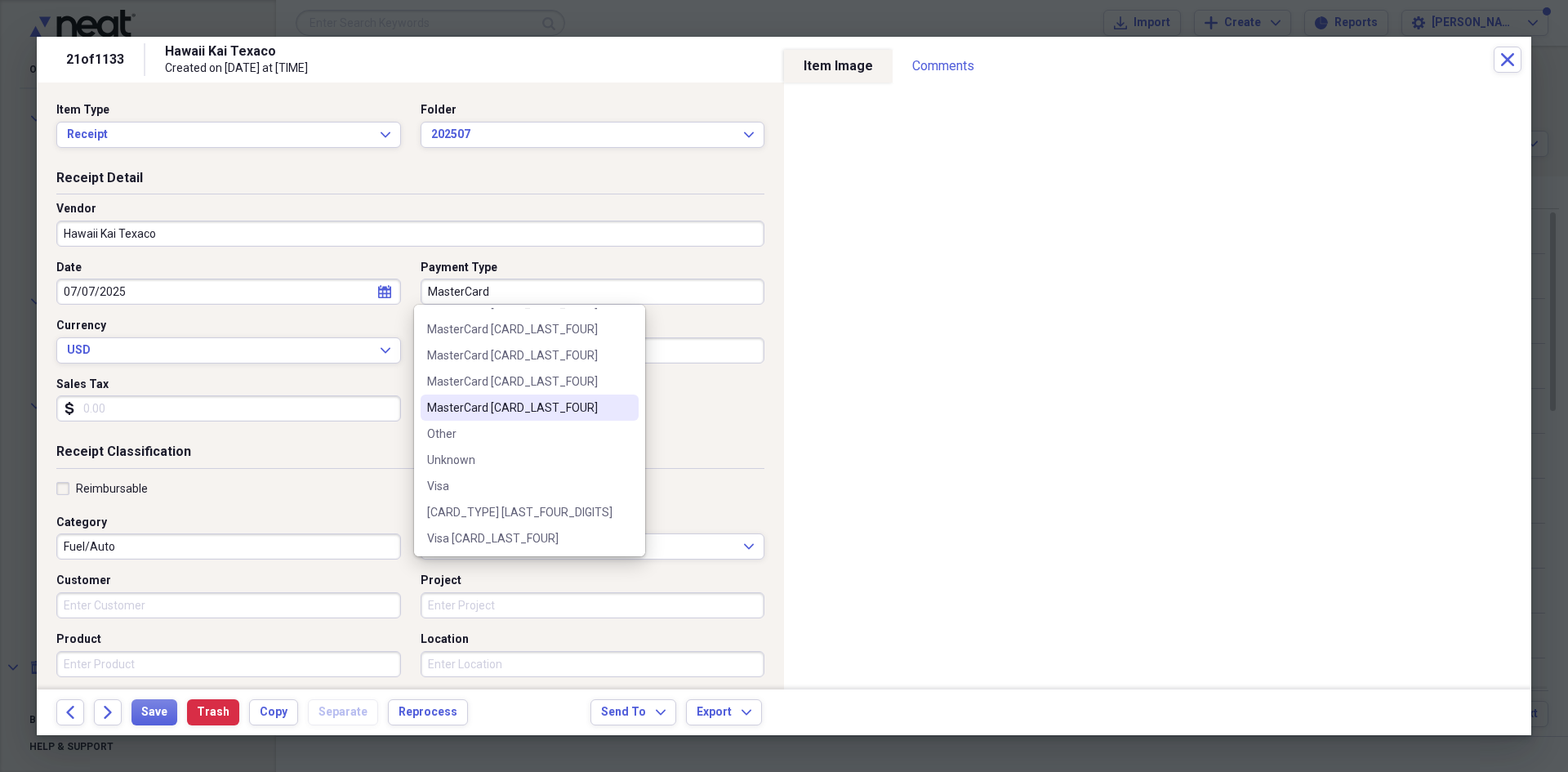 click on "MasterCard [CARD_LAST_FOUR]" at bounding box center (519, 408) 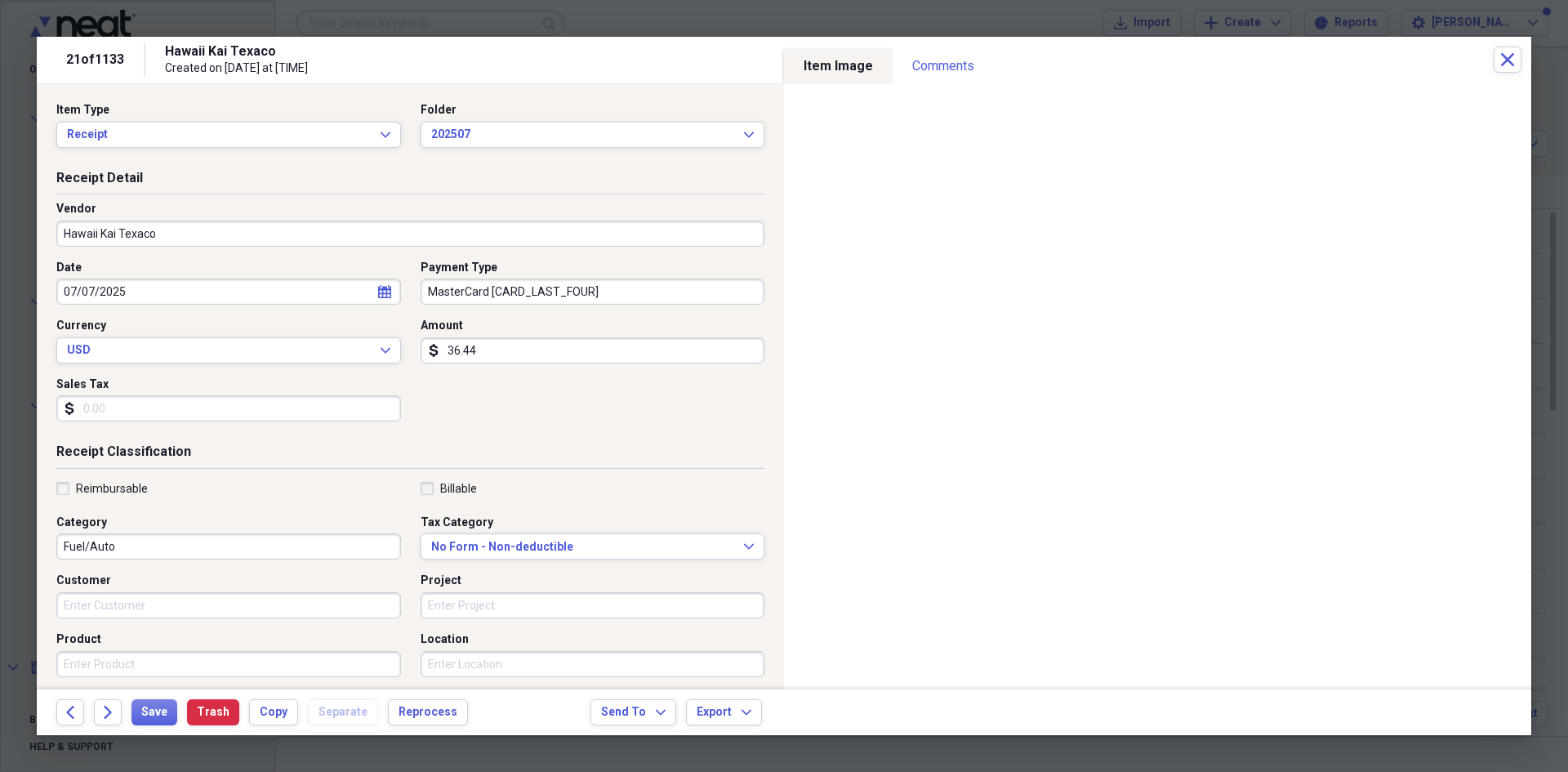 click on "Reimbursable" at bounding box center [102, 489] 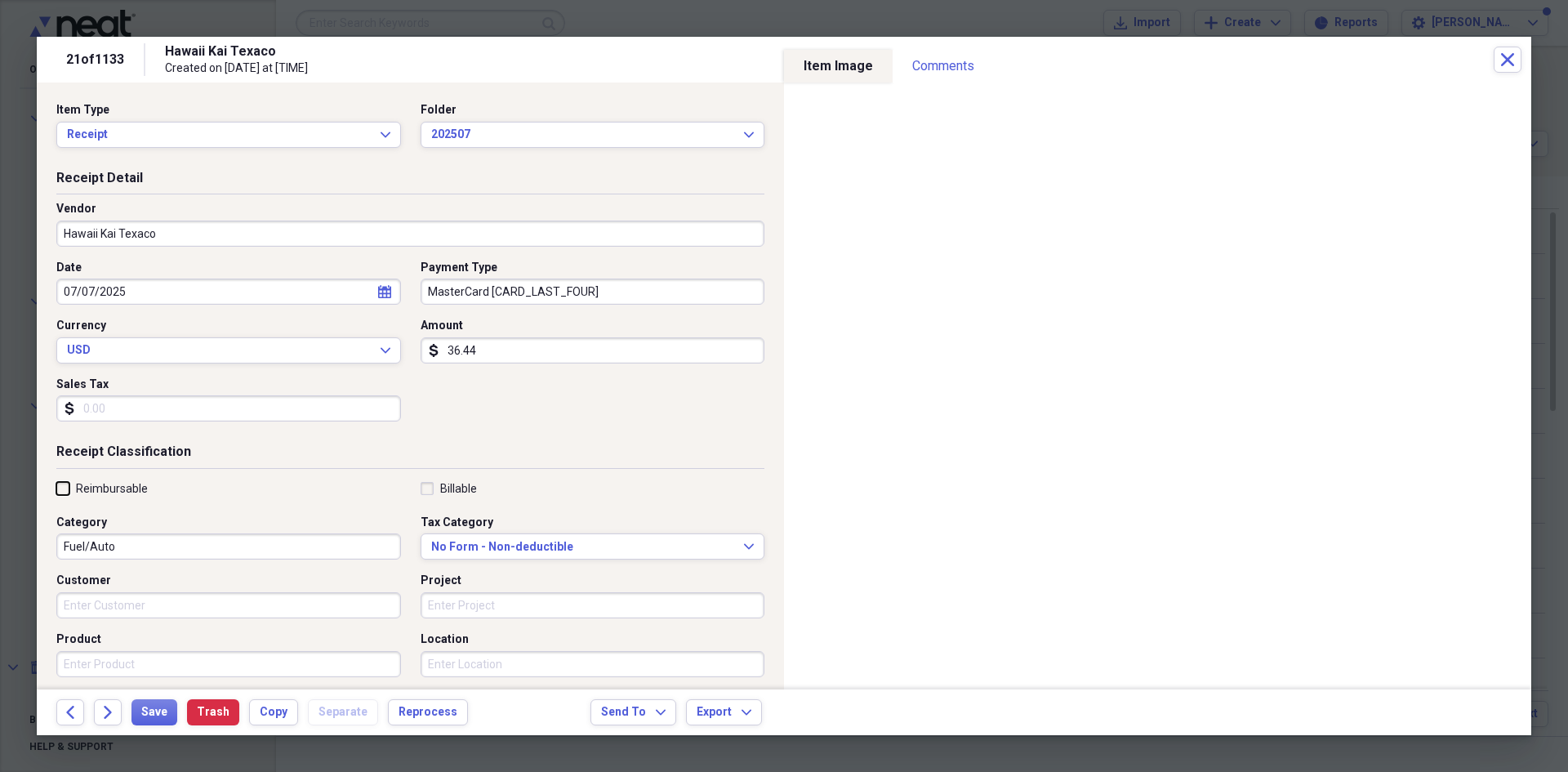 click on "Reimbursable" at bounding box center (56, 488) 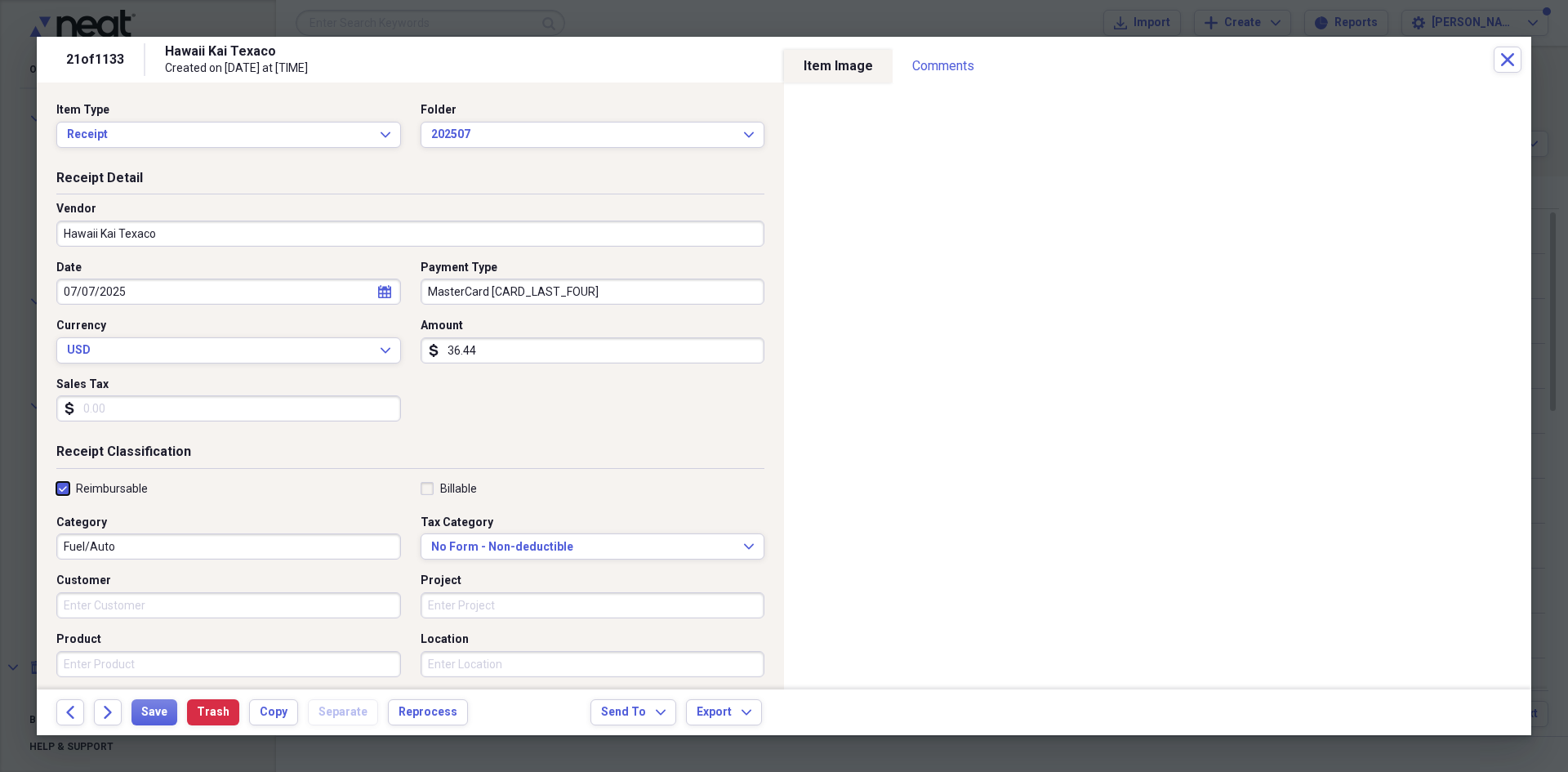 checkbox on "true" 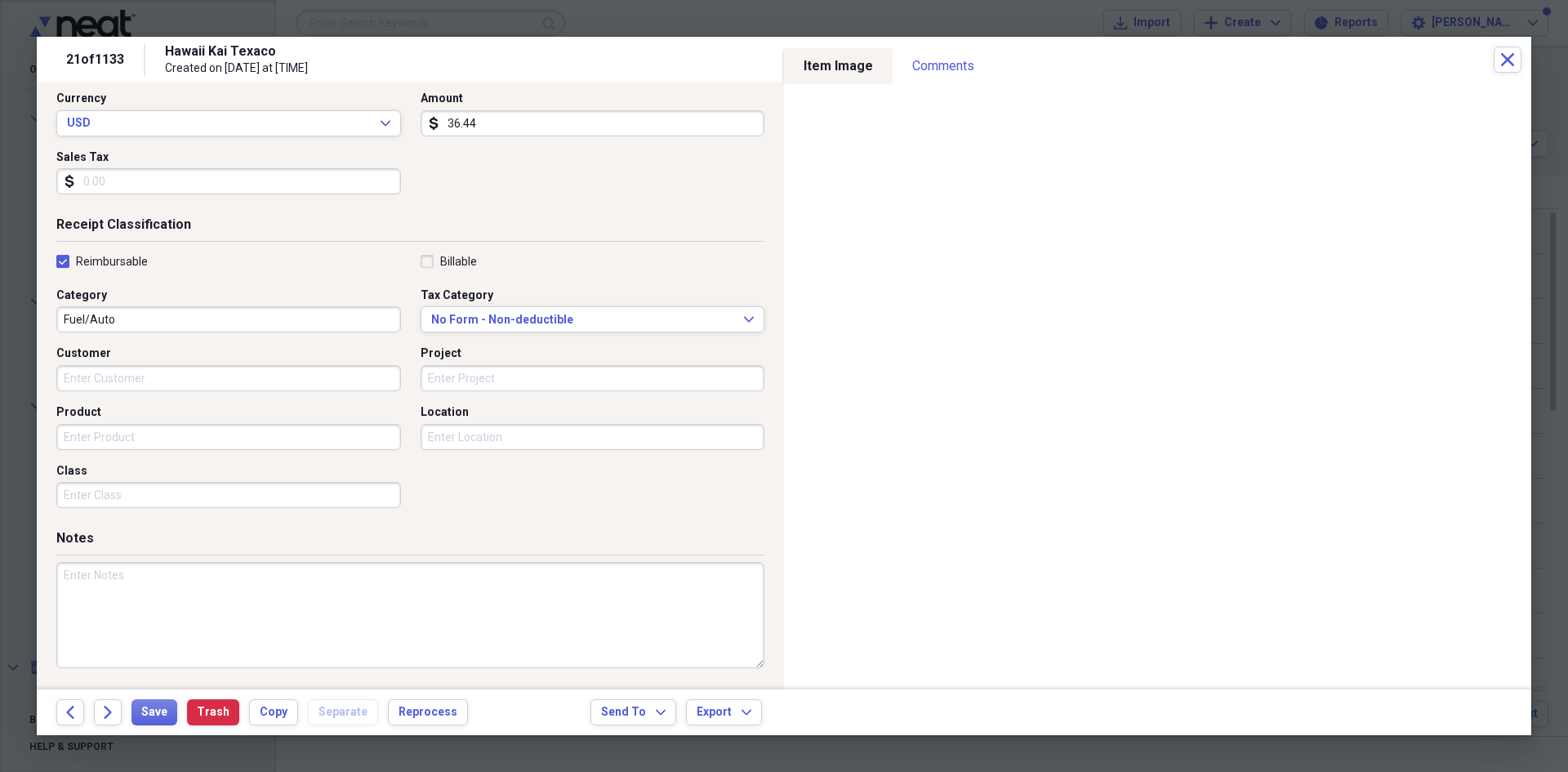 click at bounding box center (410, 615) 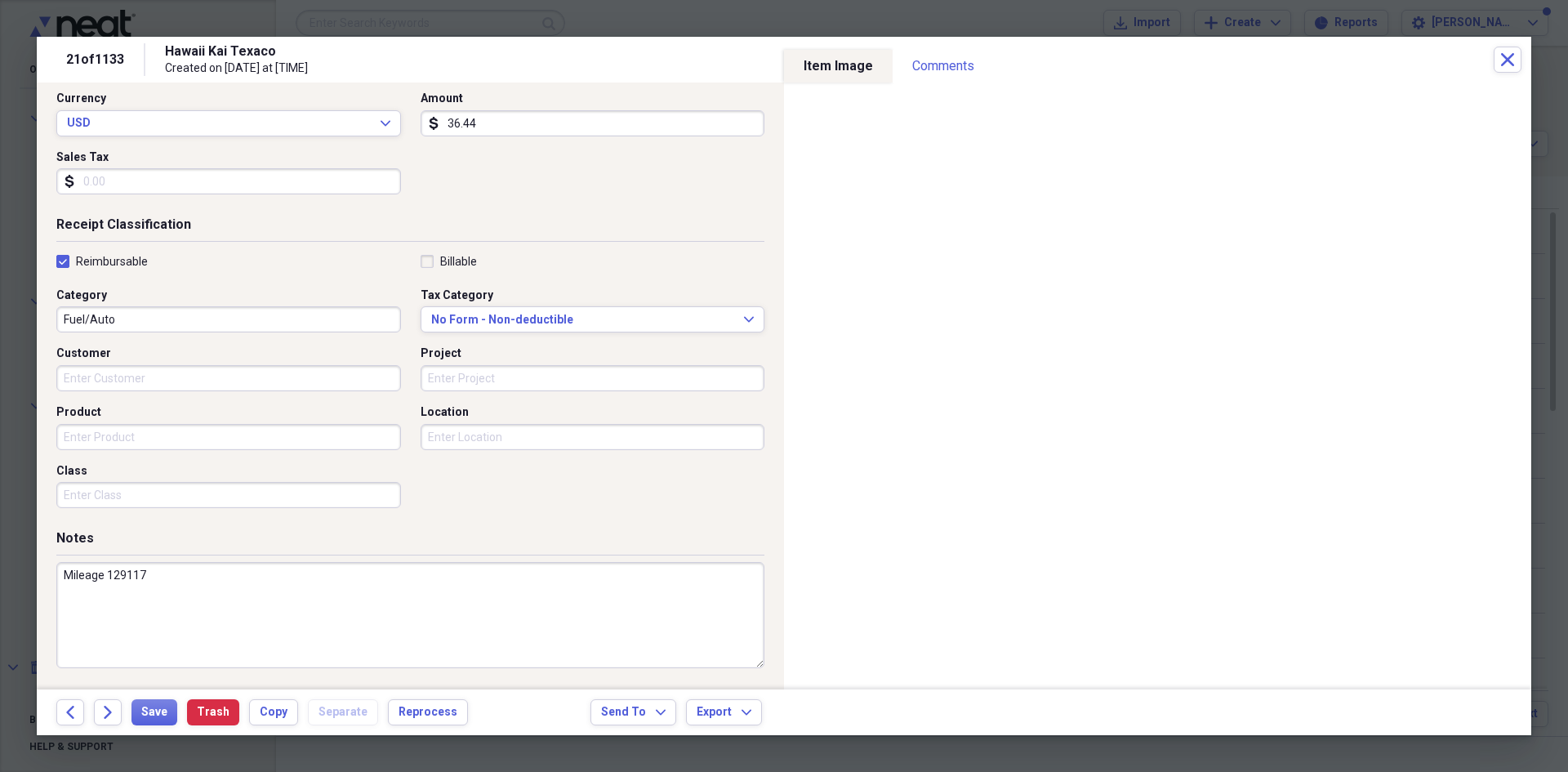 type on "Mileage 129117" 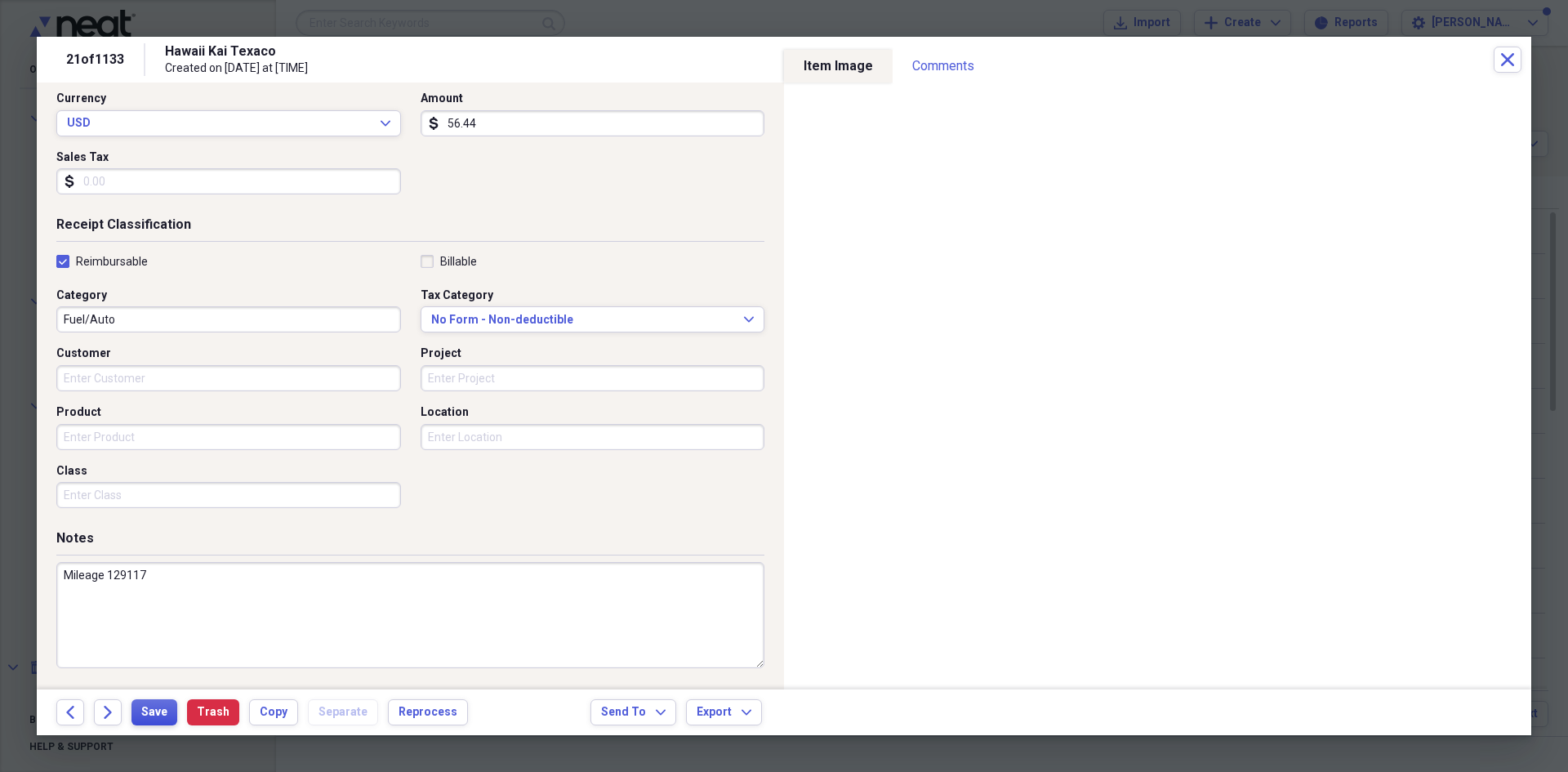 type on "56.44" 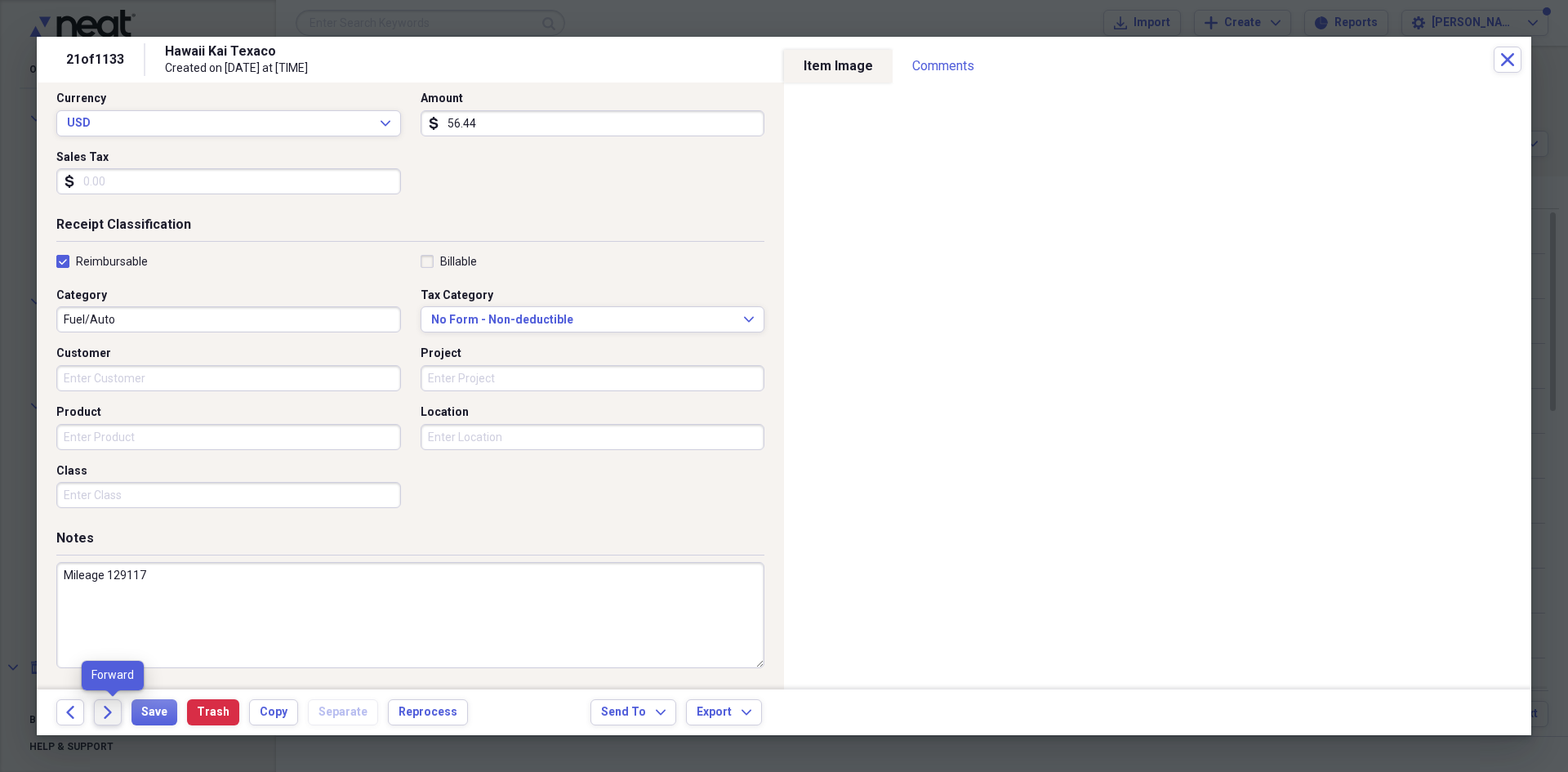 click on "Forward" 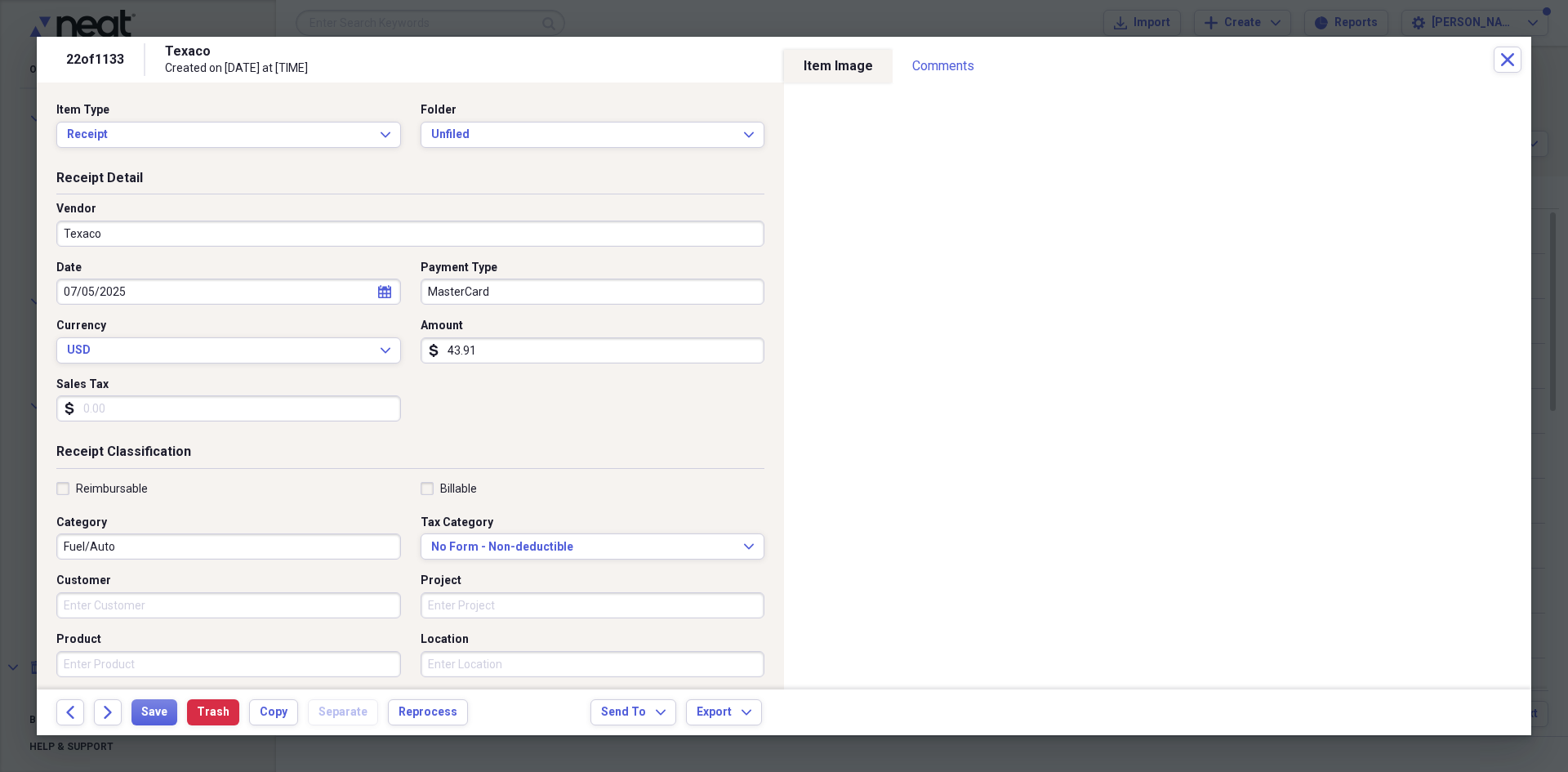 click on "Reimbursable" at bounding box center (112, 489) 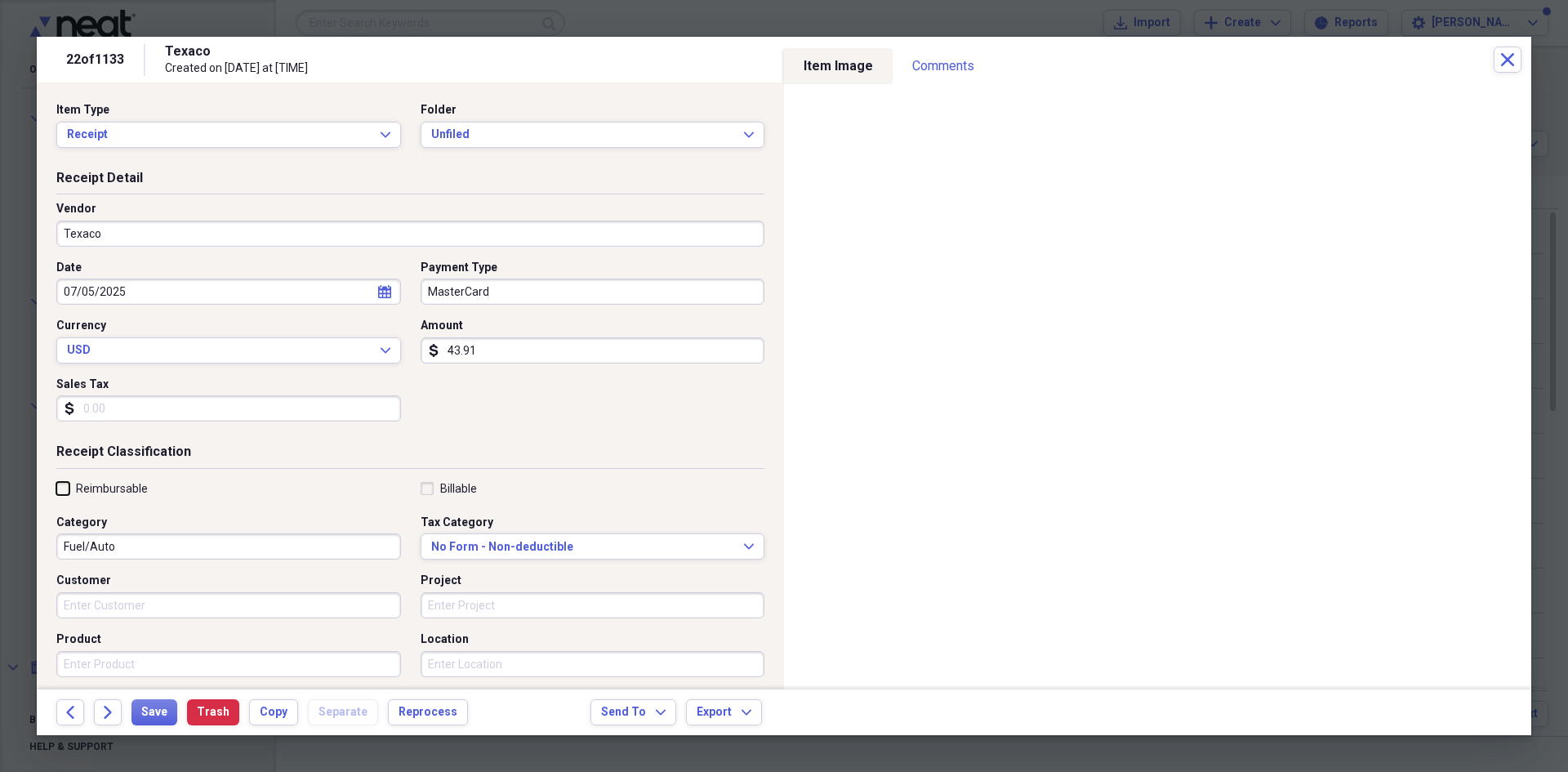 click on "Reimbursable" at bounding box center [56, 488] 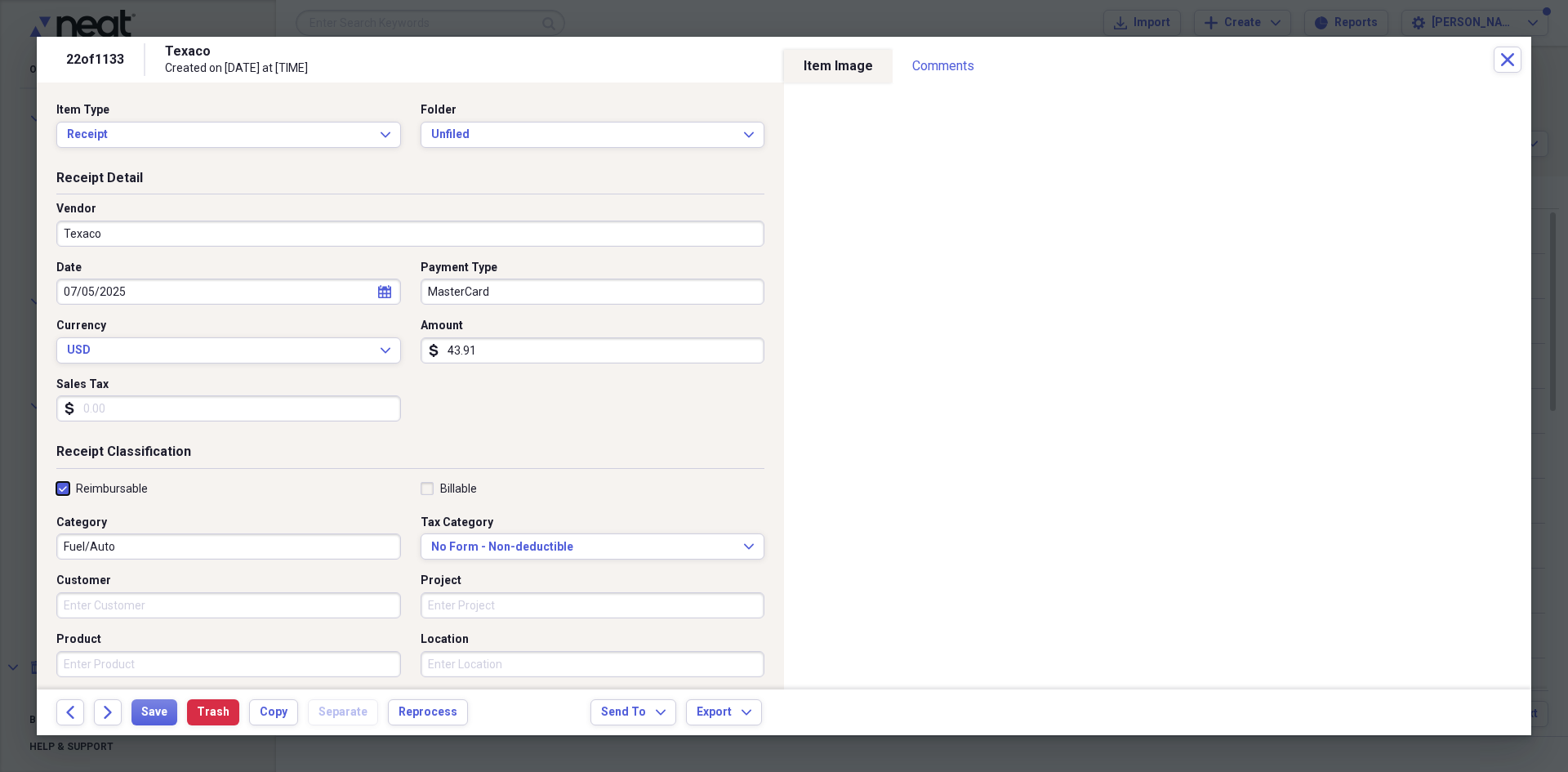 checkbox on "true" 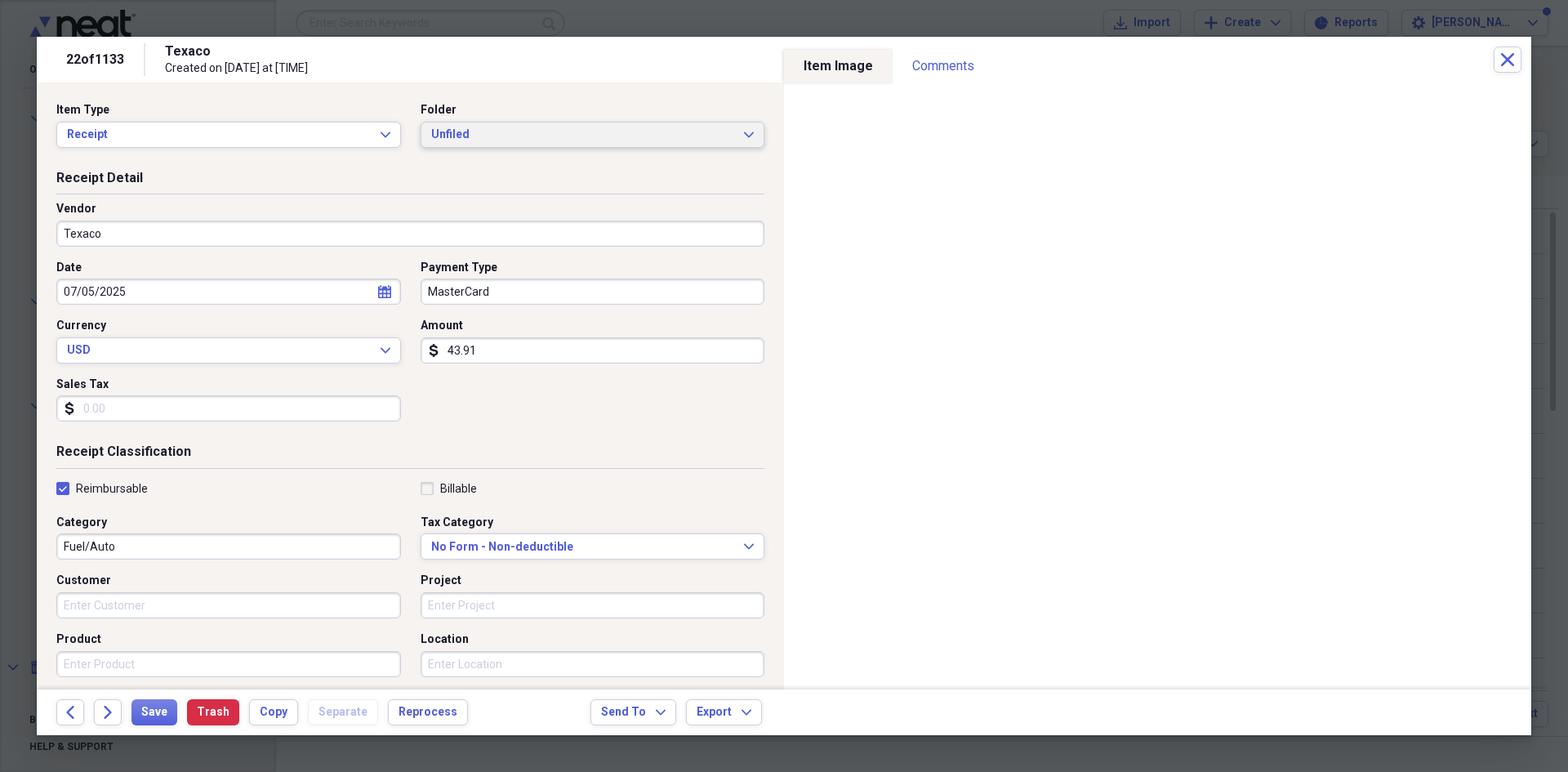 click on "Unfiled" at bounding box center [583, 135] 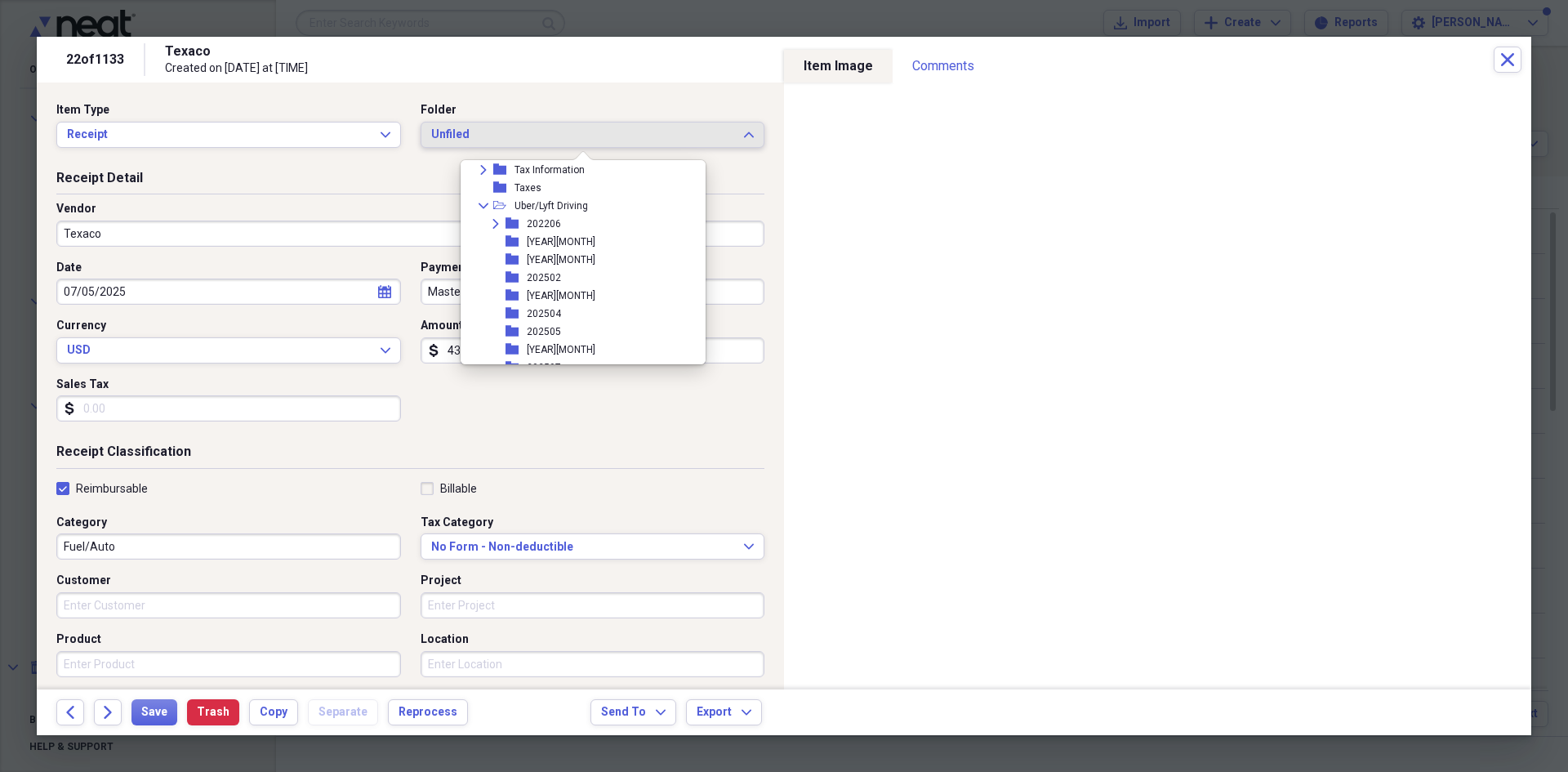 scroll, scrollTop: 365, scrollLeft: 0, axis: vertical 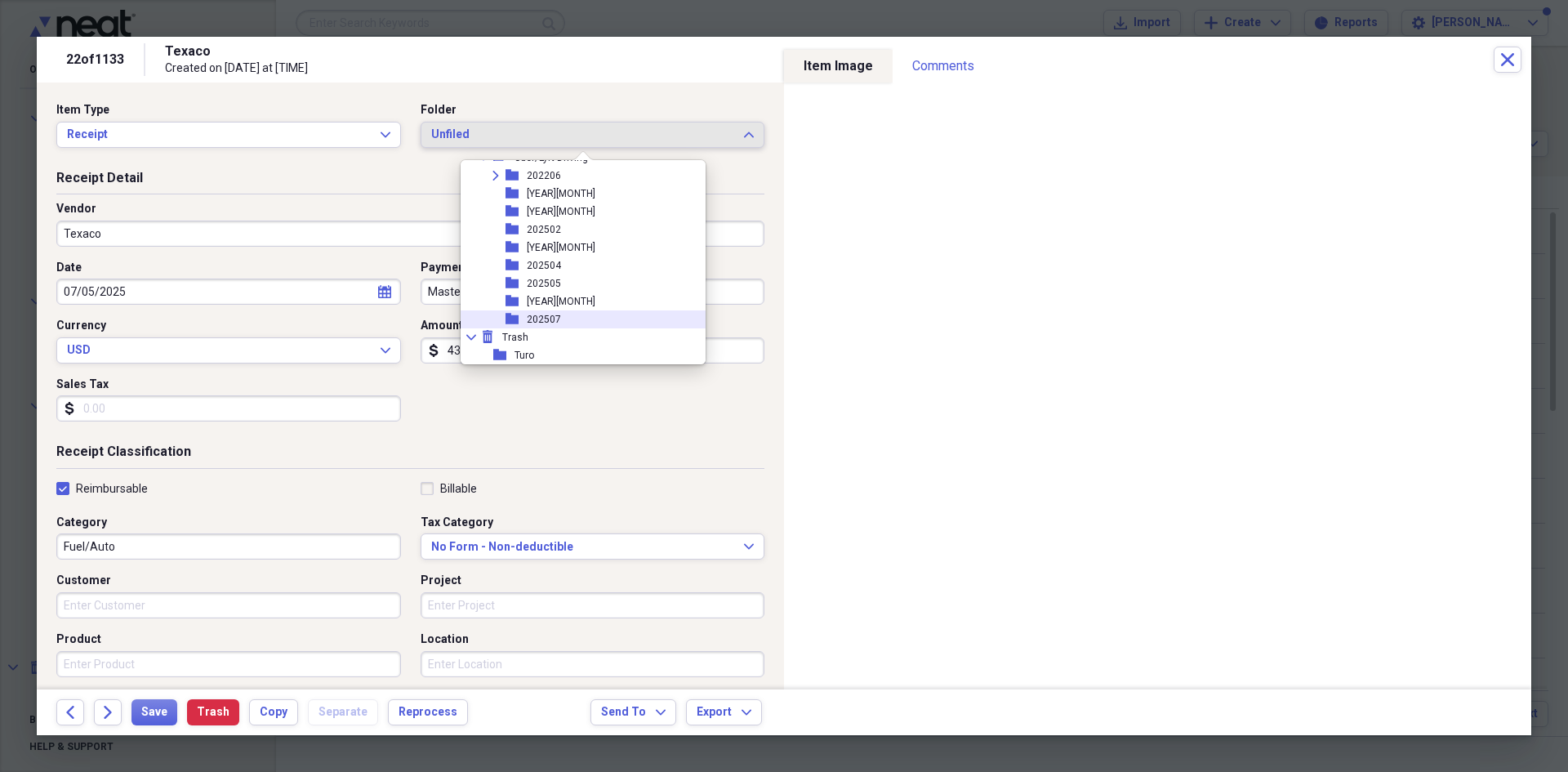 click on "202507" at bounding box center (544, 319) 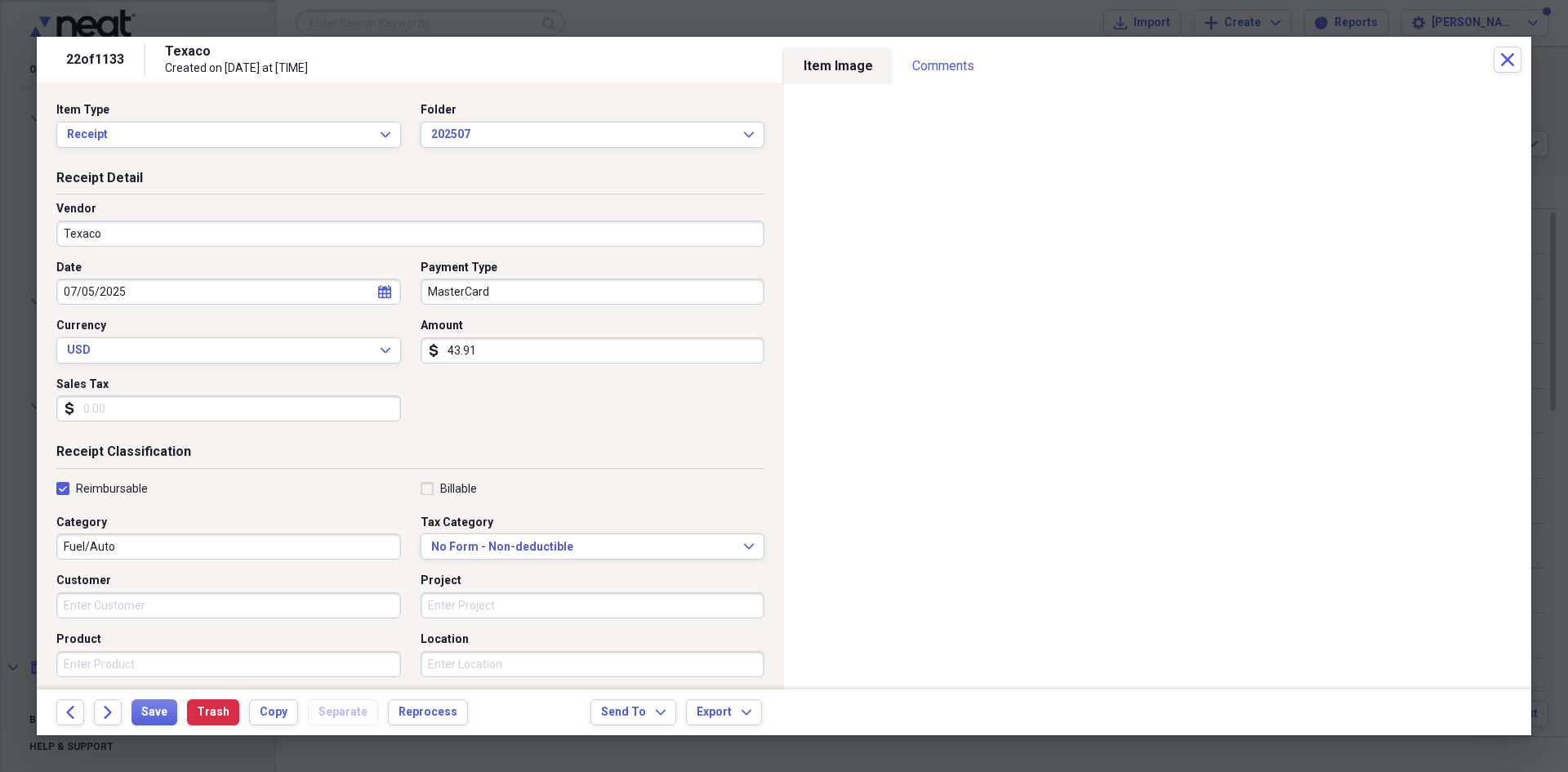 click on "MasterCard" at bounding box center [593, 292] 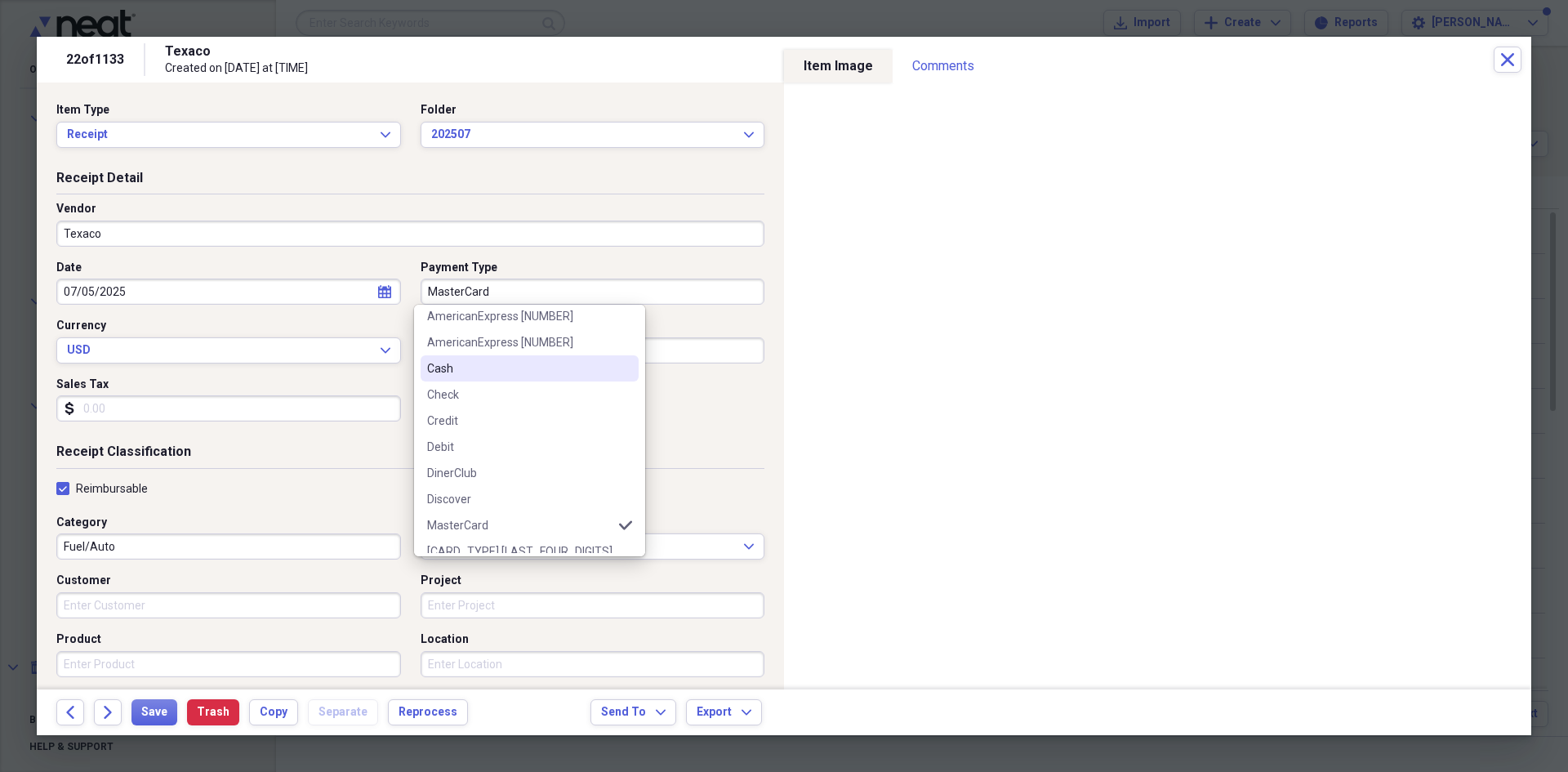 scroll, scrollTop: 327, scrollLeft: 0, axis: vertical 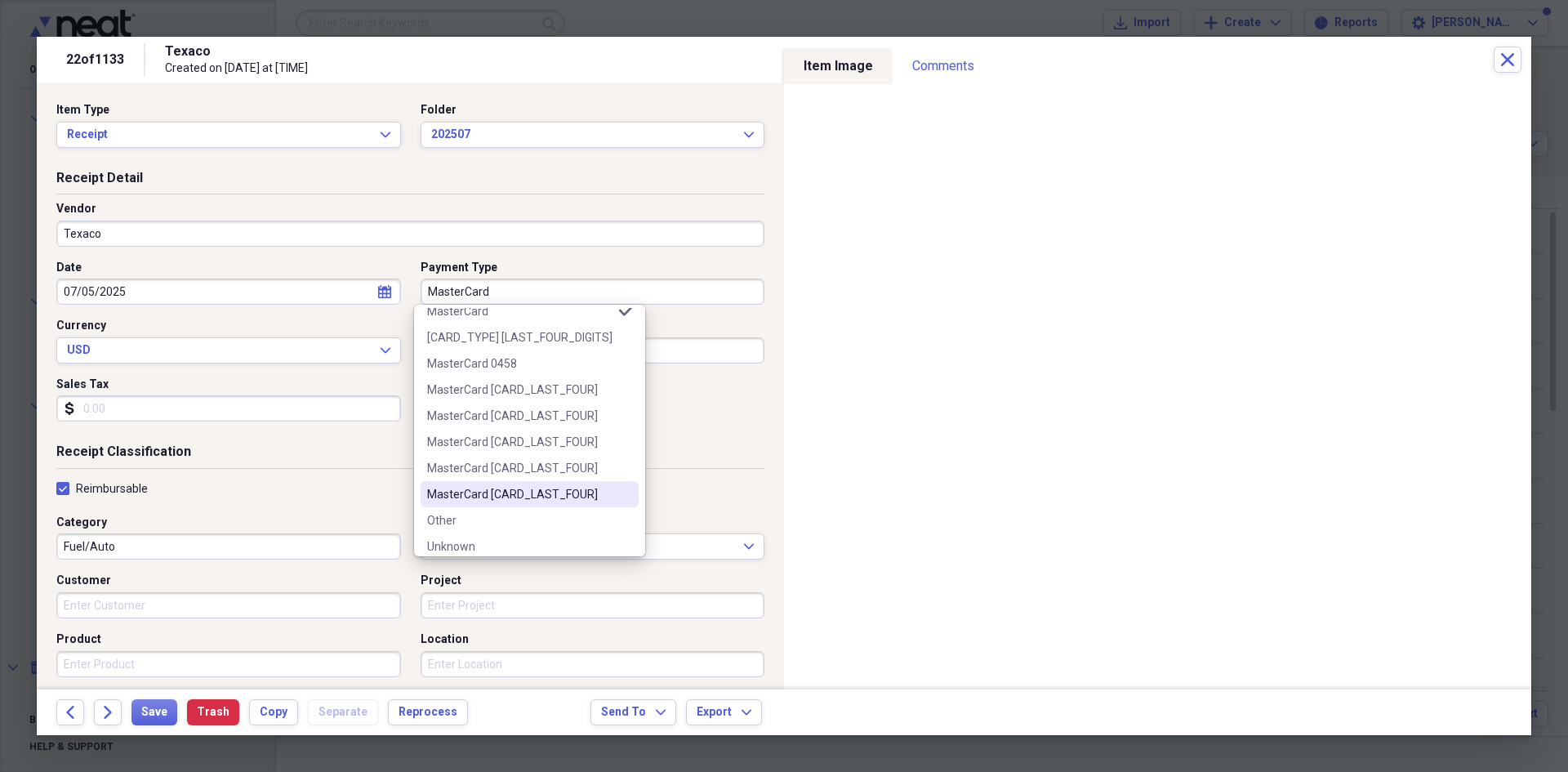 click on "MasterCard [CARD_LAST_FOUR]" at bounding box center (519, 494) 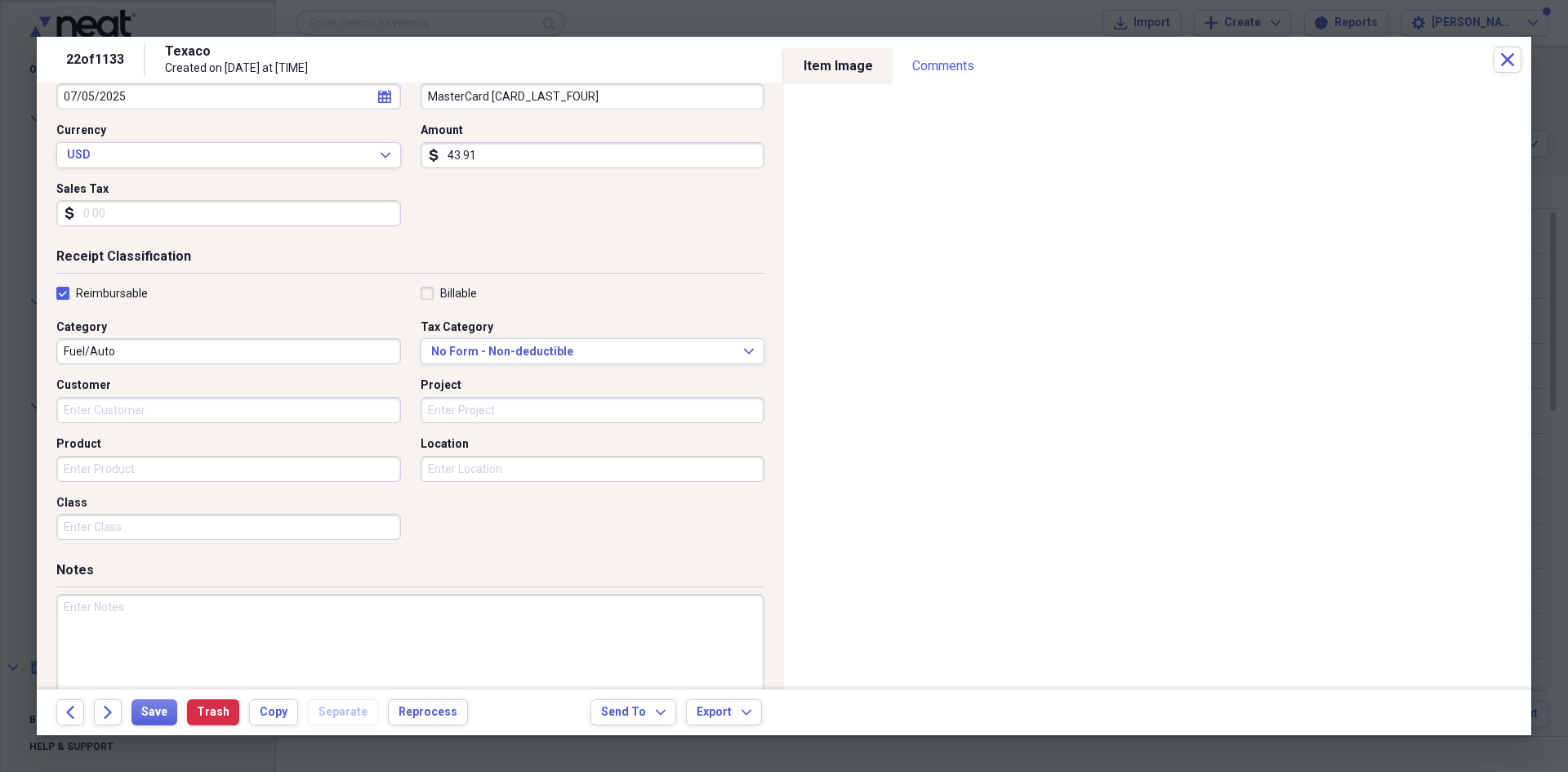 scroll, scrollTop: 227, scrollLeft: 0, axis: vertical 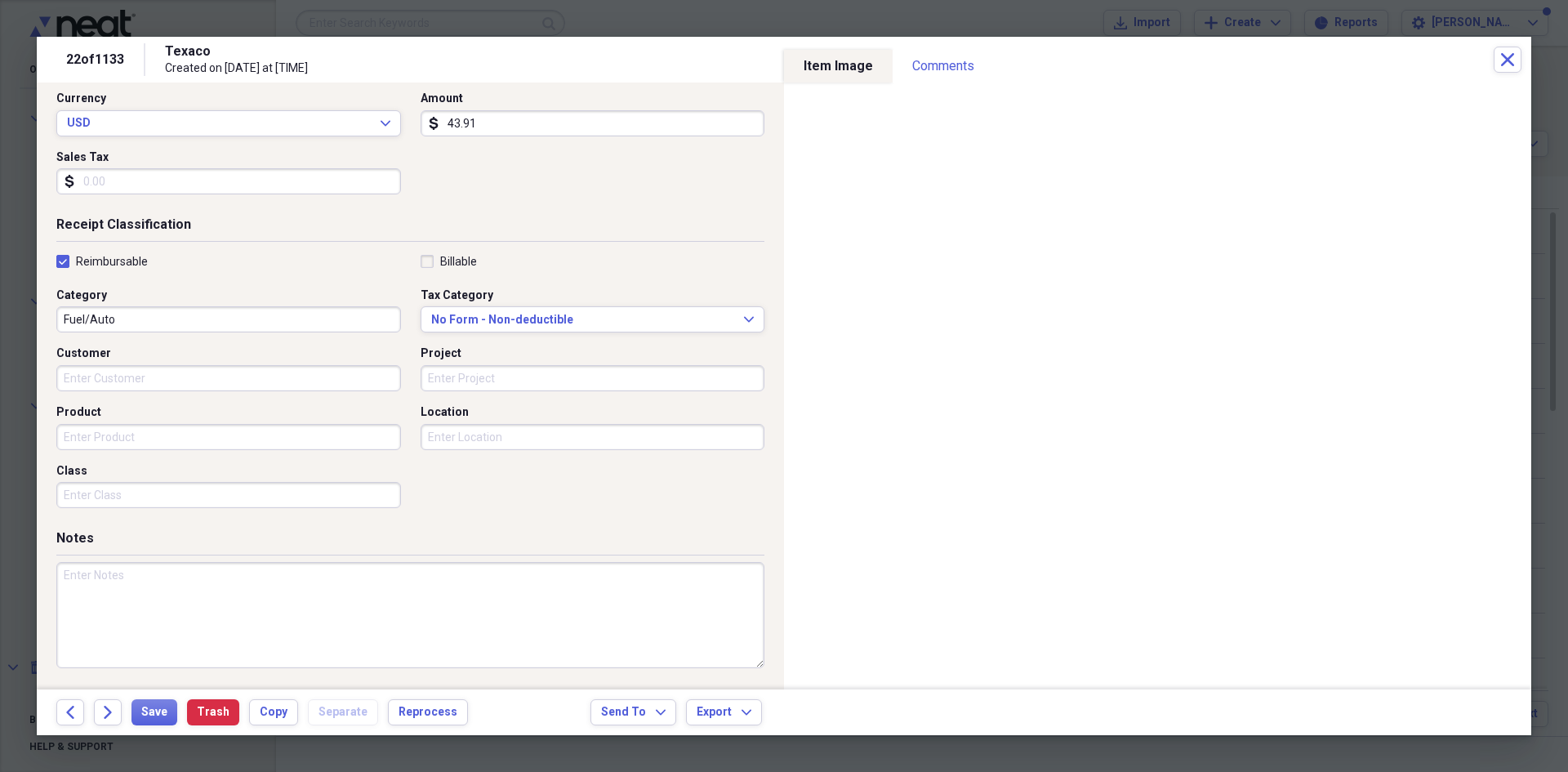 click at bounding box center (410, 615) 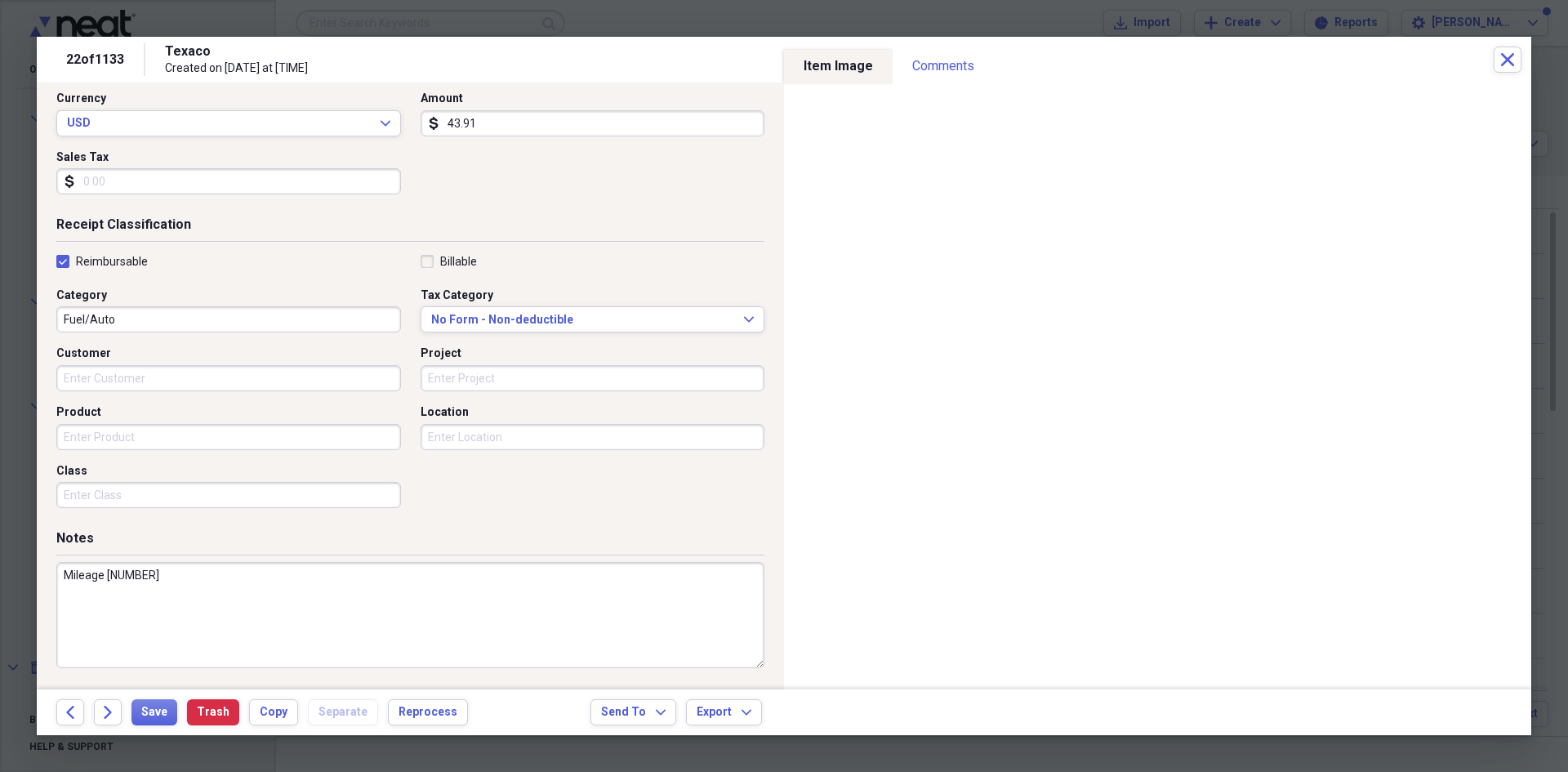 type on "Mileage [NUMBER]" 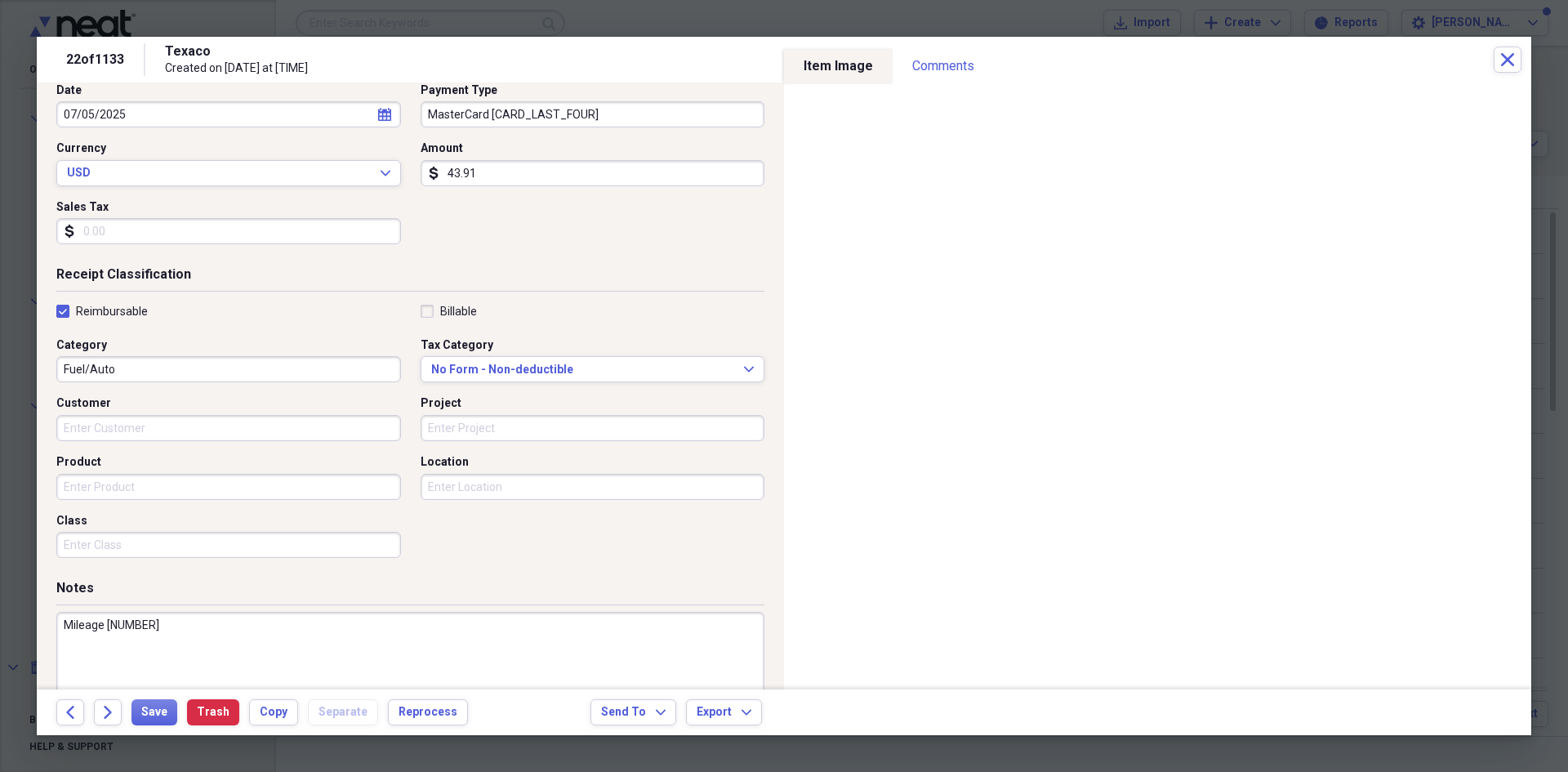 scroll, scrollTop: 227, scrollLeft: 0, axis: vertical 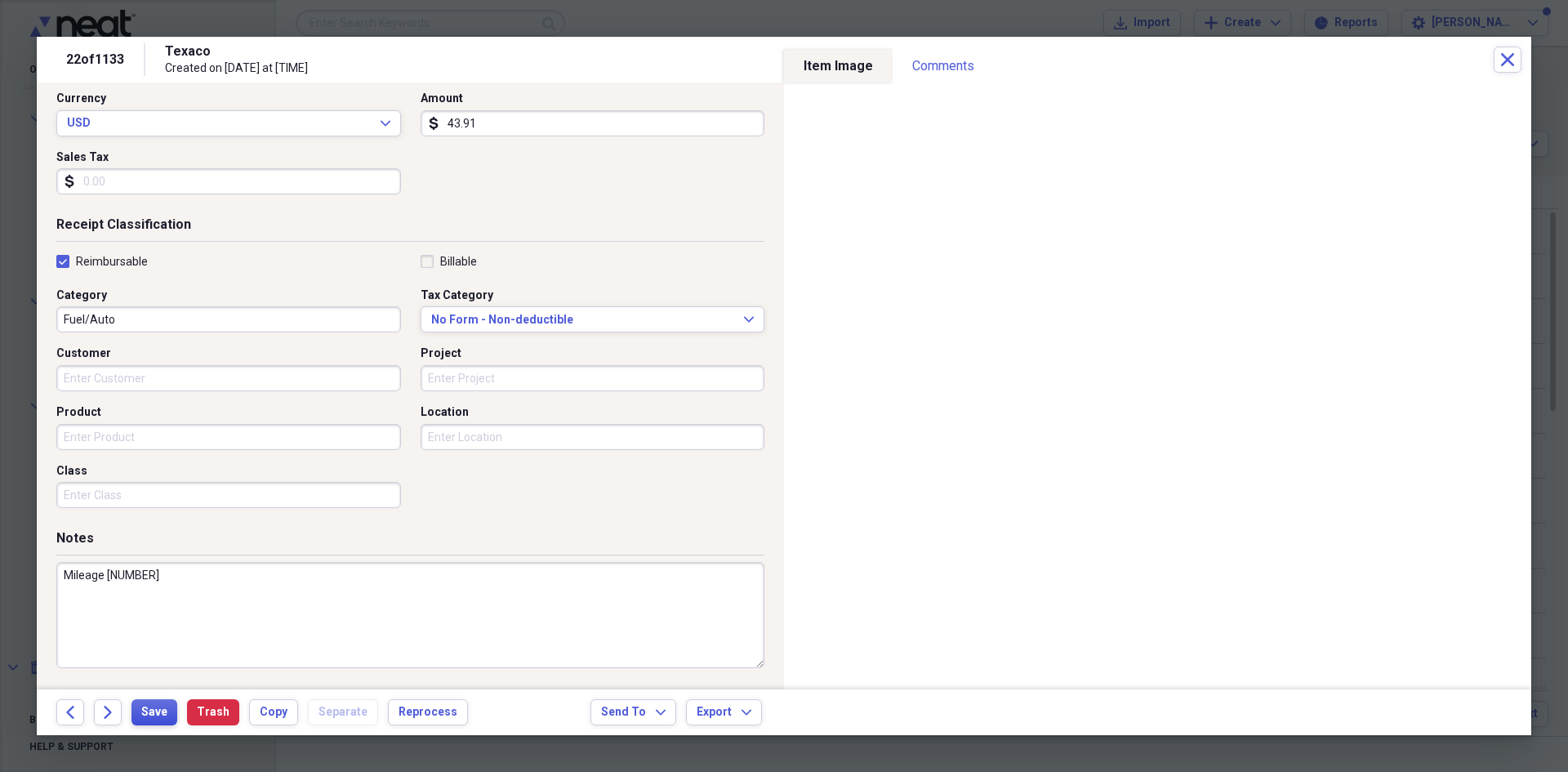 click on "Save" at bounding box center (154, 712) 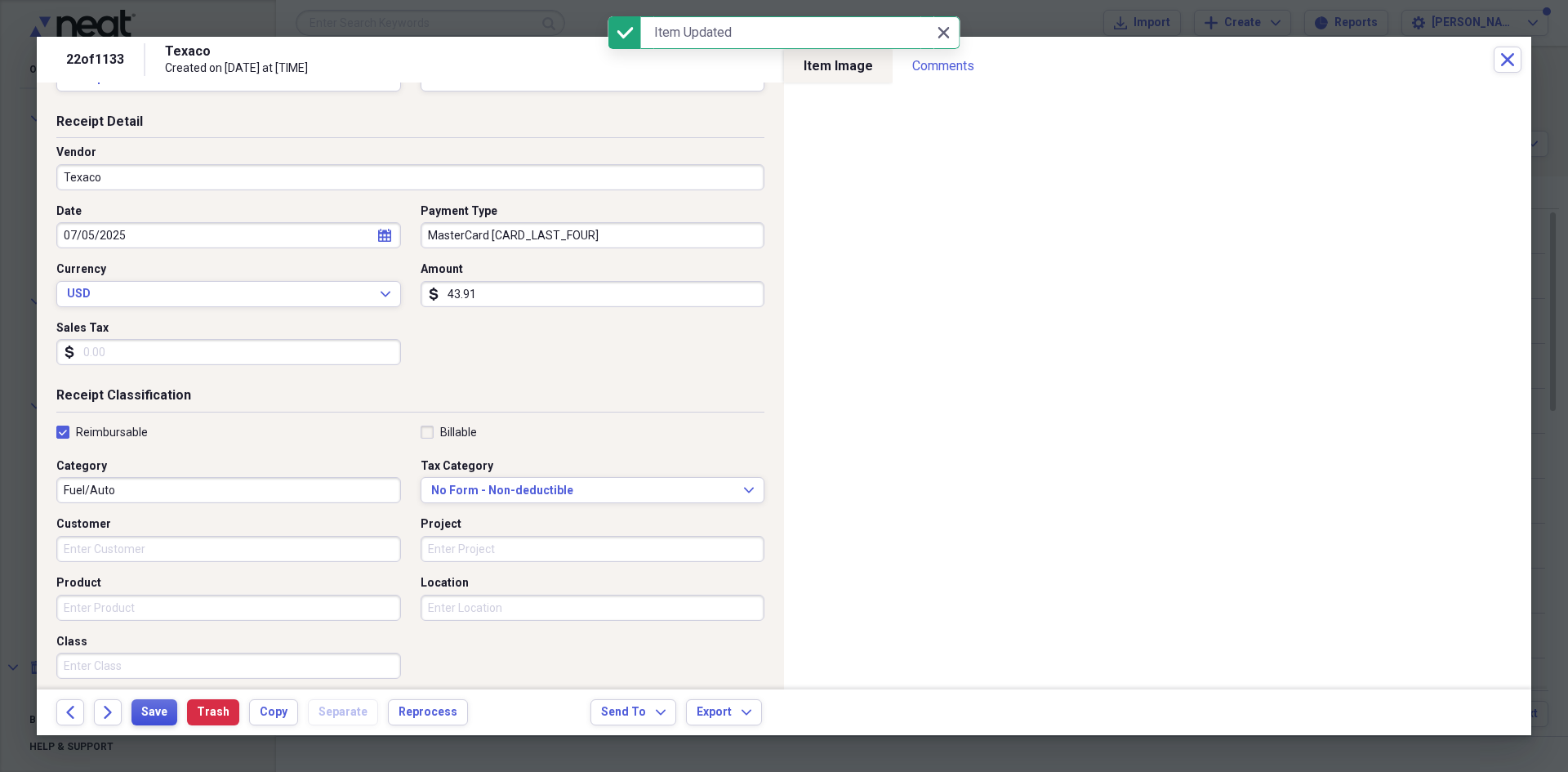 scroll, scrollTop: 0, scrollLeft: 0, axis: both 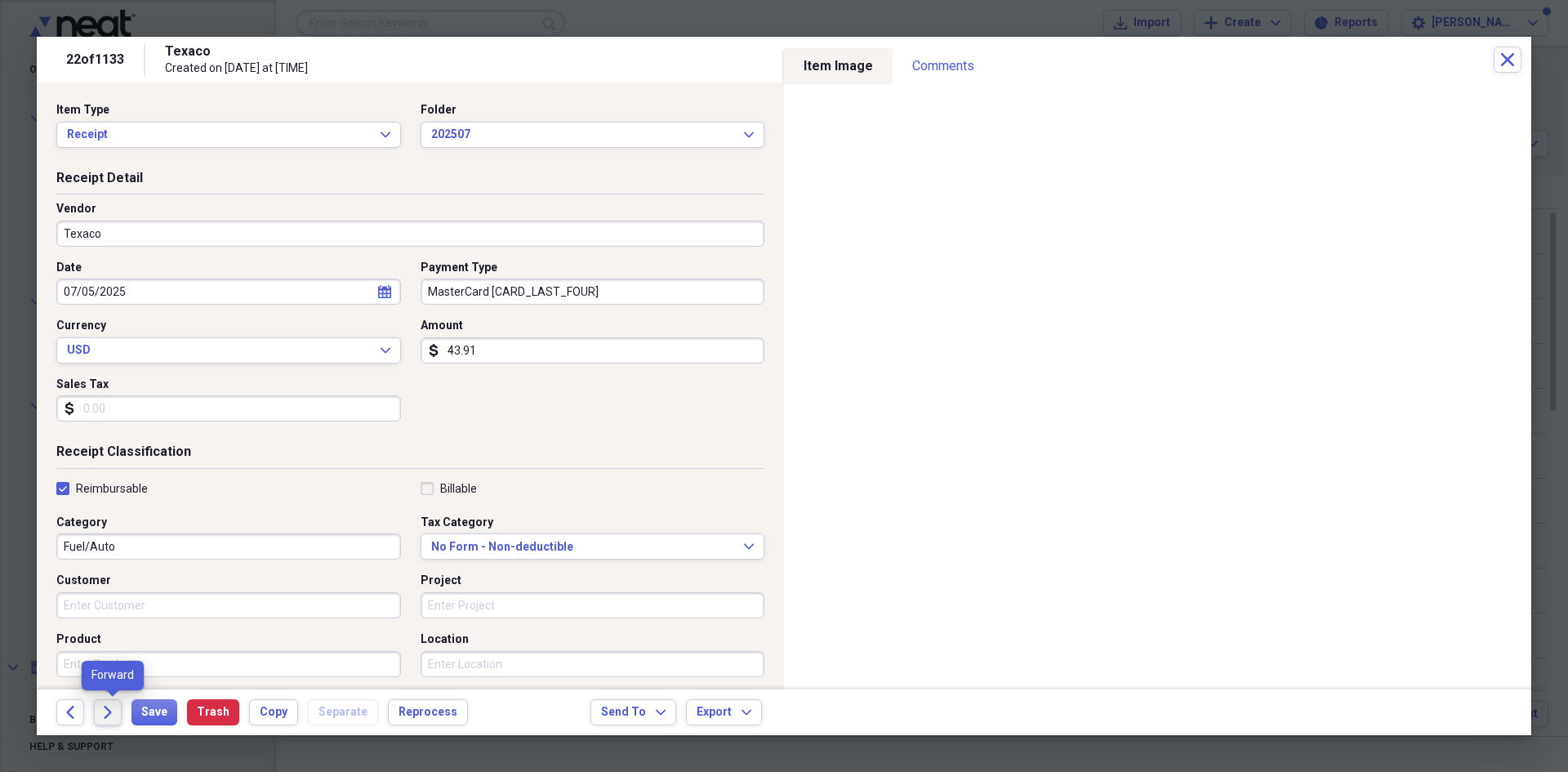 click on "Forward" 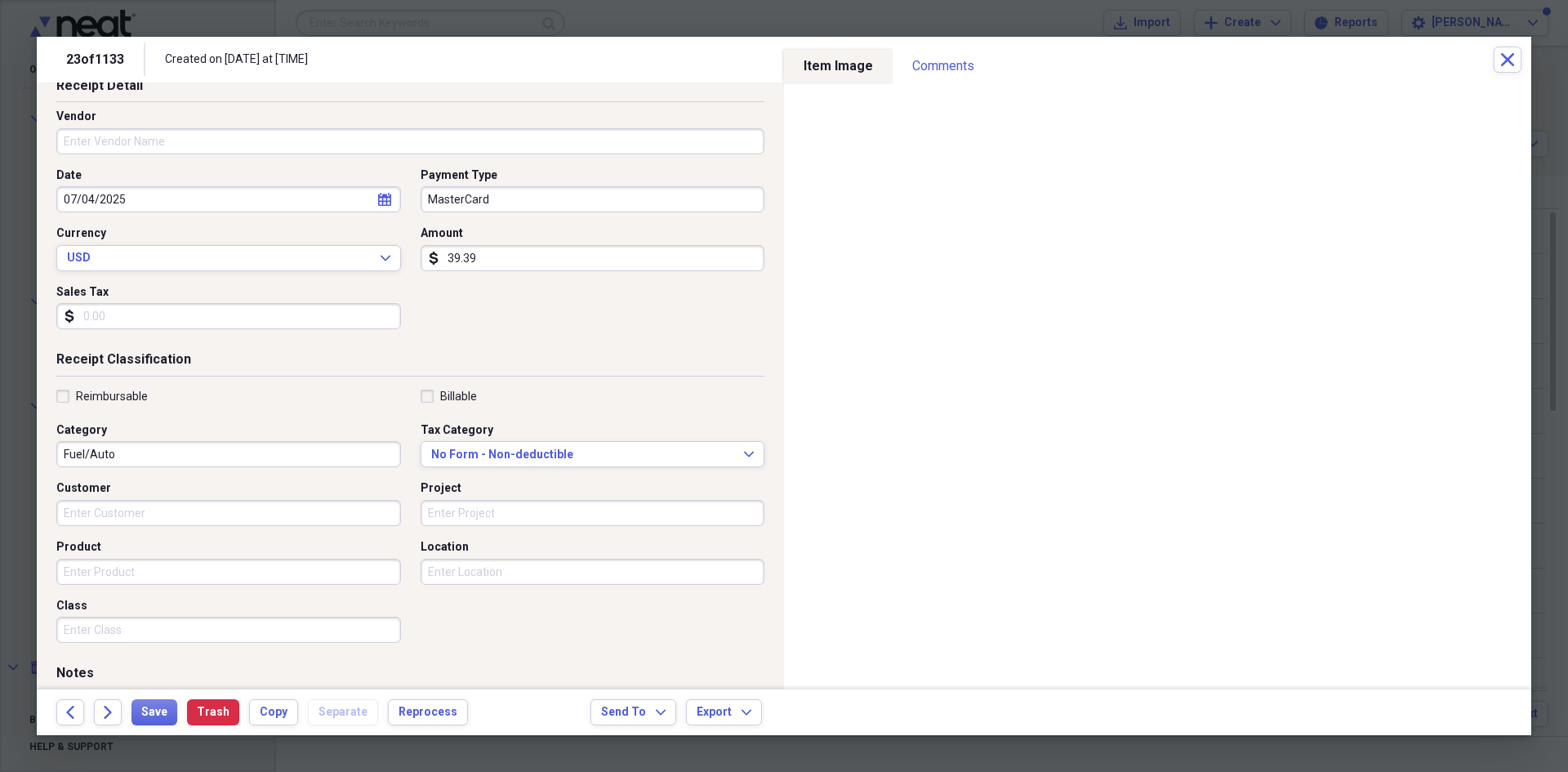 scroll, scrollTop: 227, scrollLeft: 0, axis: vertical 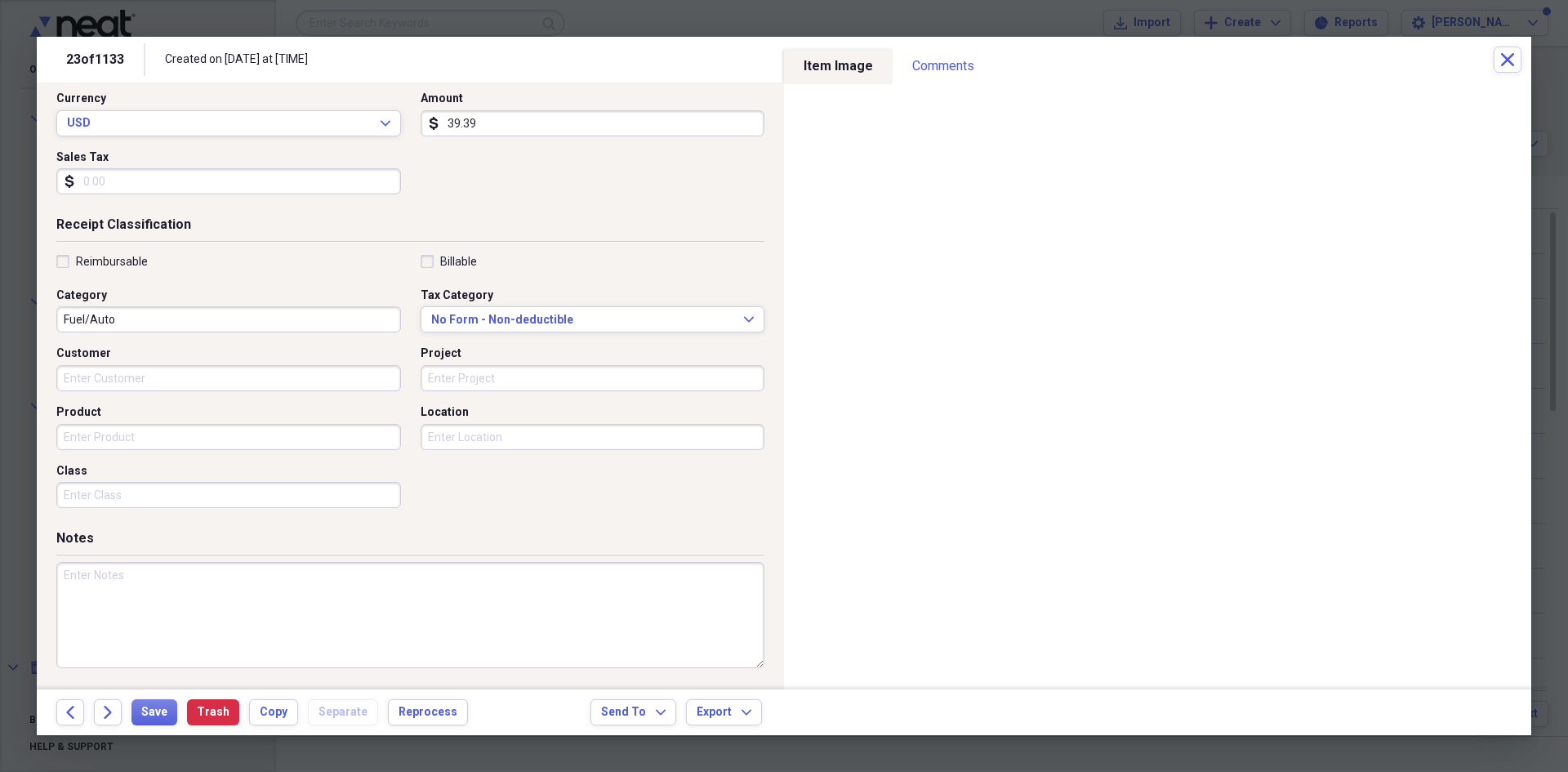 click at bounding box center [410, 615] 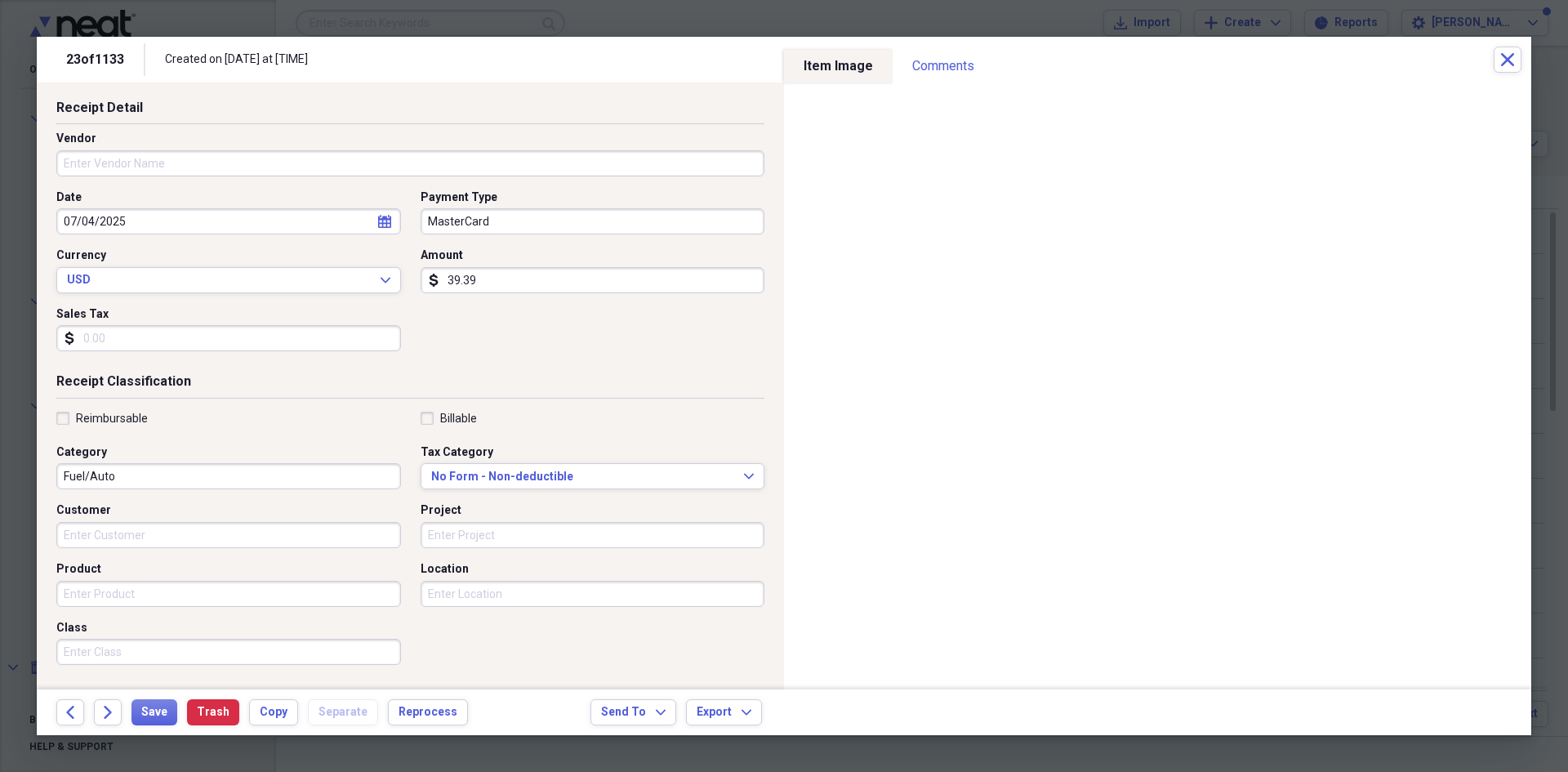 scroll, scrollTop: 0, scrollLeft: 0, axis: both 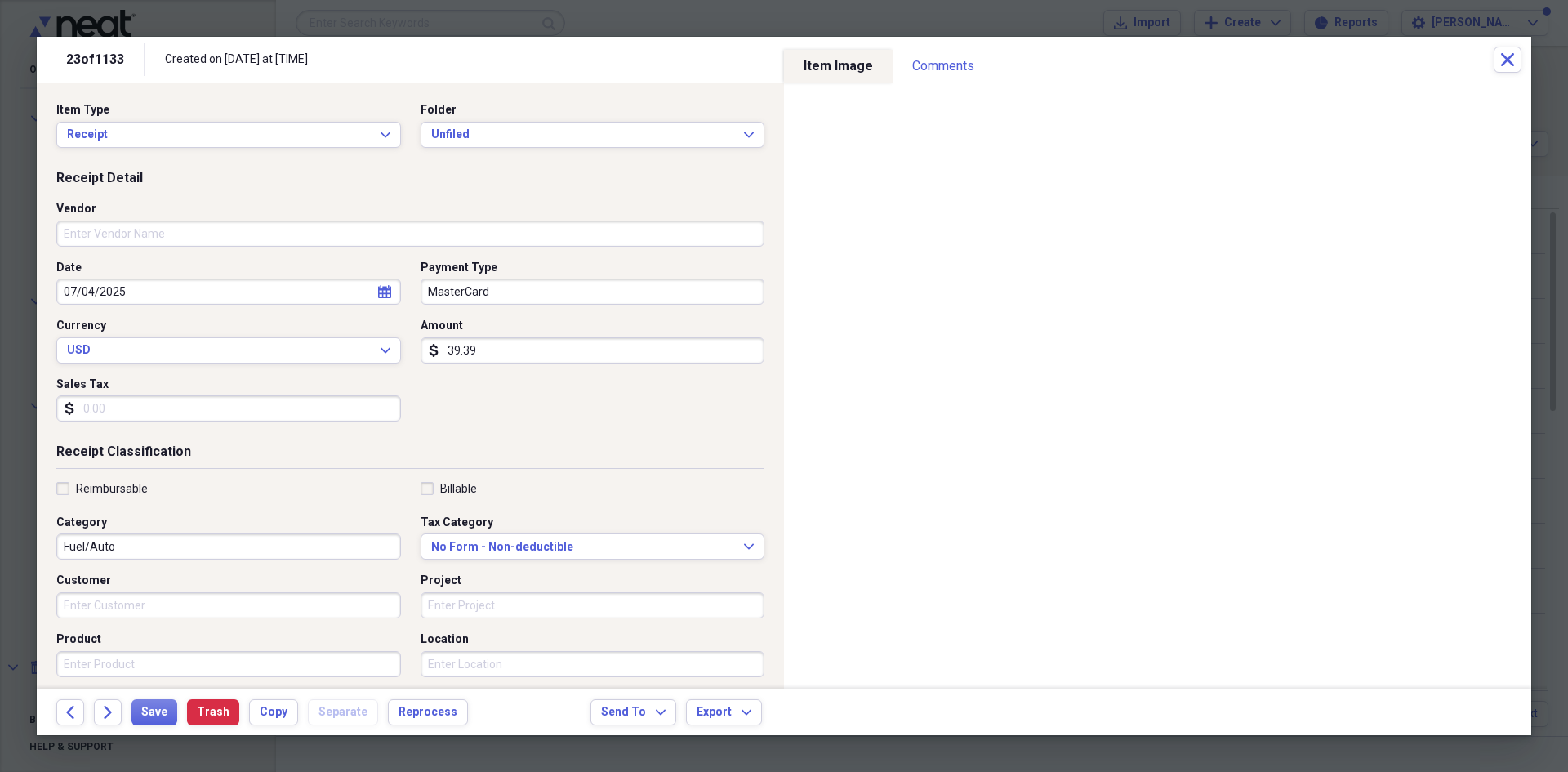 type on "Mileage [NUMBER]" 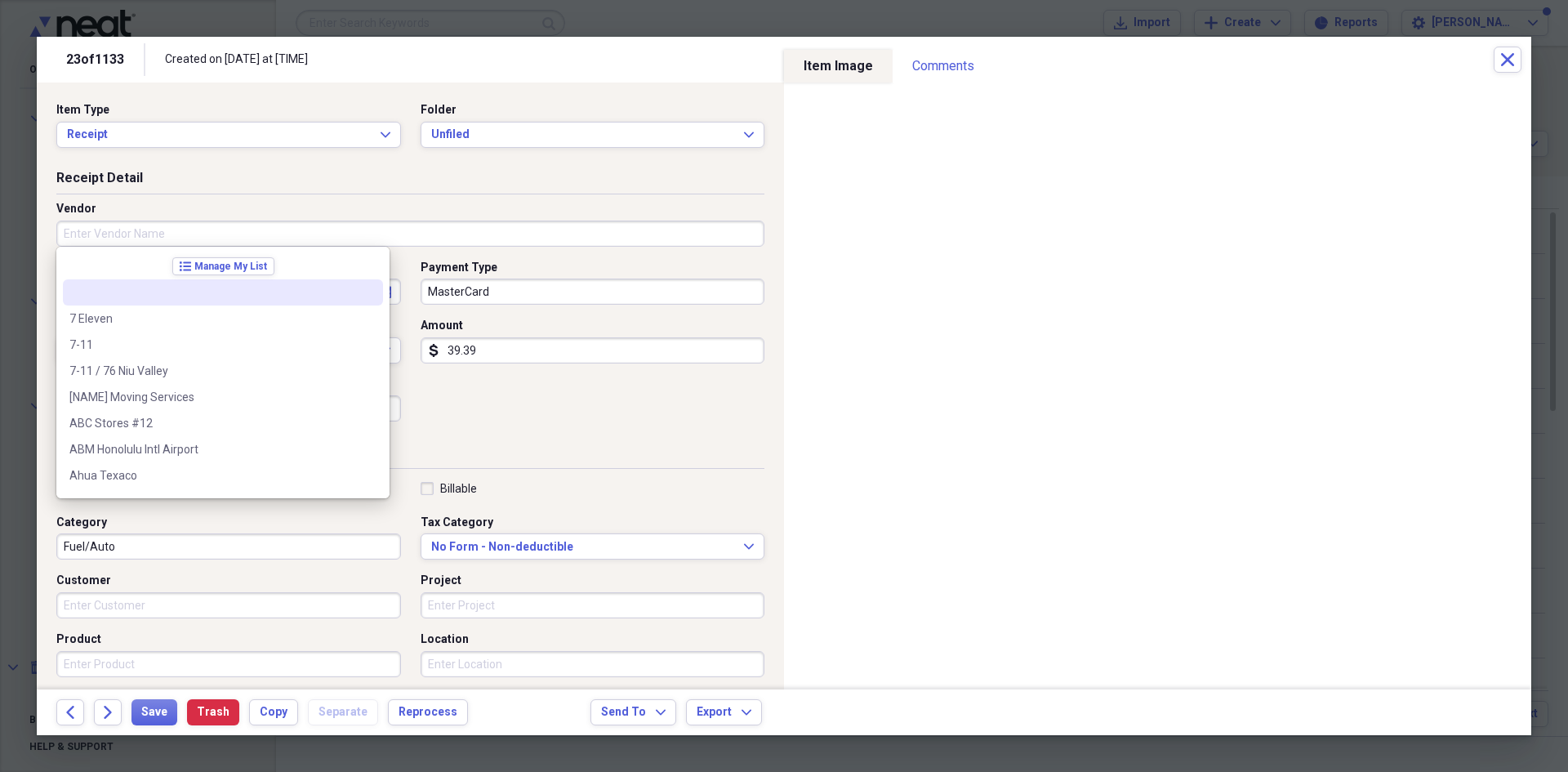 click on "Vendor" at bounding box center [410, 234] 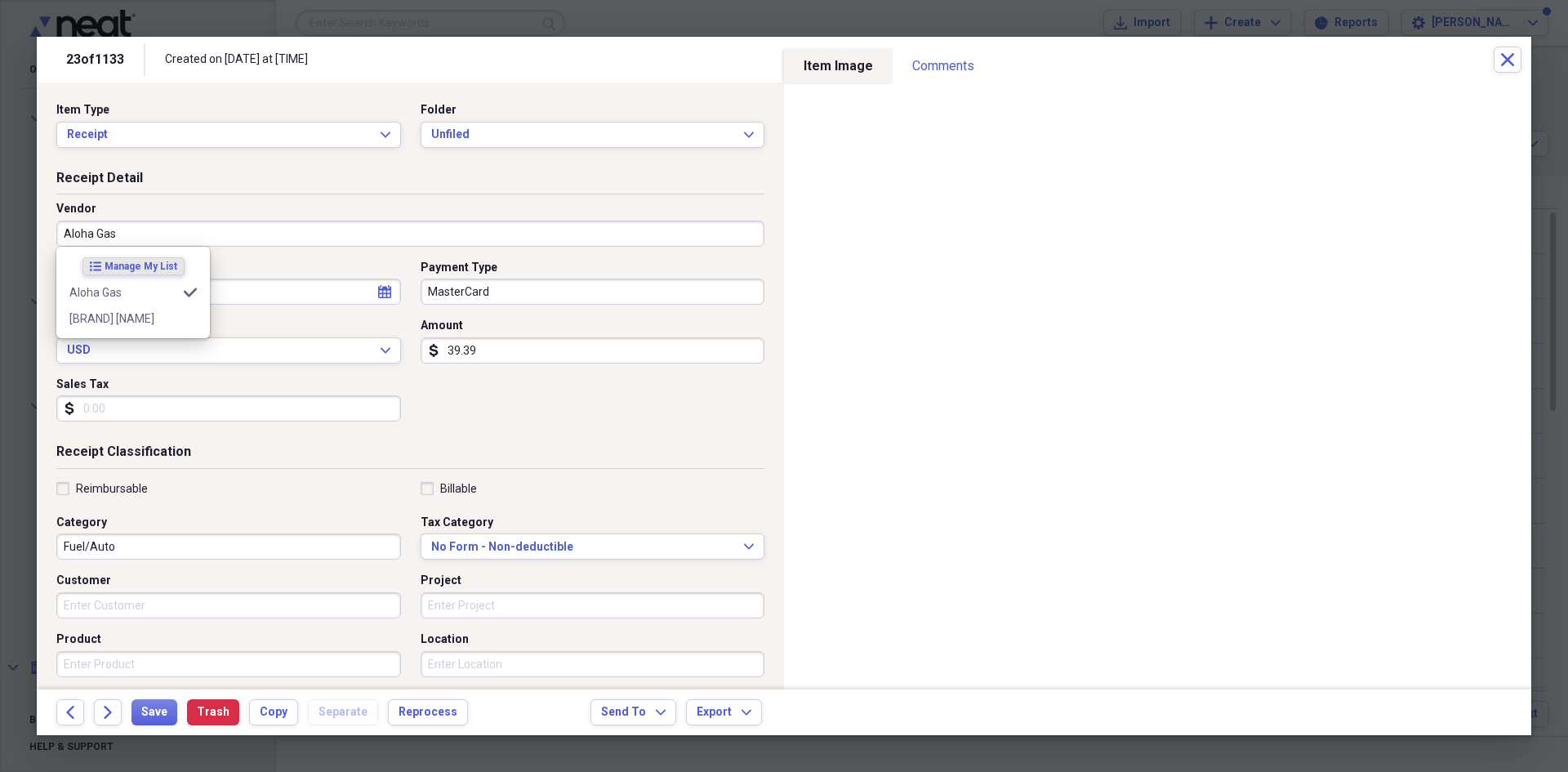 type on "Aloha Gas" 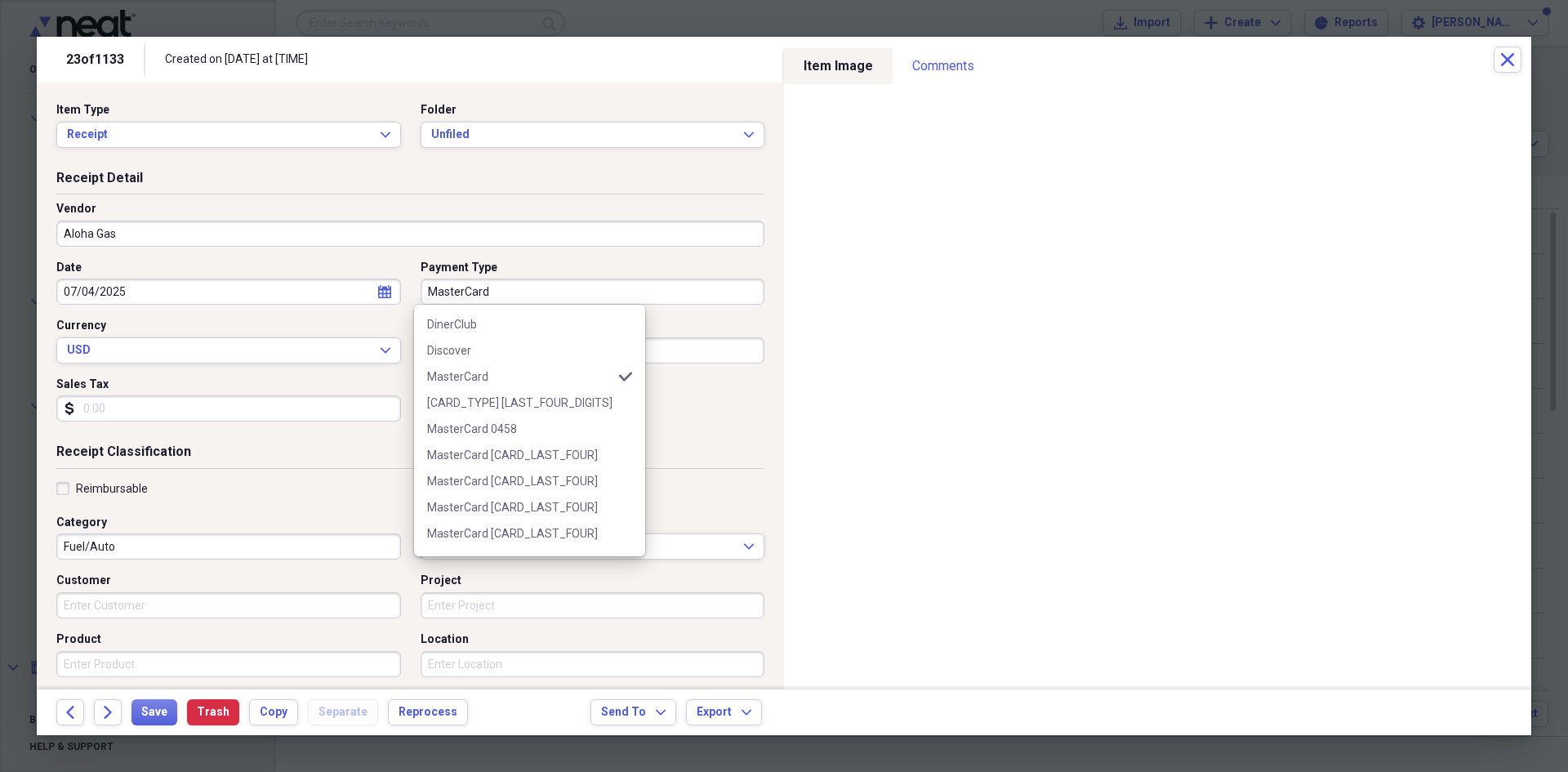 scroll, scrollTop: 452, scrollLeft: 0, axis: vertical 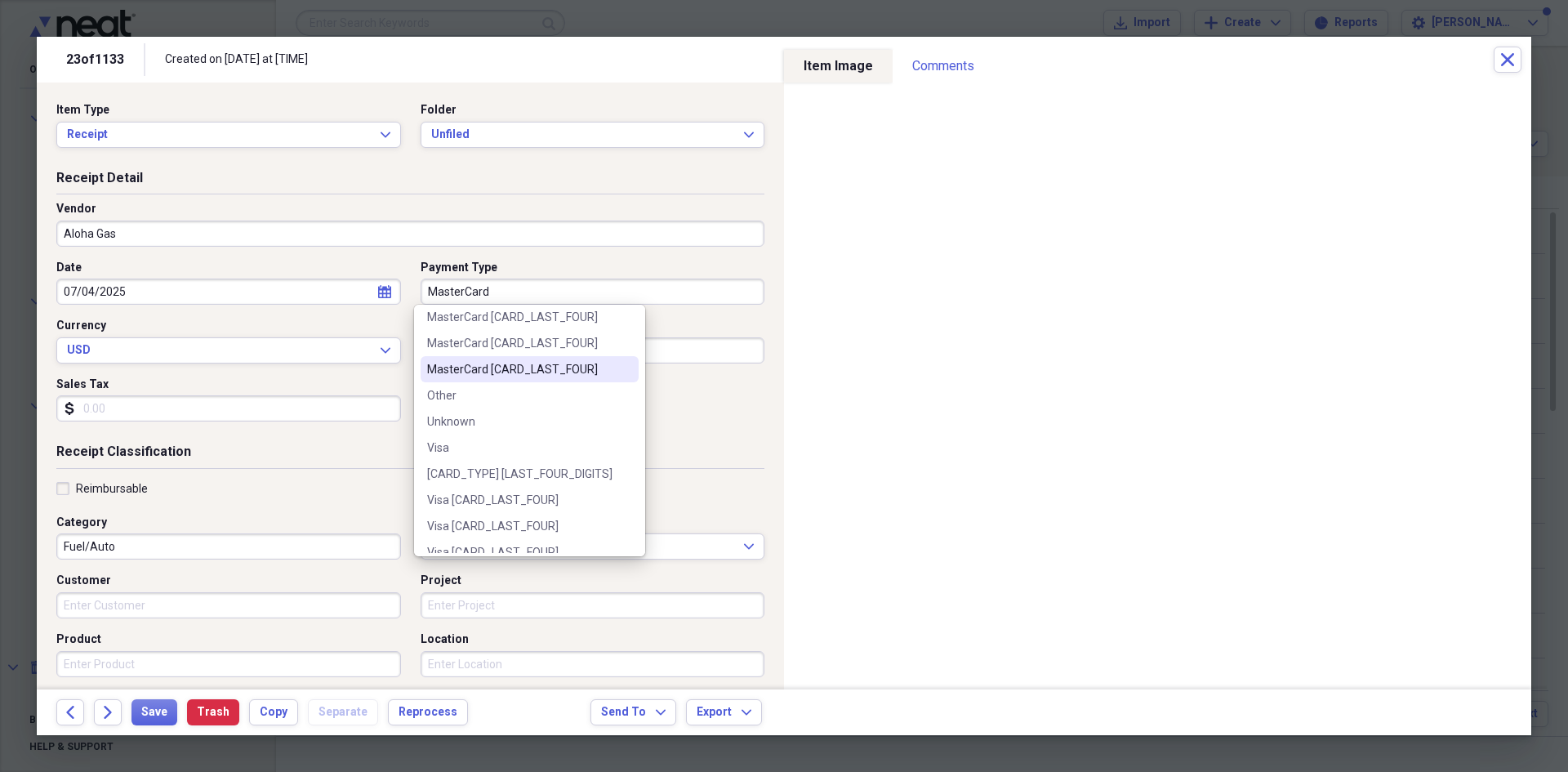 click on "MasterCard [CARD_LAST_FOUR]" at bounding box center (529, 369) 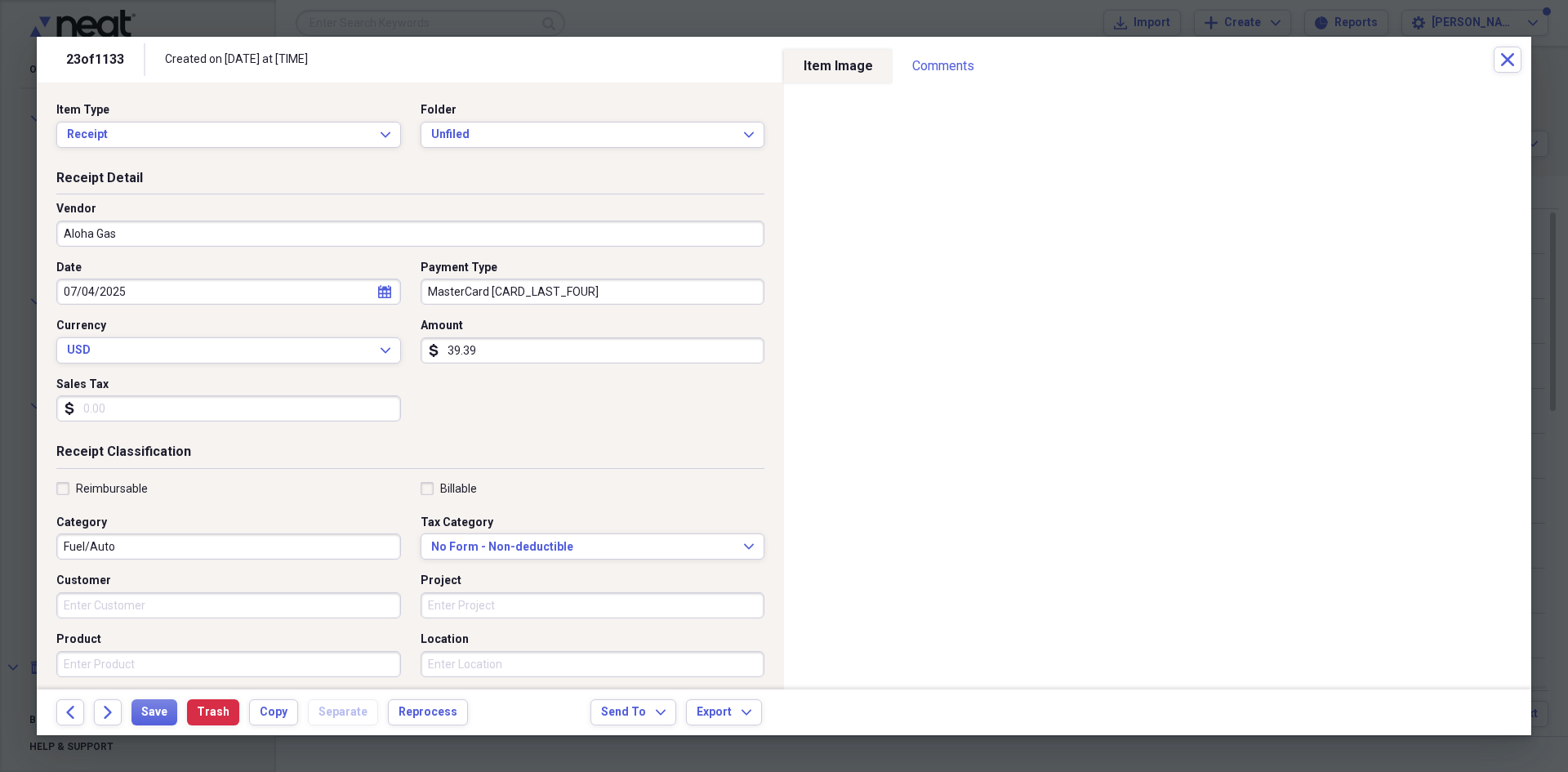 click on "Reimbursable" at bounding box center [112, 489] 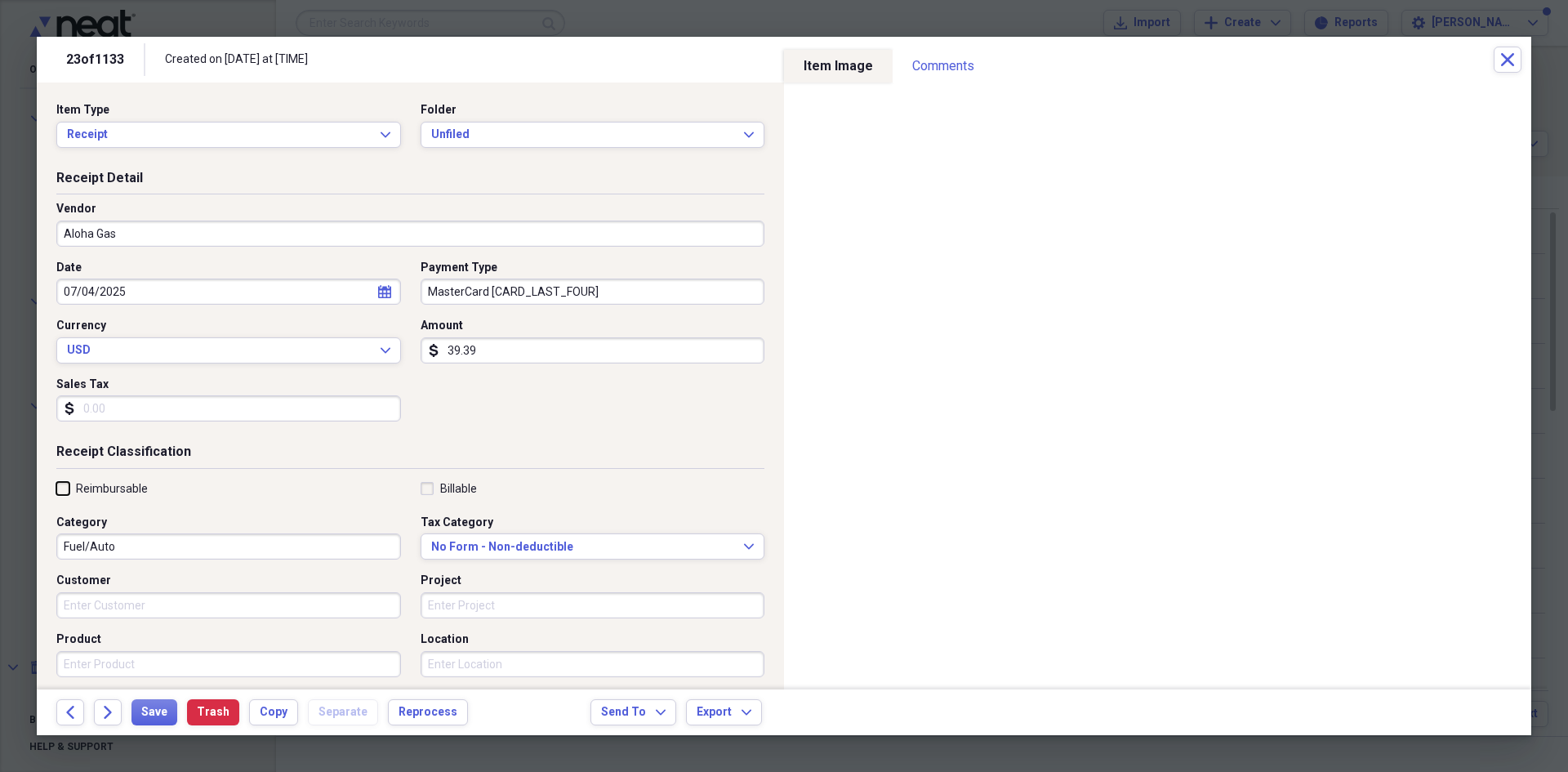 click on "Reimbursable" at bounding box center [56, 488] 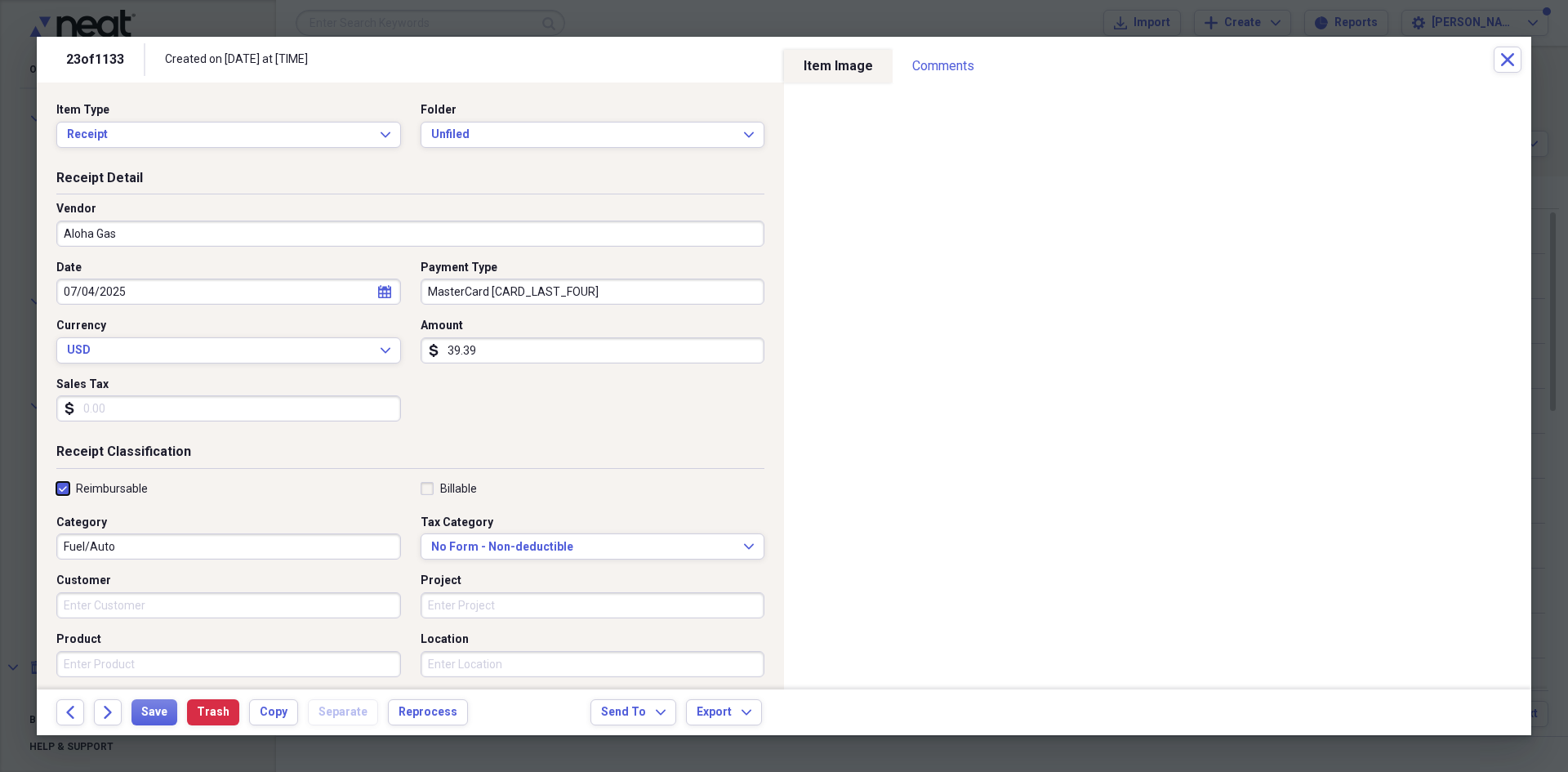 checkbox on "true" 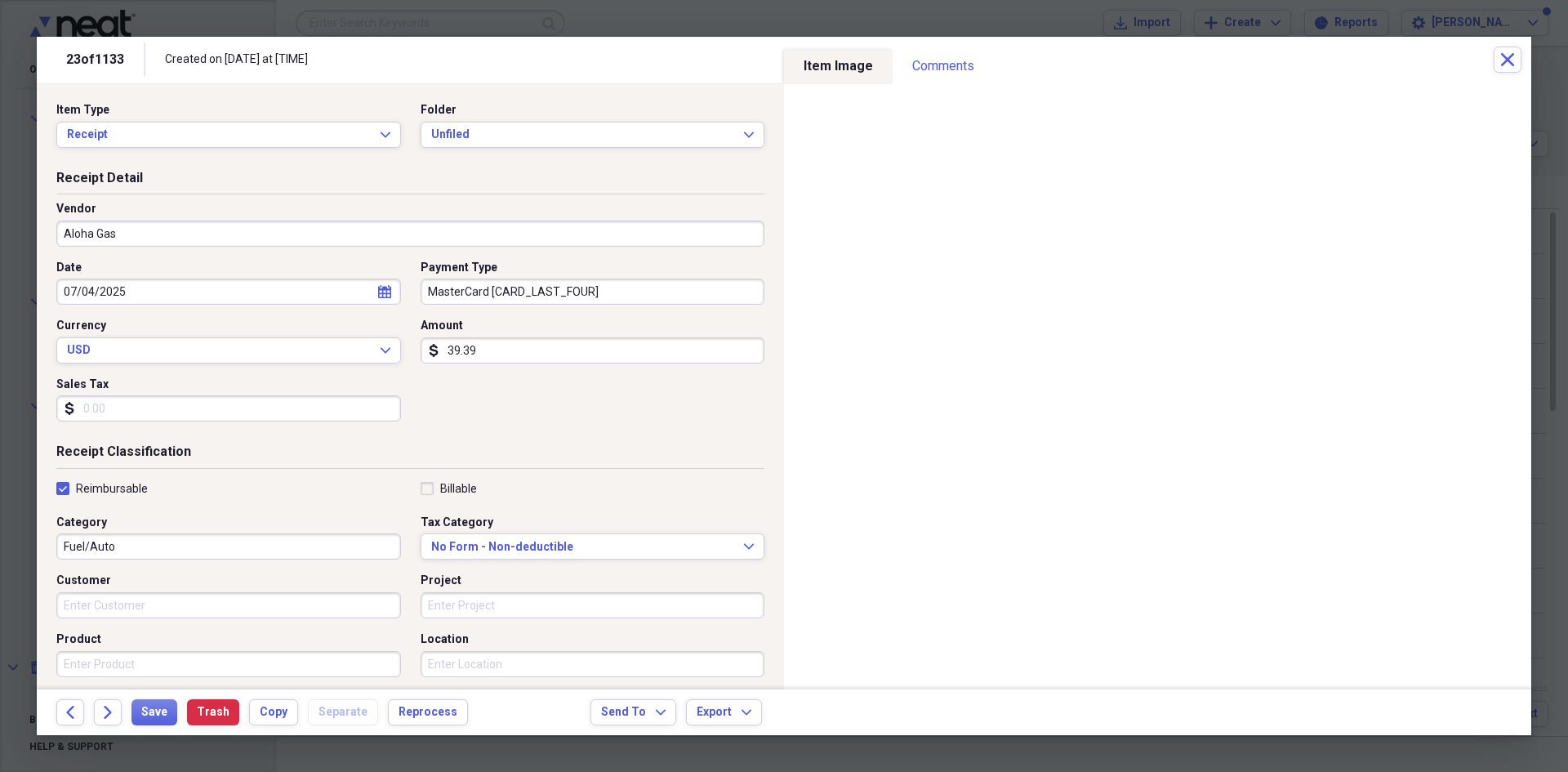 click on "Receipt Detail Vendor Aloha Gas Date [DATE] calendar Calendar Payment Type MasterCard [CARD_LAST_FOUR] Currency USD Expand Amount dollar-sign [AMOUNT] Sales Tax dollar-sign" at bounding box center [410, 306] 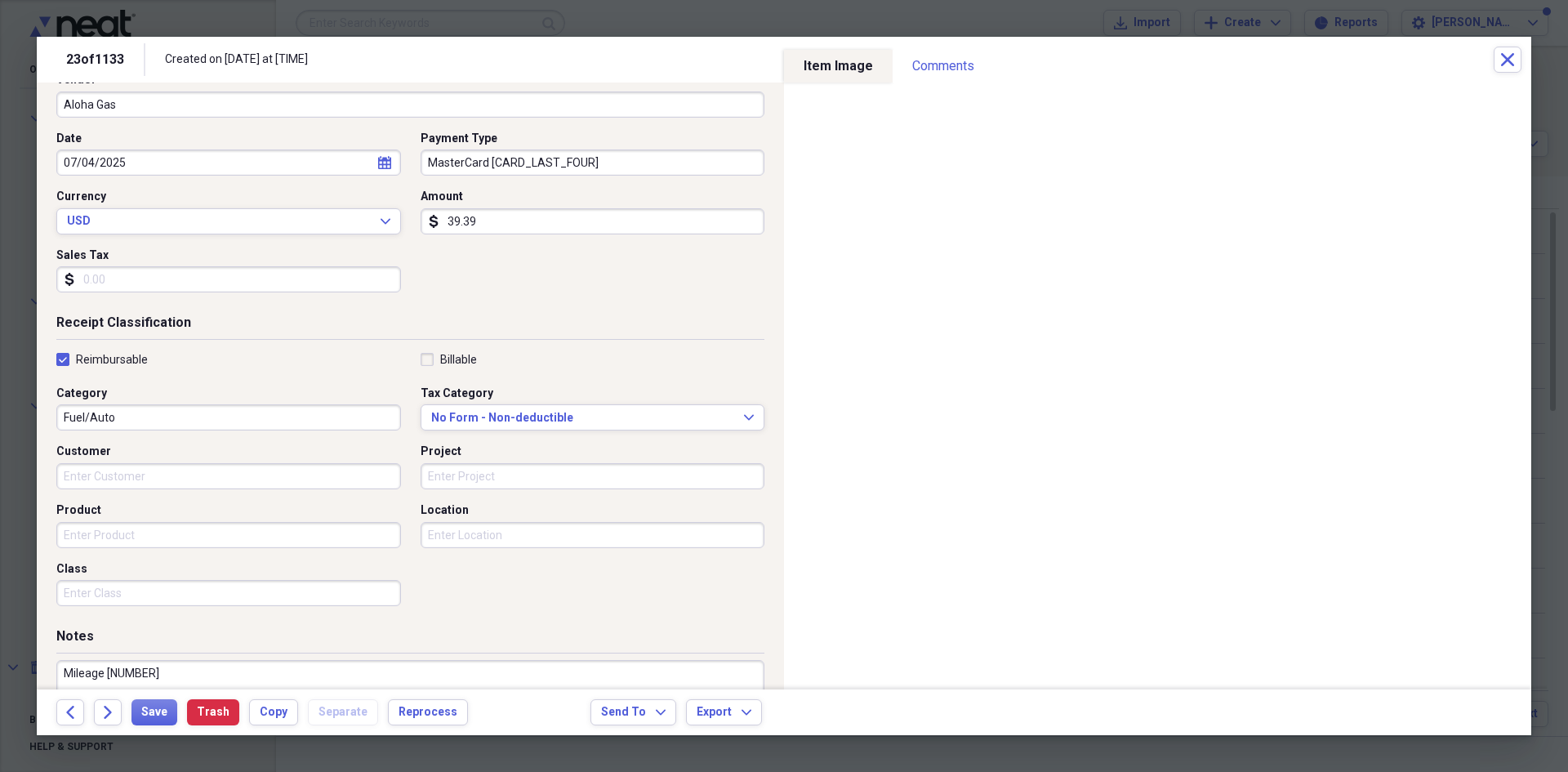 scroll, scrollTop: 227, scrollLeft: 0, axis: vertical 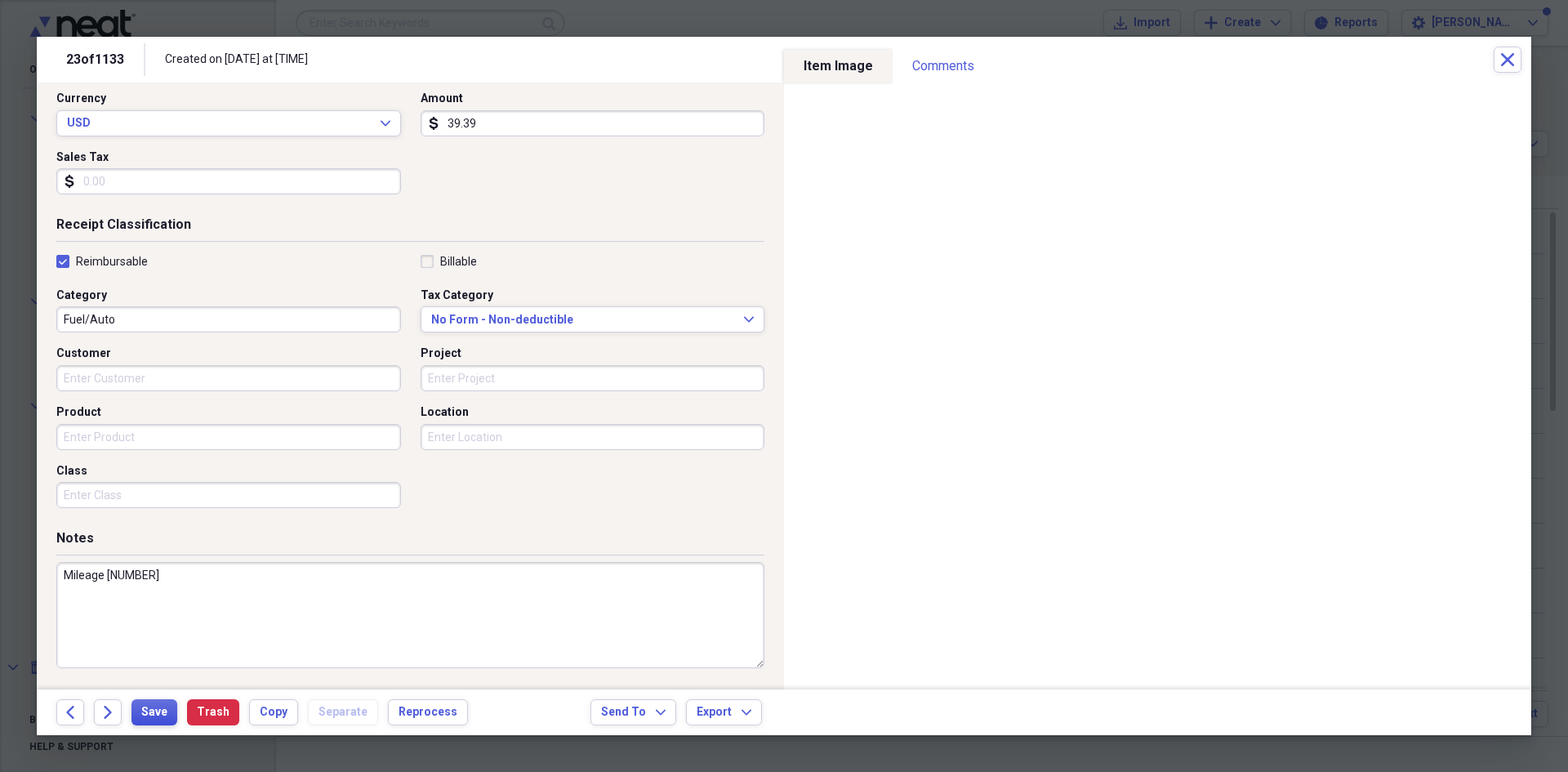 click on "Save" at bounding box center [154, 712] 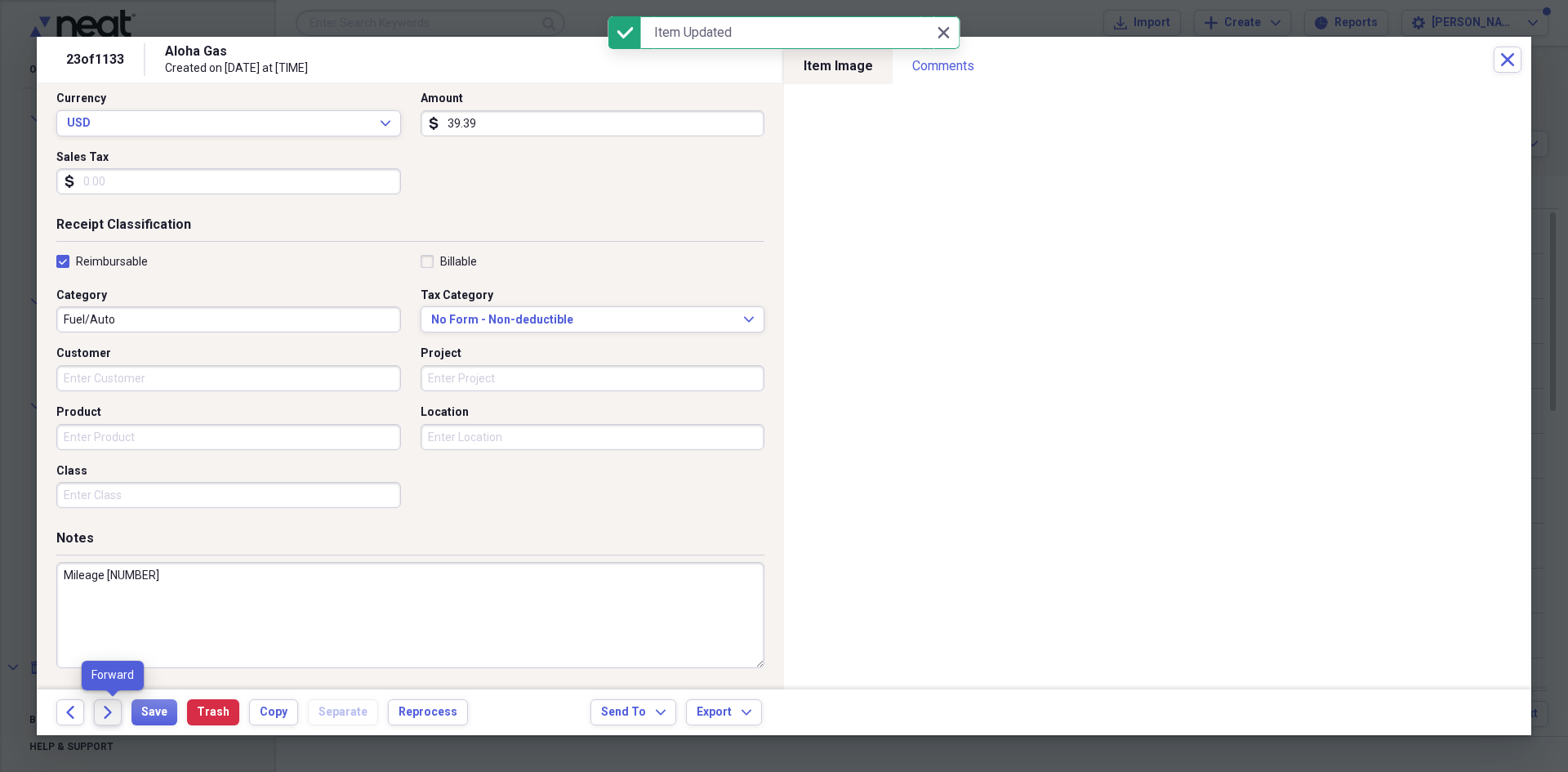 click on "Forward" at bounding box center [108, 712] 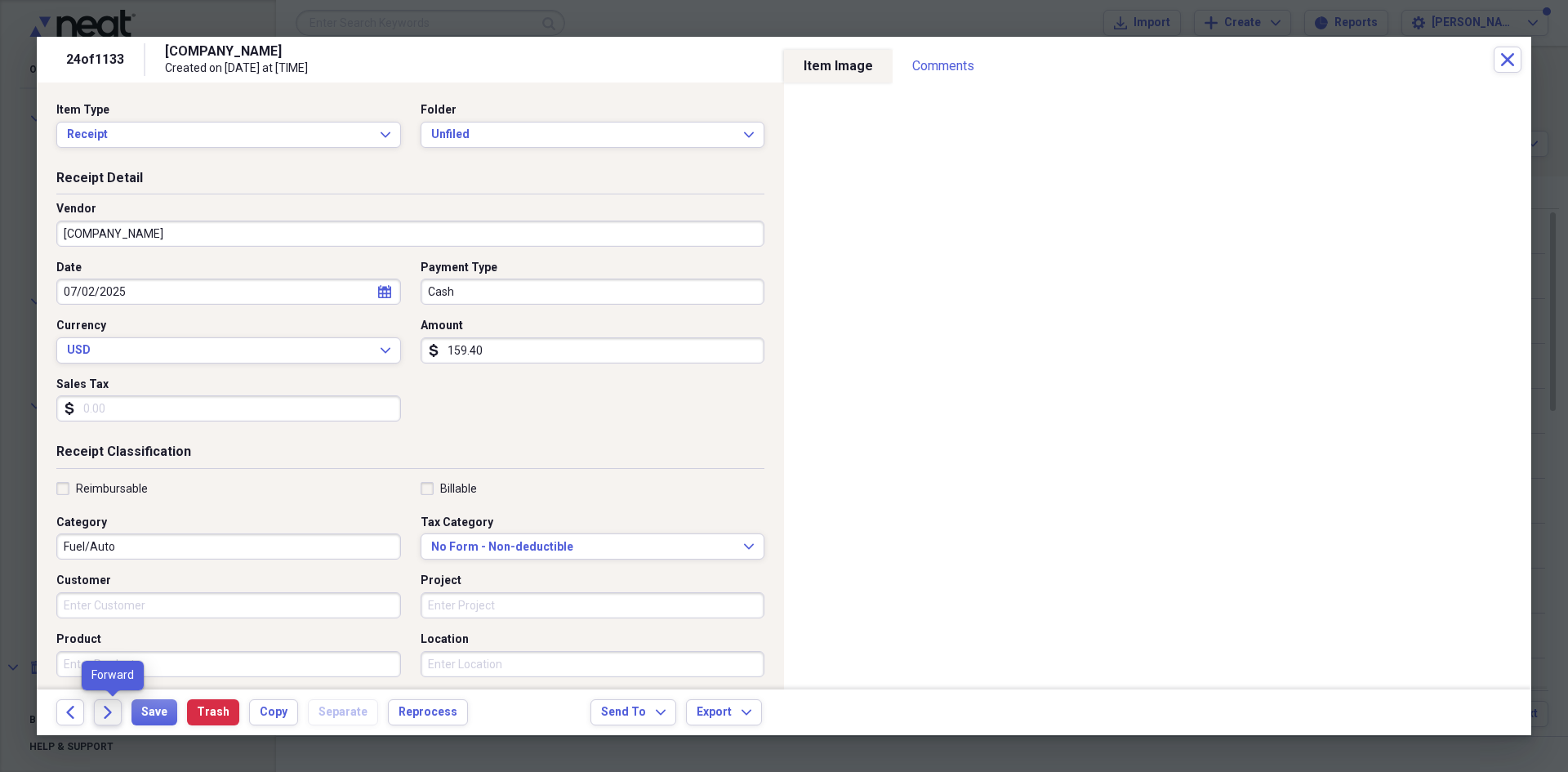 click on "Forward" at bounding box center (108, 712) 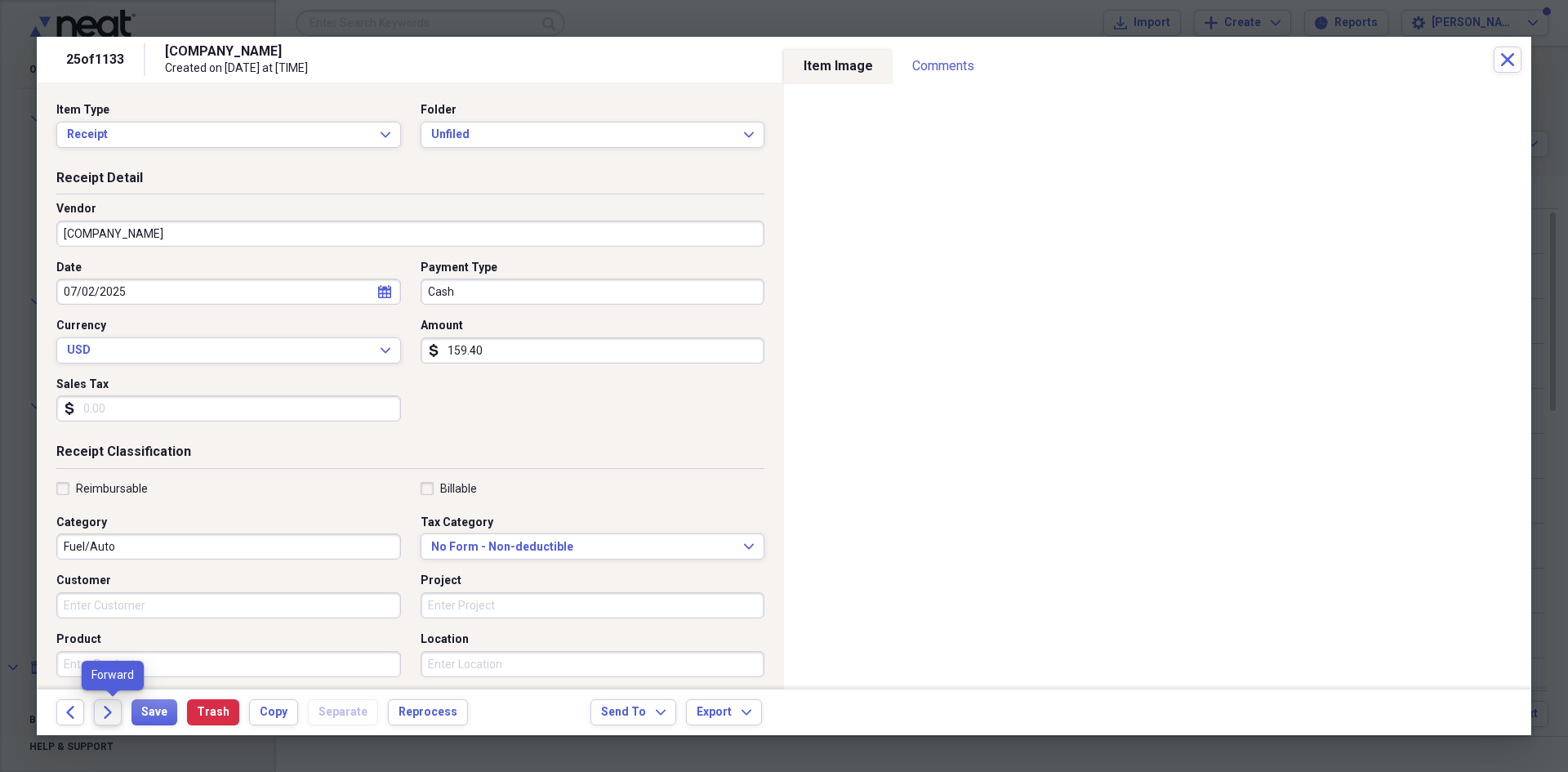 click on "Forward" at bounding box center [108, 712] 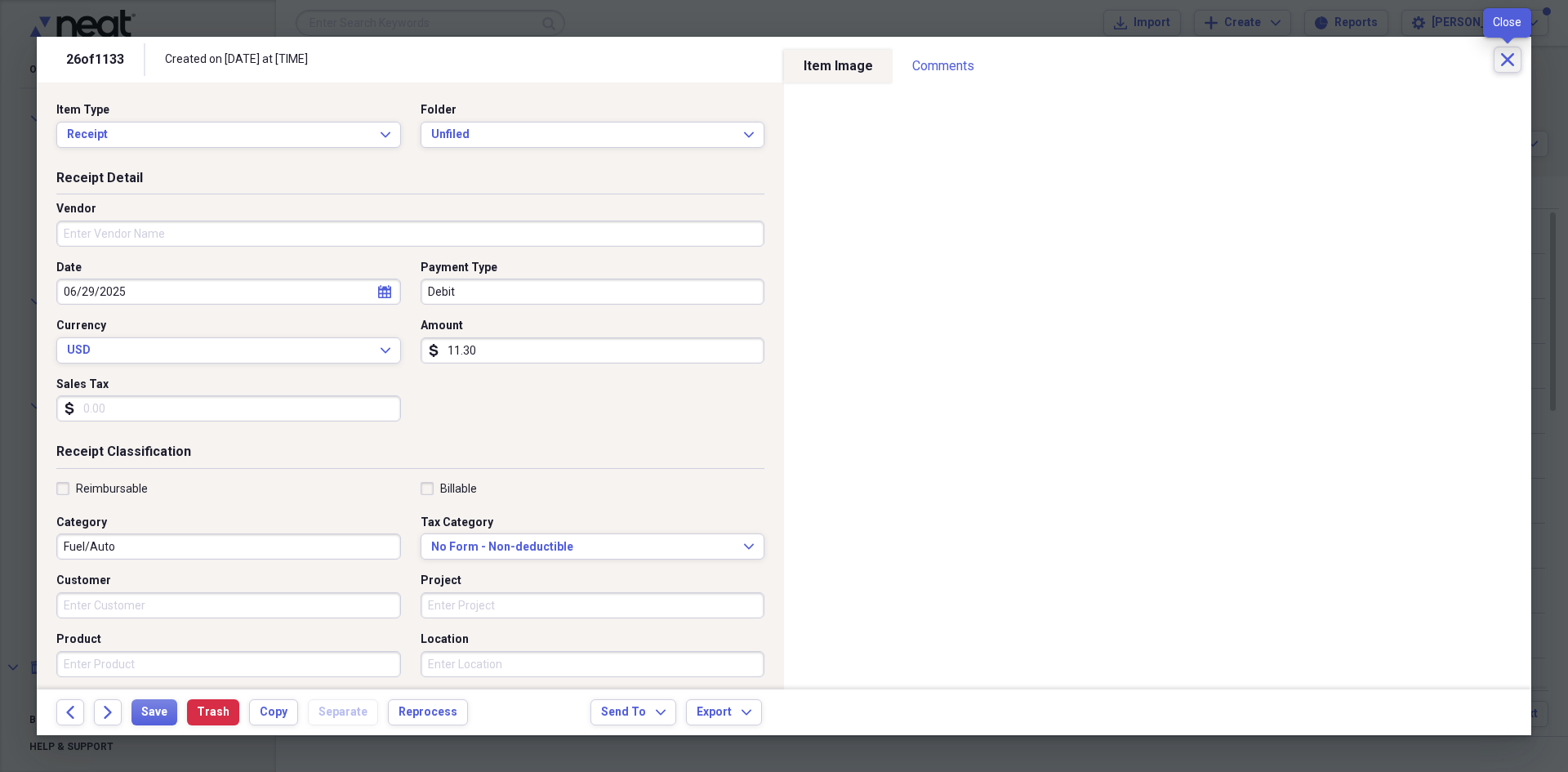 click on "Close" 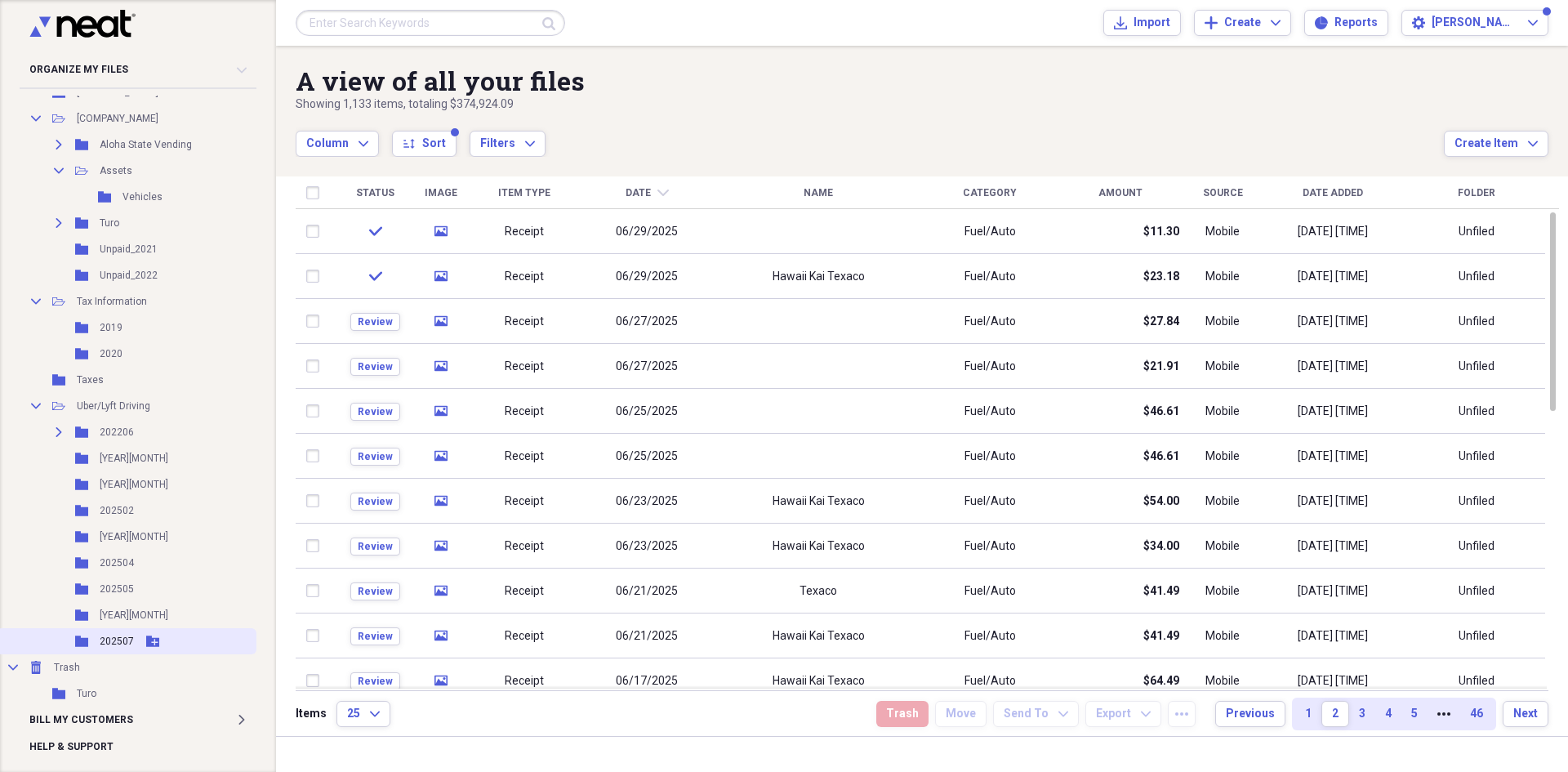 click on "202507" at bounding box center [117, 641] 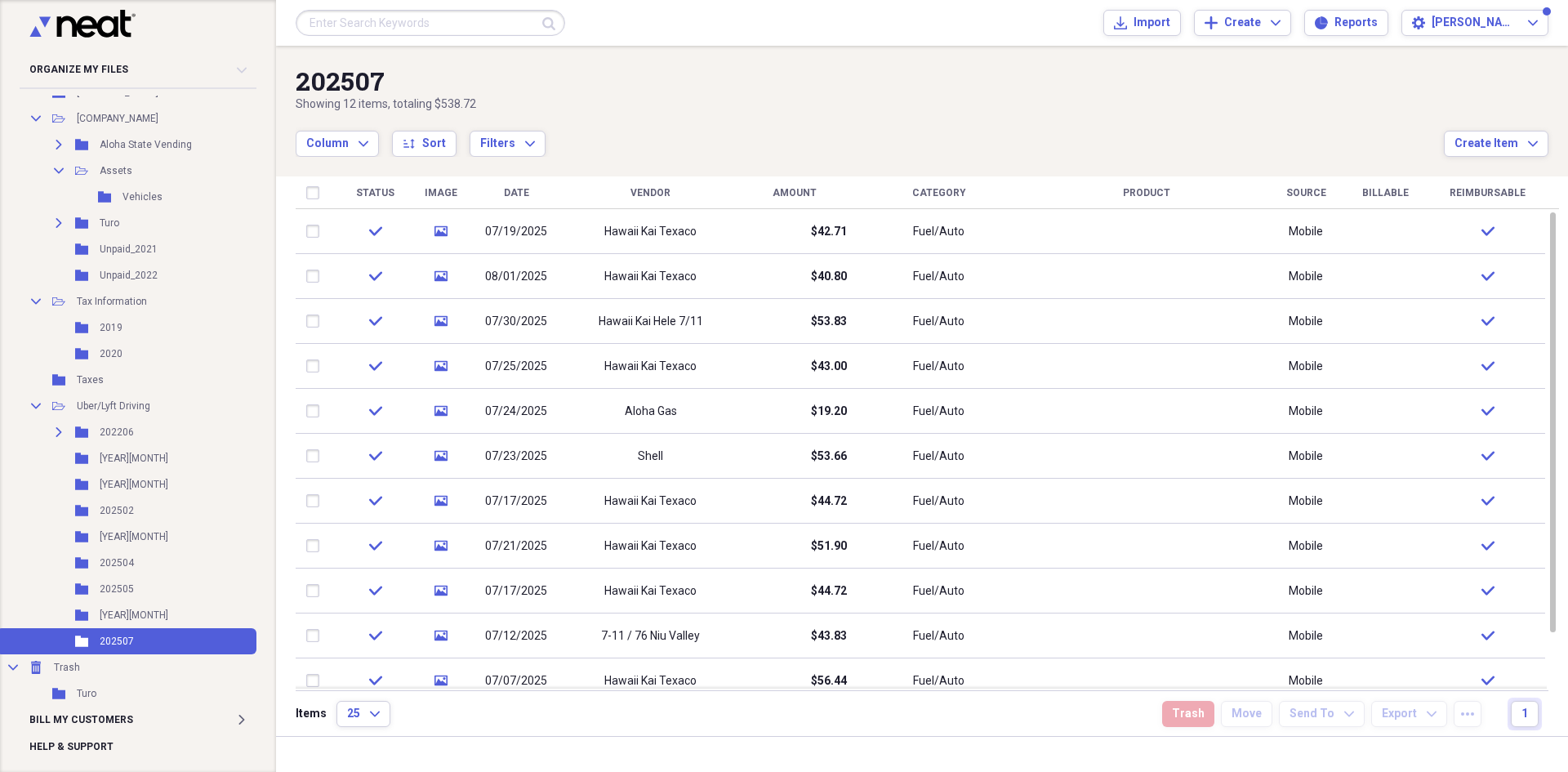 click on "Date" at bounding box center [516, 193] 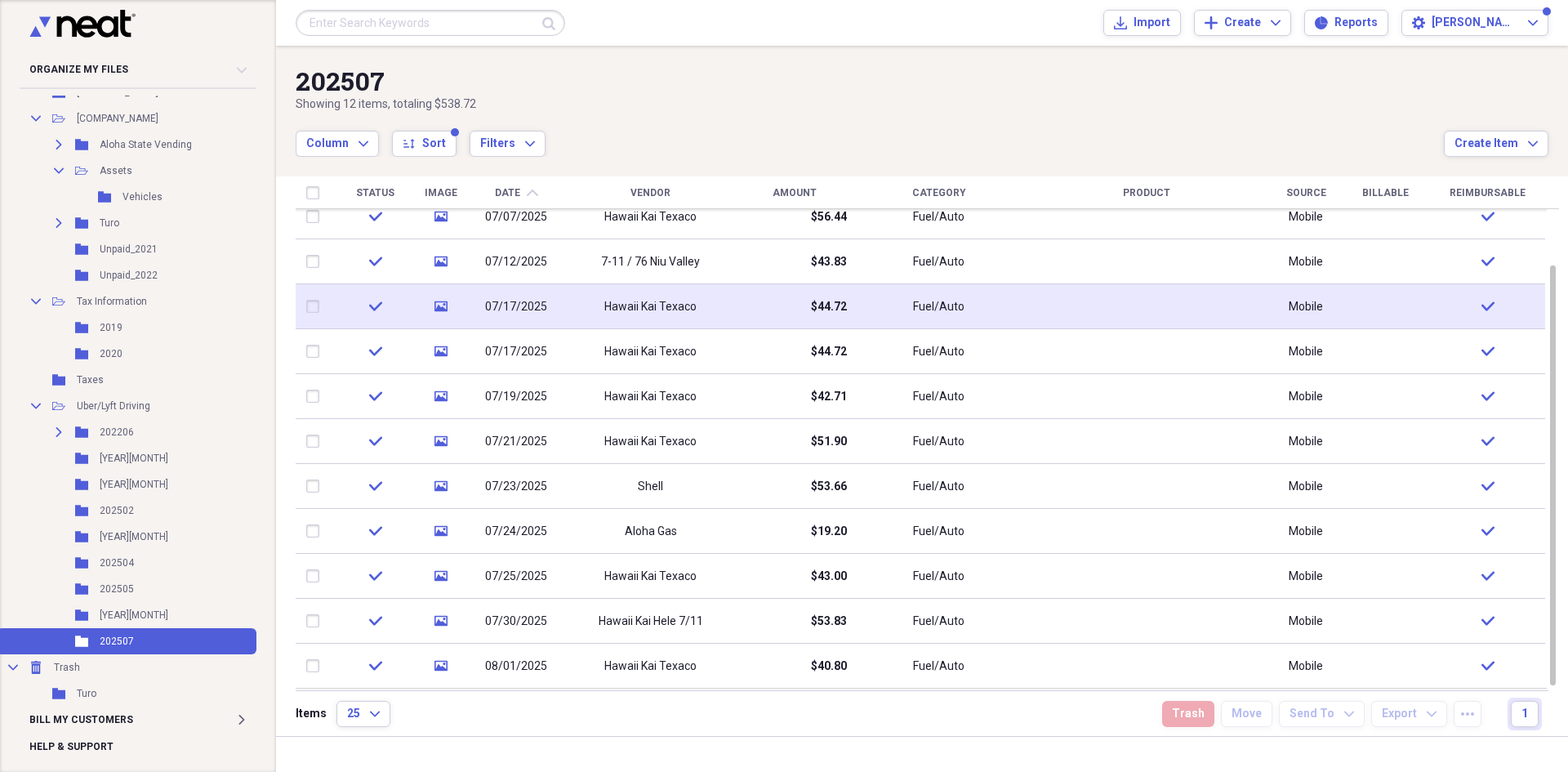 click at bounding box center [316, 306] 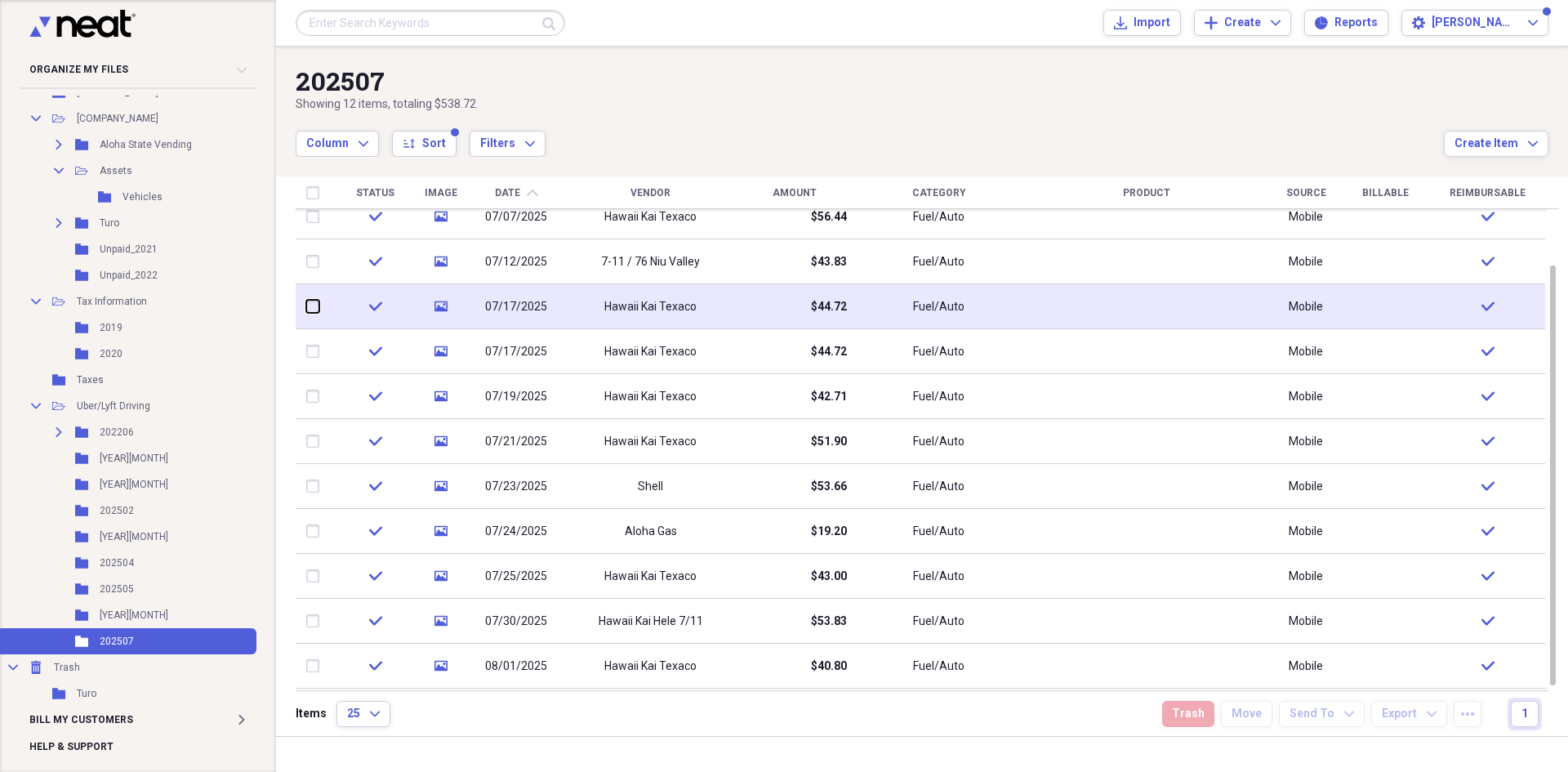 click at bounding box center [306, 306] 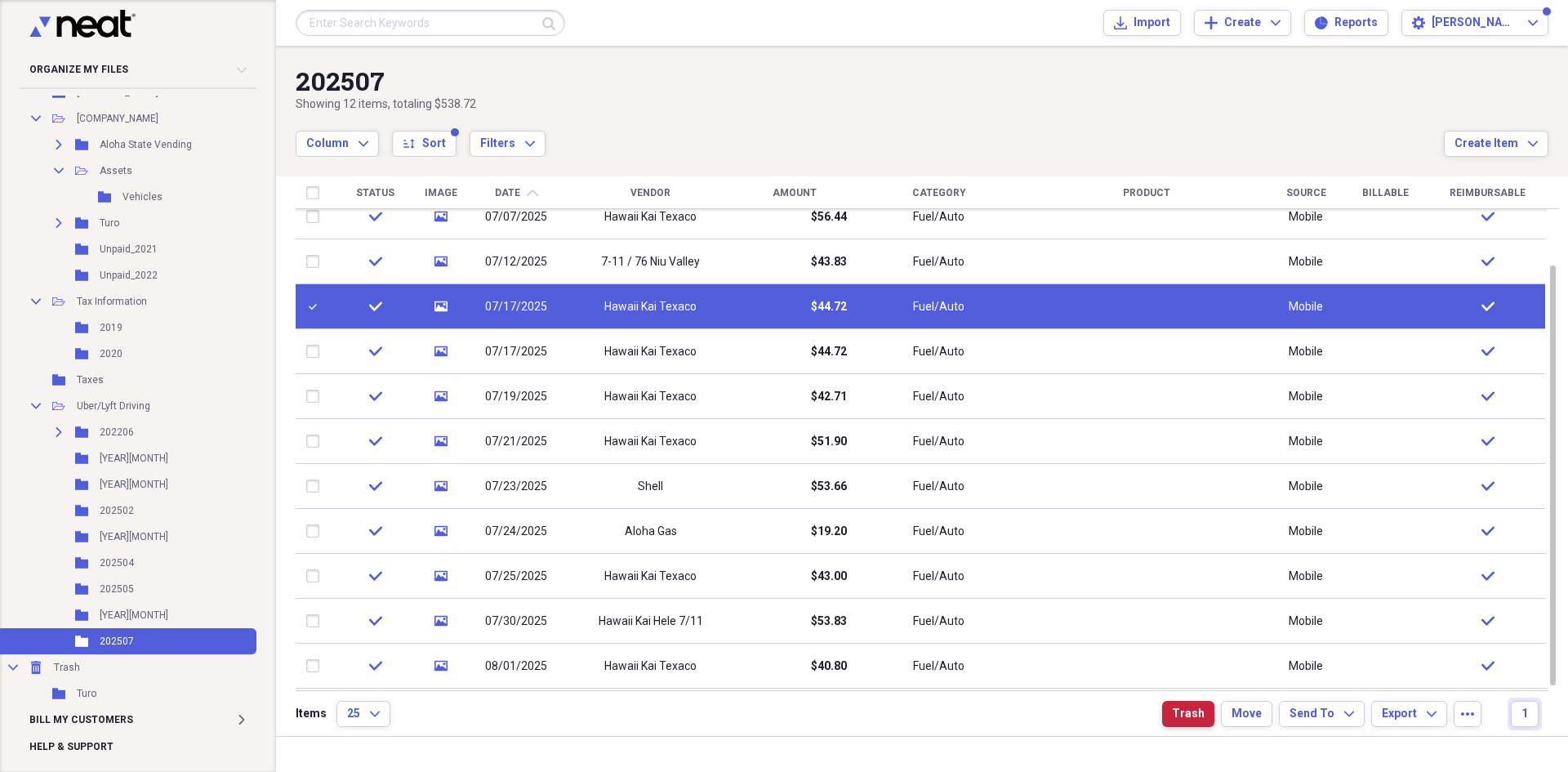 click on "Trash" at bounding box center [1188, 714] 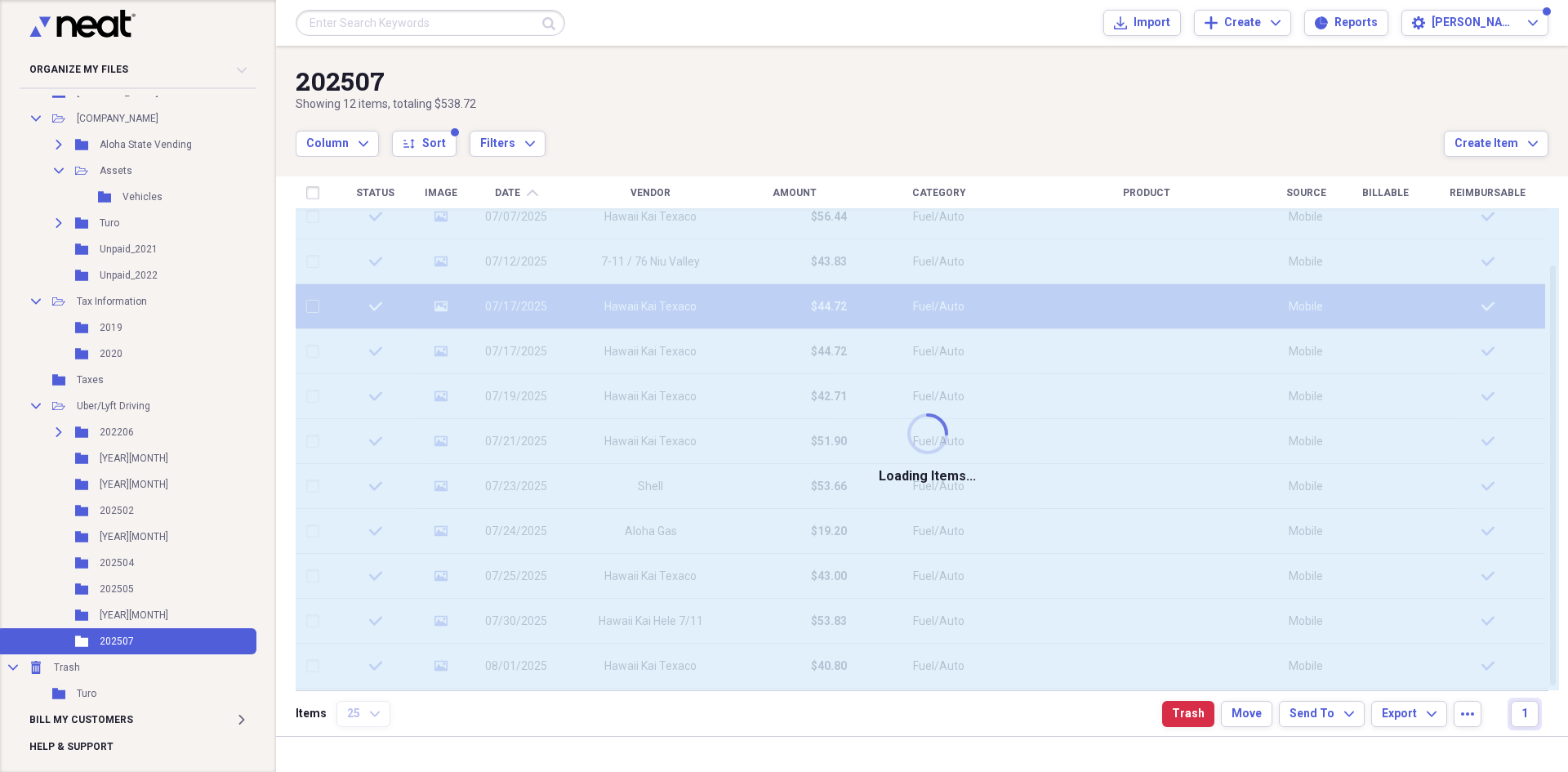 checkbox on "false" 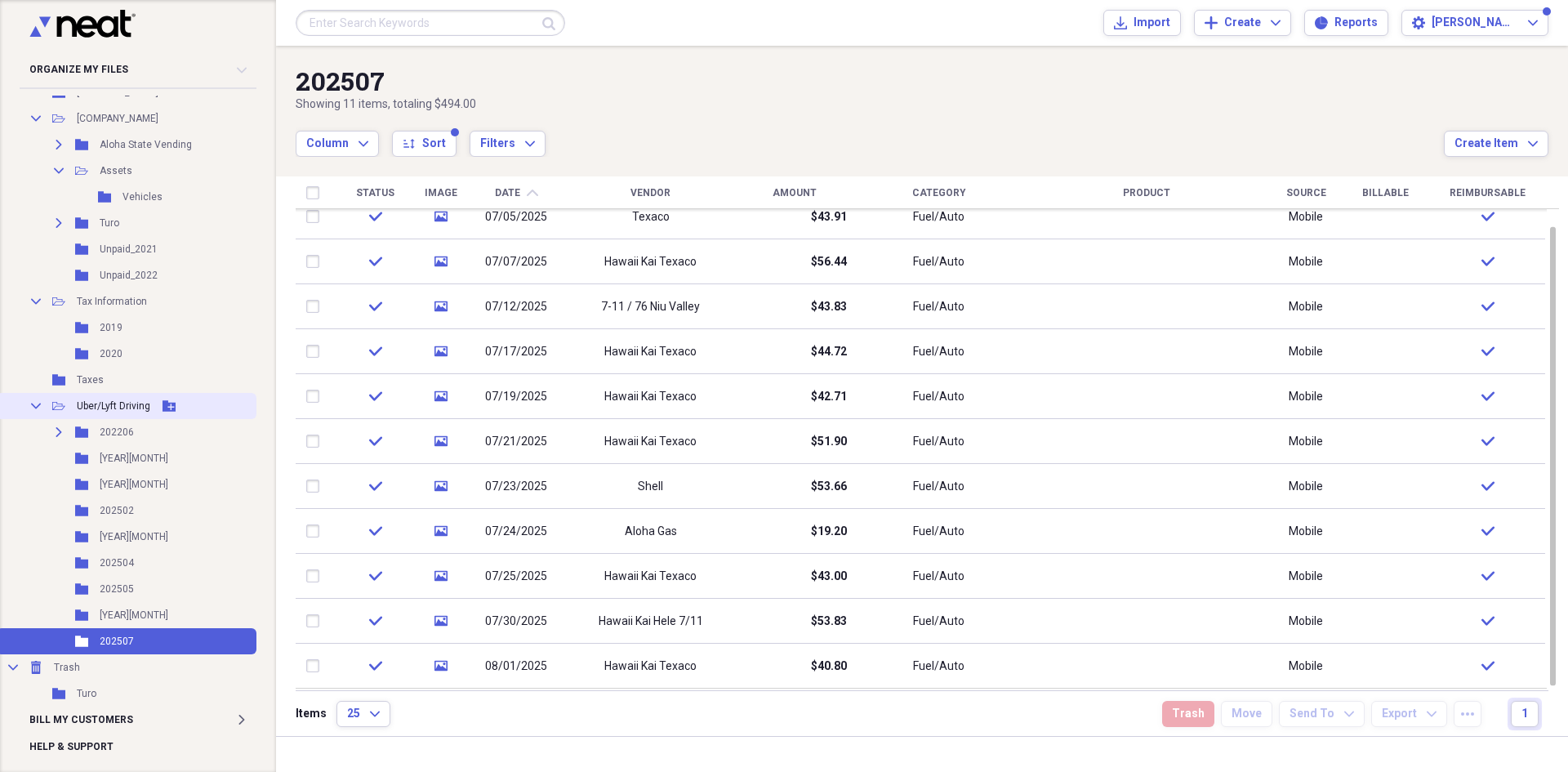 click 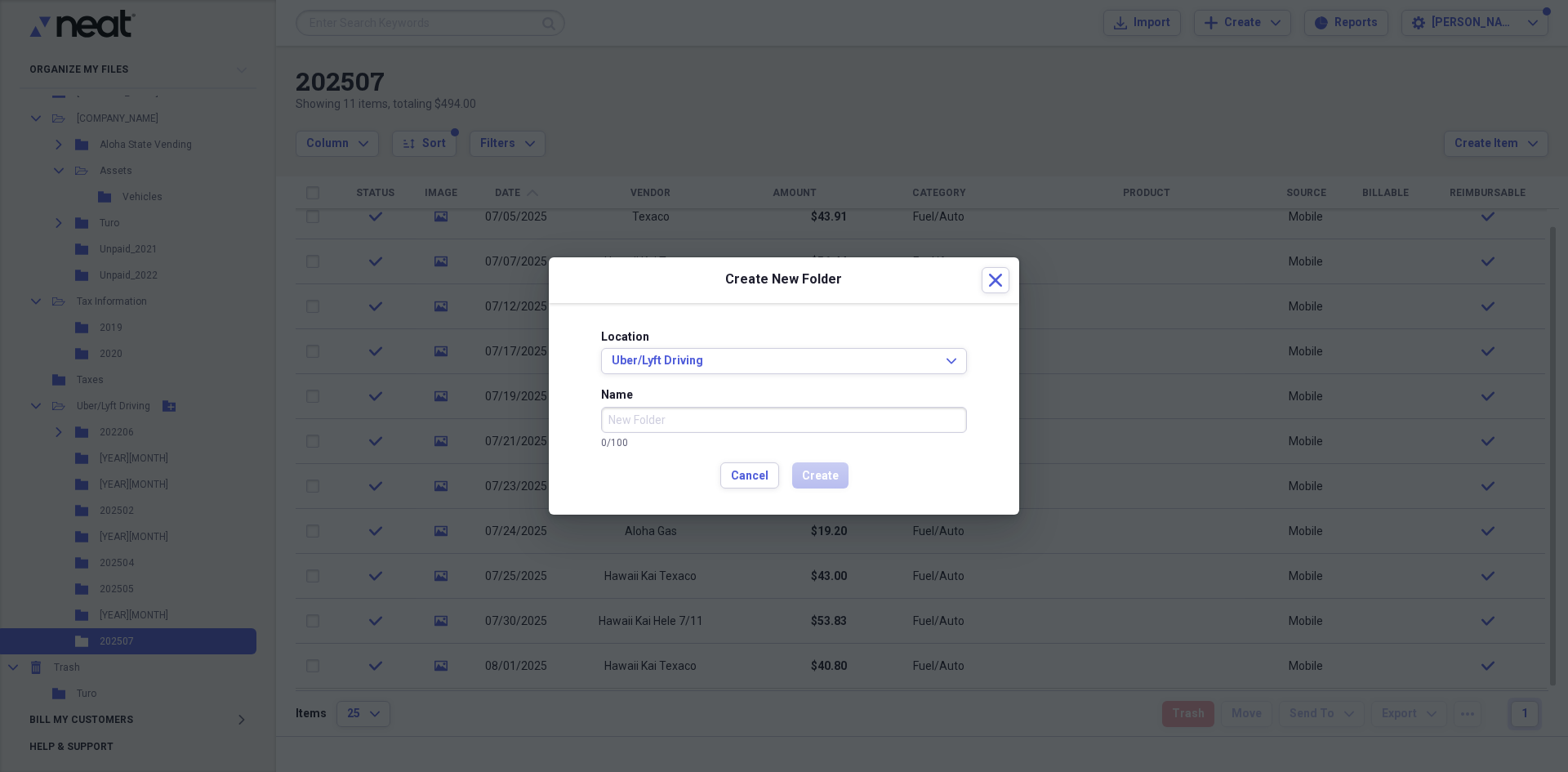 click on "Name" at bounding box center (784, 420) 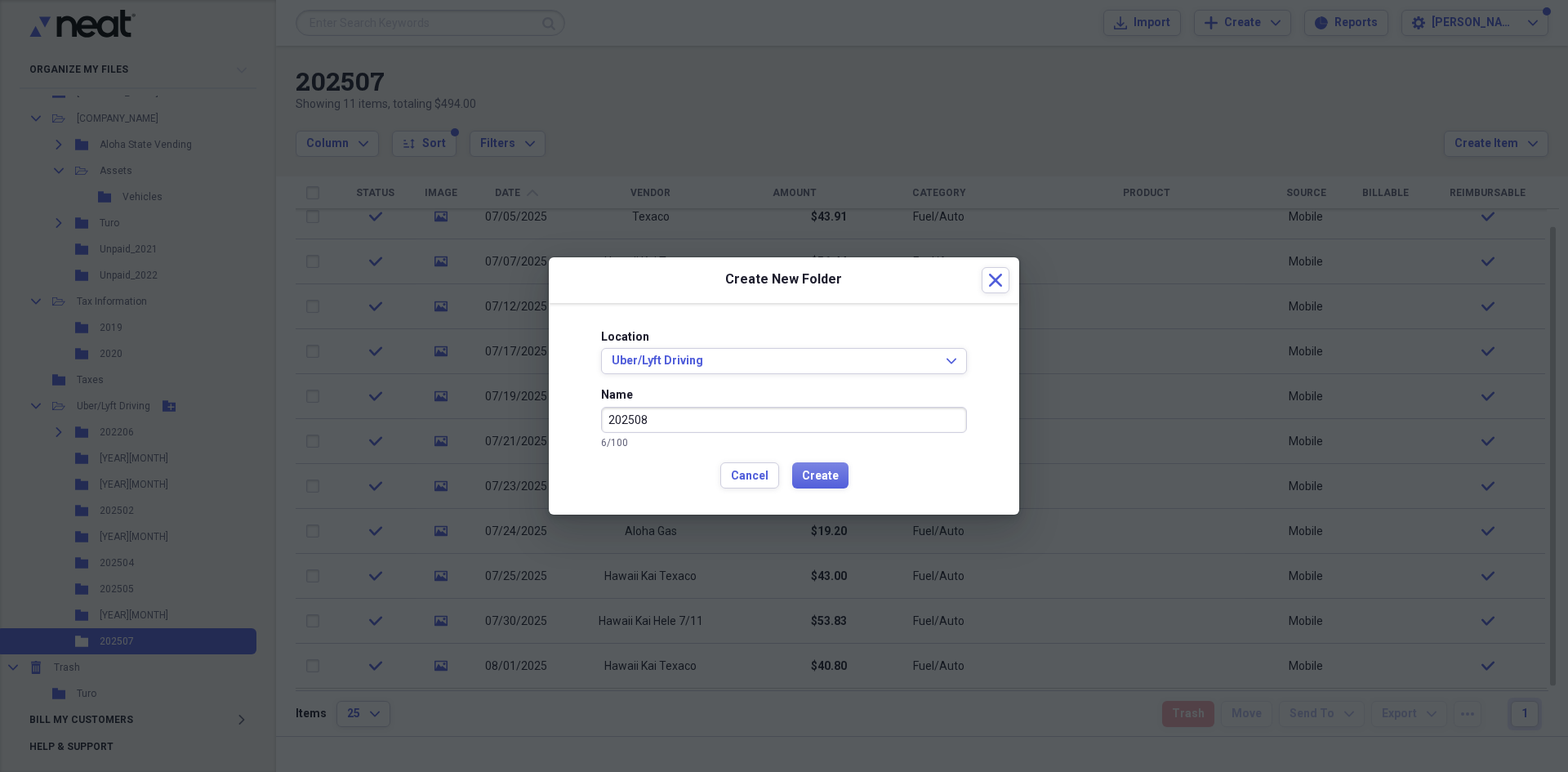 type on "202508" 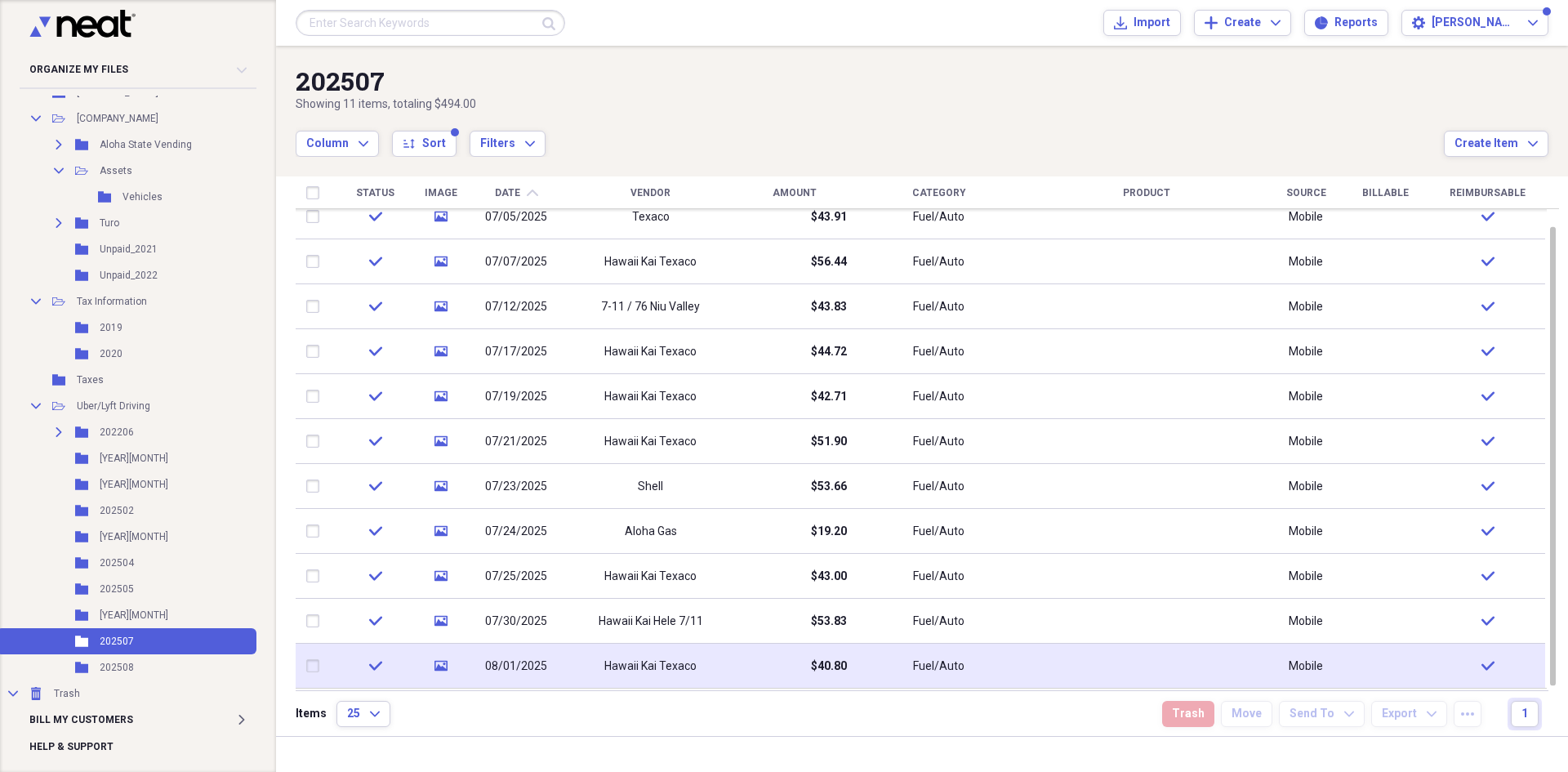 click at bounding box center (316, 666) 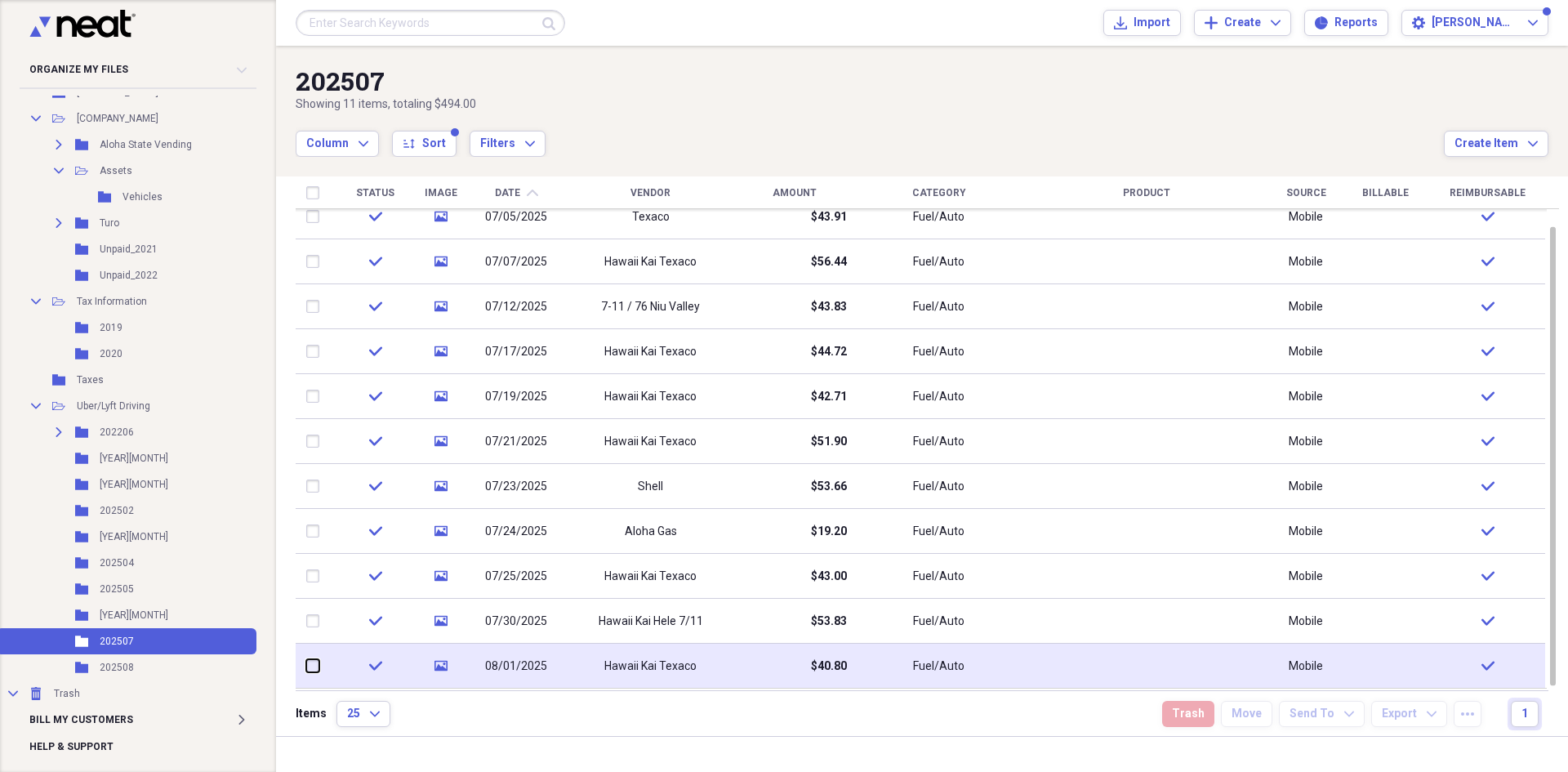 click at bounding box center [306, 666] 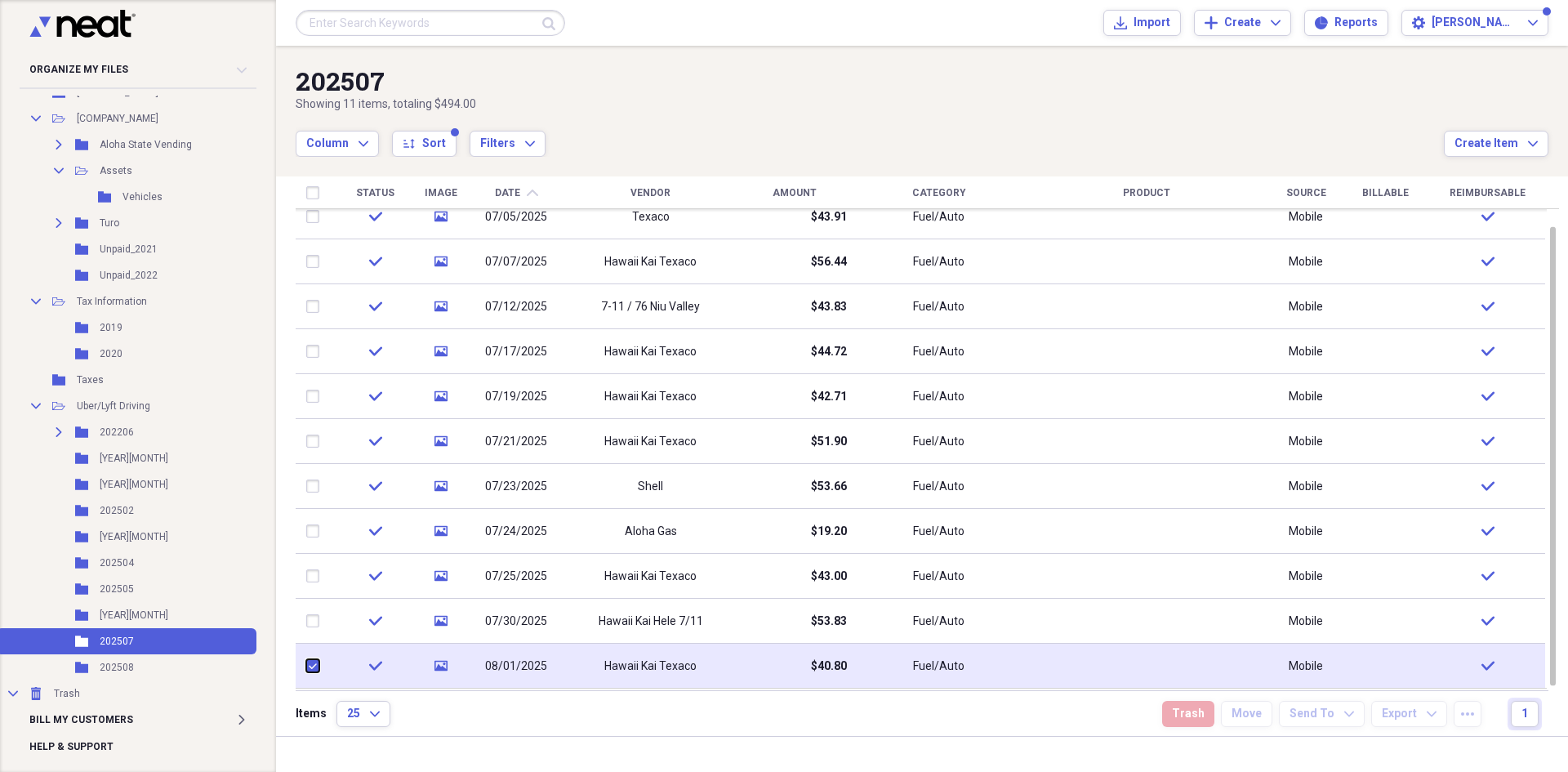 checkbox on "true" 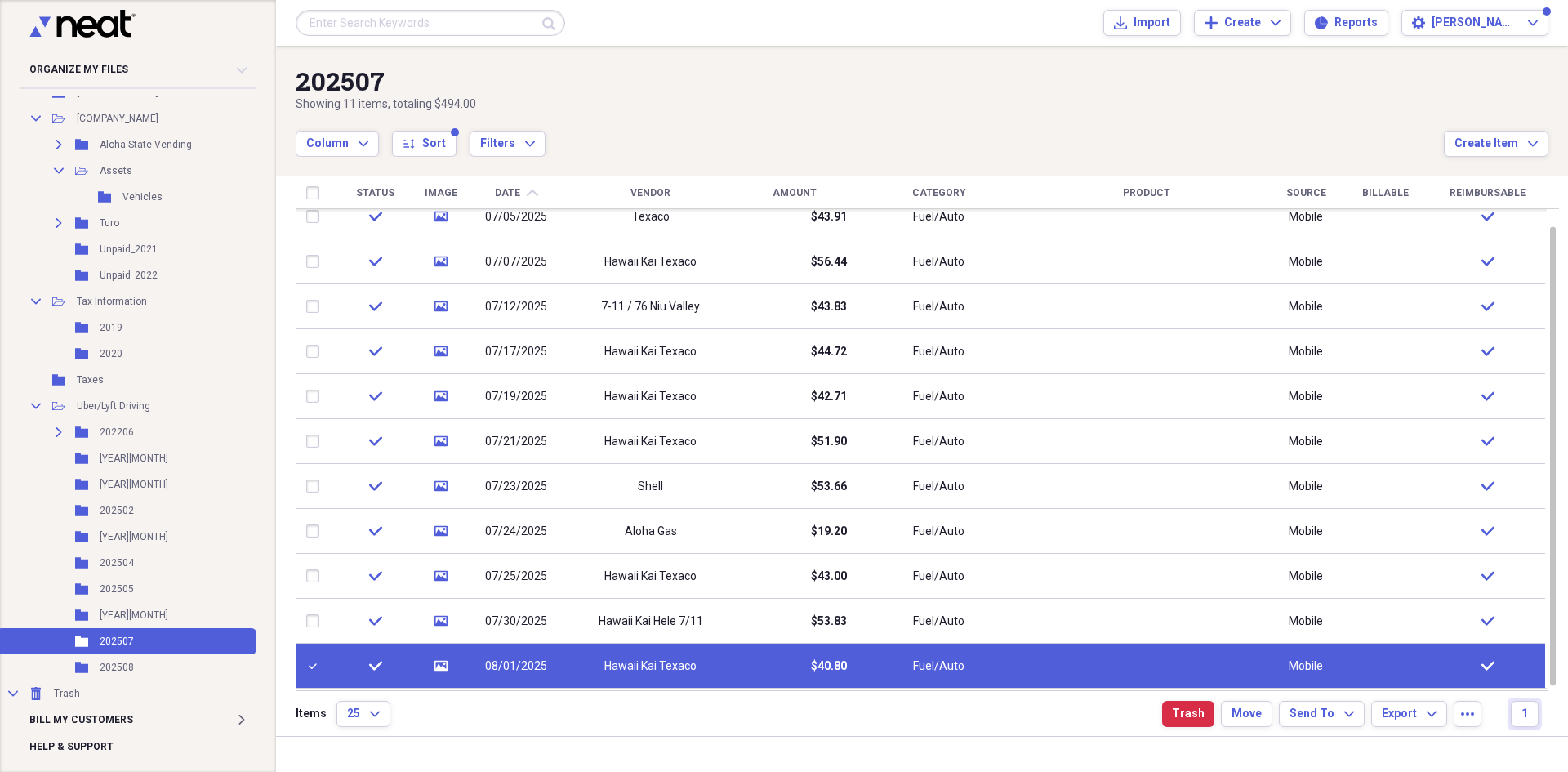 click on "Hawaii Kai Texaco" at bounding box center [650, 666] 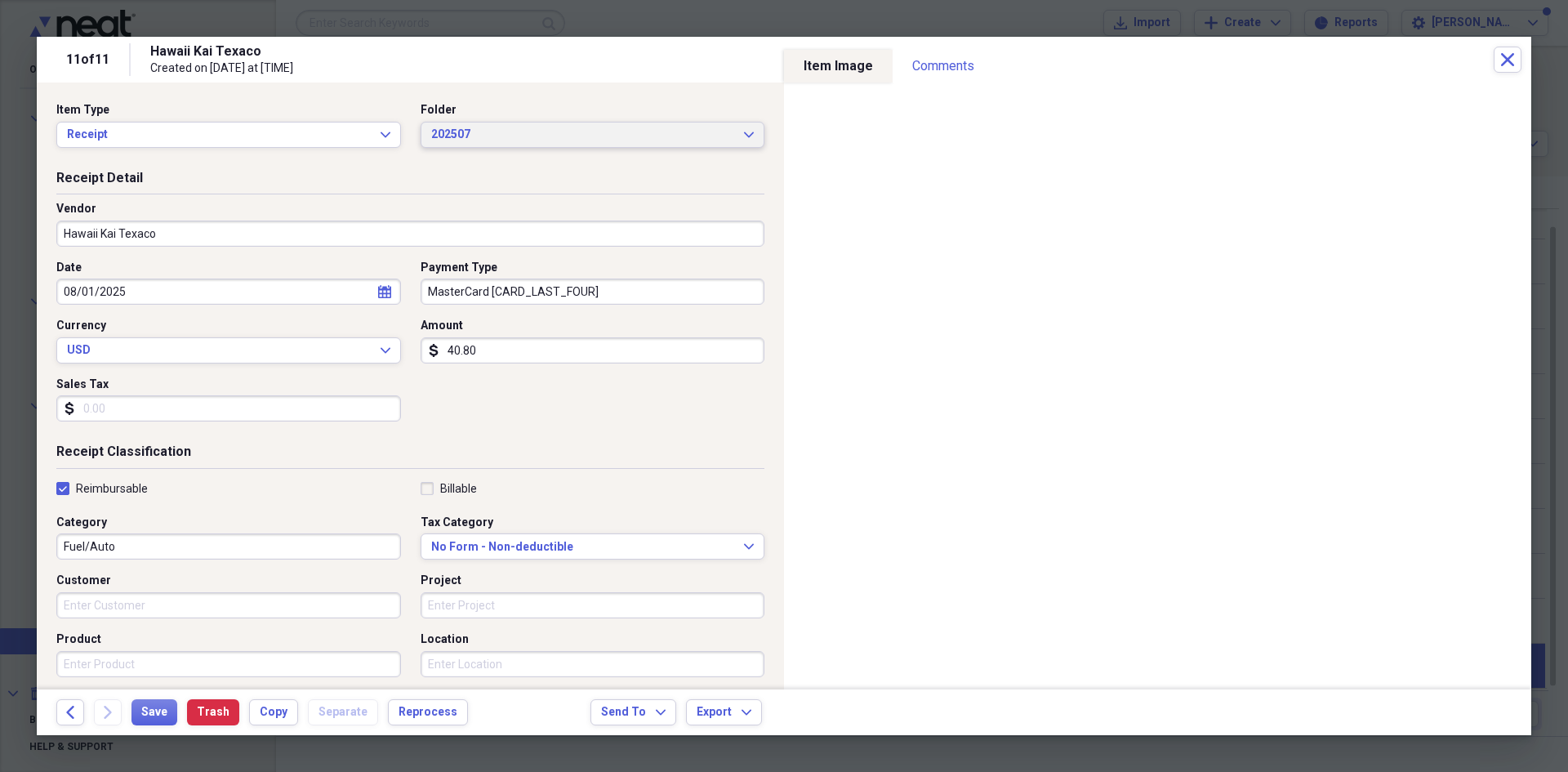 click on "Expand" 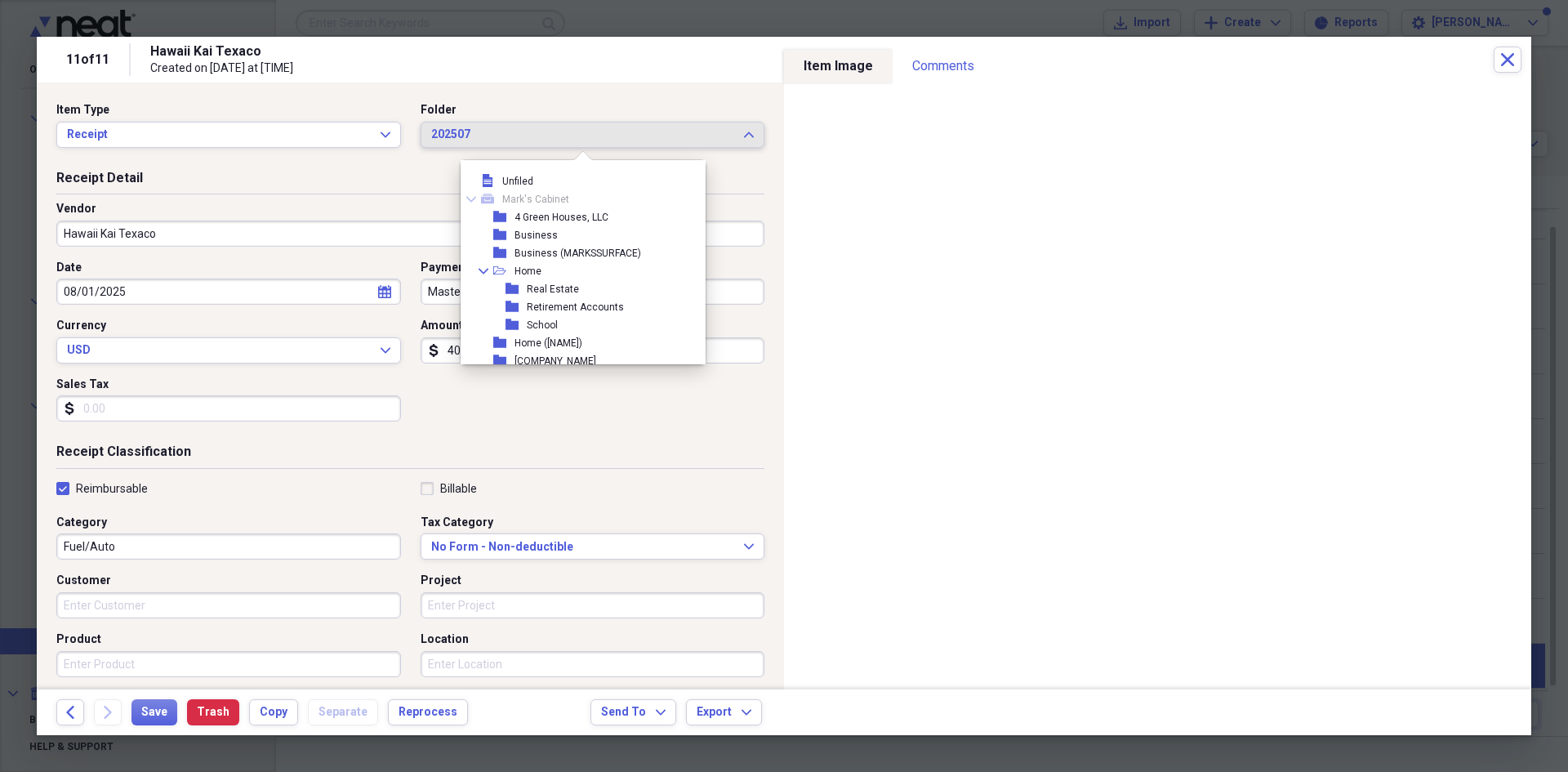 scroll, scrollTop: 383, scrollLeft: 0, axis: vertical 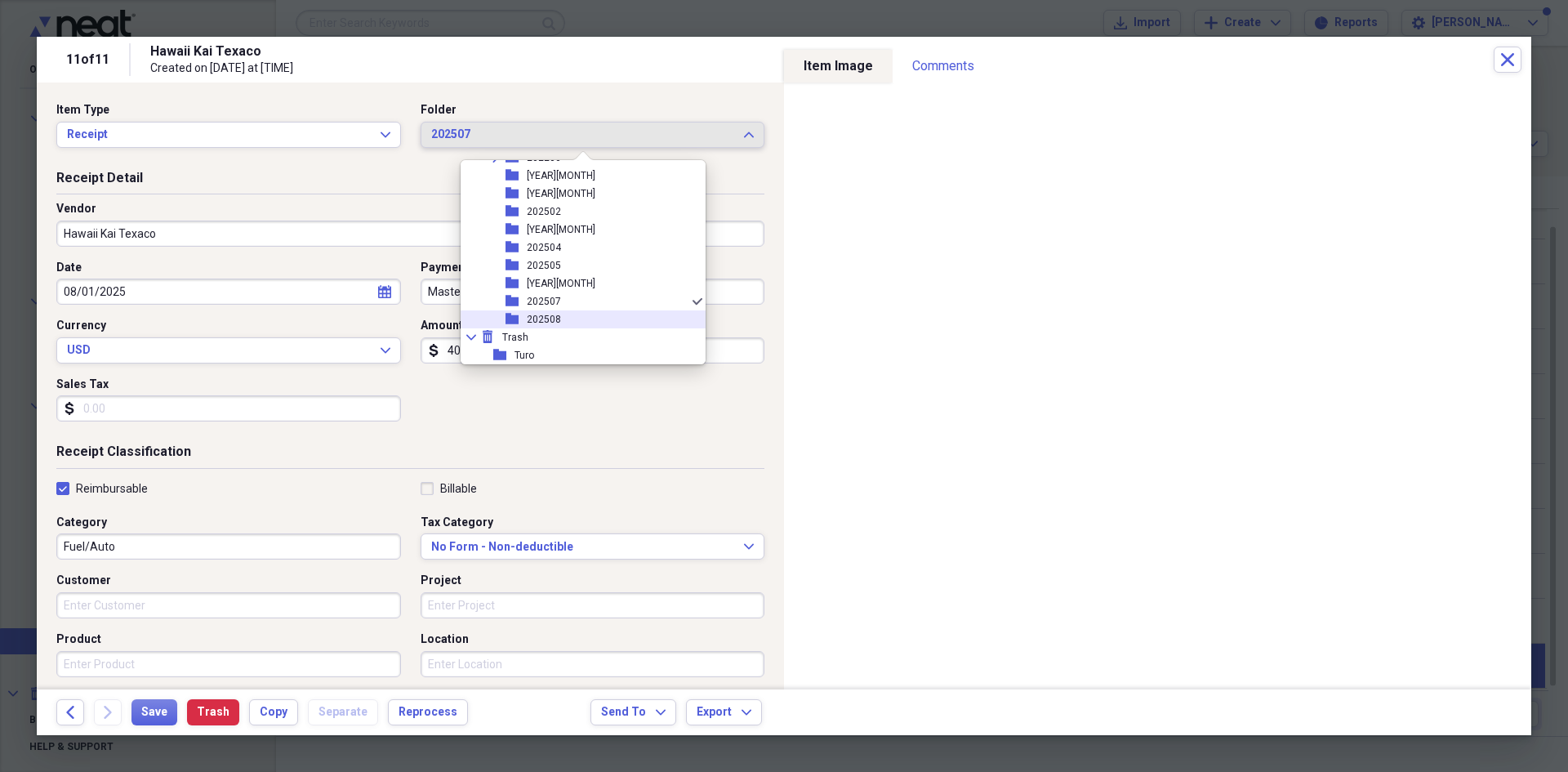 click on "202508" at bounding box center [544, 319] 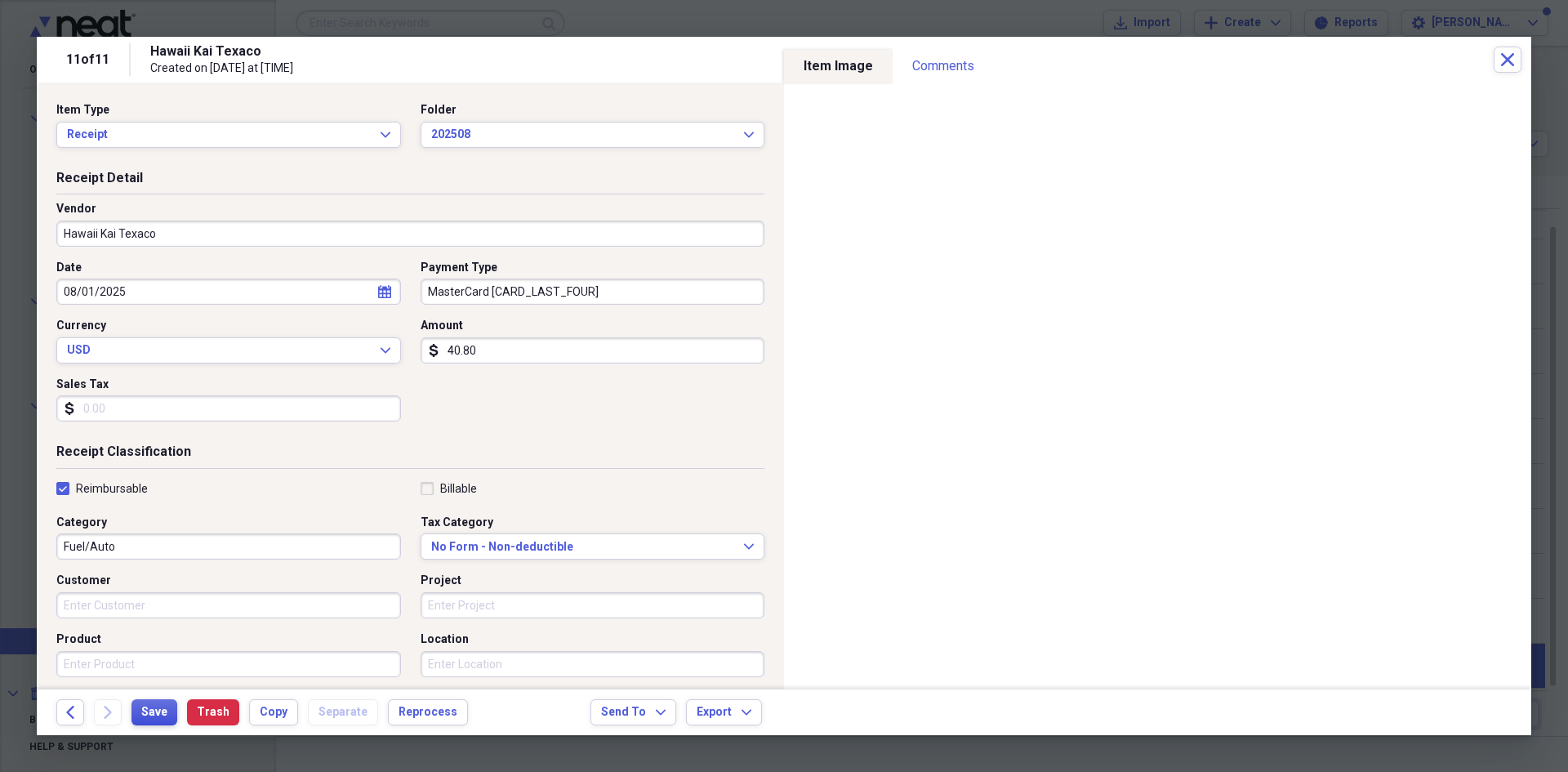 click on "Save" at bounding box center (154, 712) 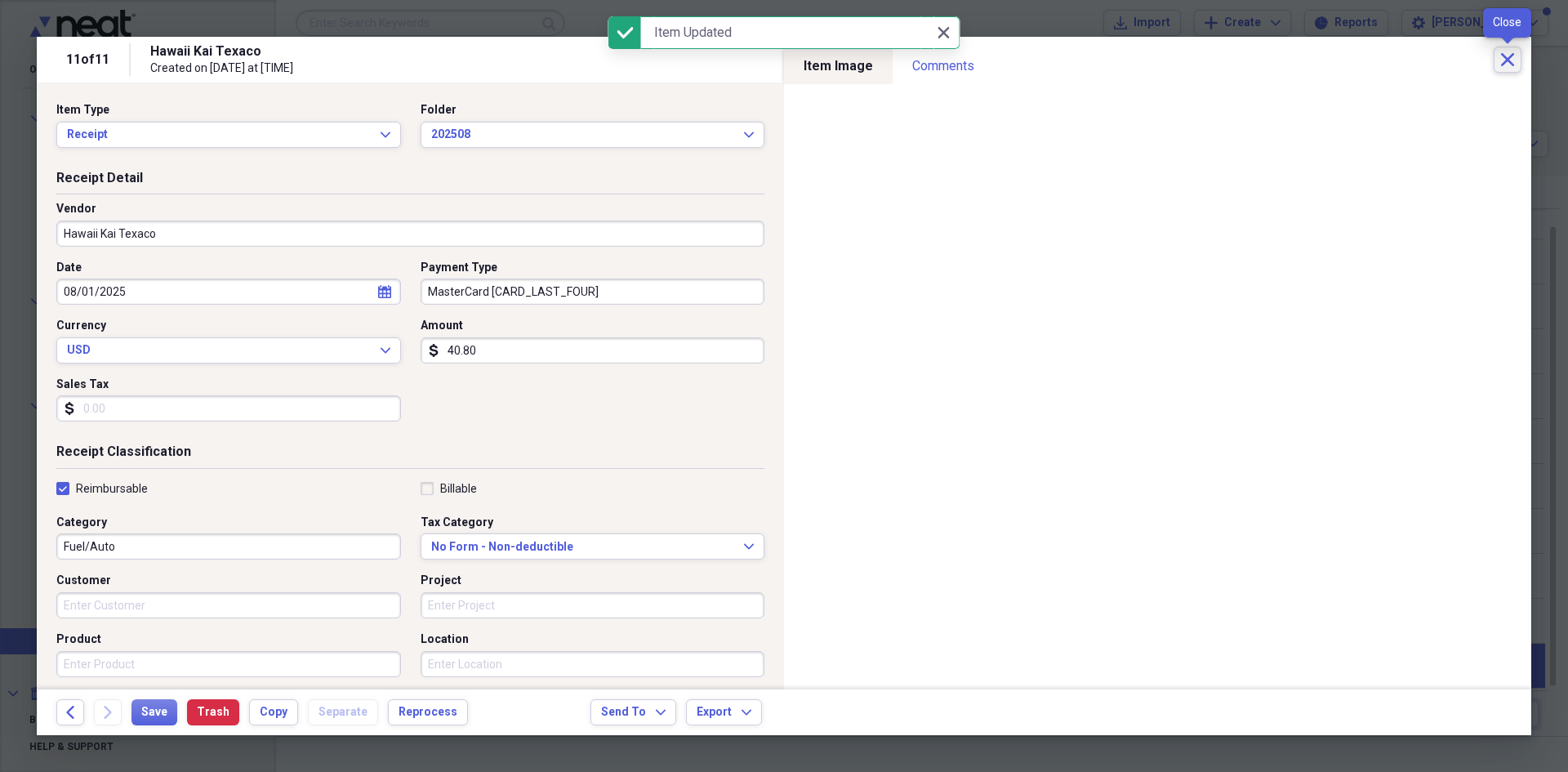 click on "Close" 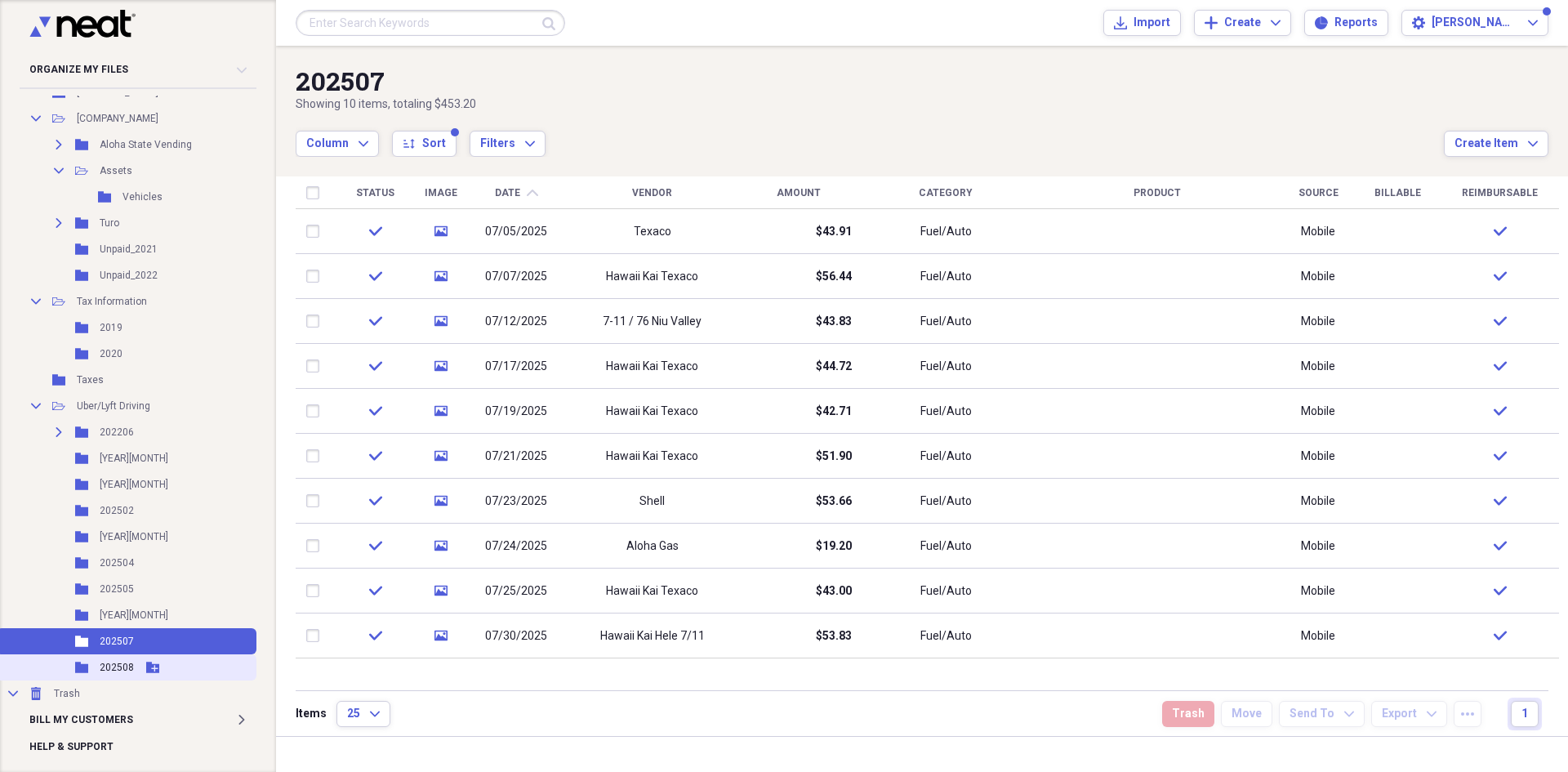 click on "Folder [YEAR][MONTH] Add Folder" at bounding box center [127, 667] 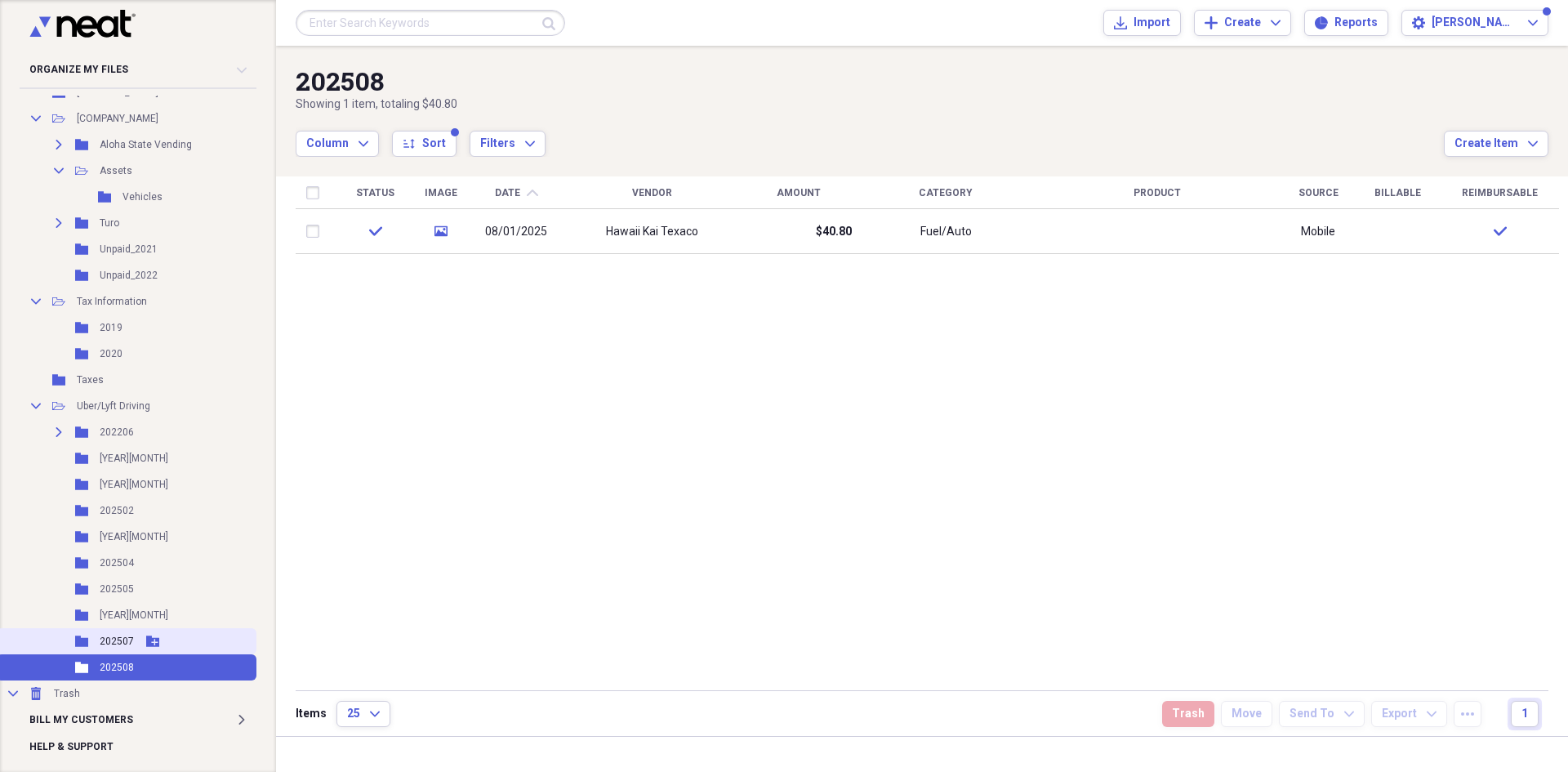 click on "202507" at bounding box center (117, 641) 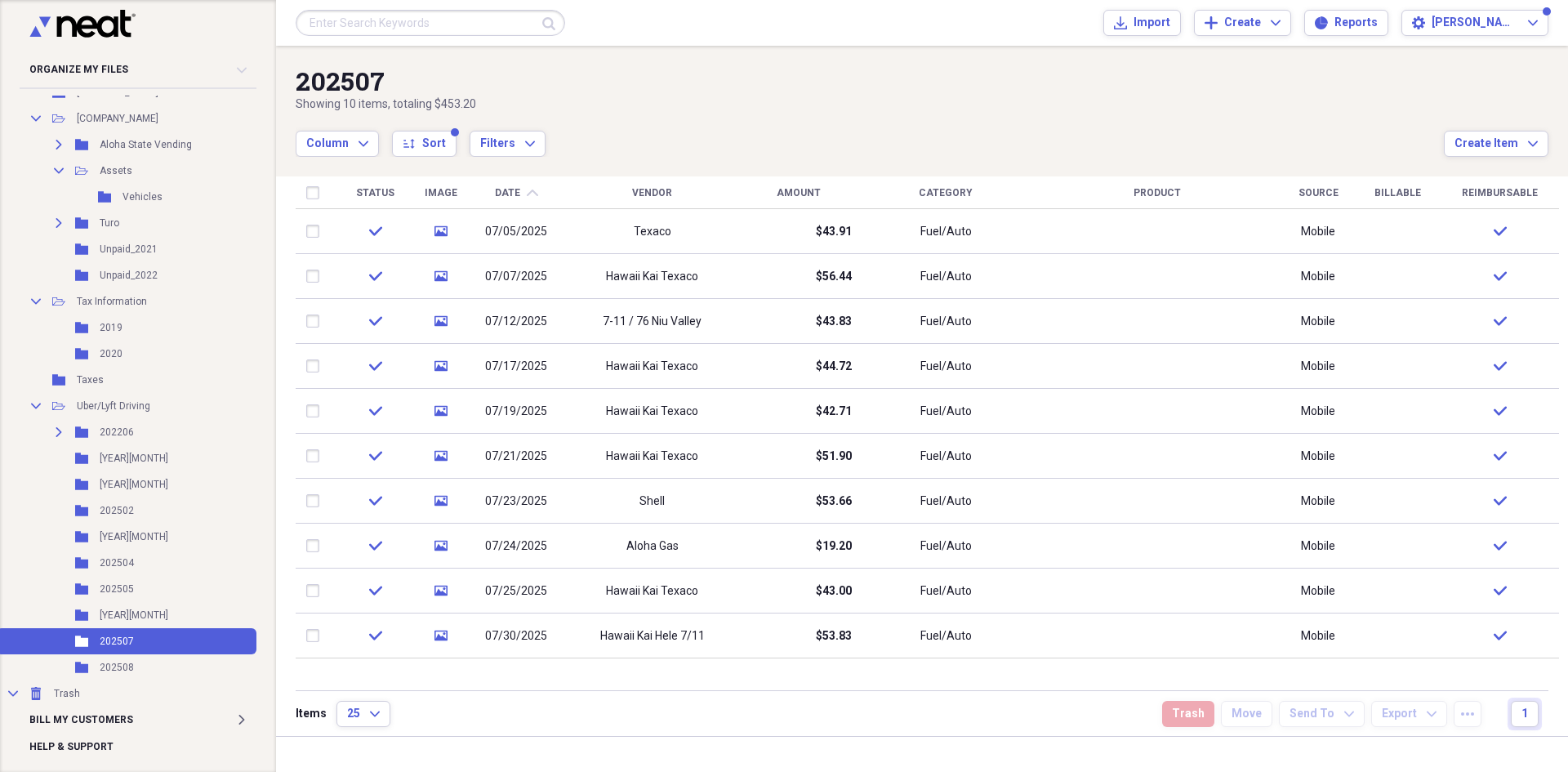 drag, startPoint x: 358, startPoint y: 194, endPoint x: 1304, endPoint y: 157, distance: 946.7233 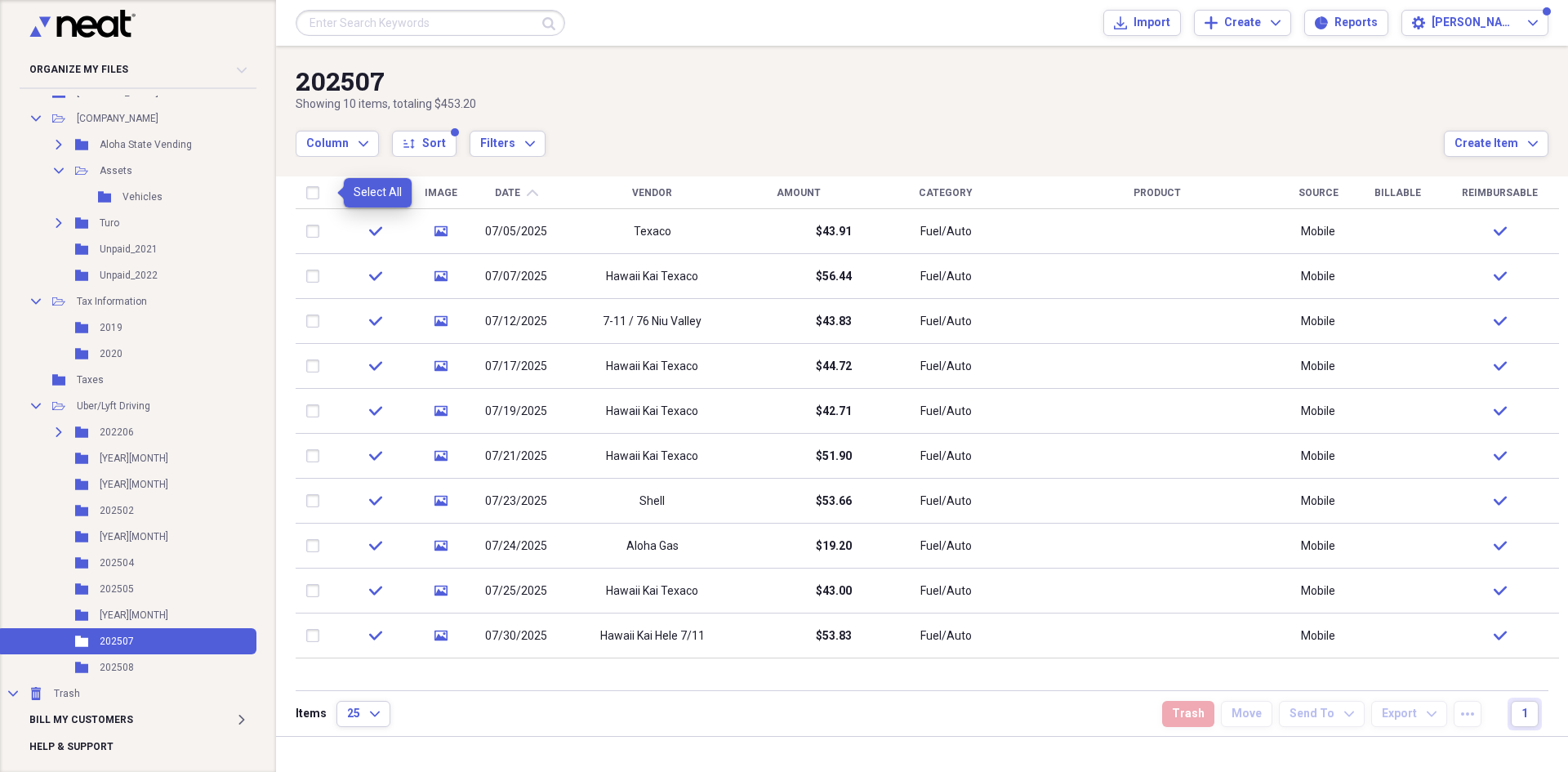 click at bounding box center (316, 193) 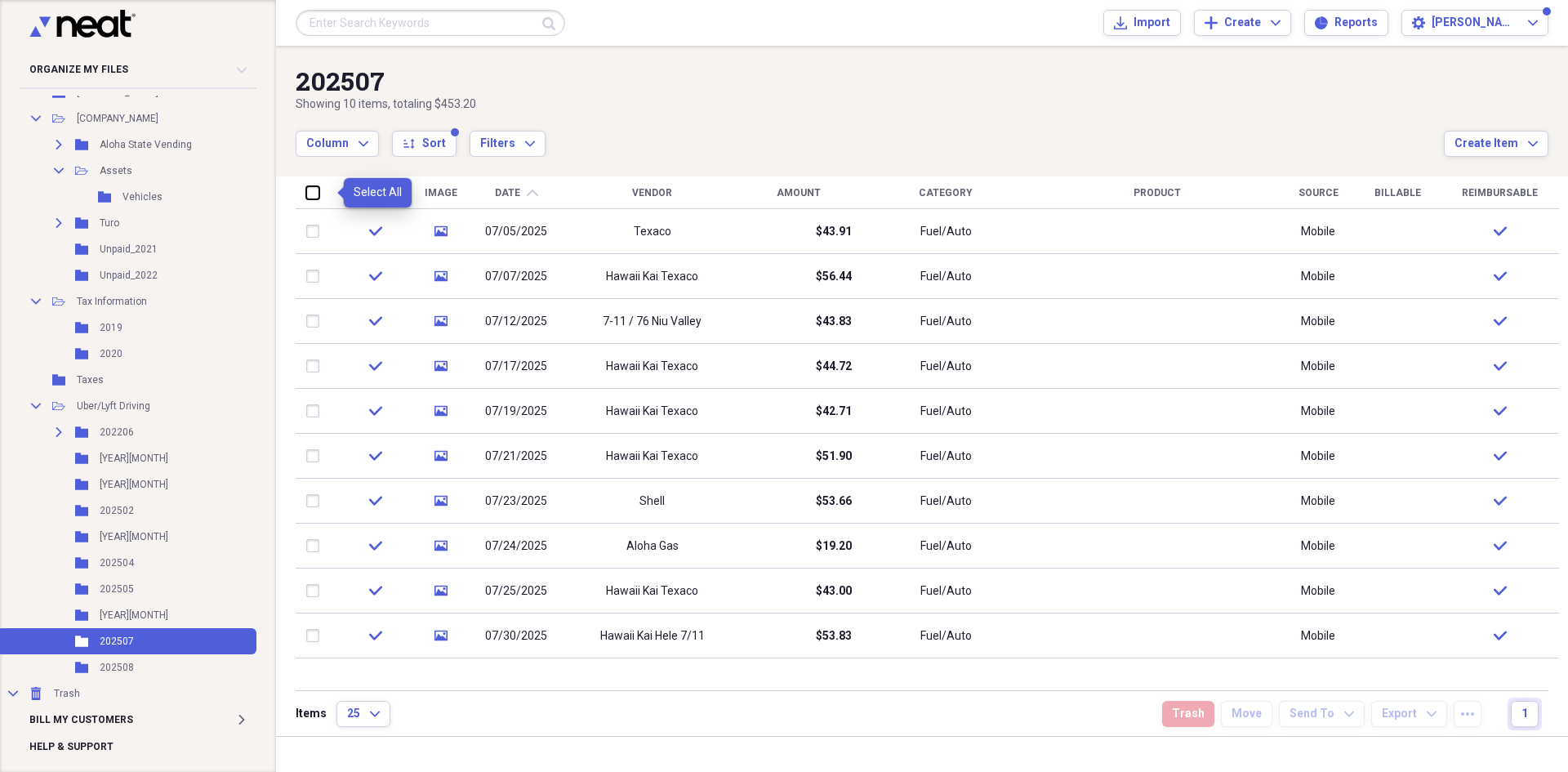click at bounding box center (306, 192) 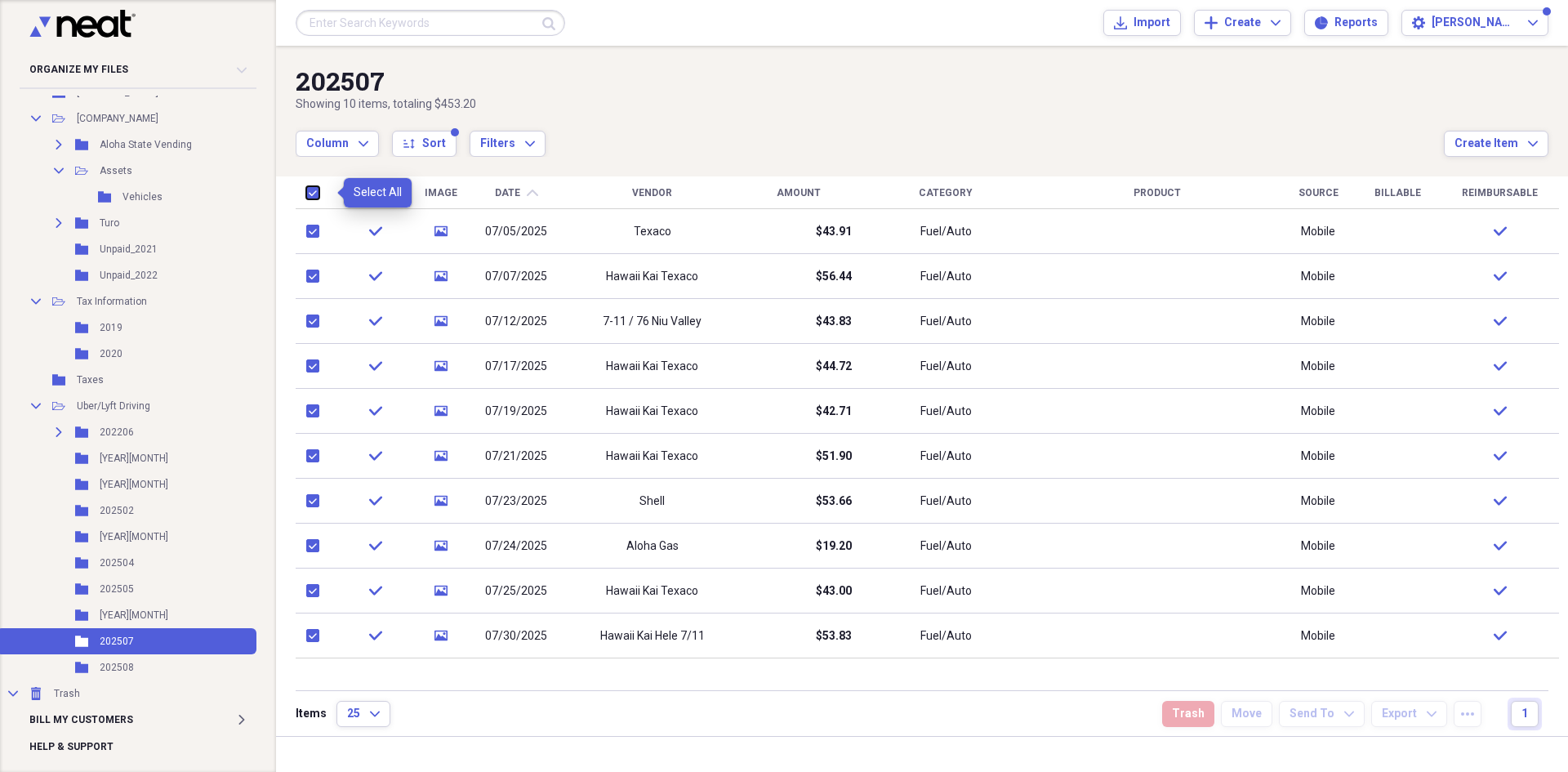checkbox on "true" 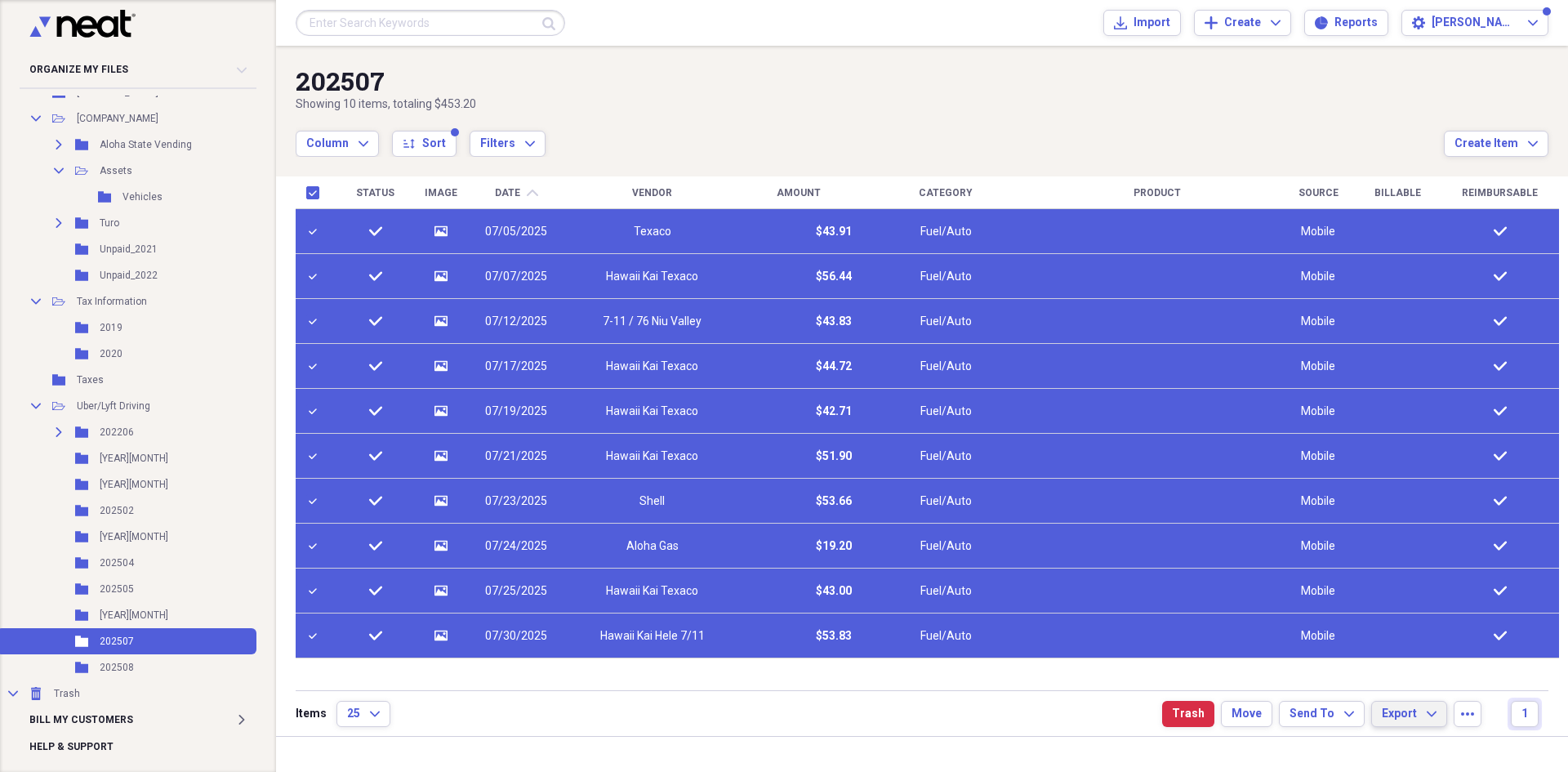 click on "Export" at bounding box center (1399, 714) 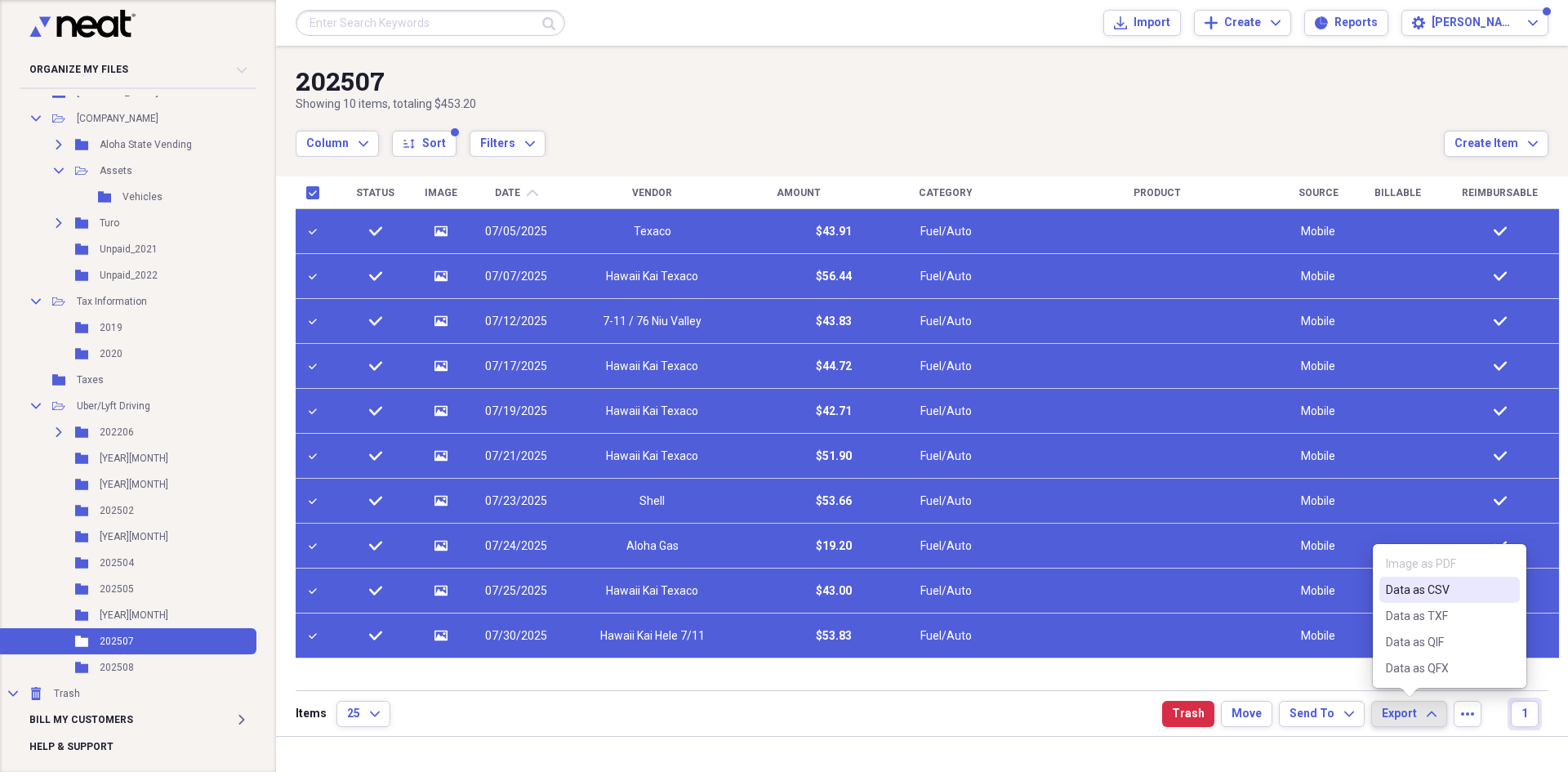 click on "Data as CSV" at bounding box center [1440, 590] 